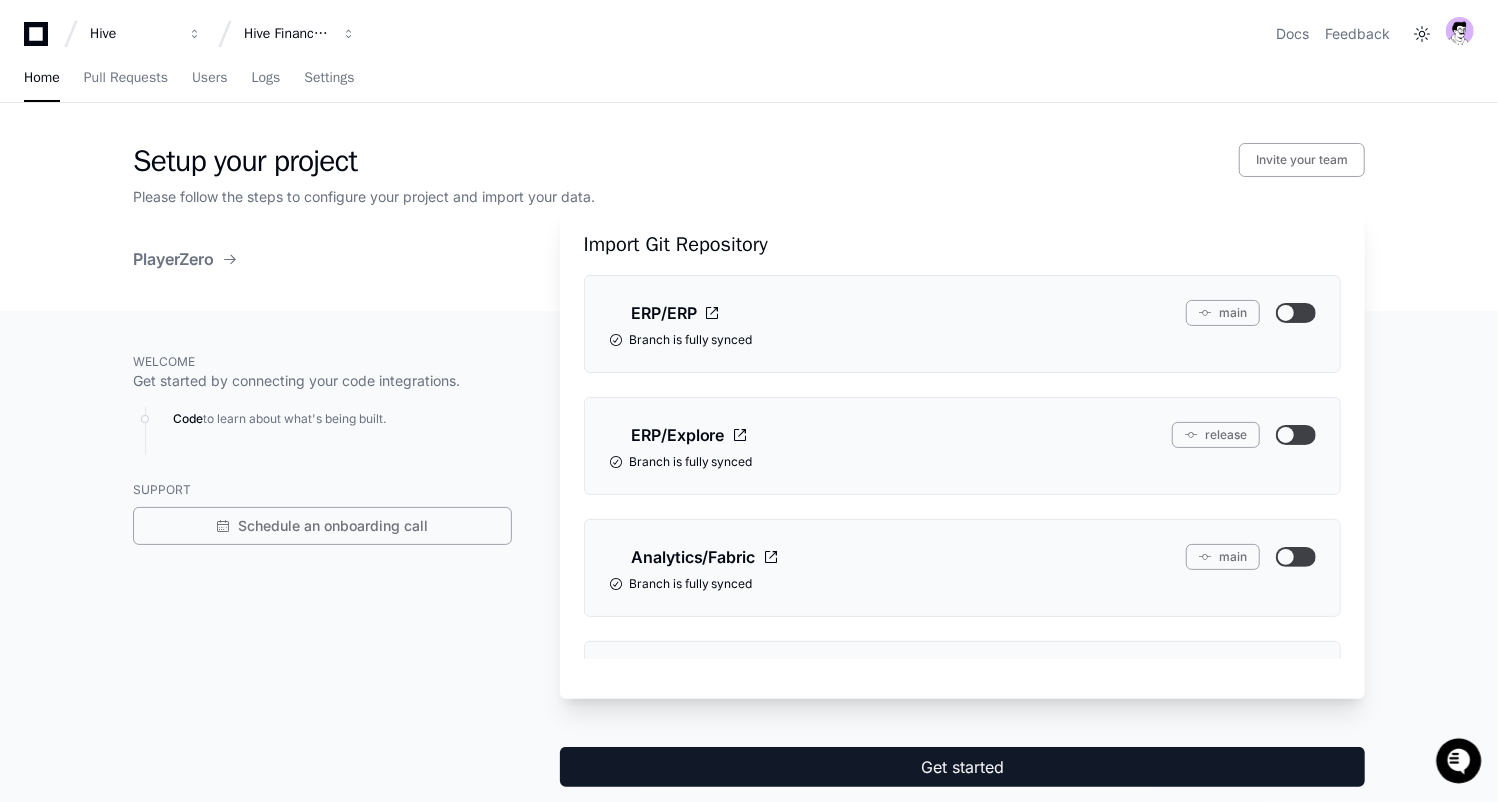 scroll, scrollTop: 0, scrollLeft: 0, axis: both 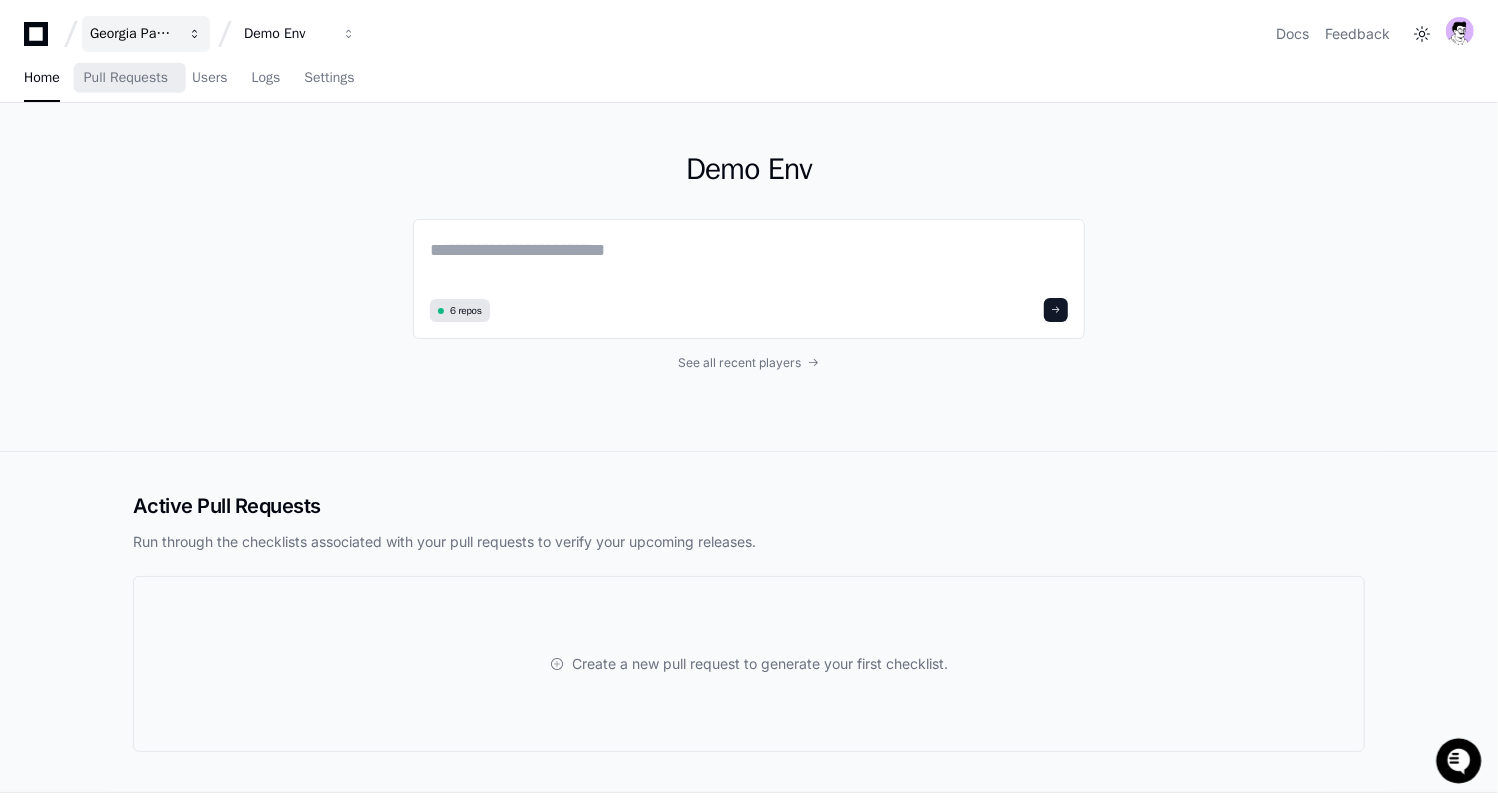click on "Georgia Pacific" at bounding box center [133, 34] 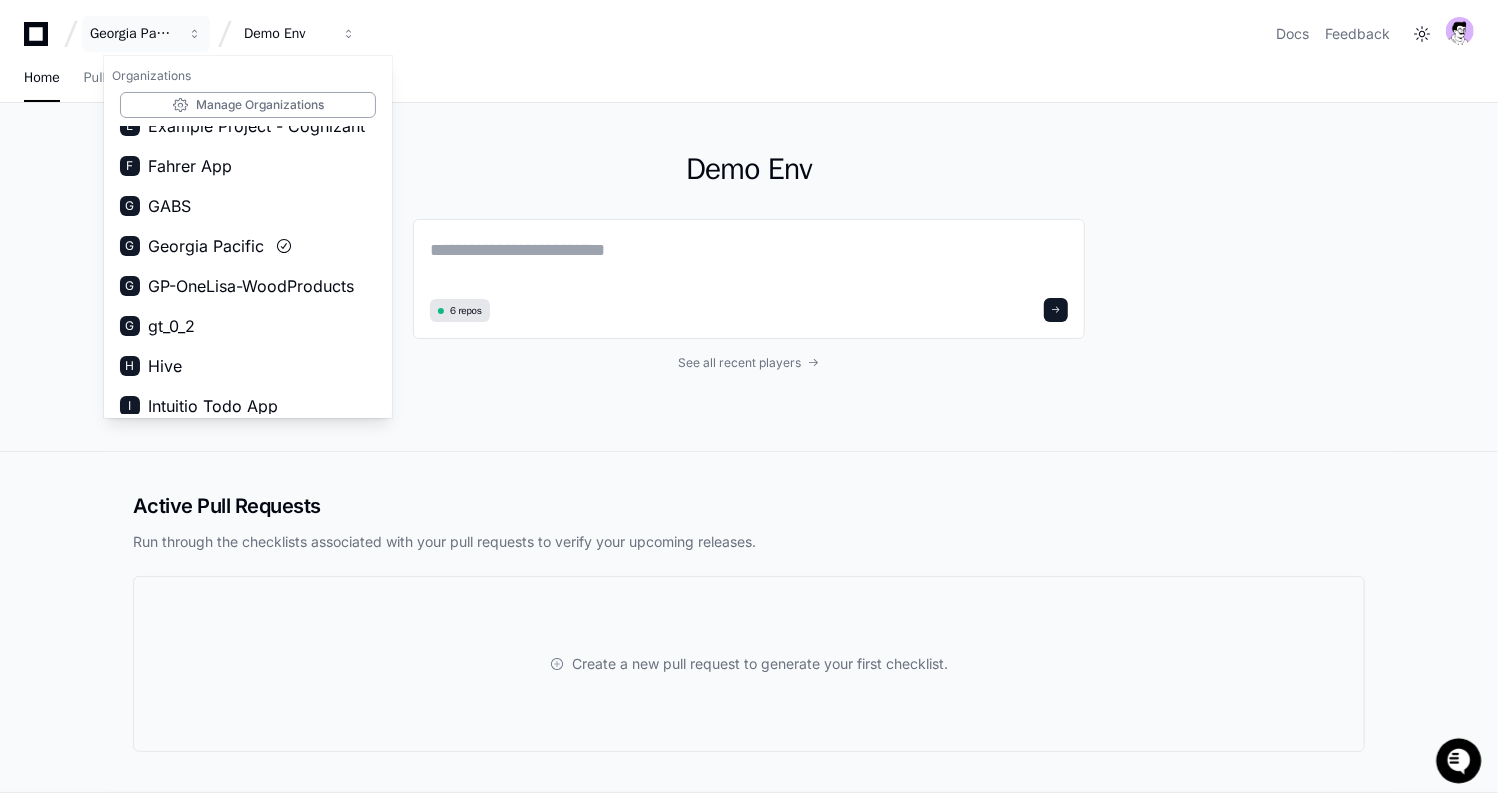 scroll, scrollTop: 484, scrollLeft: 0, axis: vertical 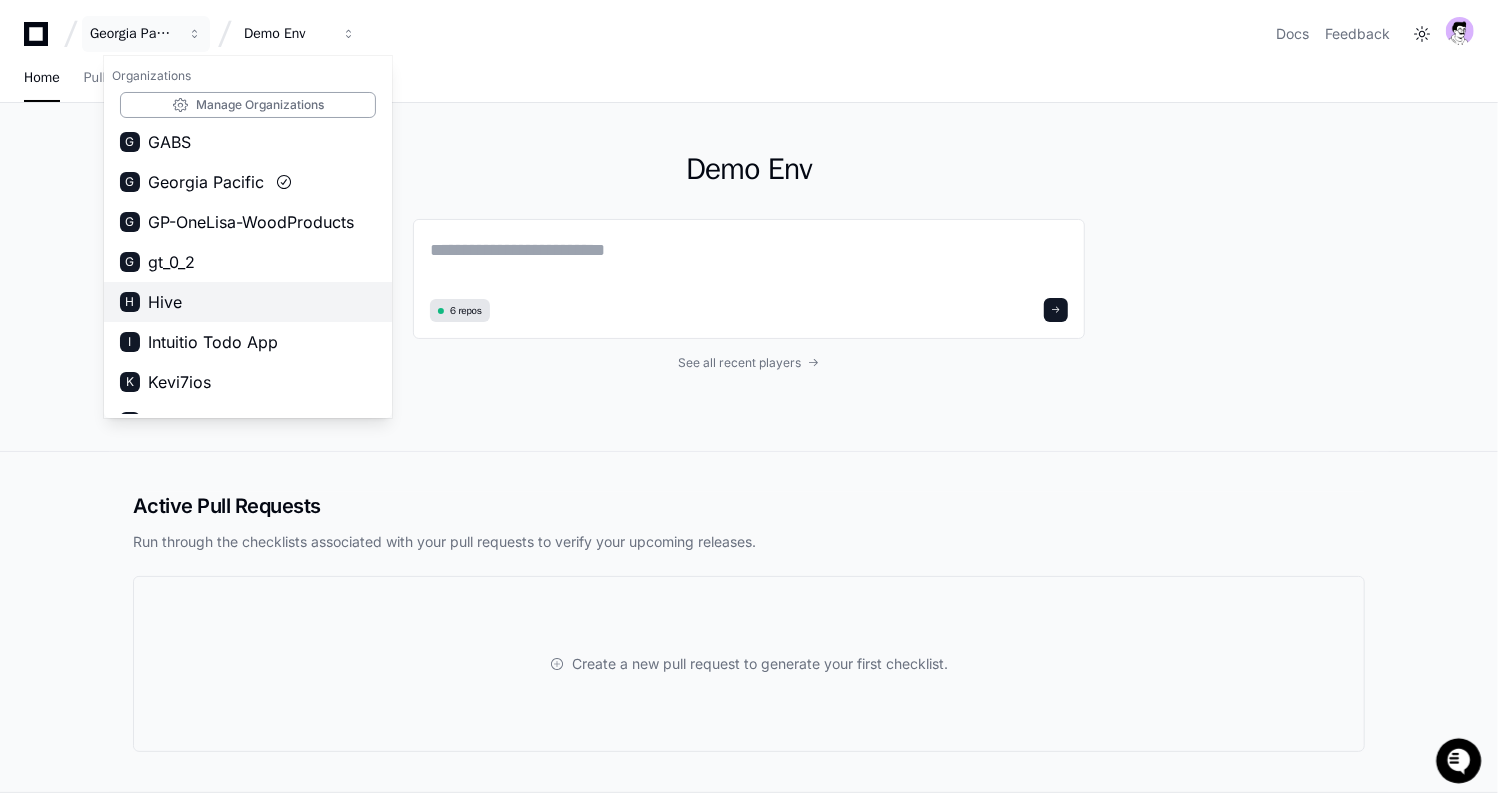 click on "H  Hive" at bounding box center [248, 302] 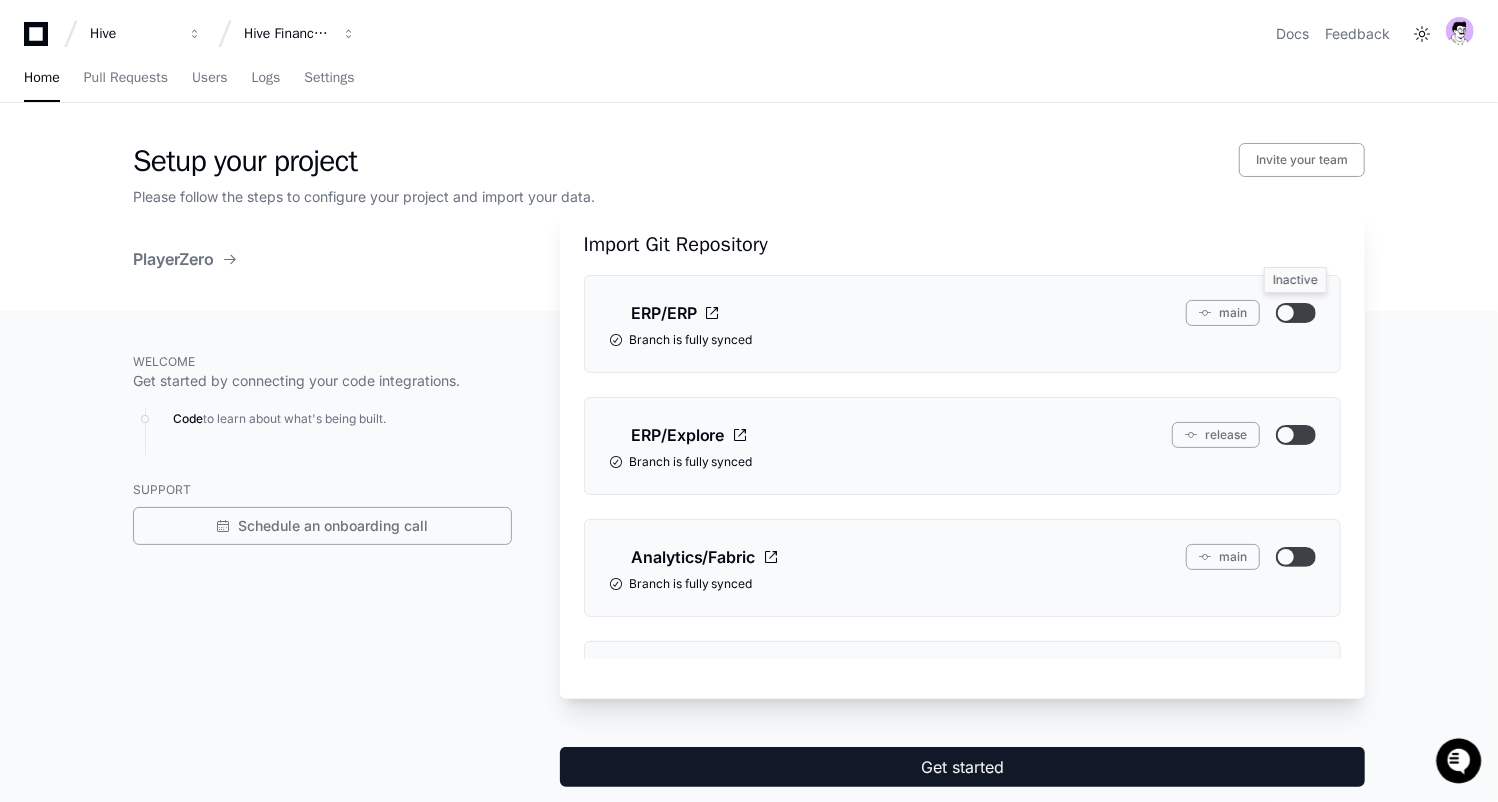 click 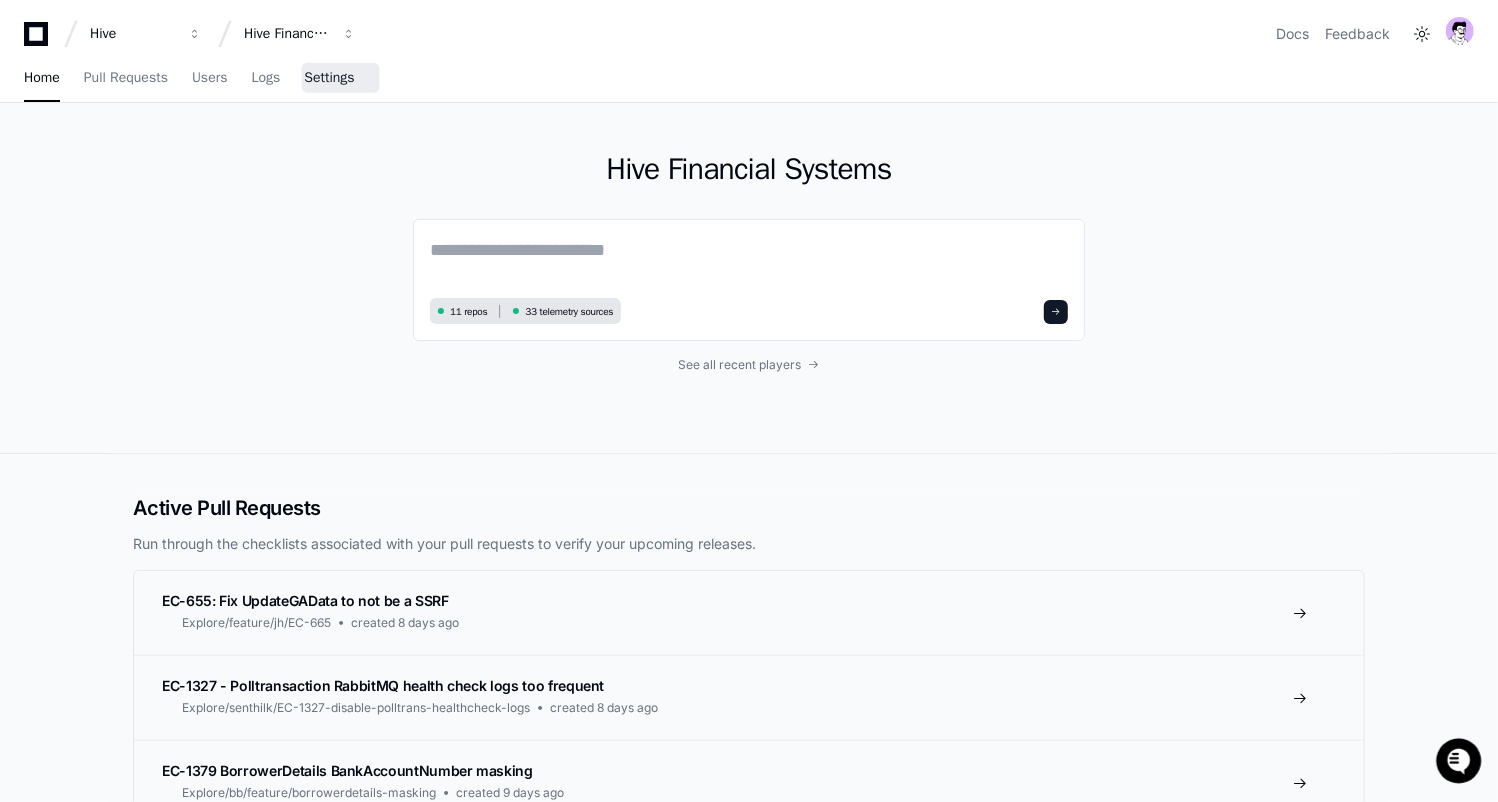 click on "Settings" at bounding box center [329, 79] 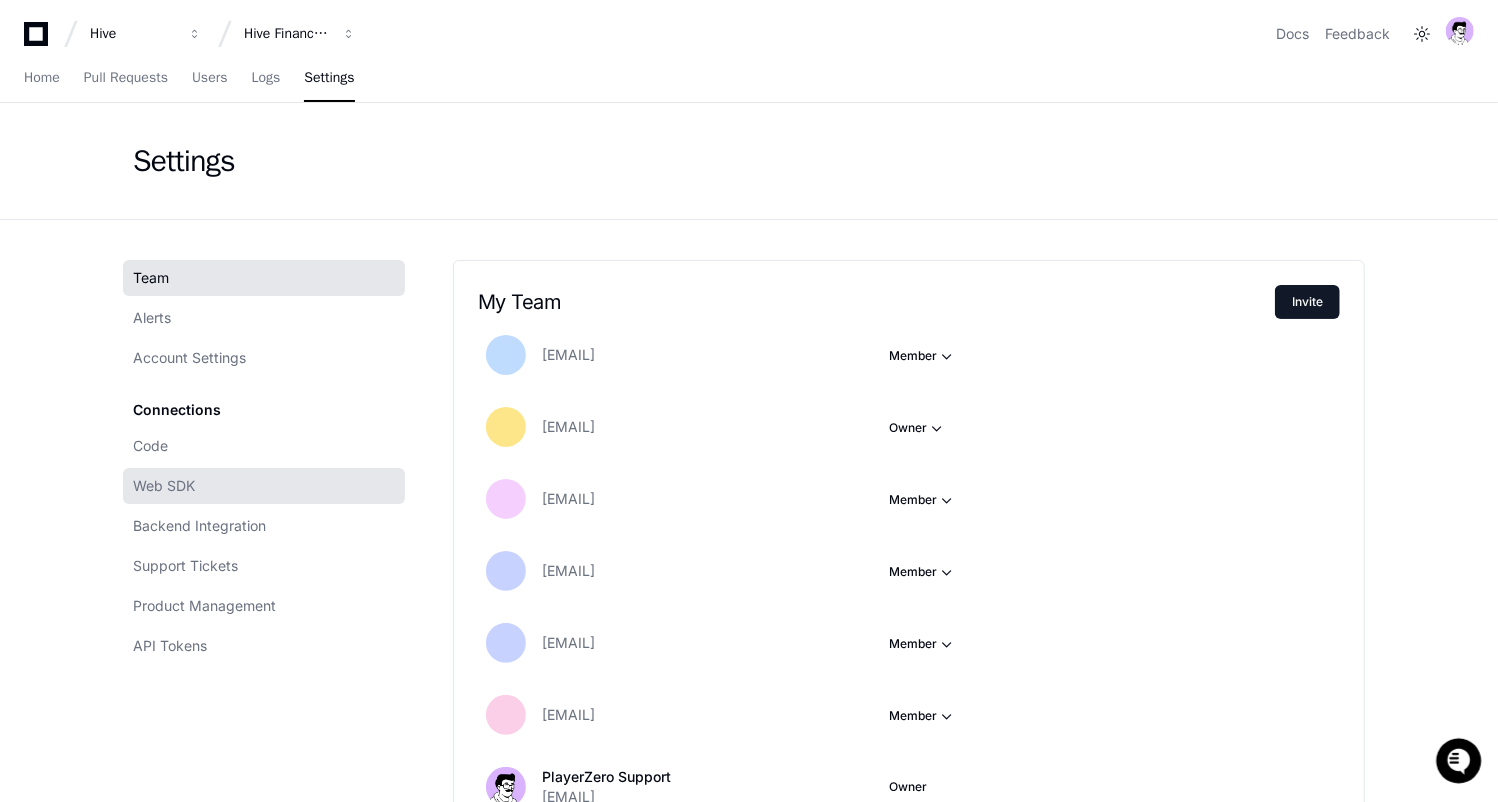 click on "Web SDK" 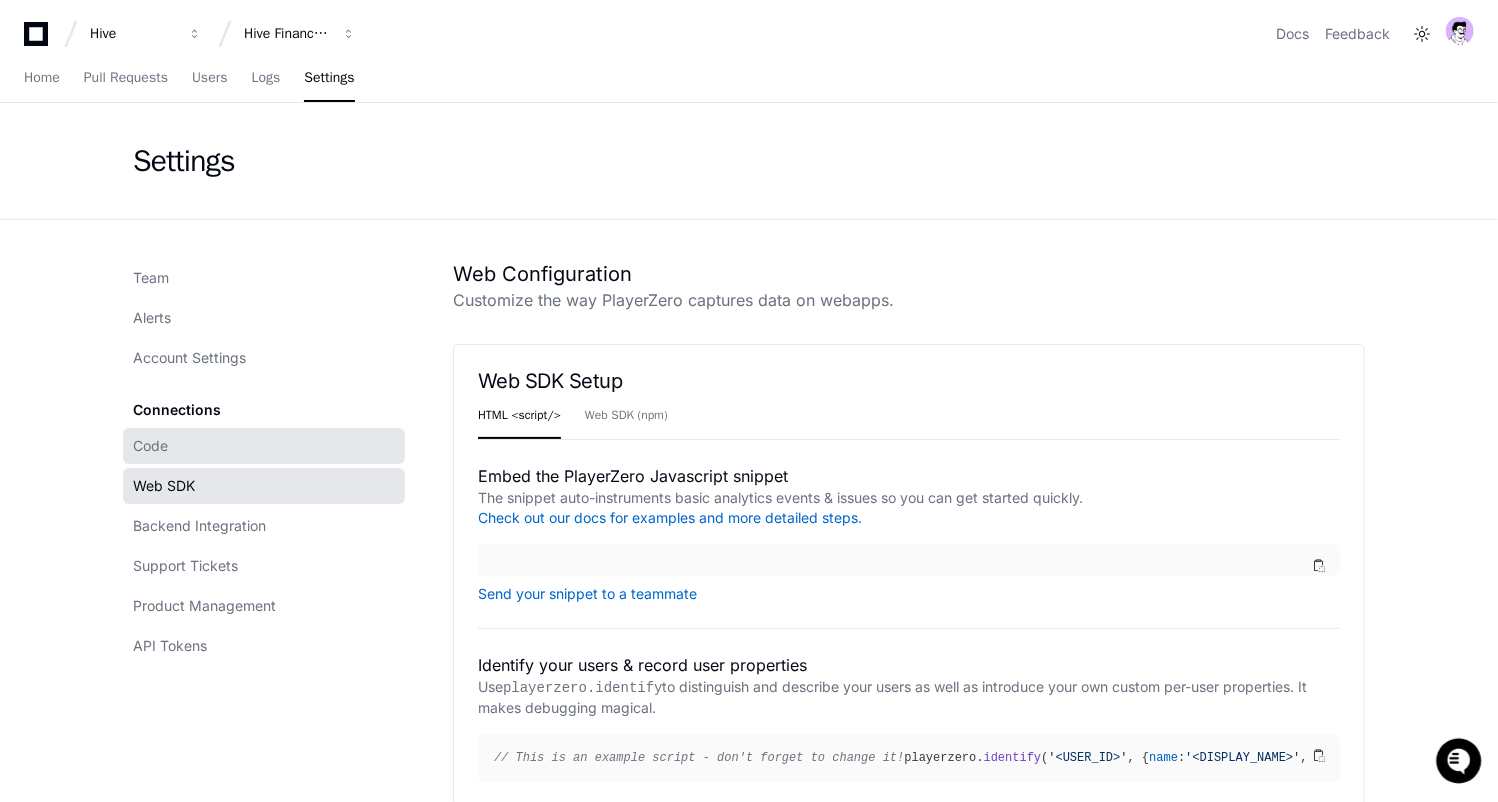 click on "Code" 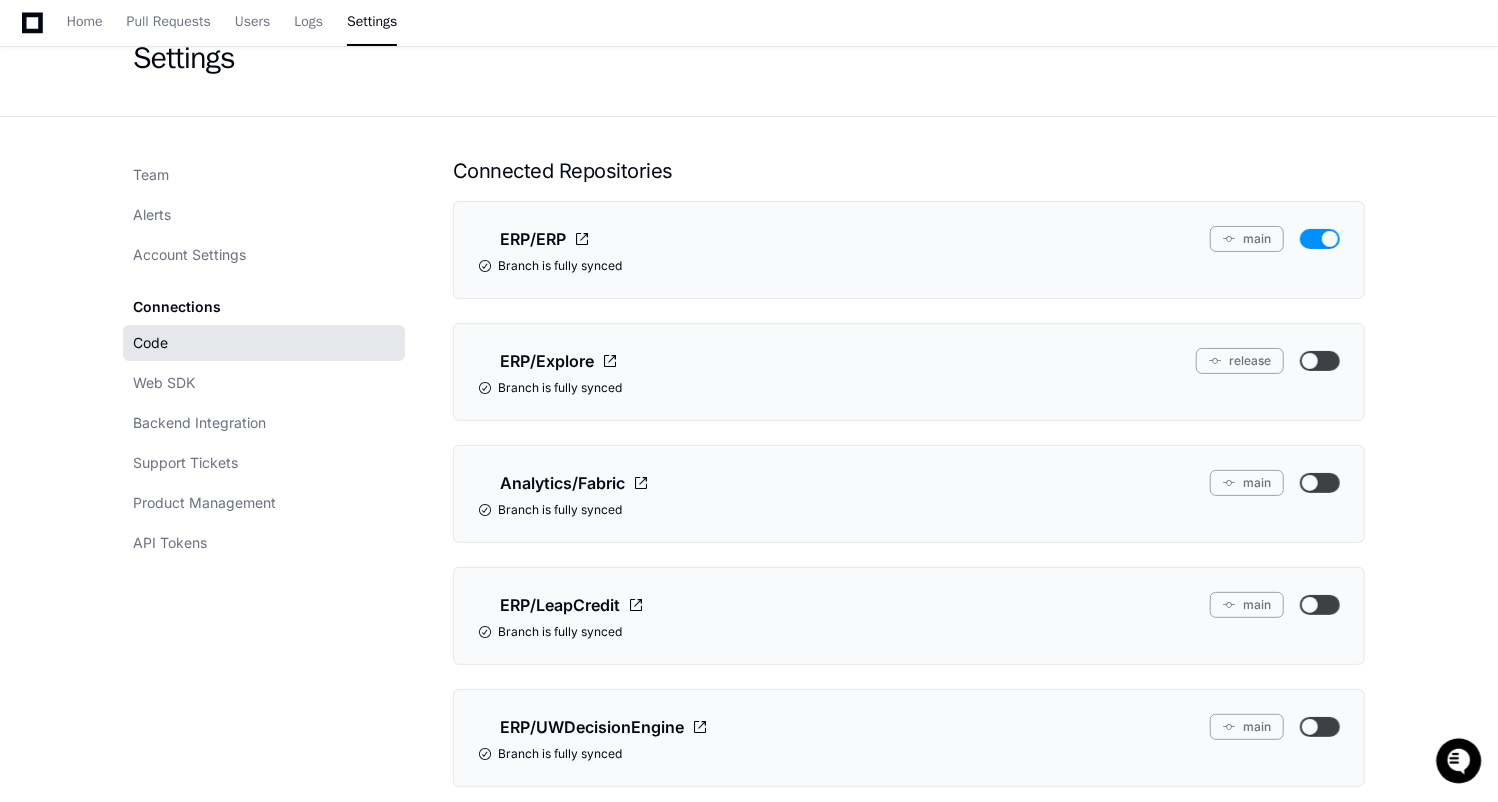 scroll, scrollTop: 115, scrollLeft: 0, axis: vertical 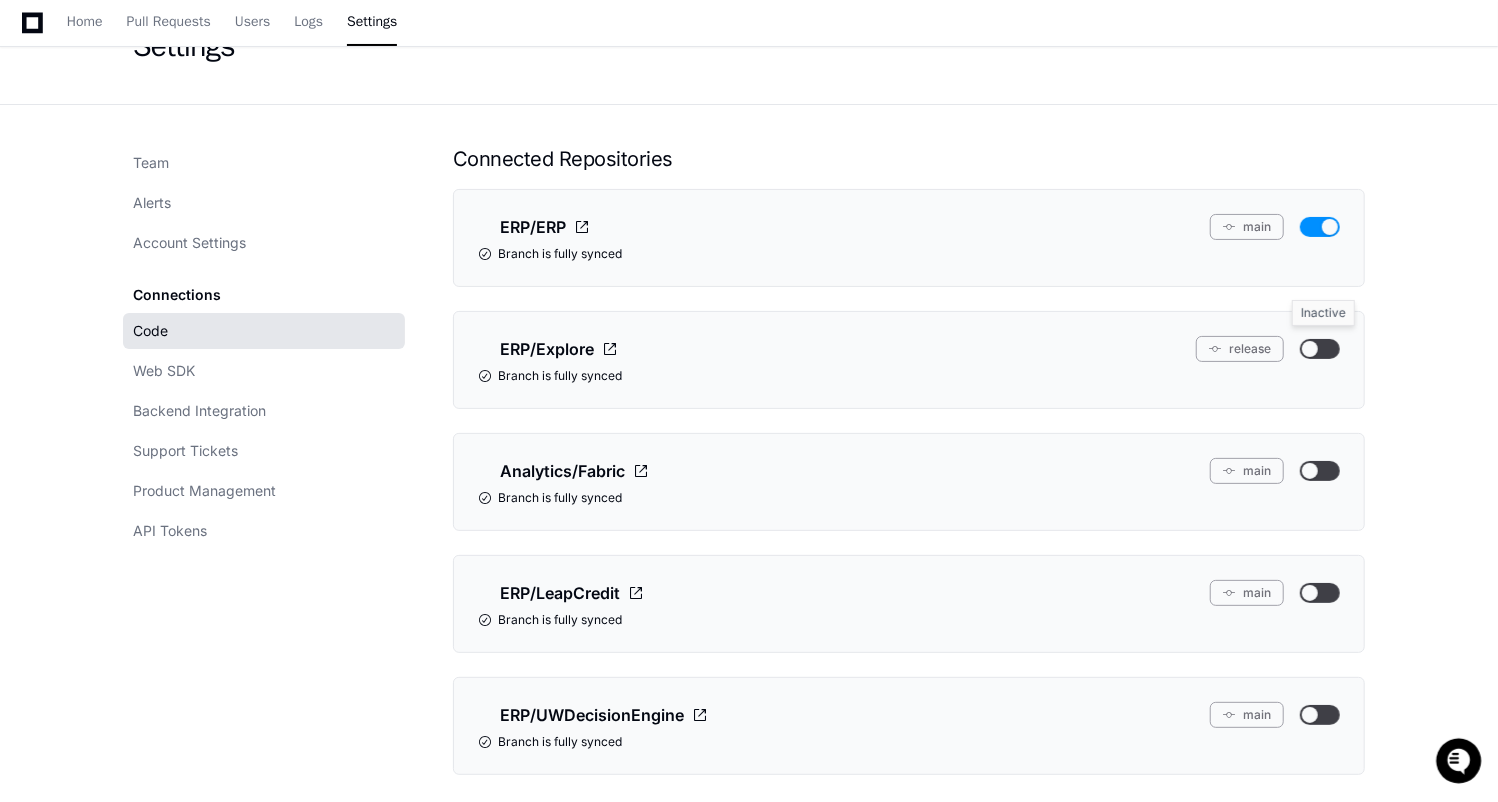 click 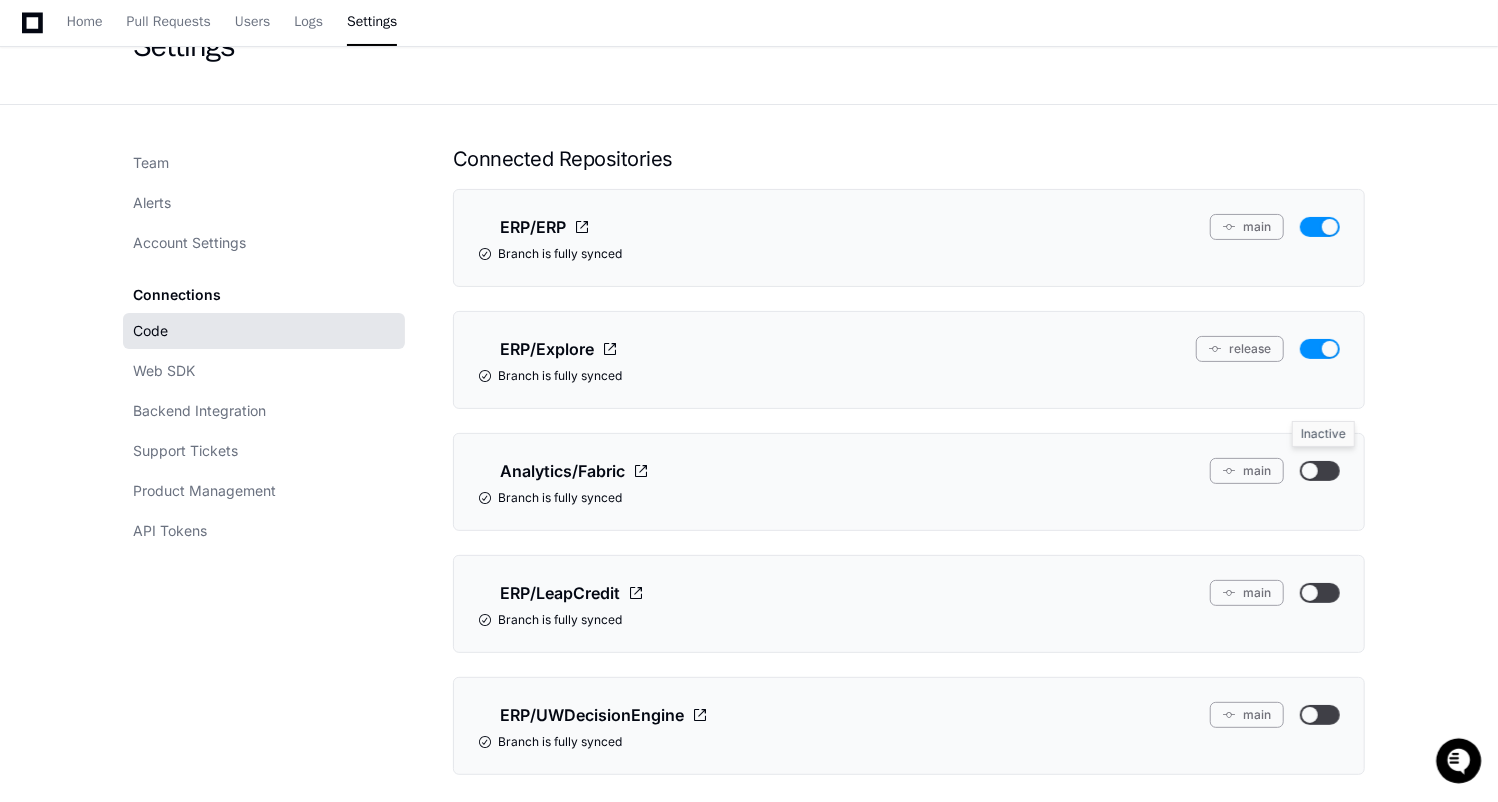 click 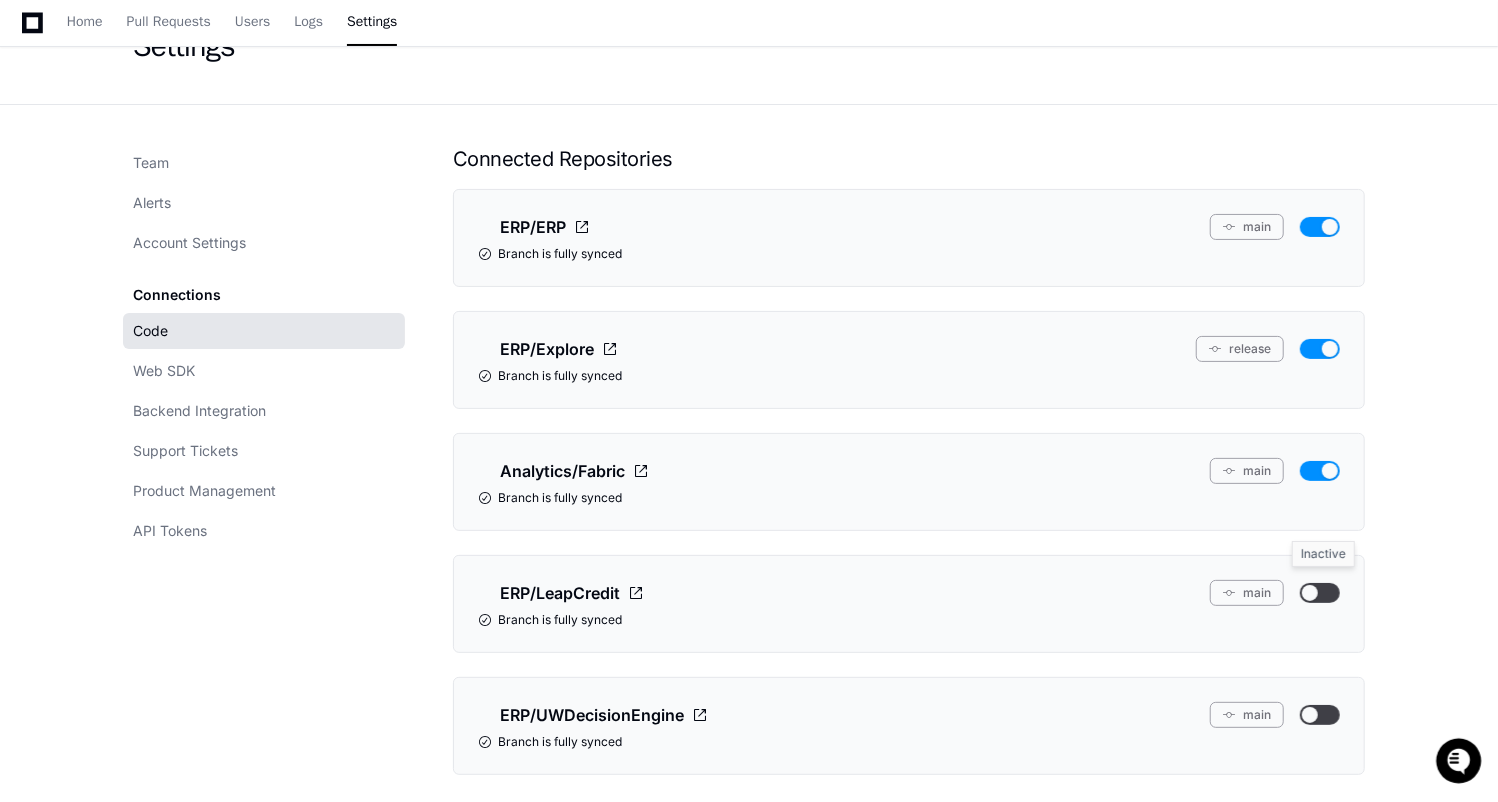 click 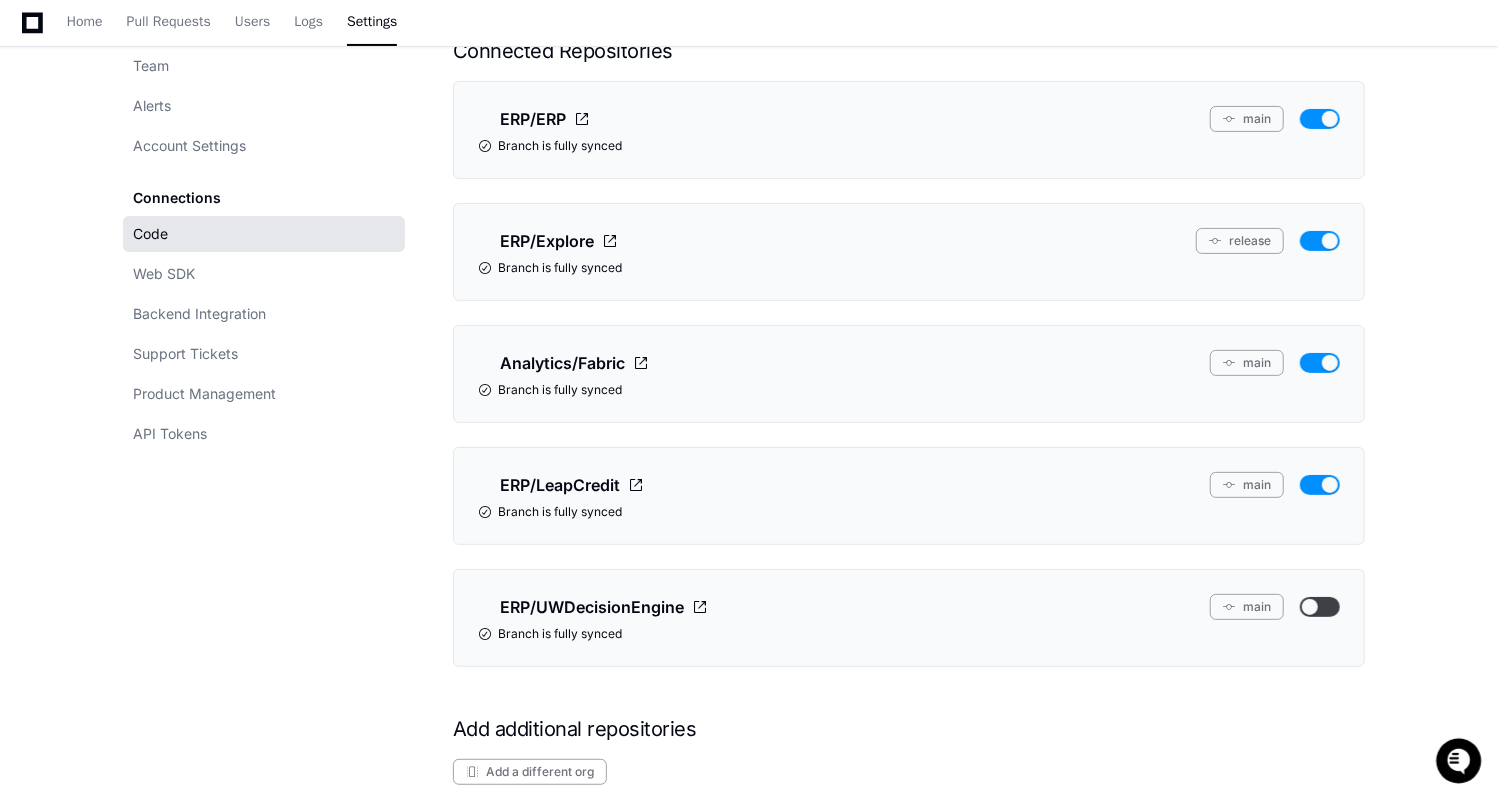 scroll, scrollTop: 231, scrollLeft: 0, axis: vertical 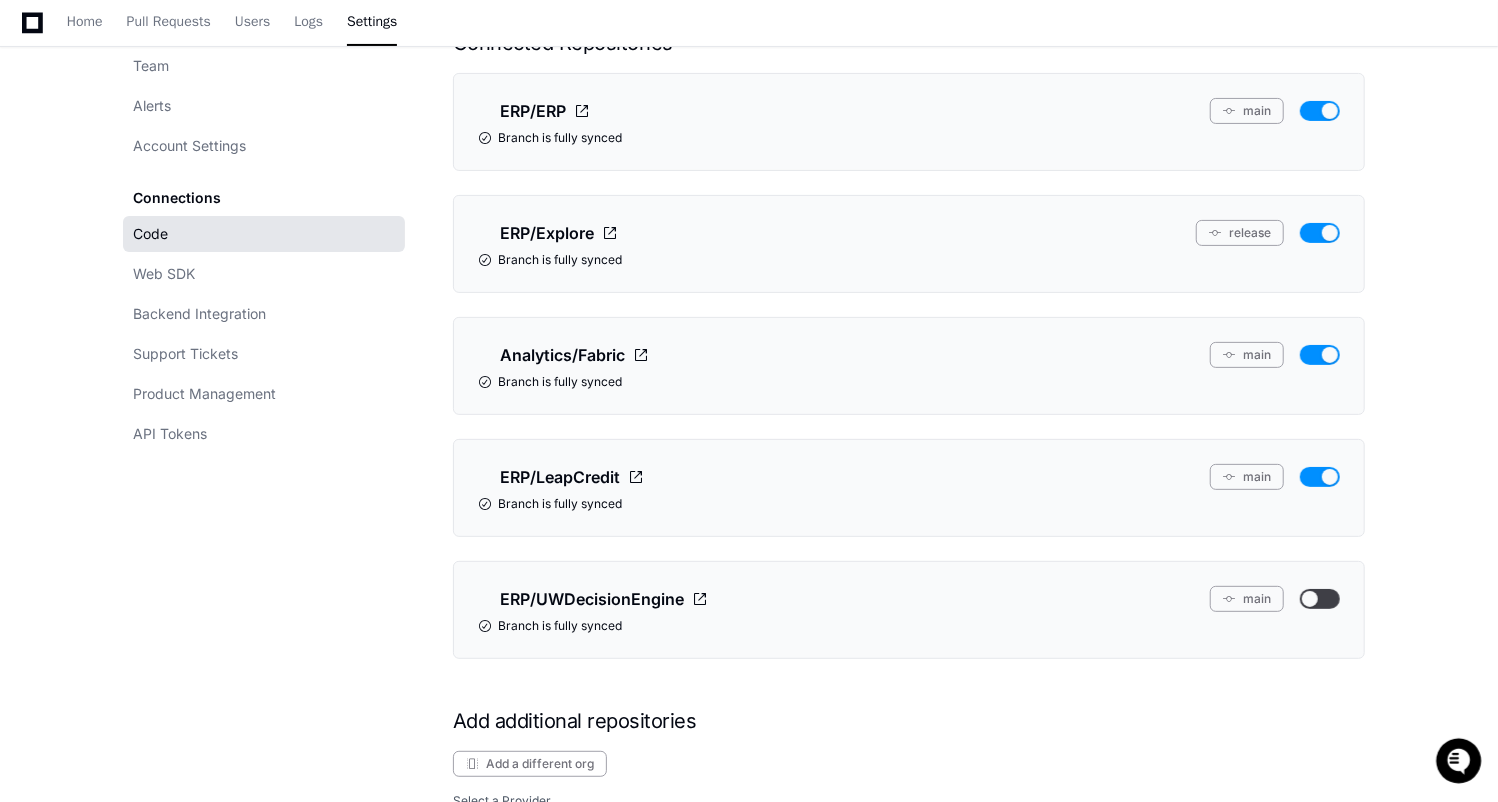 click on "ERP/UWDecisionEngine  main   Branch is fully synced" 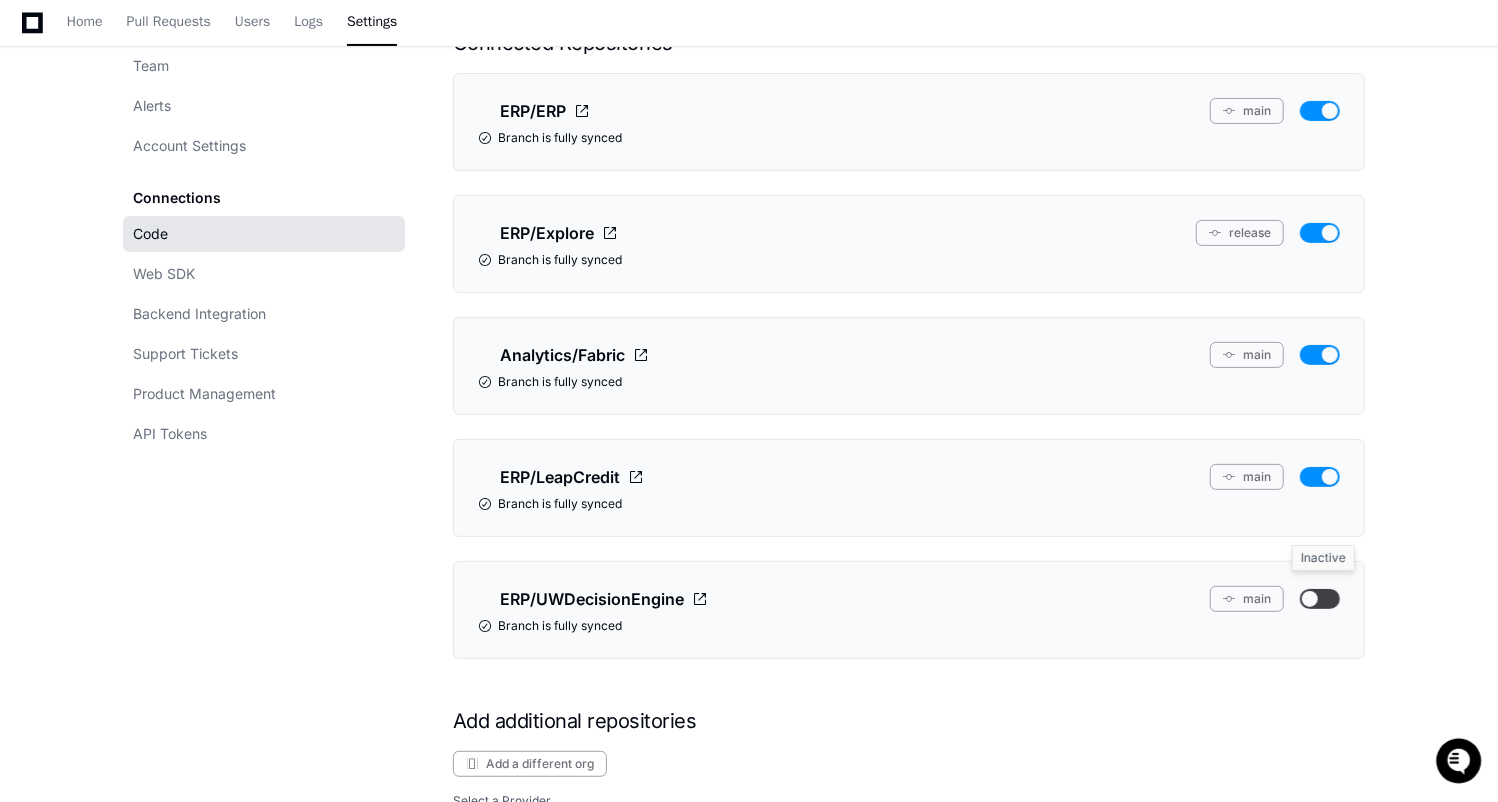 click 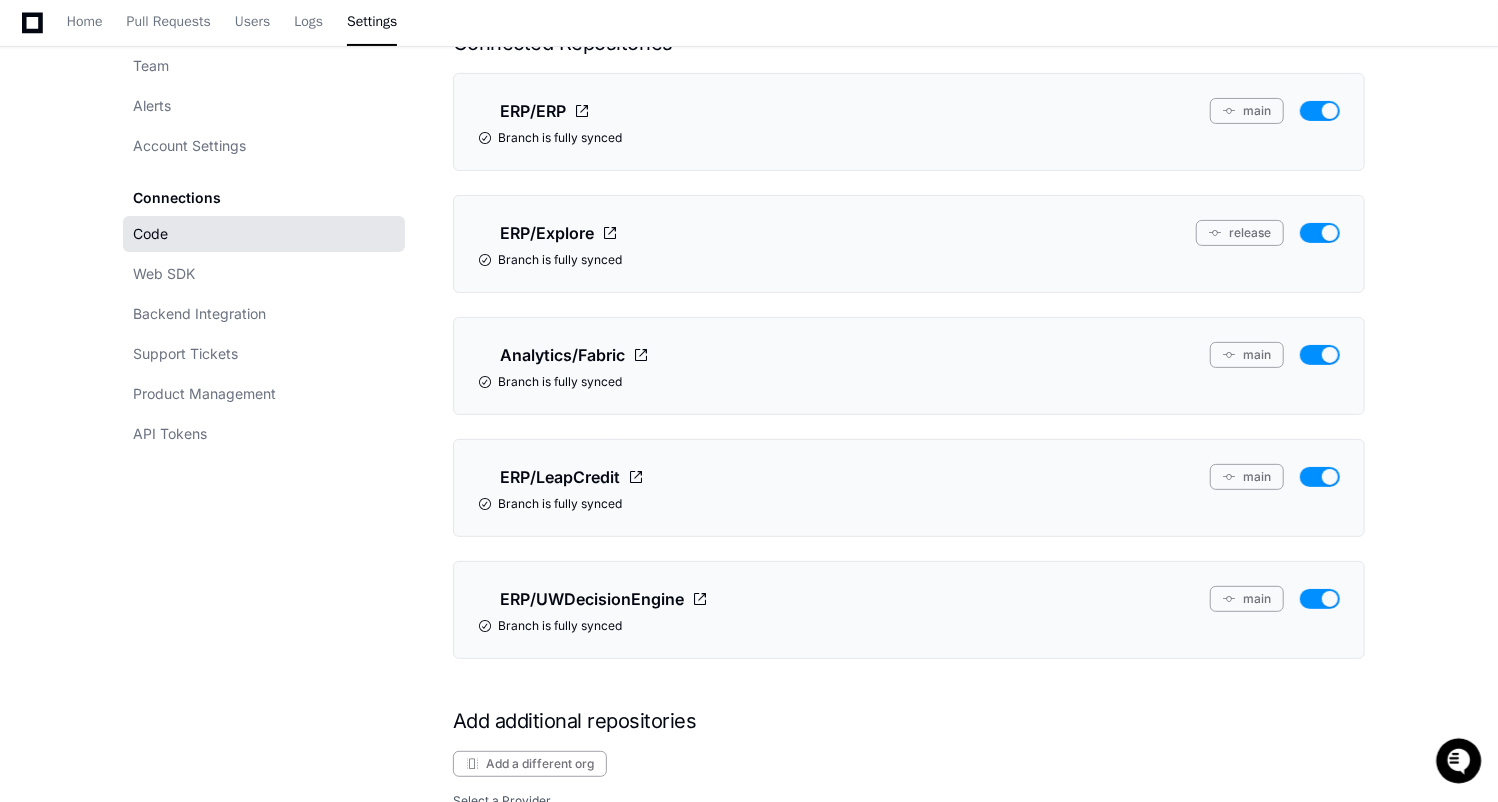 scroll, scrollTop: 642, scrollLeft: 0, axis: vertical 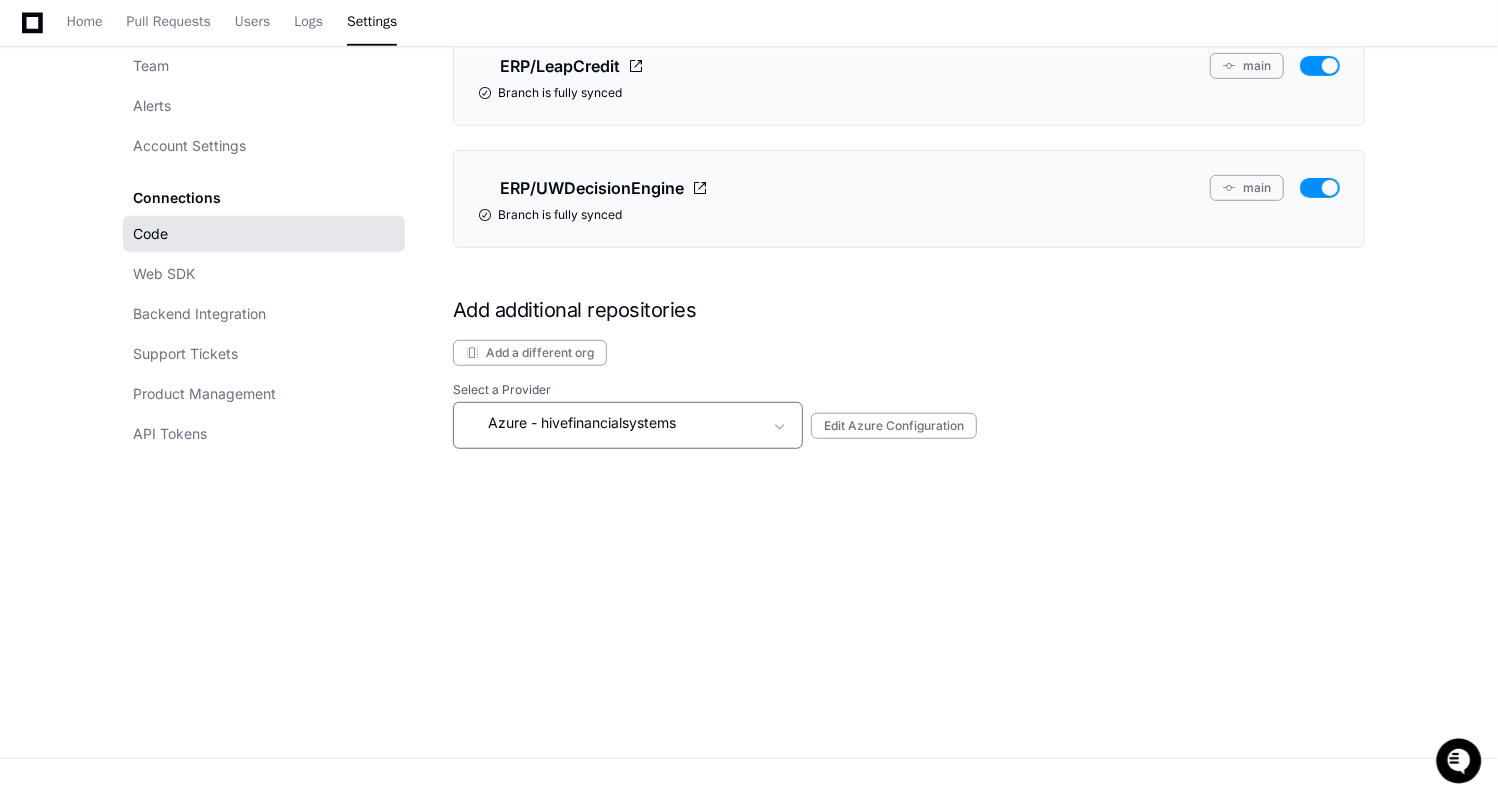 click on "Azure  - hivefinancialsystems" at bounding box center (614, 423) 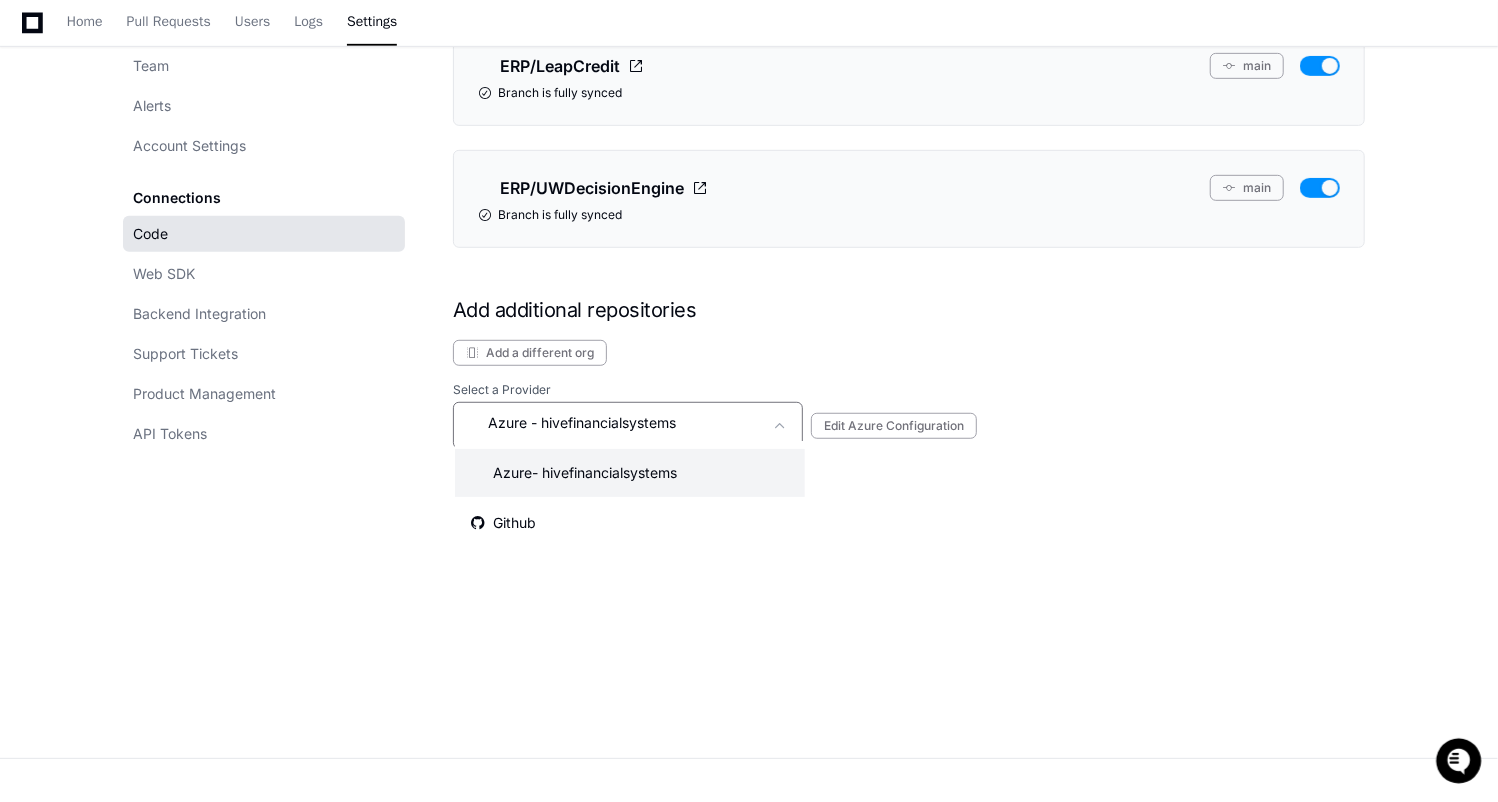 click at bounding box center [749, 401] 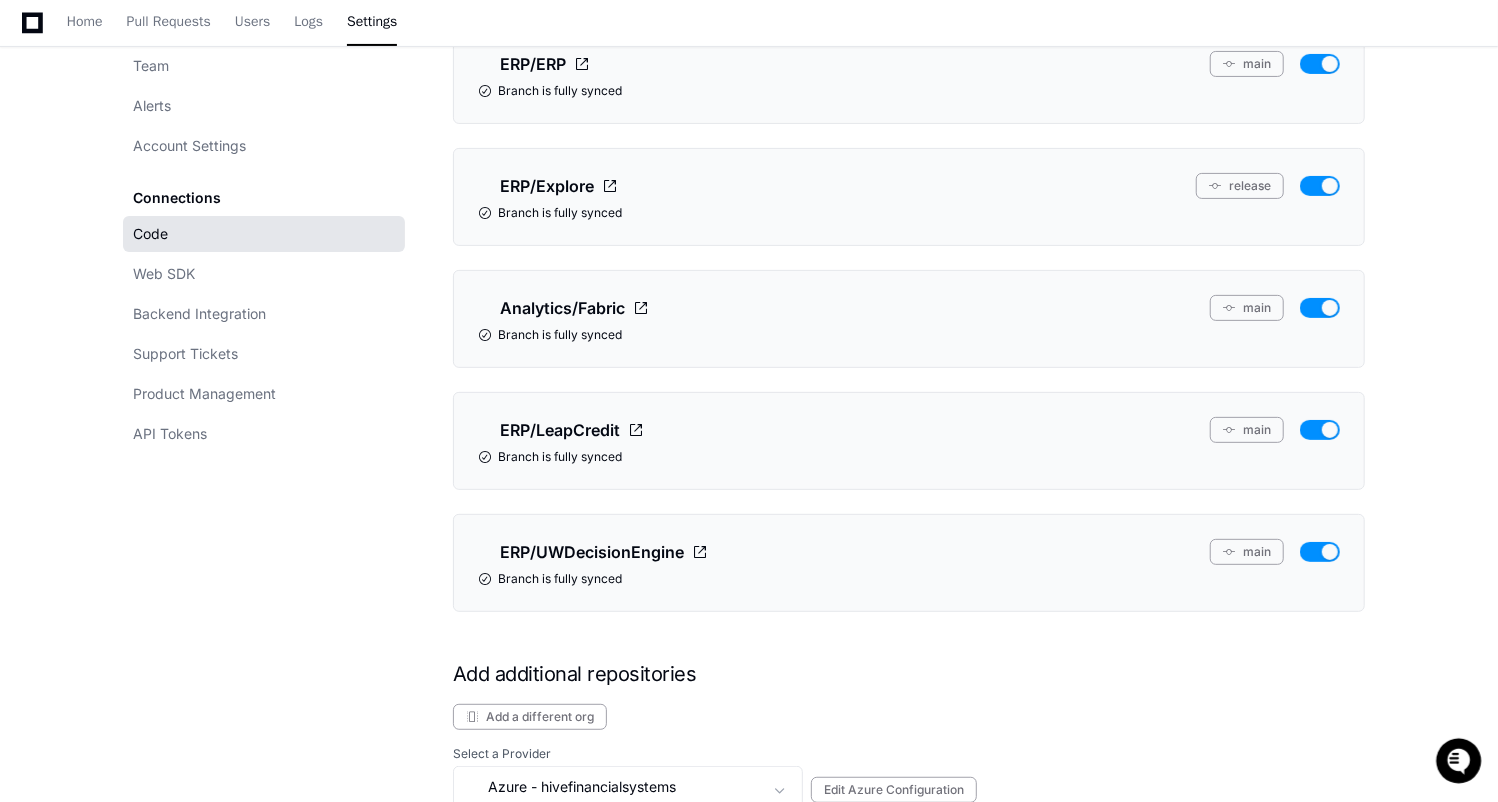 scroll, scrollTop: 0, scrollLeft: 0, axis: both 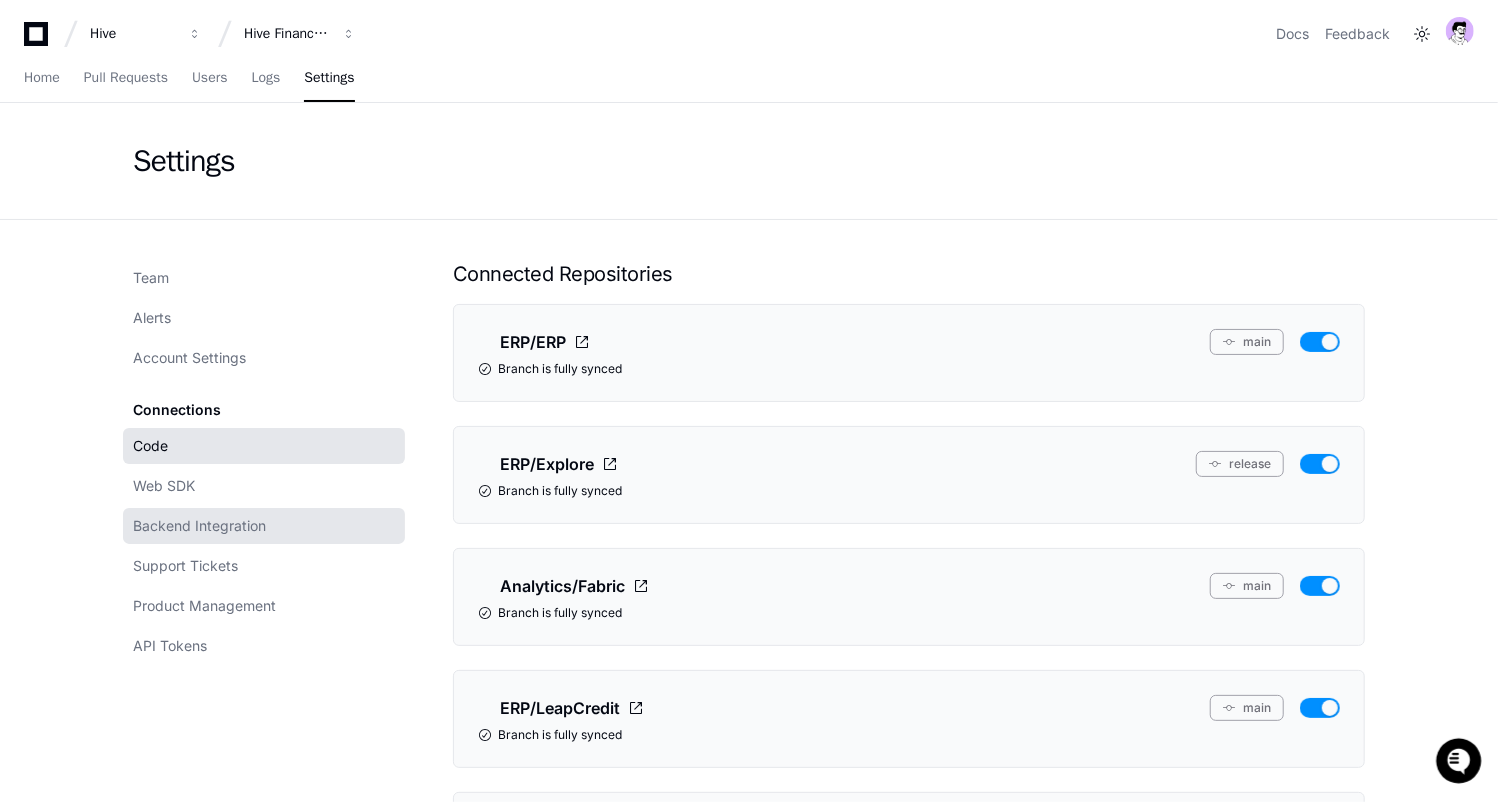 click on "Backend Integration" 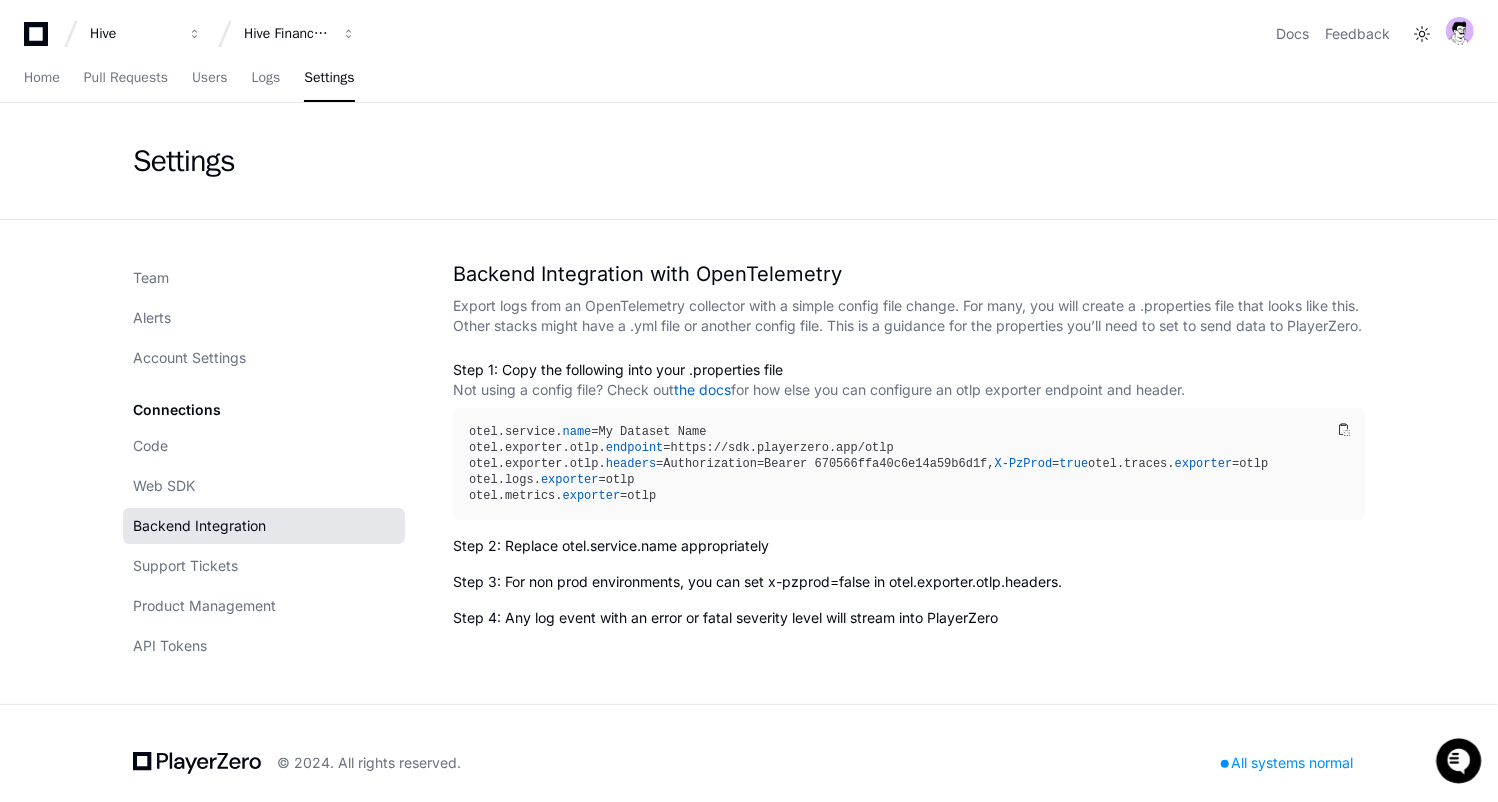 click on "Code Web SDK Backend Integration Support Tickets Product Management API Tokens" 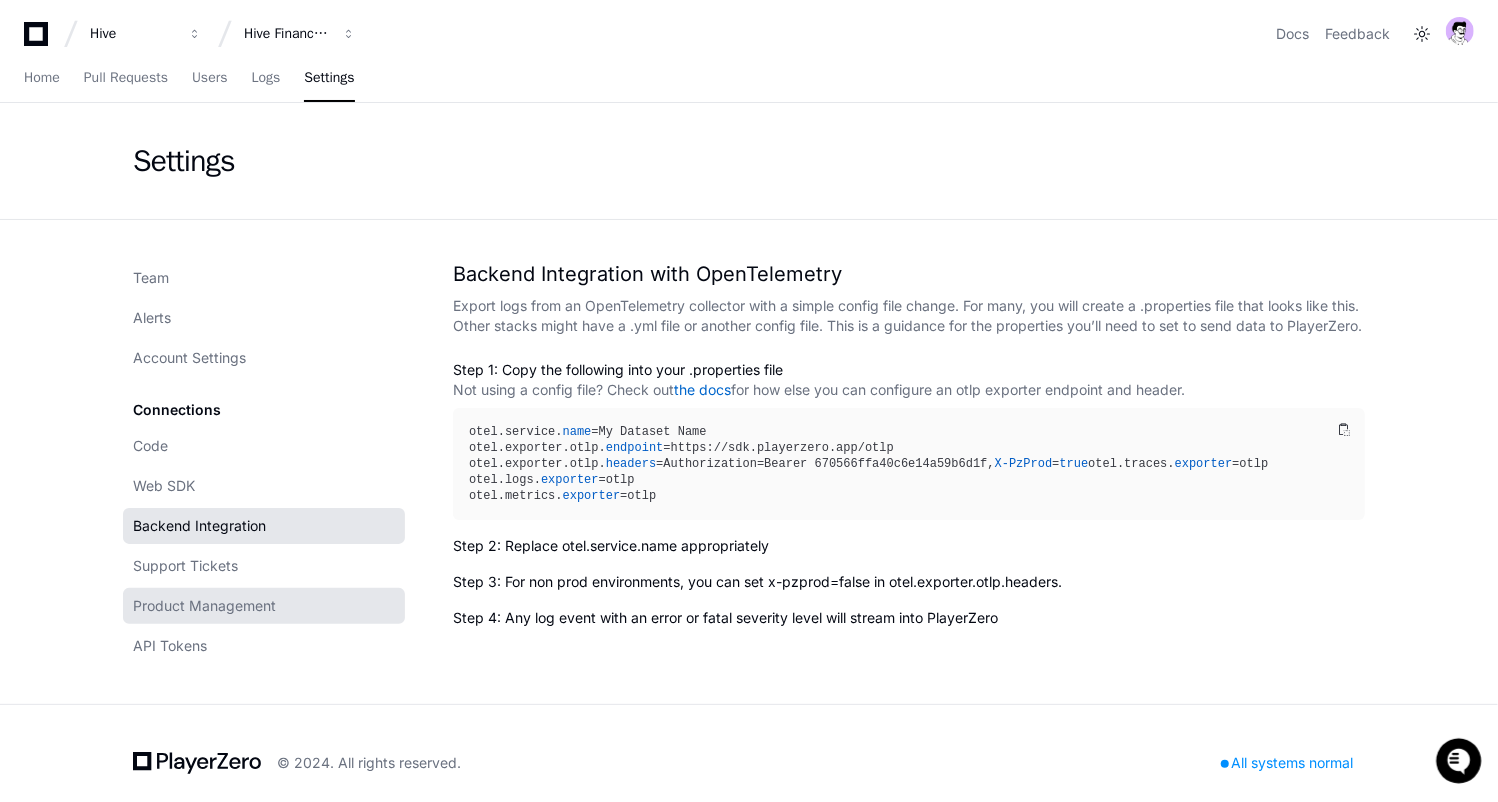 click on "Product Management" 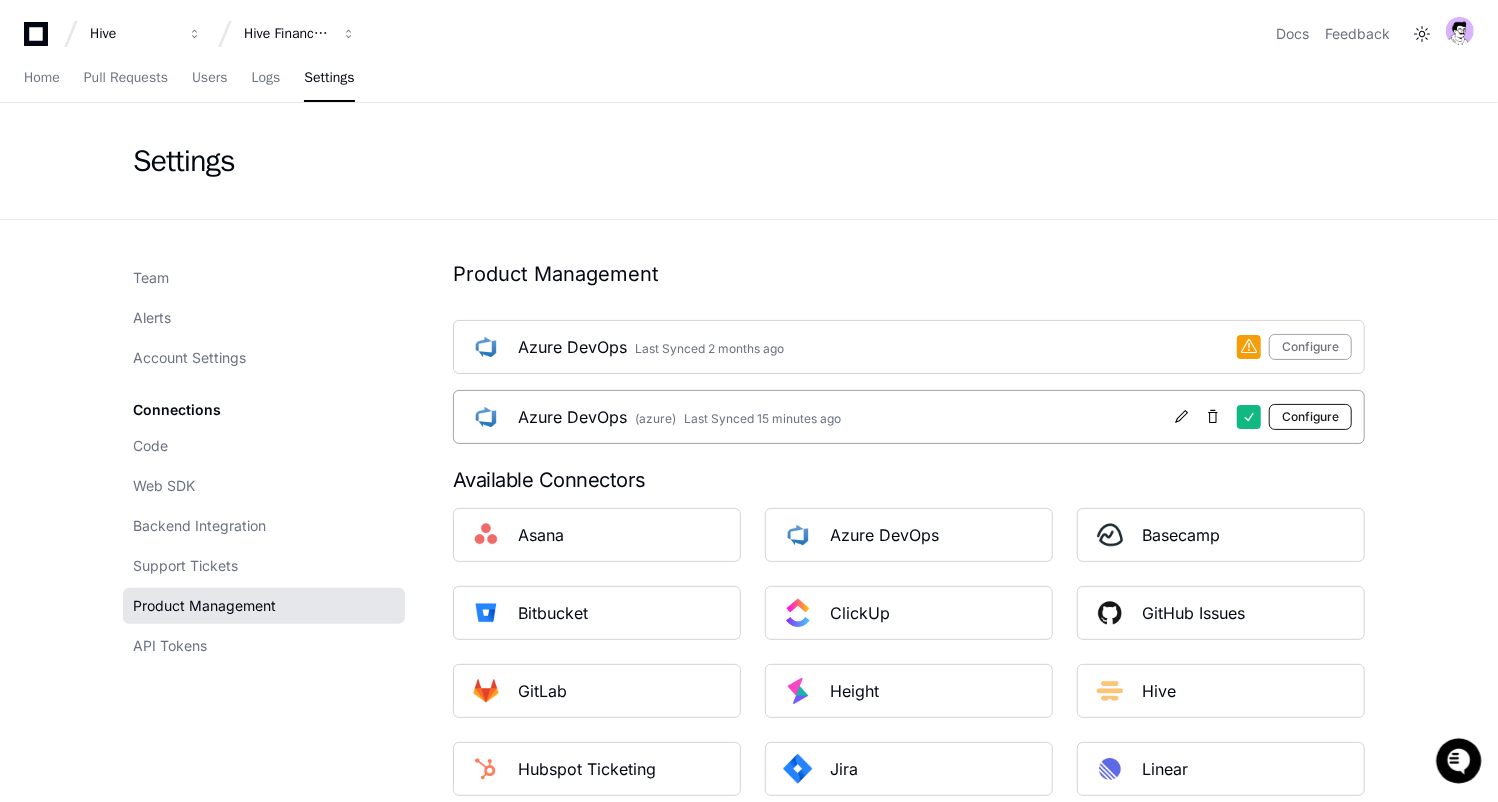 click on "Configure" 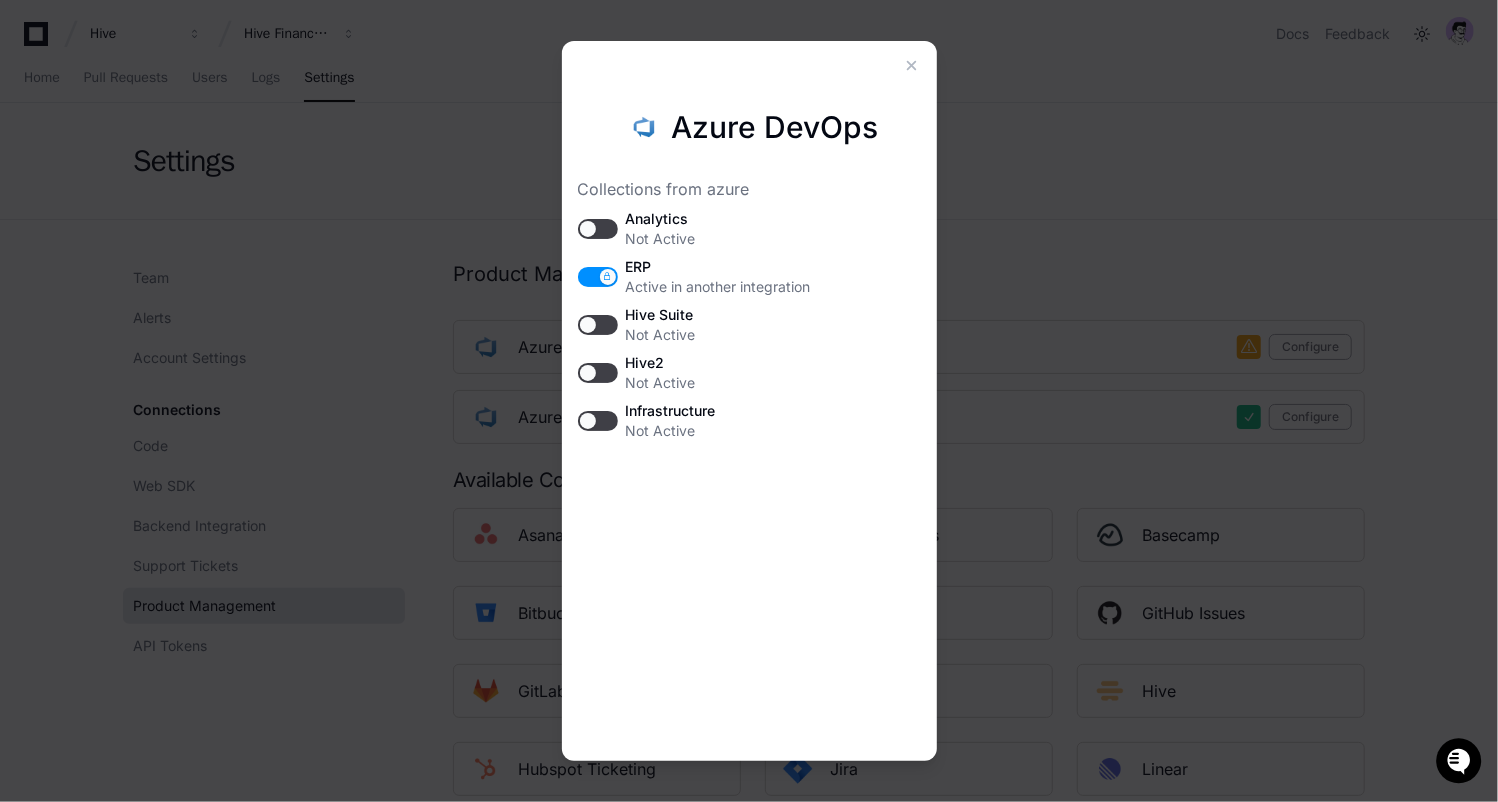 click at bounding box center (749, 401) 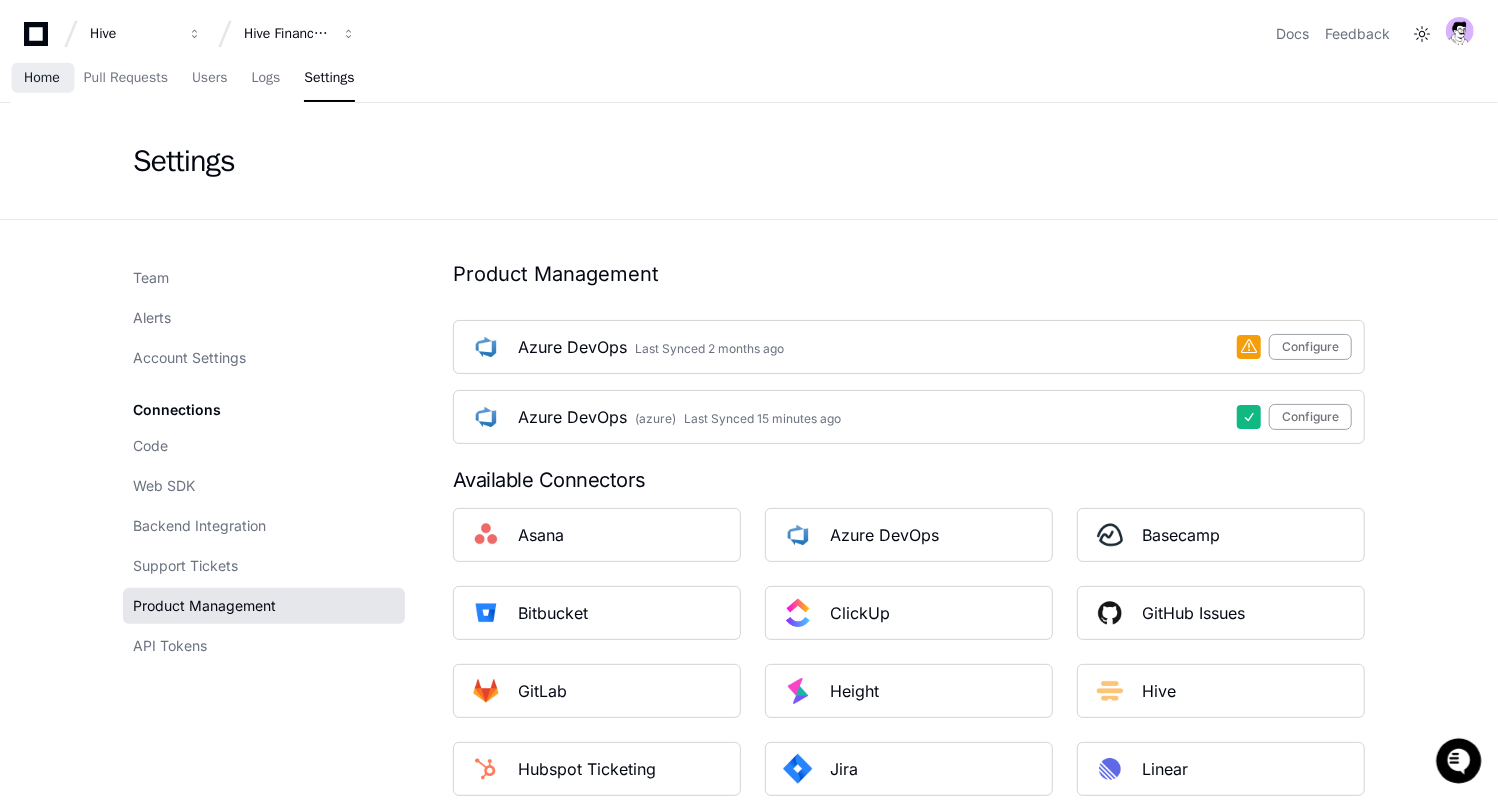 click on "Home" at bounding box center [42, 79] 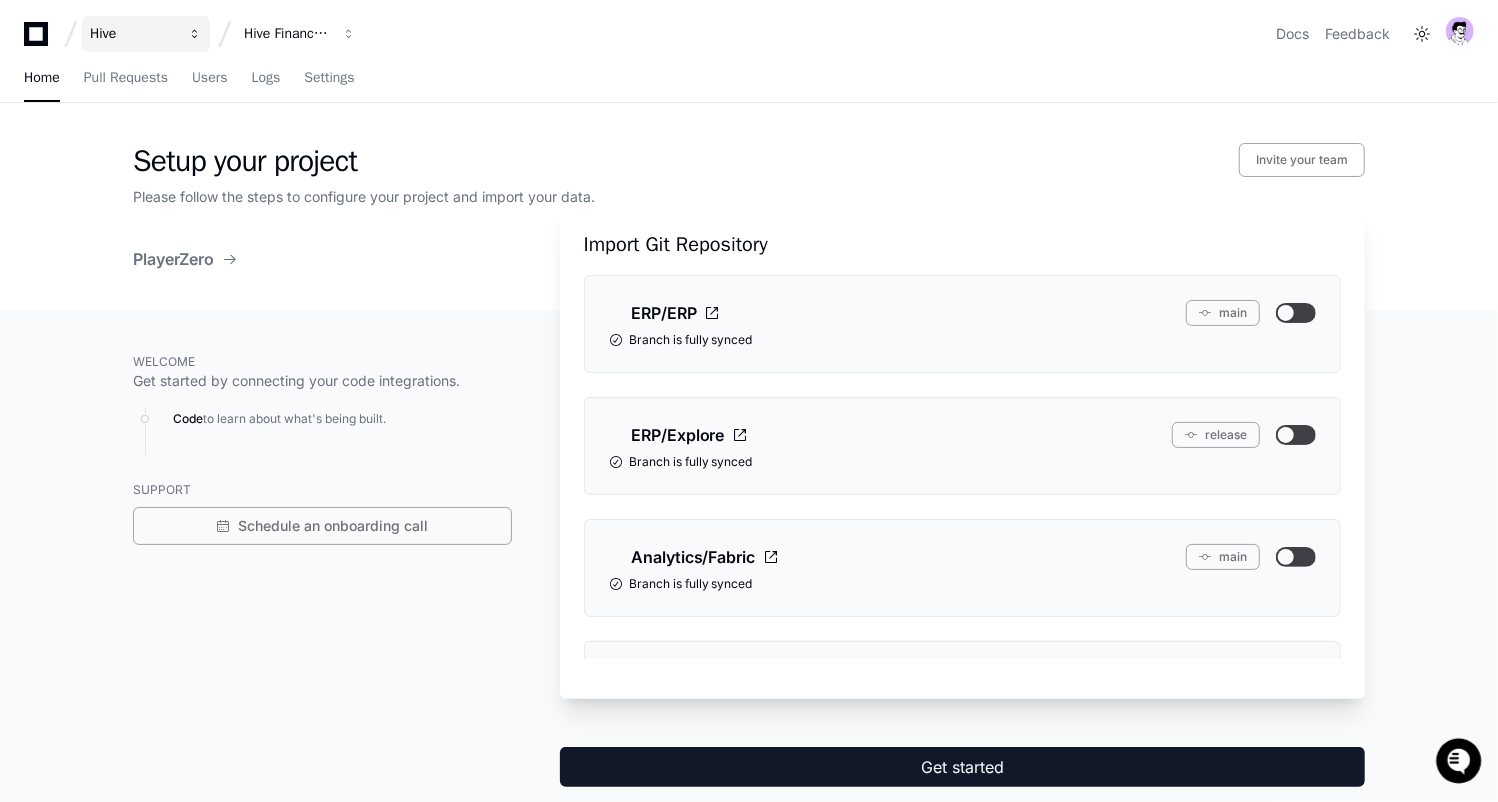 click on "Hive" at bounding box center (146, 34) 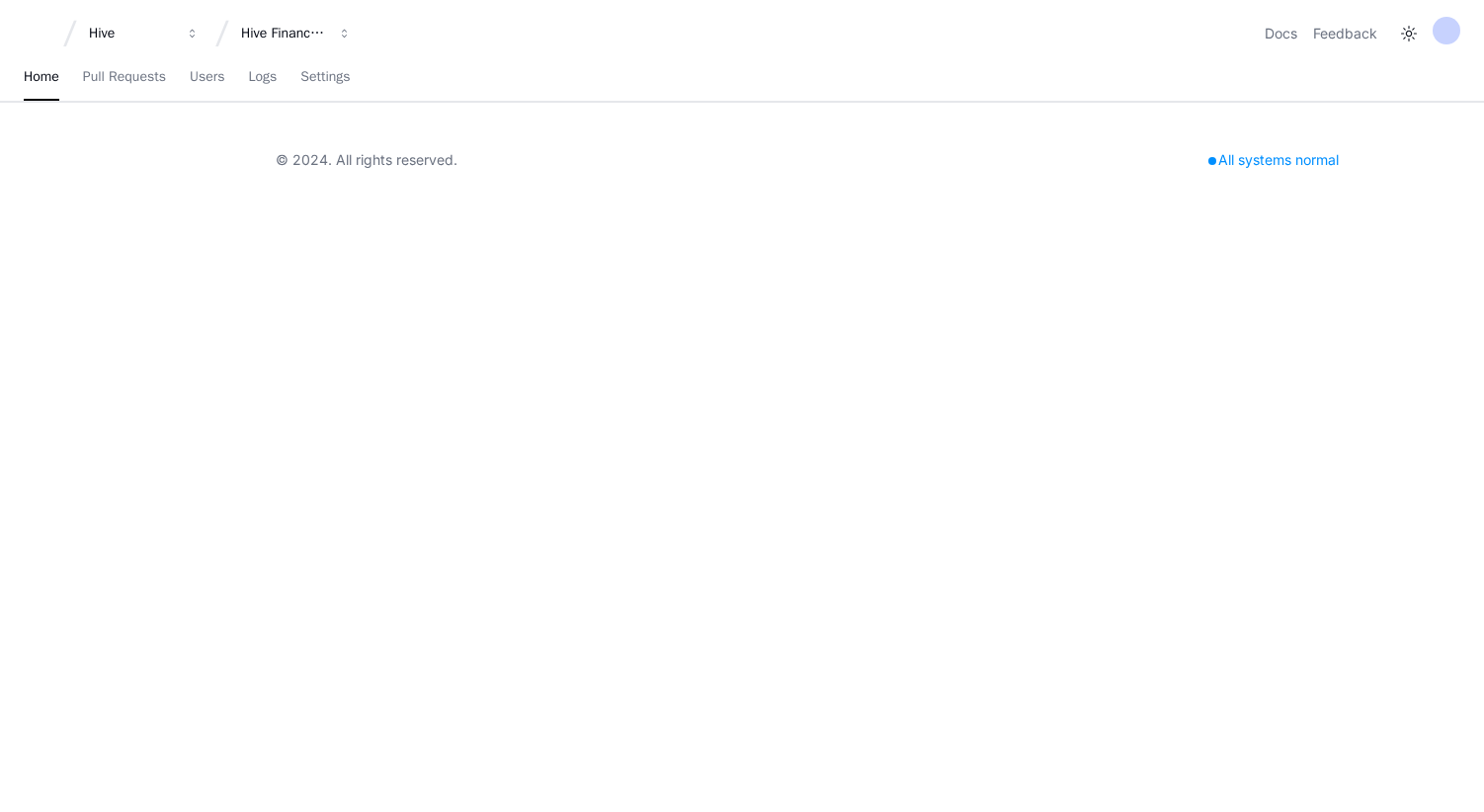 scroll, scrollTop: 0, scrollLeft: 0, axis: both 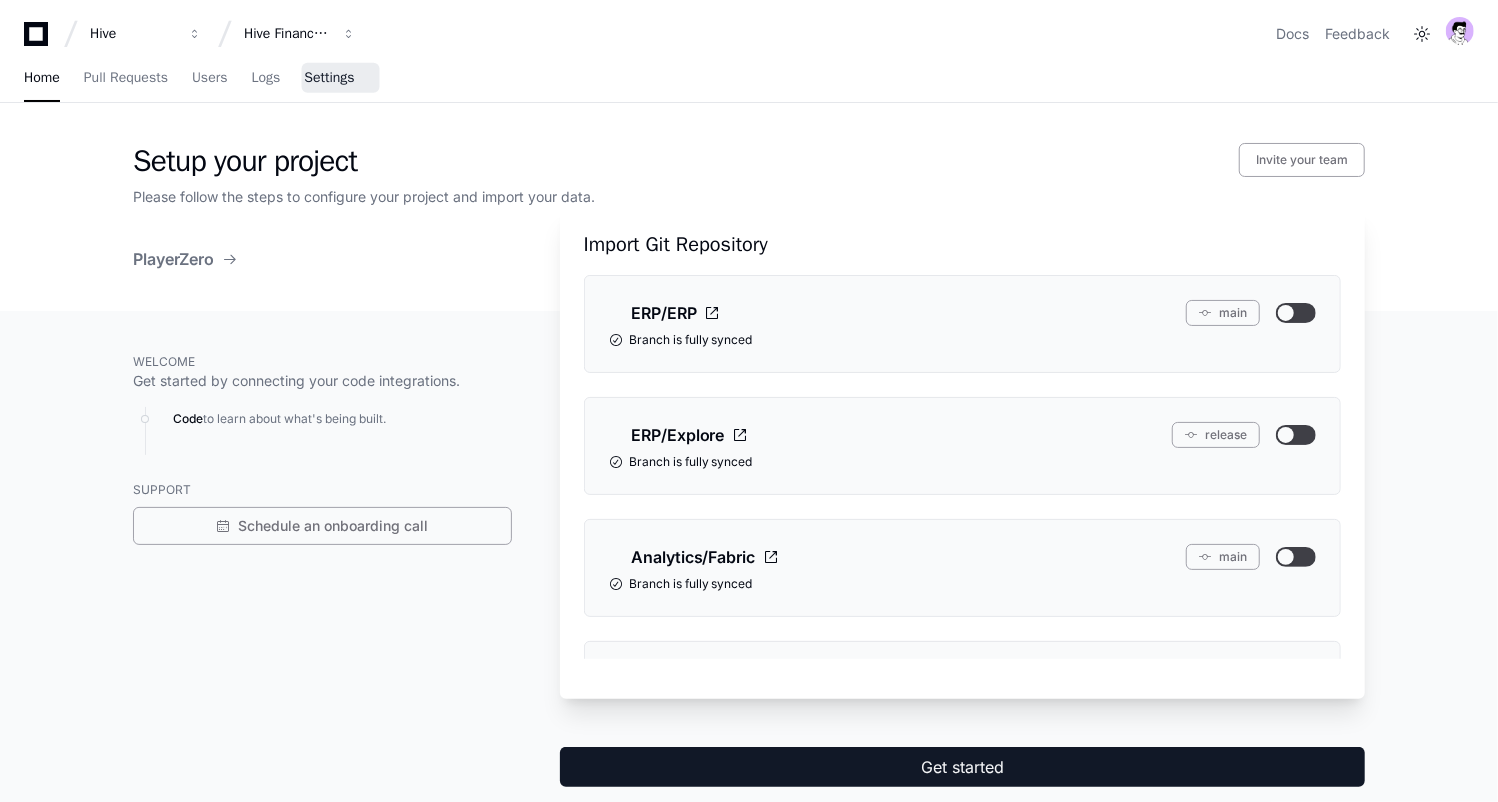 click on "Settings" at bounding box center [329, 78] 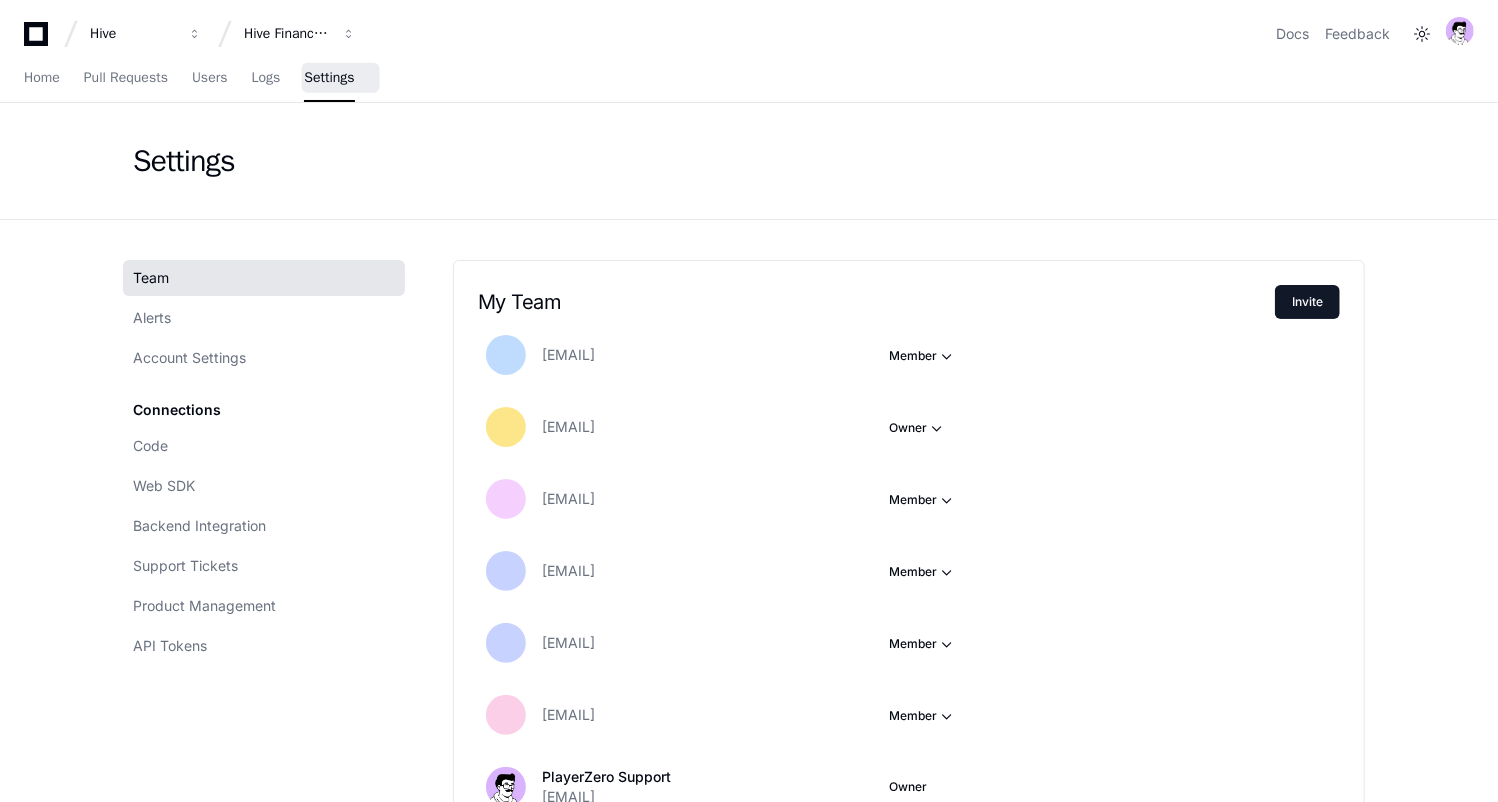 scroll, scrollTop: 0, scrollLeft: 0, axis: both 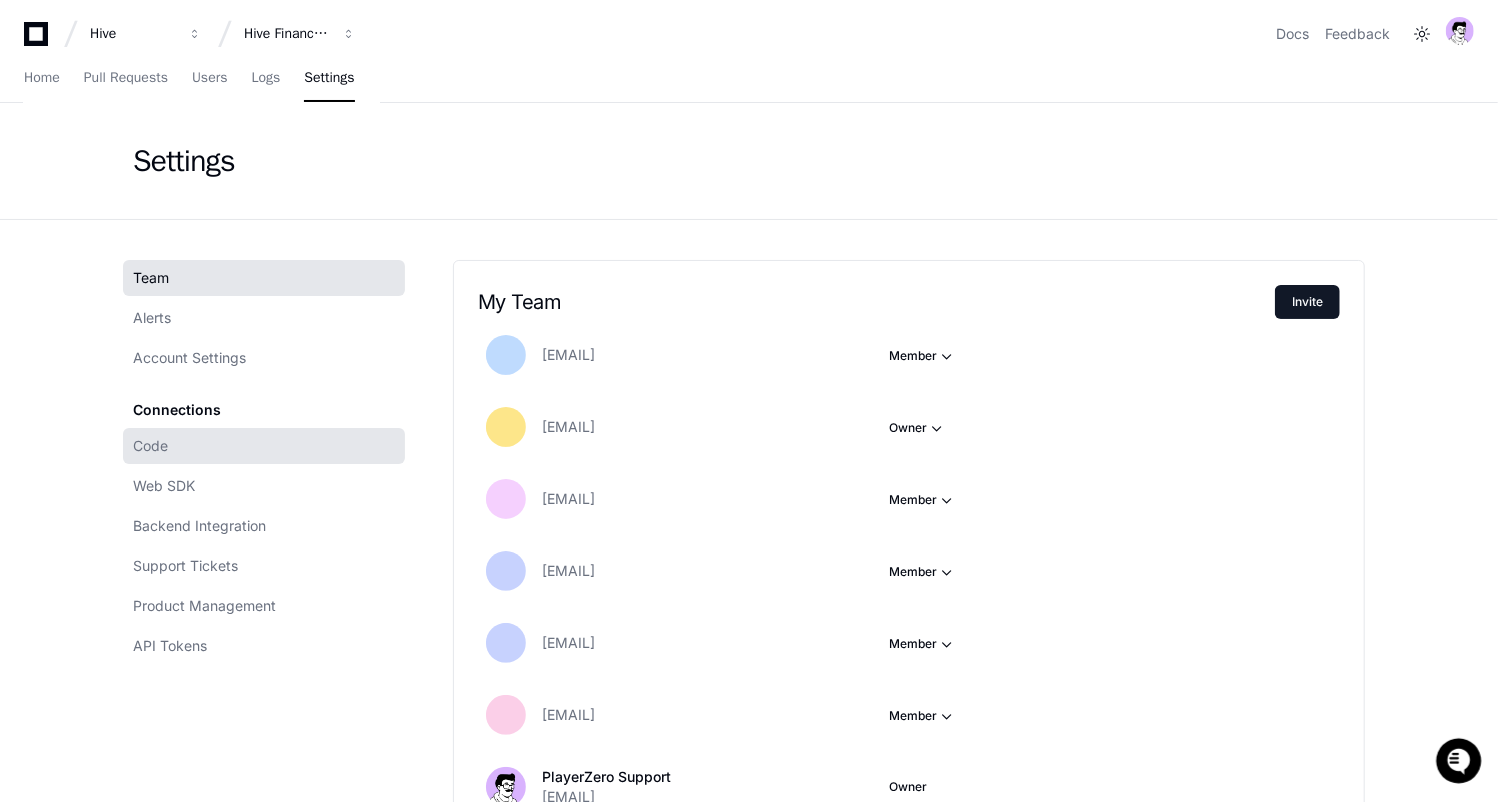 click on "Code" 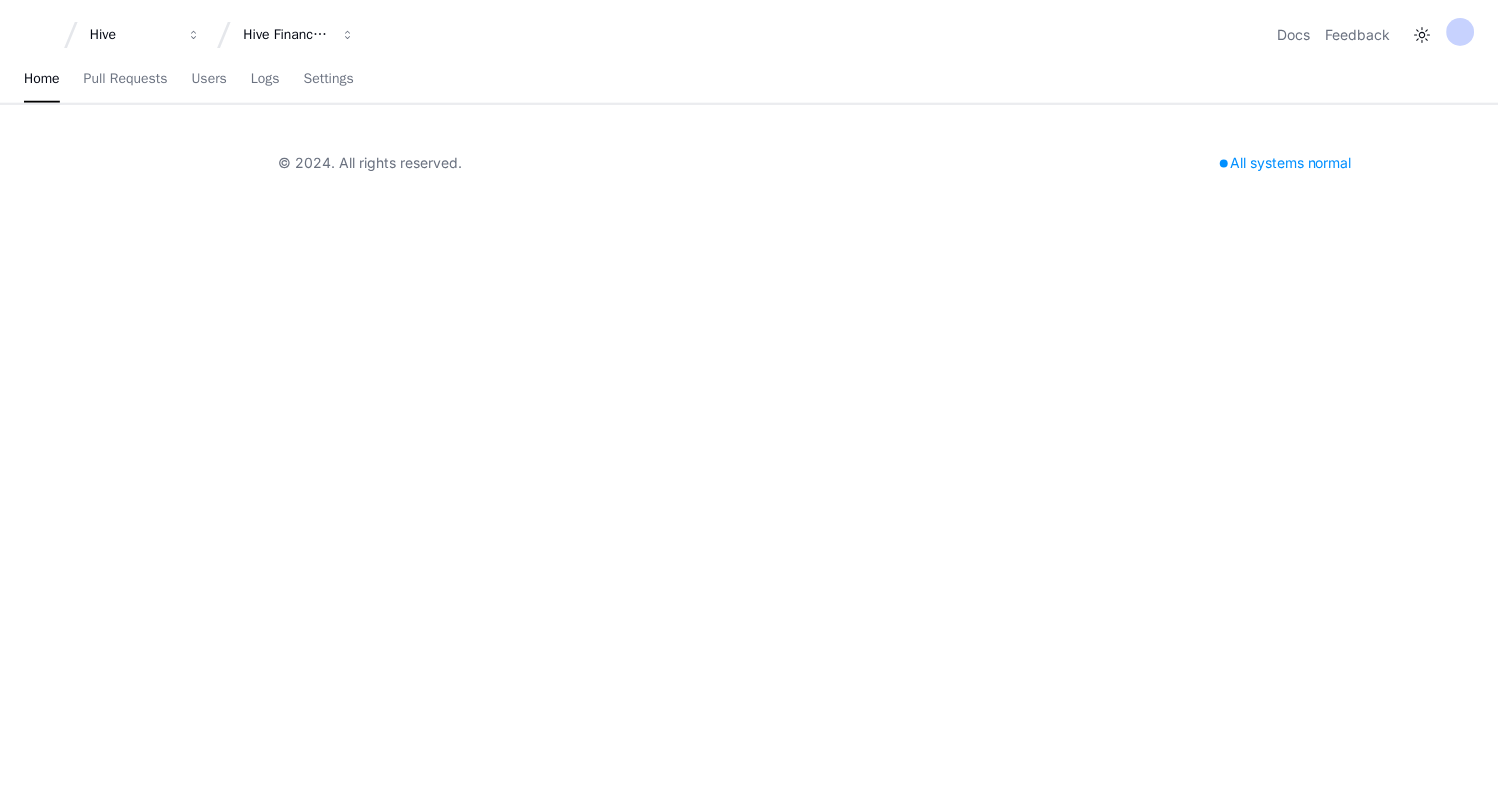scroll, scrollTop: 0, scrollLeft: 0, axis: both 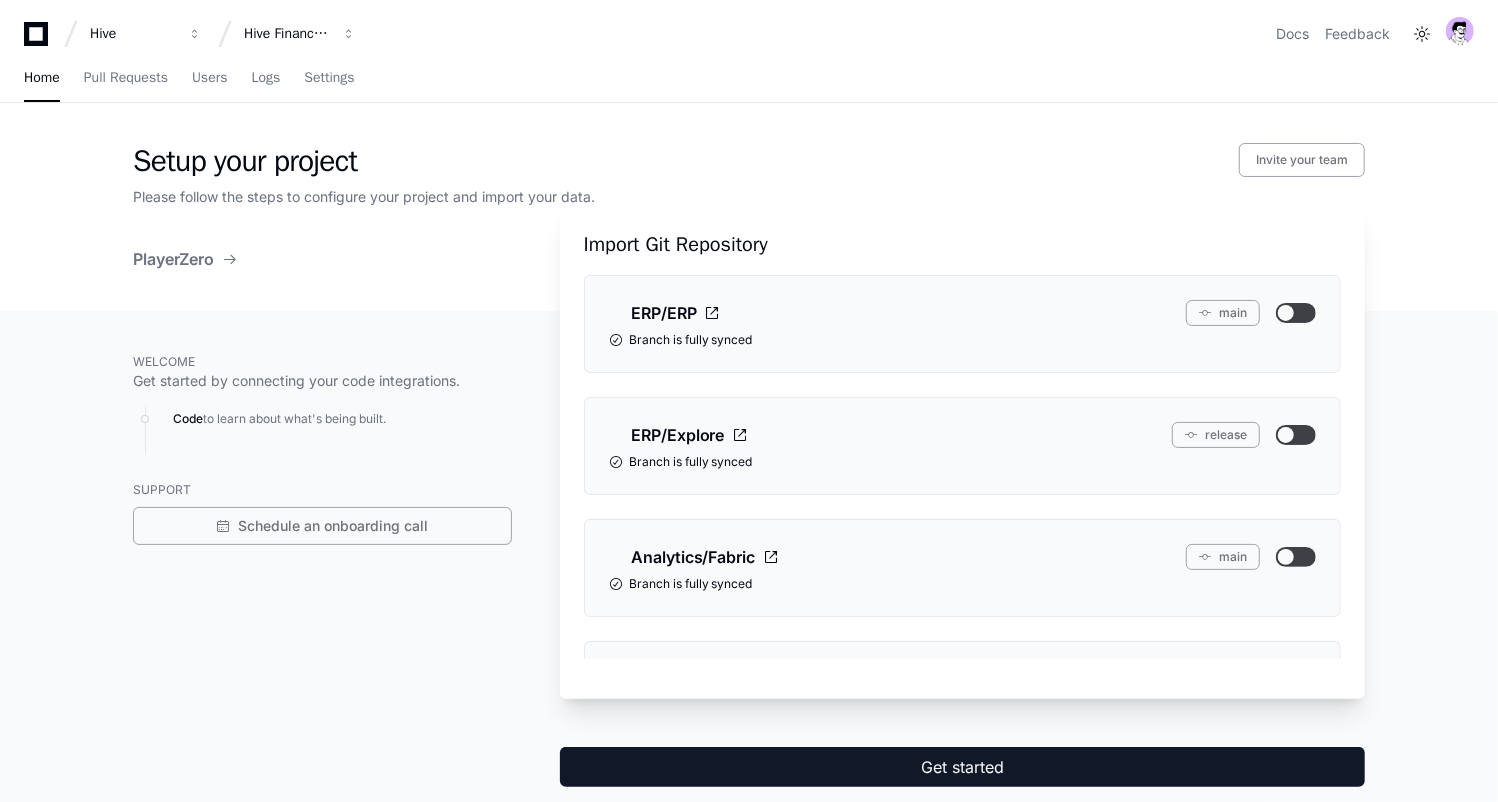 click 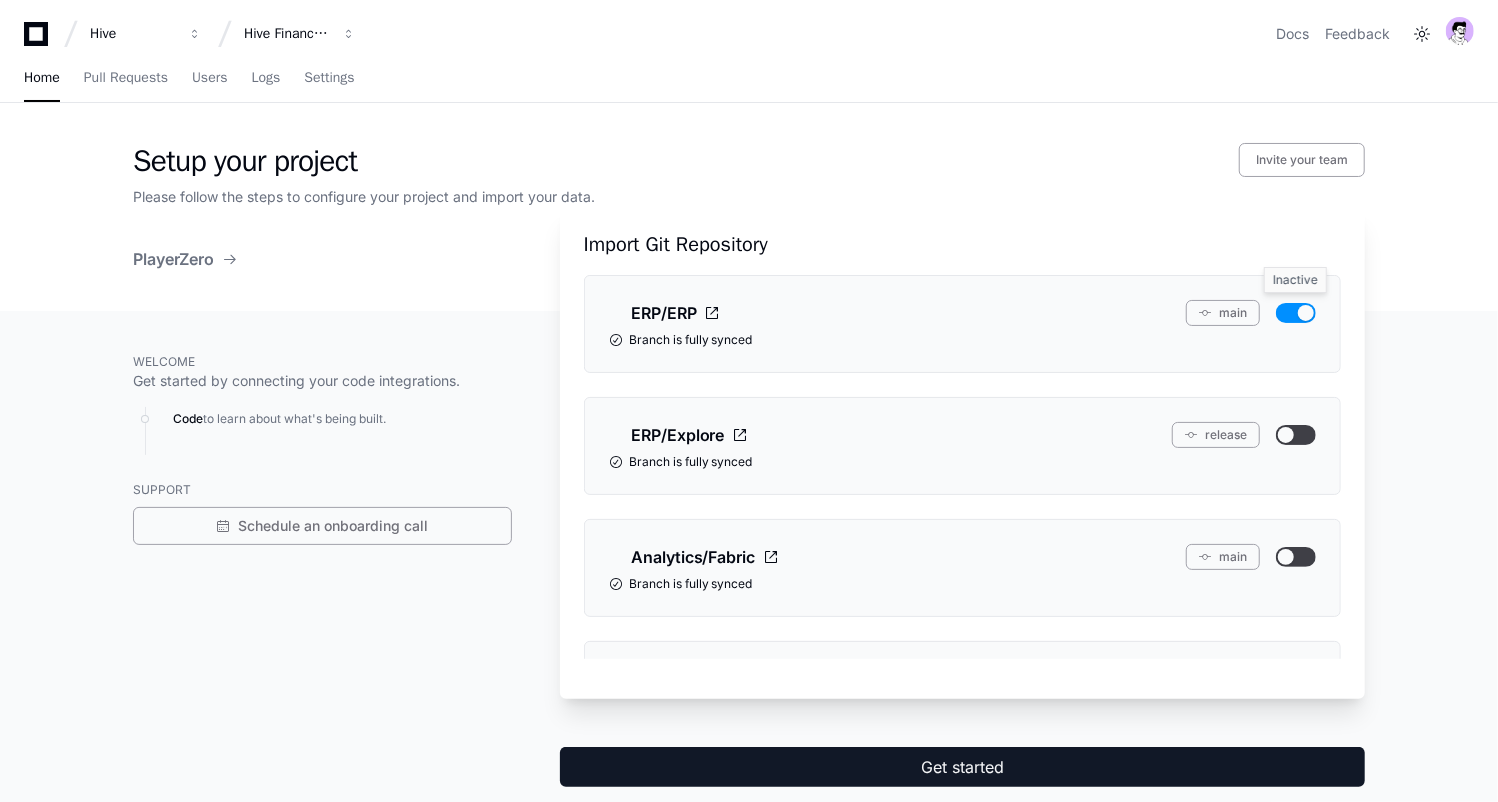 scroll, scrollTop: 0, scrollLeft: 0, axis: both 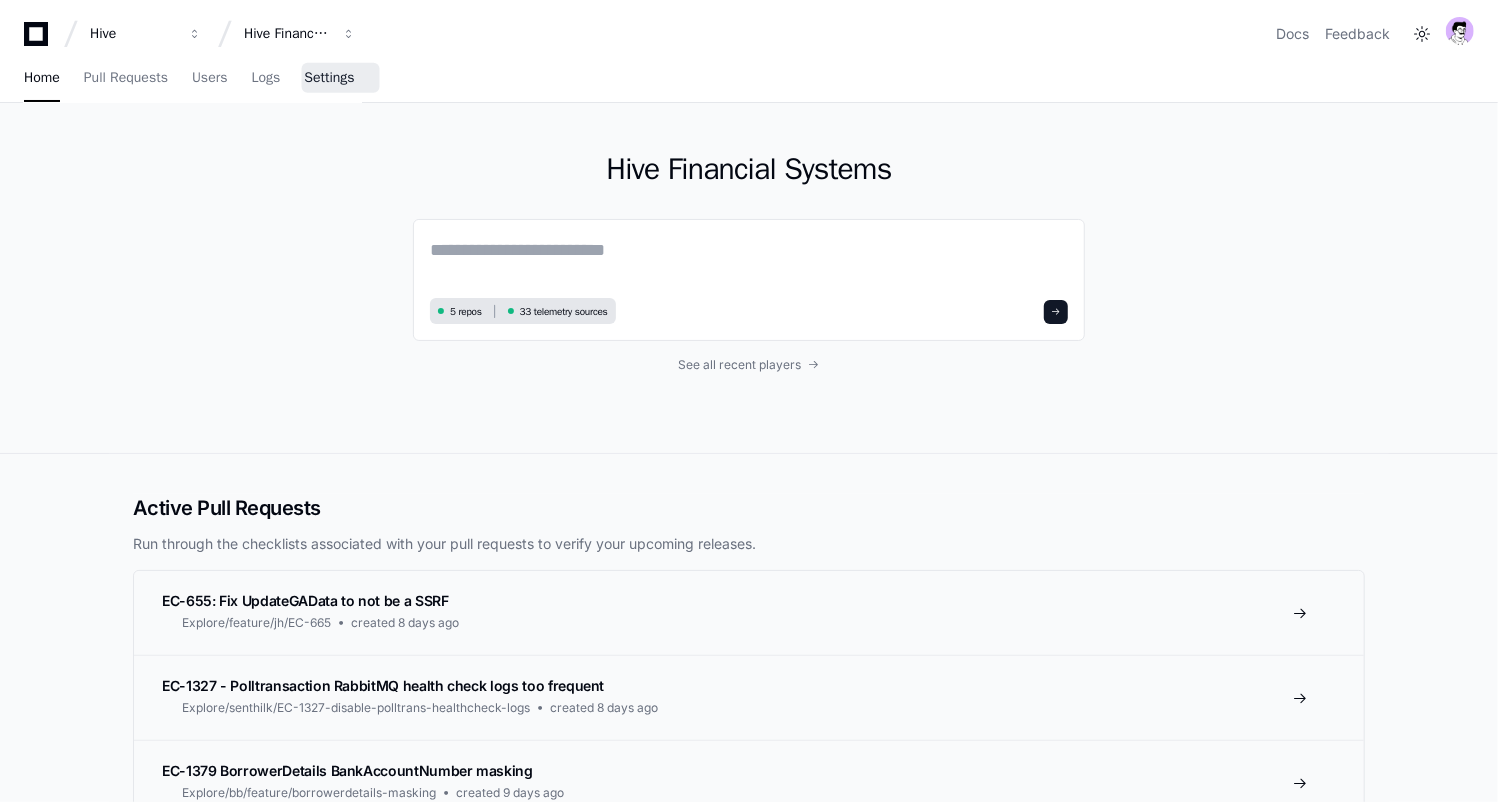 click on "Settings" at bounding box center (329, 79) 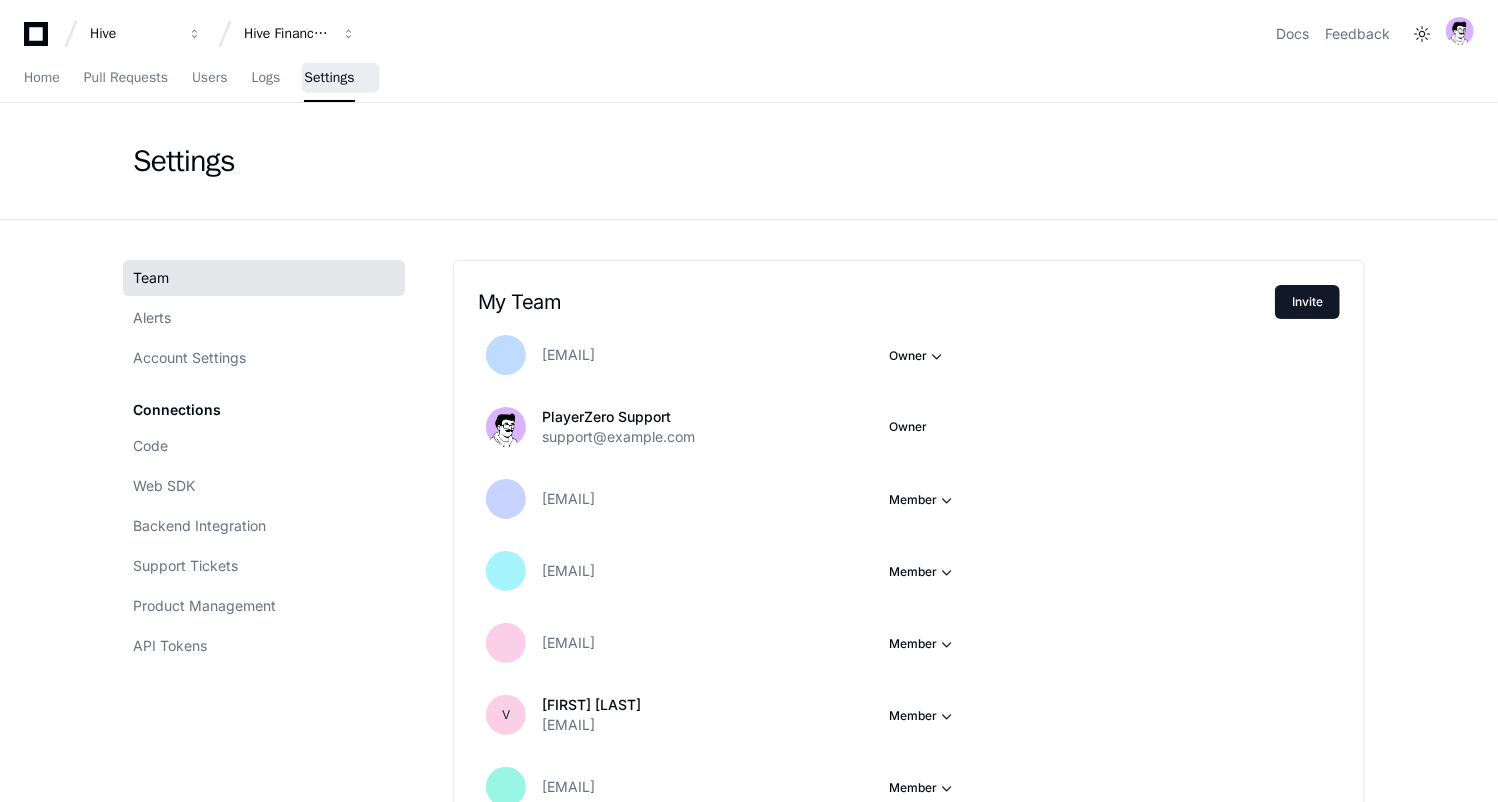 scroll, scrollTop: 0, scrollLeft: 0, axis: both 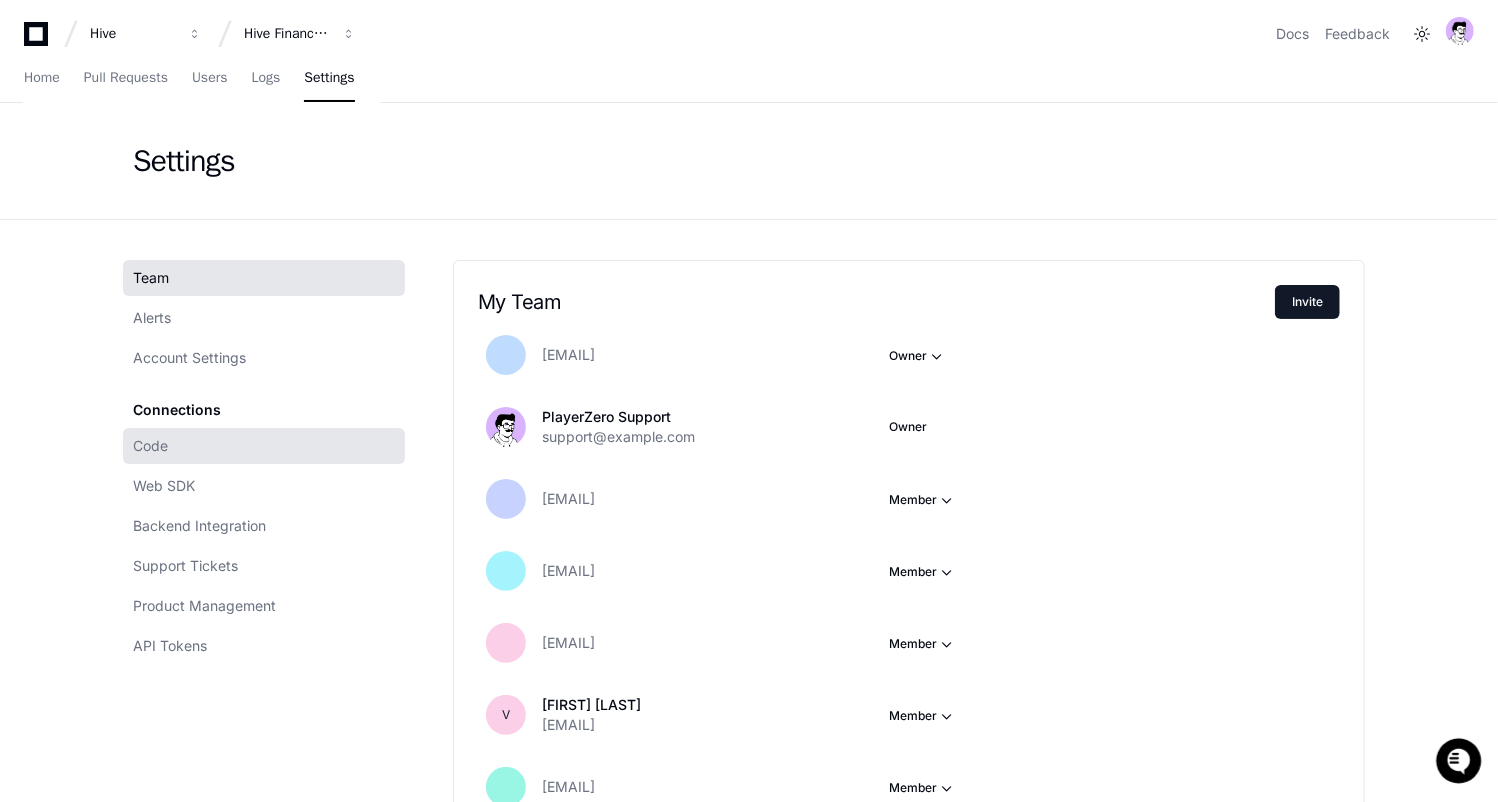 click on "Code" 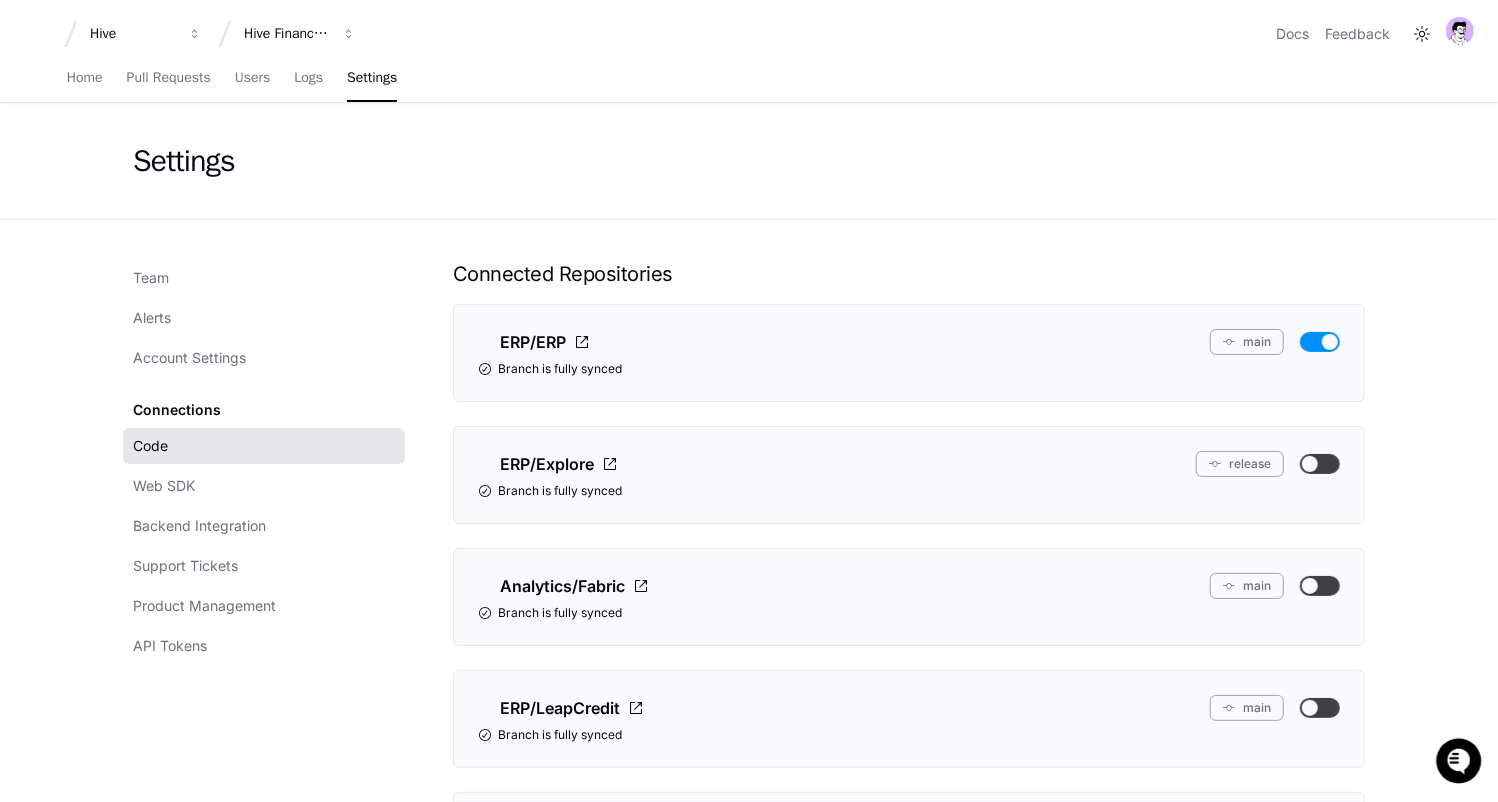 scroll, scrollTop: 703, scrollLeft: 0, axis: vertical 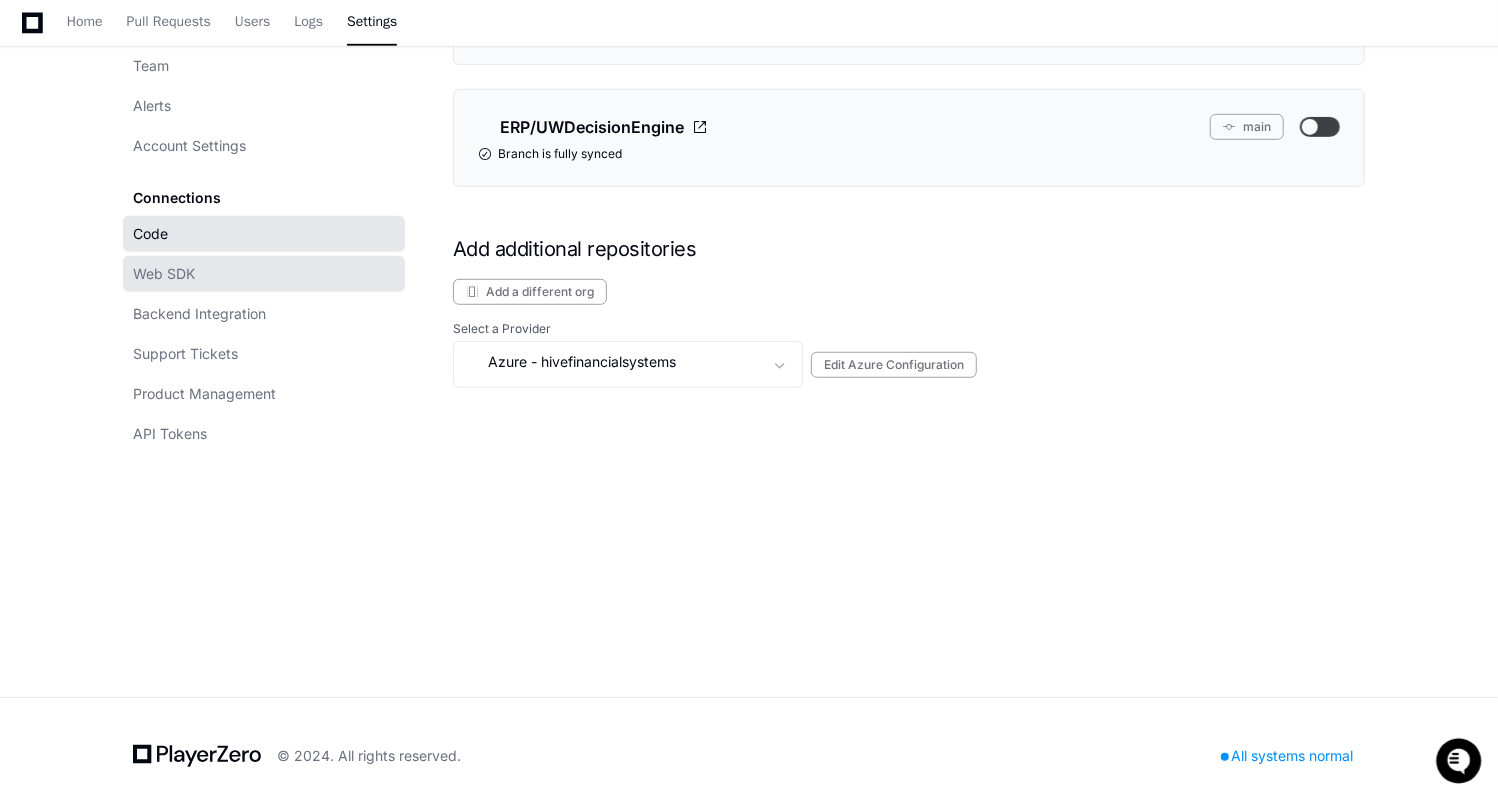 click on "Web SDK" 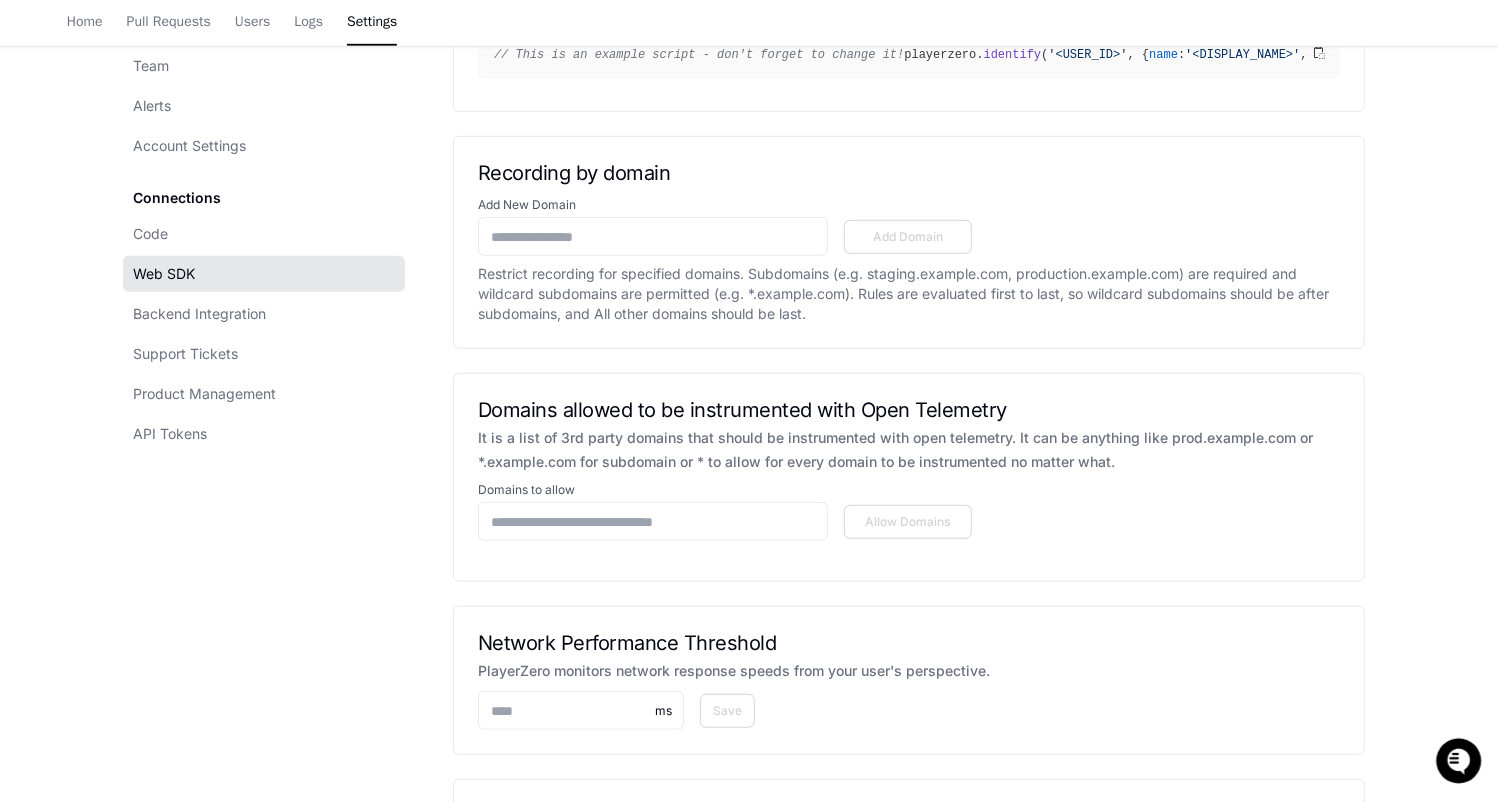 scroll, scrollTop: 0, scrollLeft: 0, axis: both 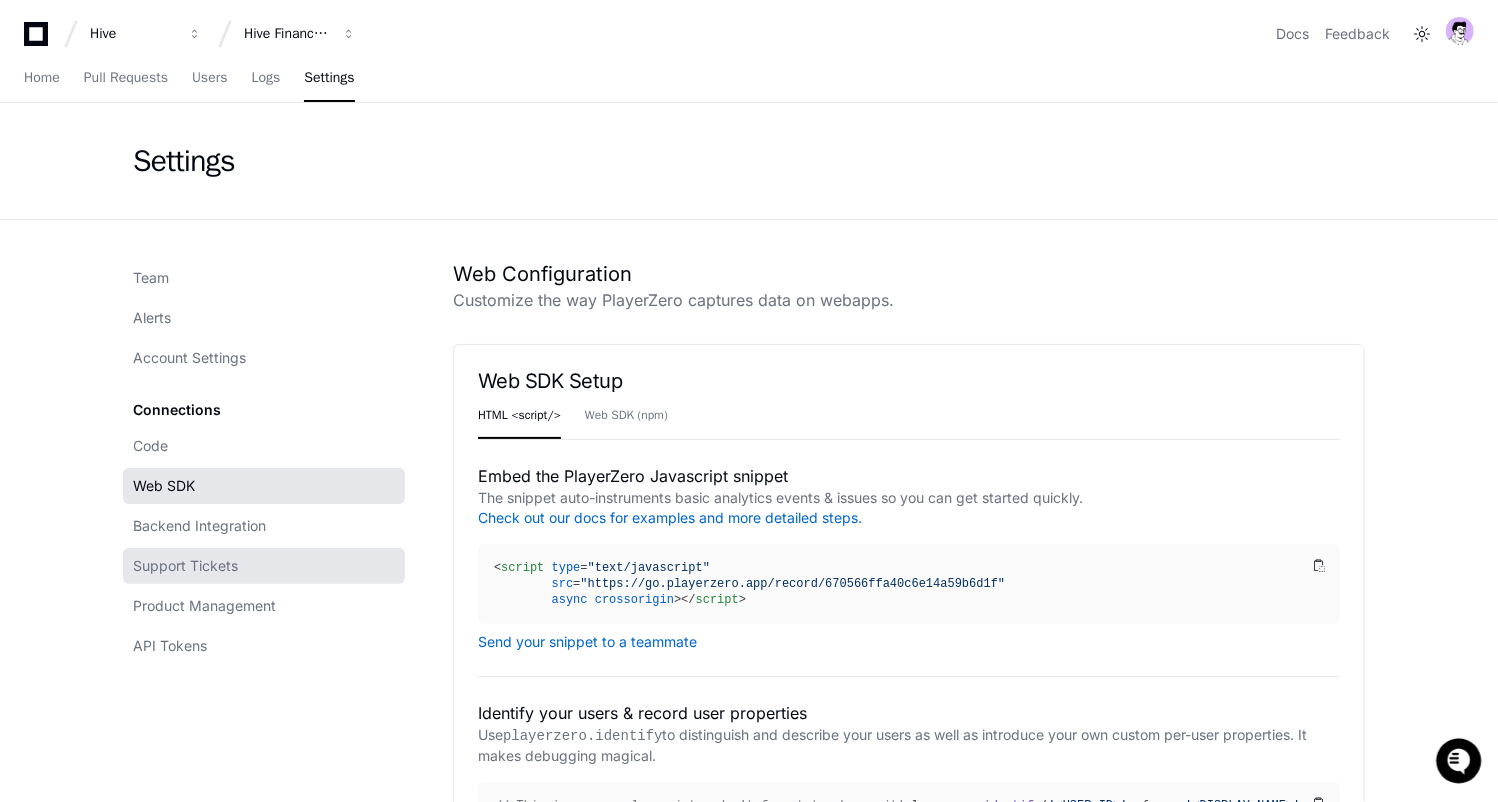 click on "Support Tickets" 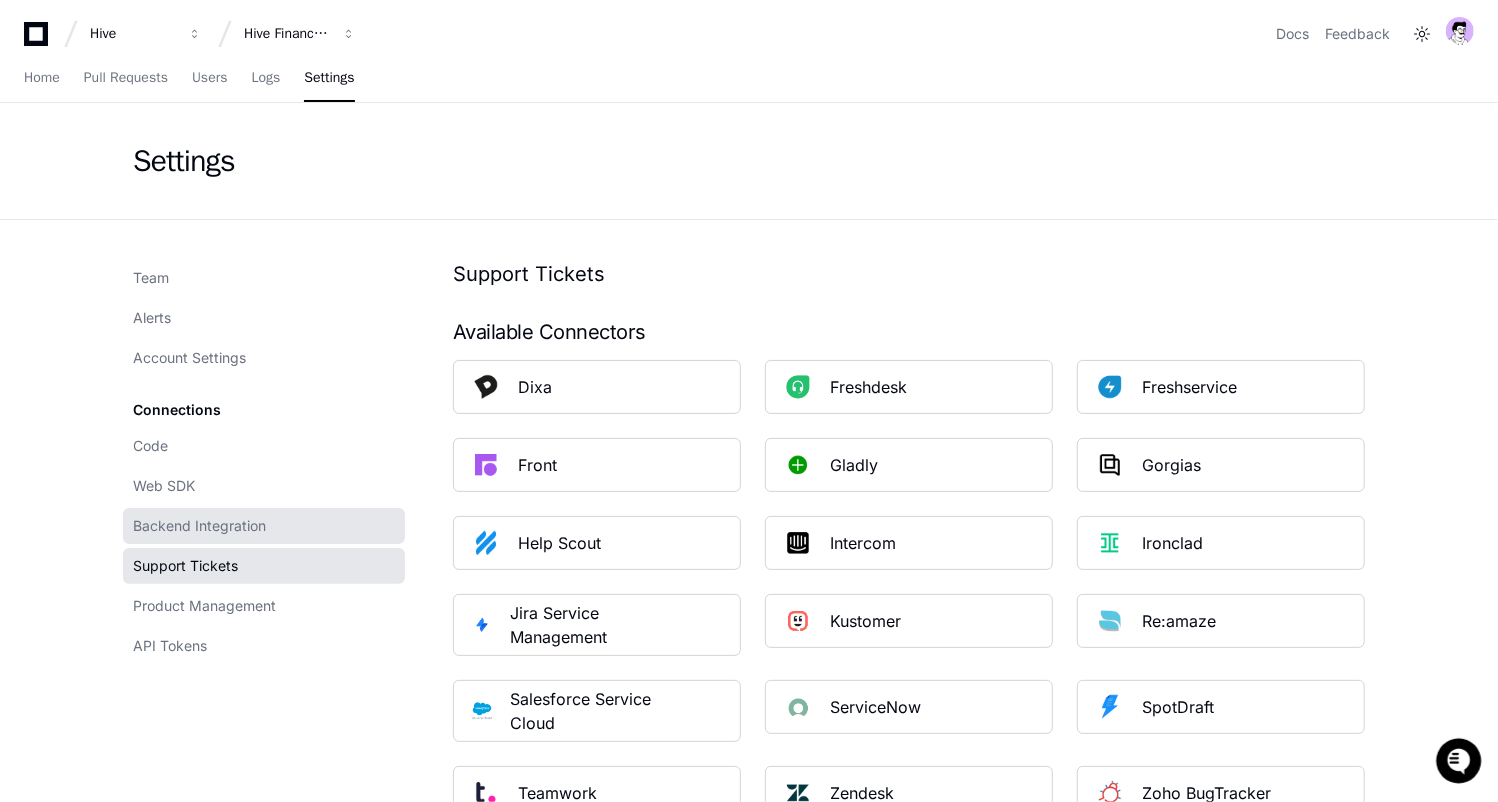 click on "Backend Integration" 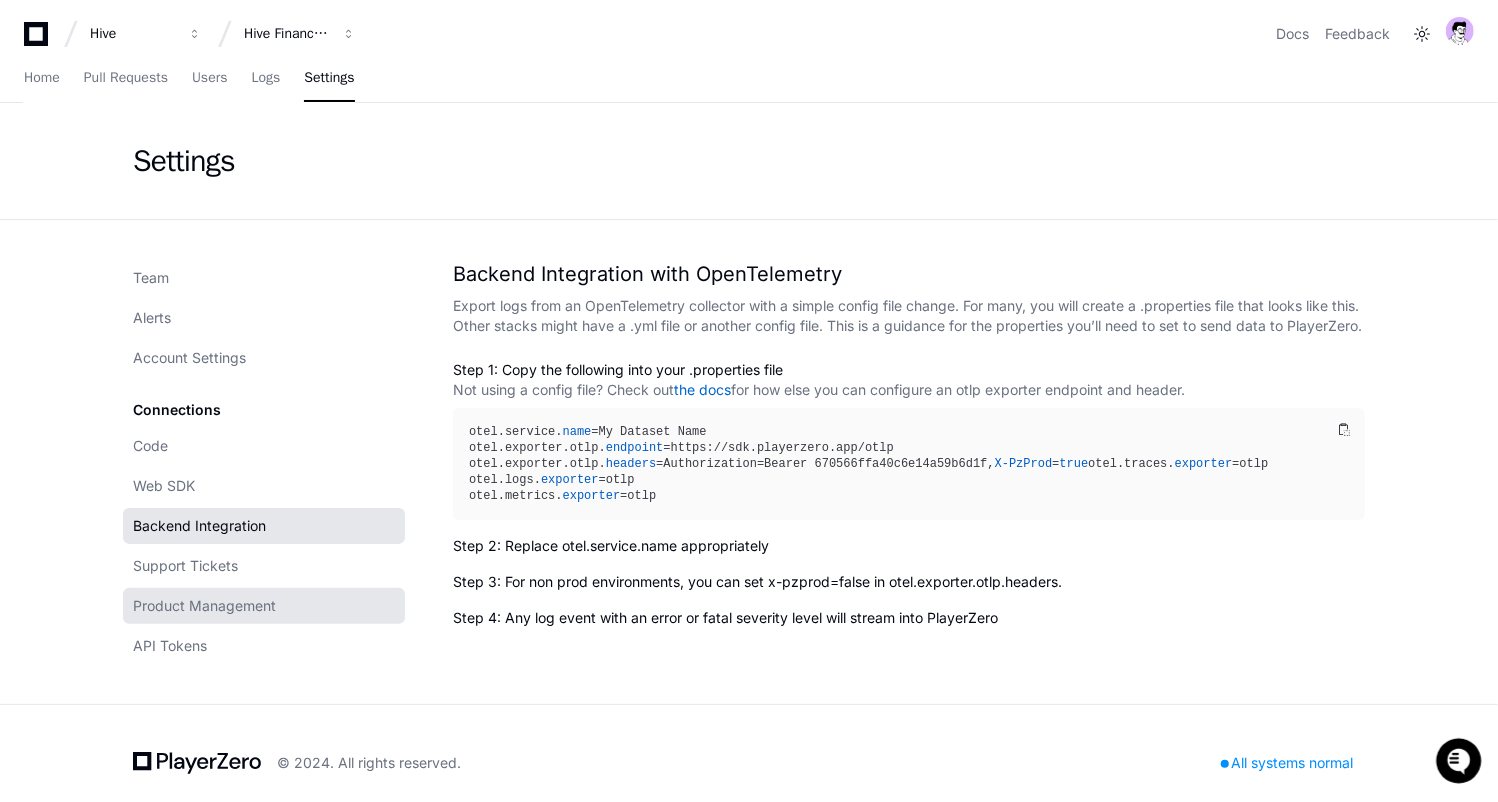 click on "Product Management" 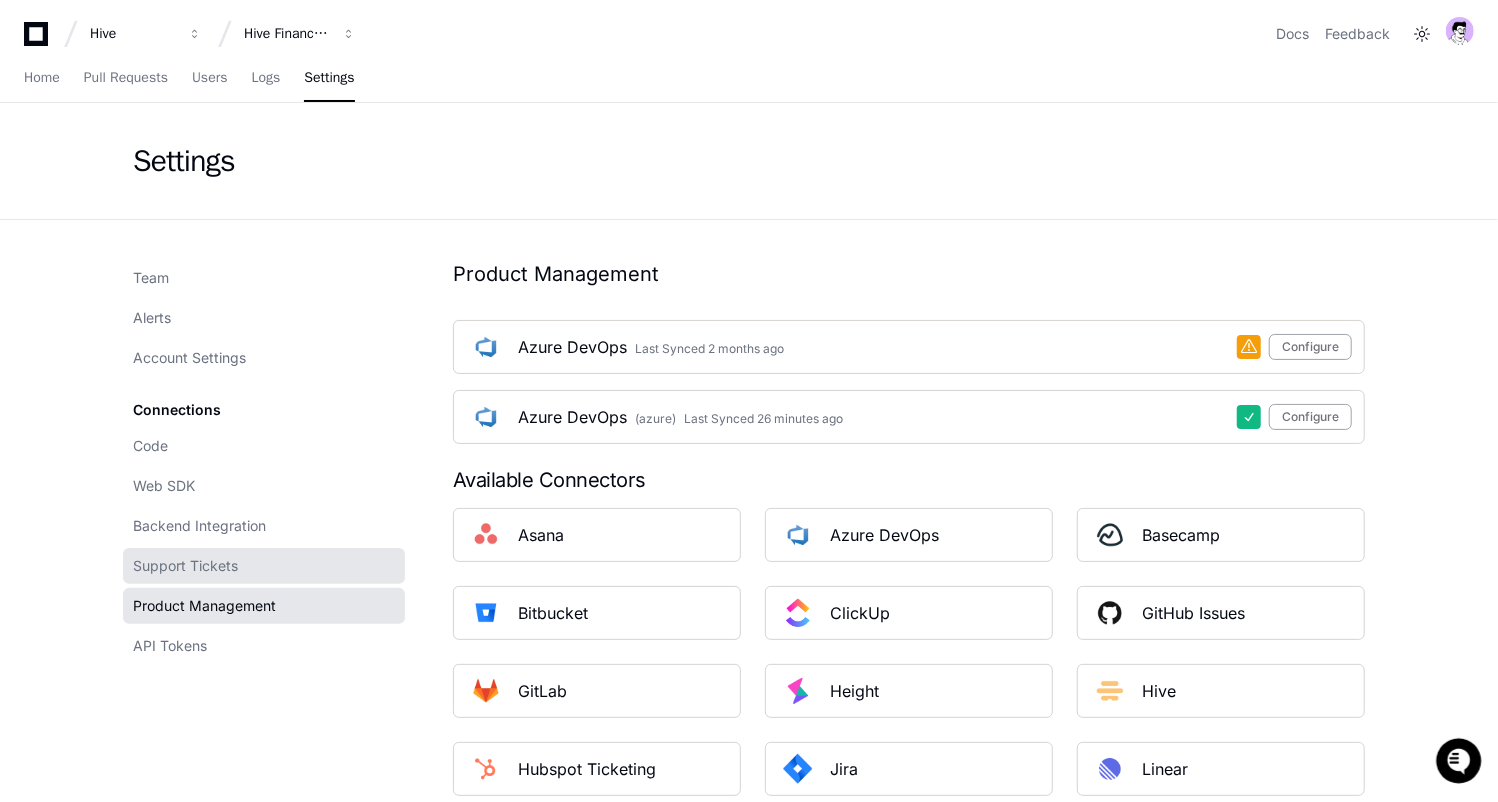click on "Support Tickets" 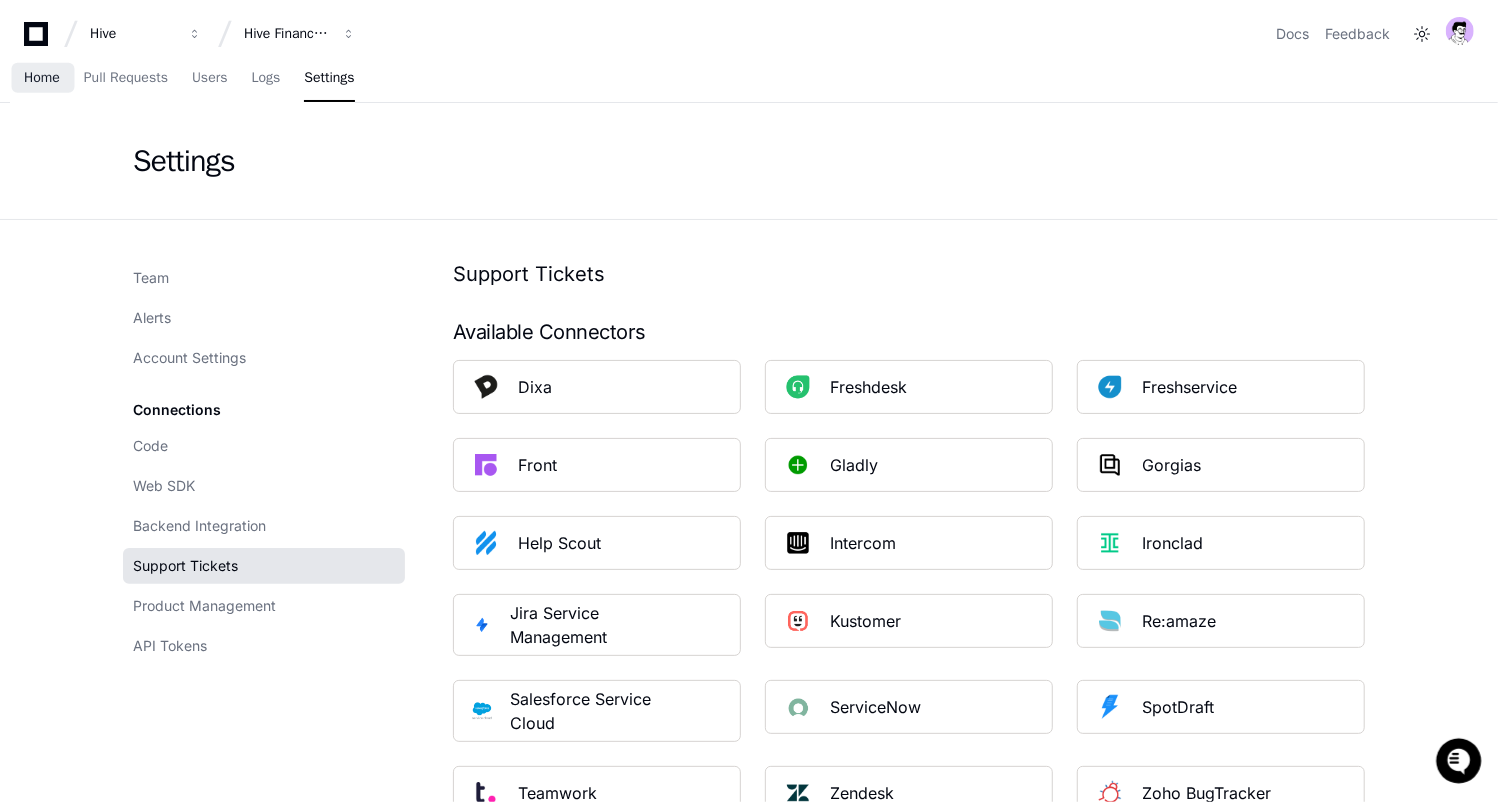 click on "Home" at bounding box center [42, 78] 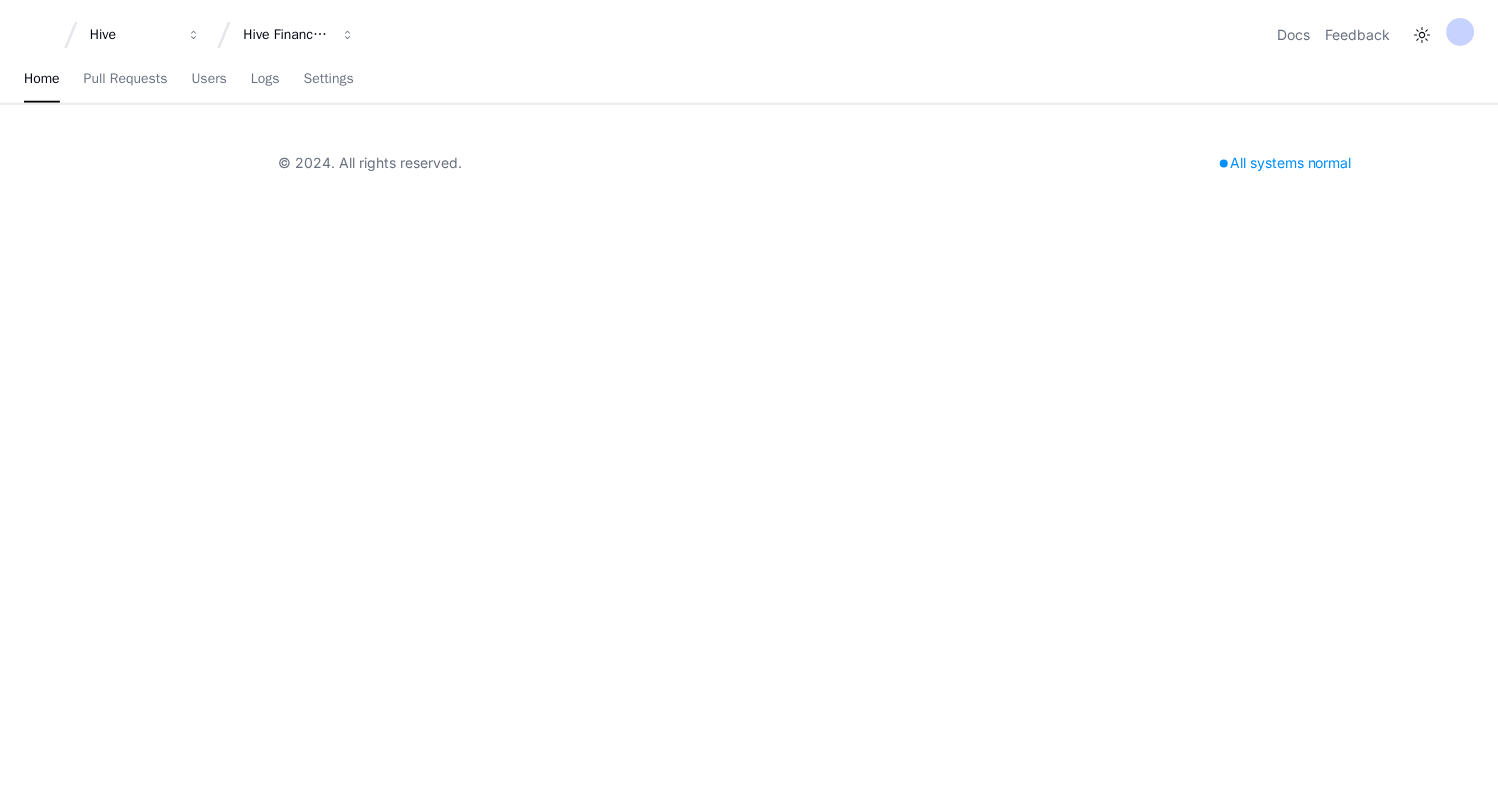 scroll, scrollTop: 0, scrollLeft: 0, axis: both 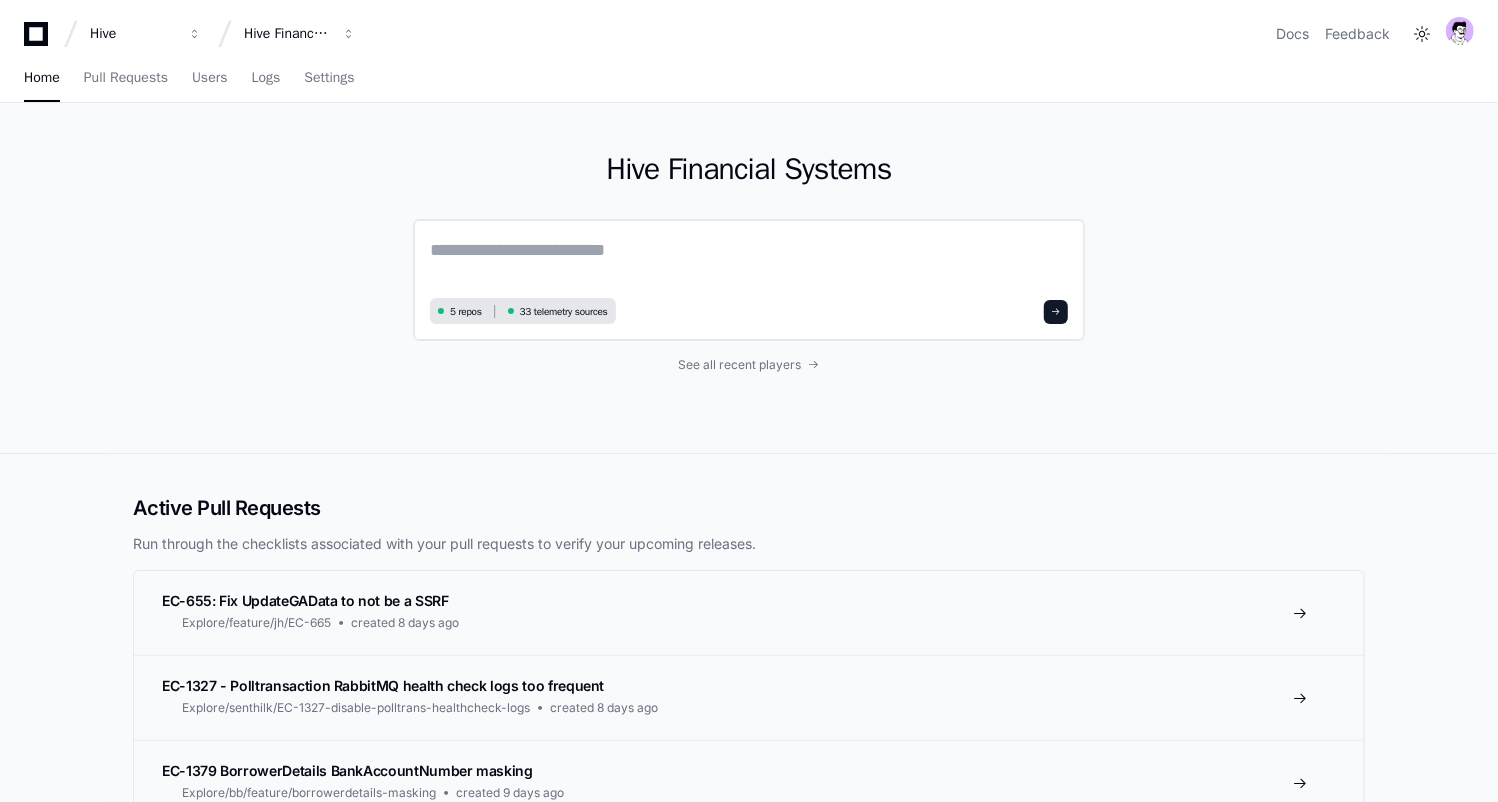 click 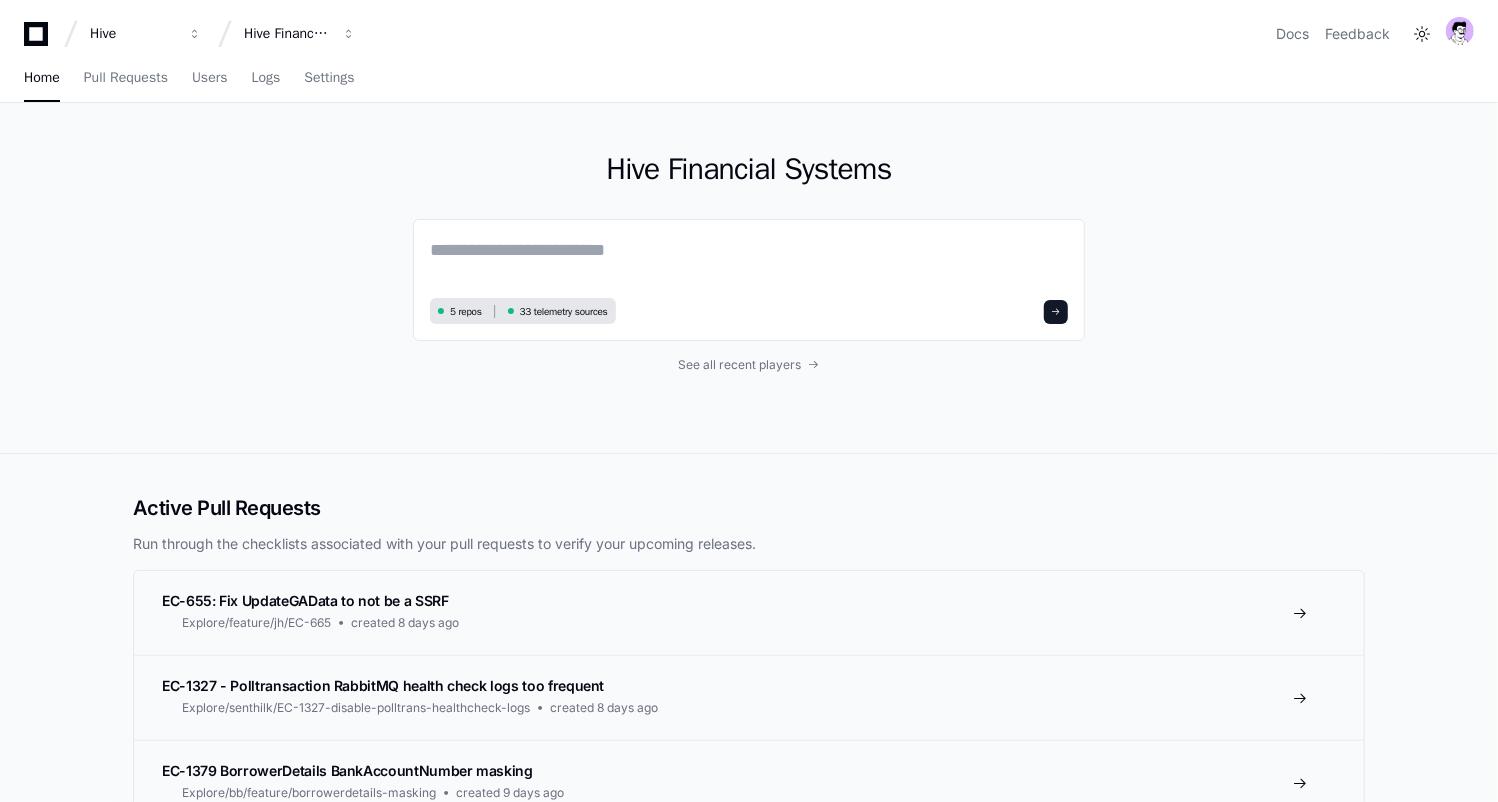 scroll, scrollTop: 0, scrollLeft: 0, axis: both 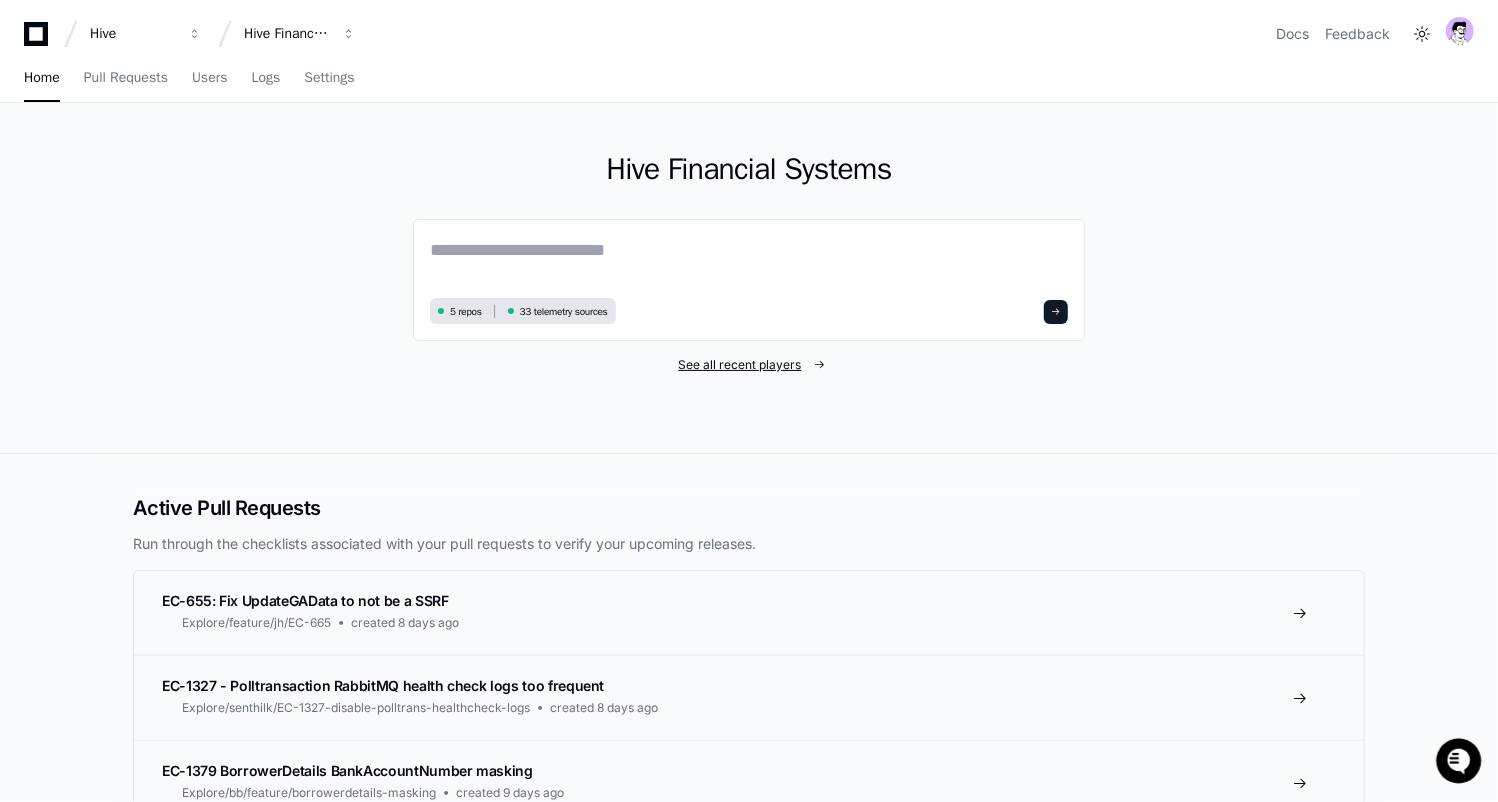 click on "See all recent players" 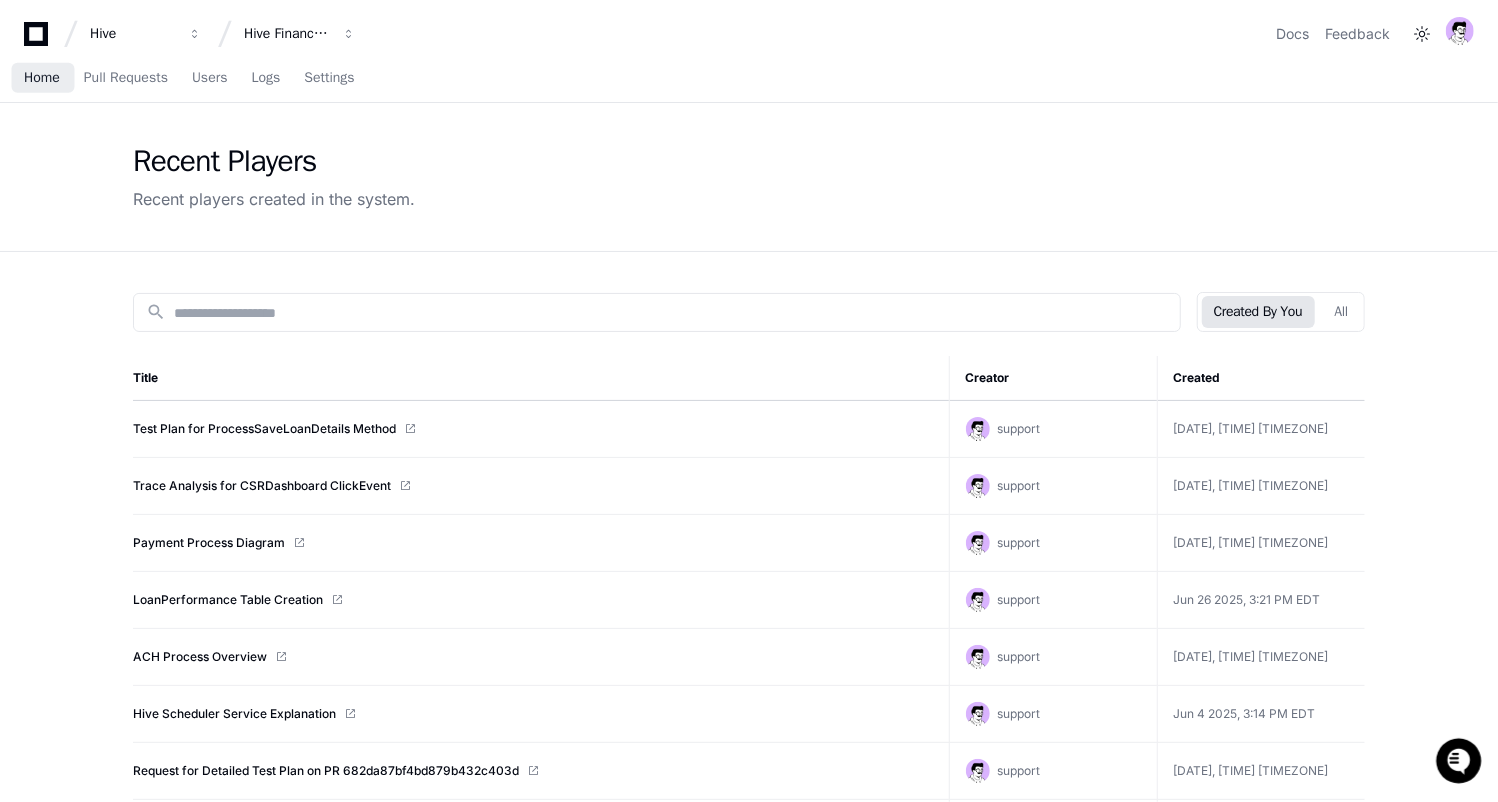 click on "Home" at bounding box center (42, 78) 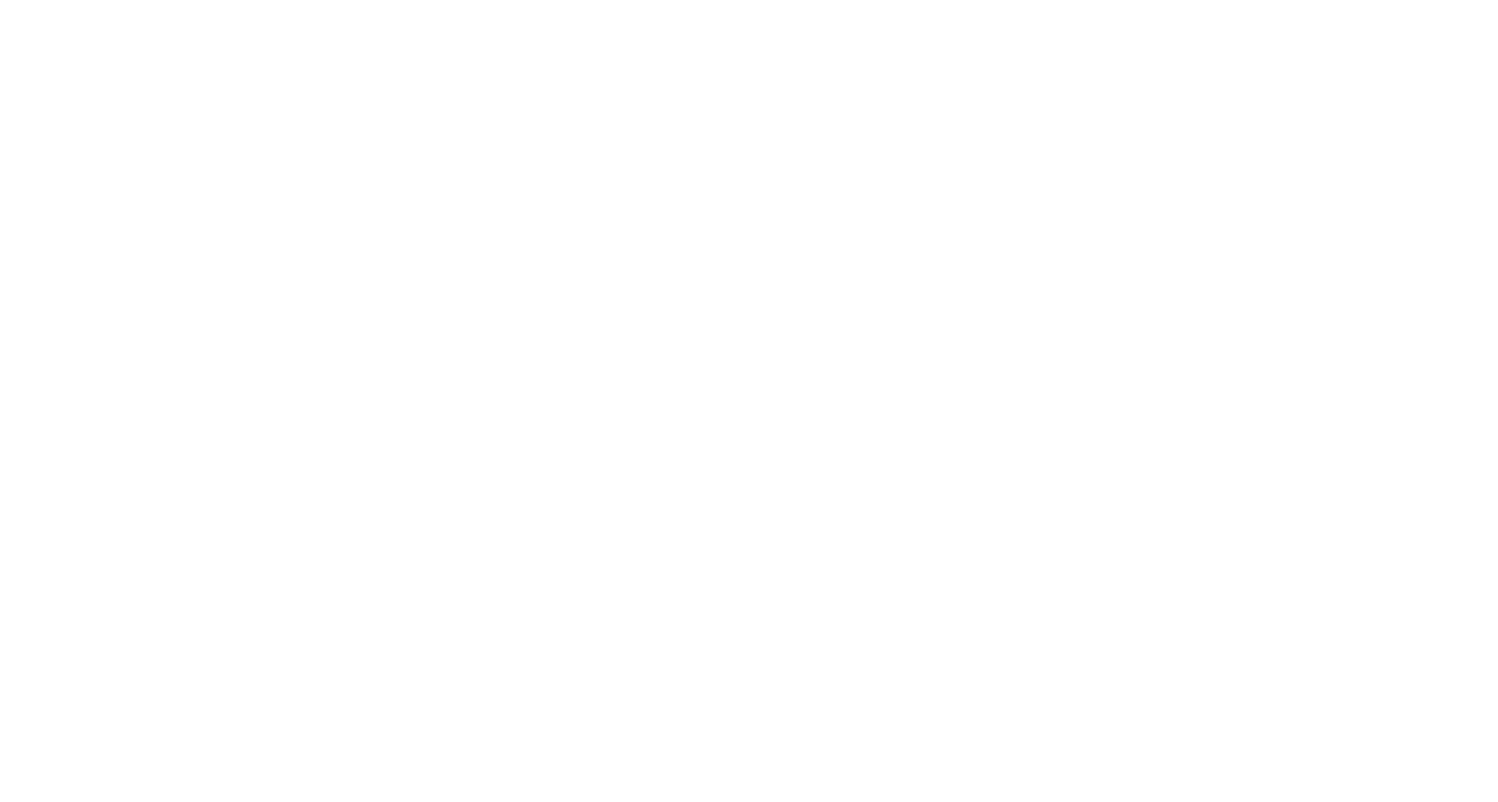 scroll, scrollTop: 0, scrollLeft: 0, axis: both 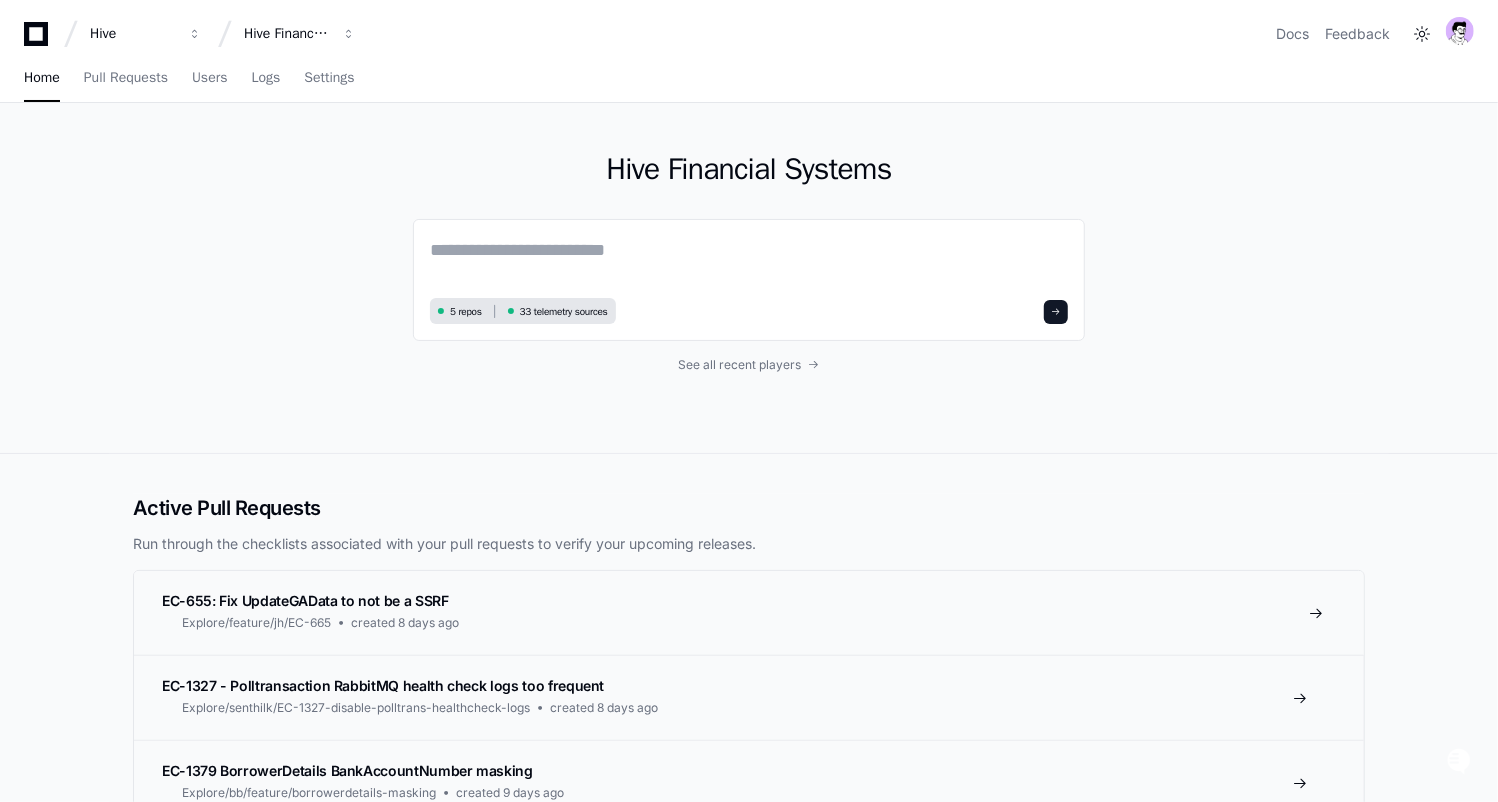 click on "EC-655: Fix UpdateGAData to not be a SSRF Explore/feature/jh/EC-665 created 8 days ago" 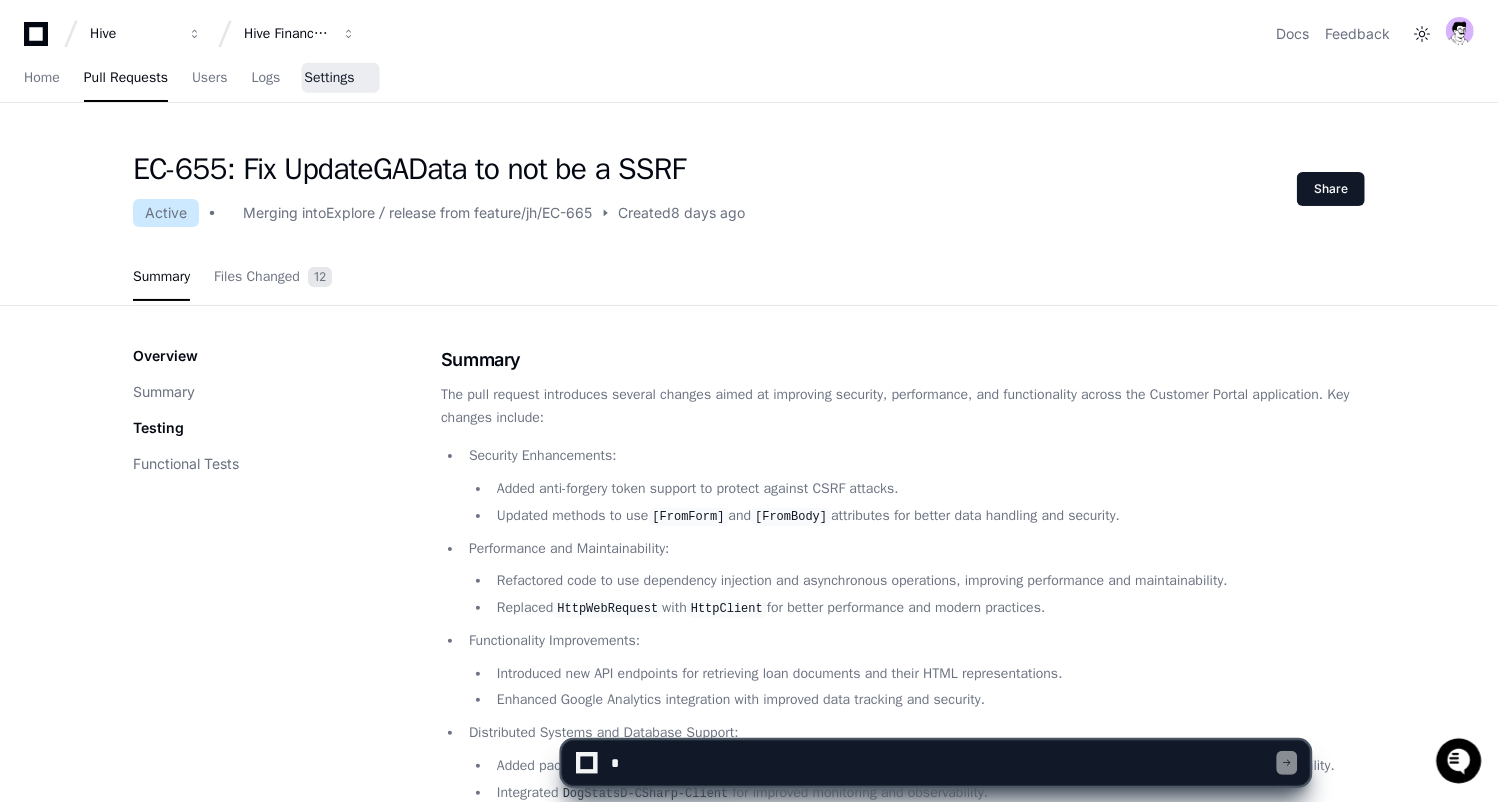 click on "Settings" at bounding box center [329, 78] 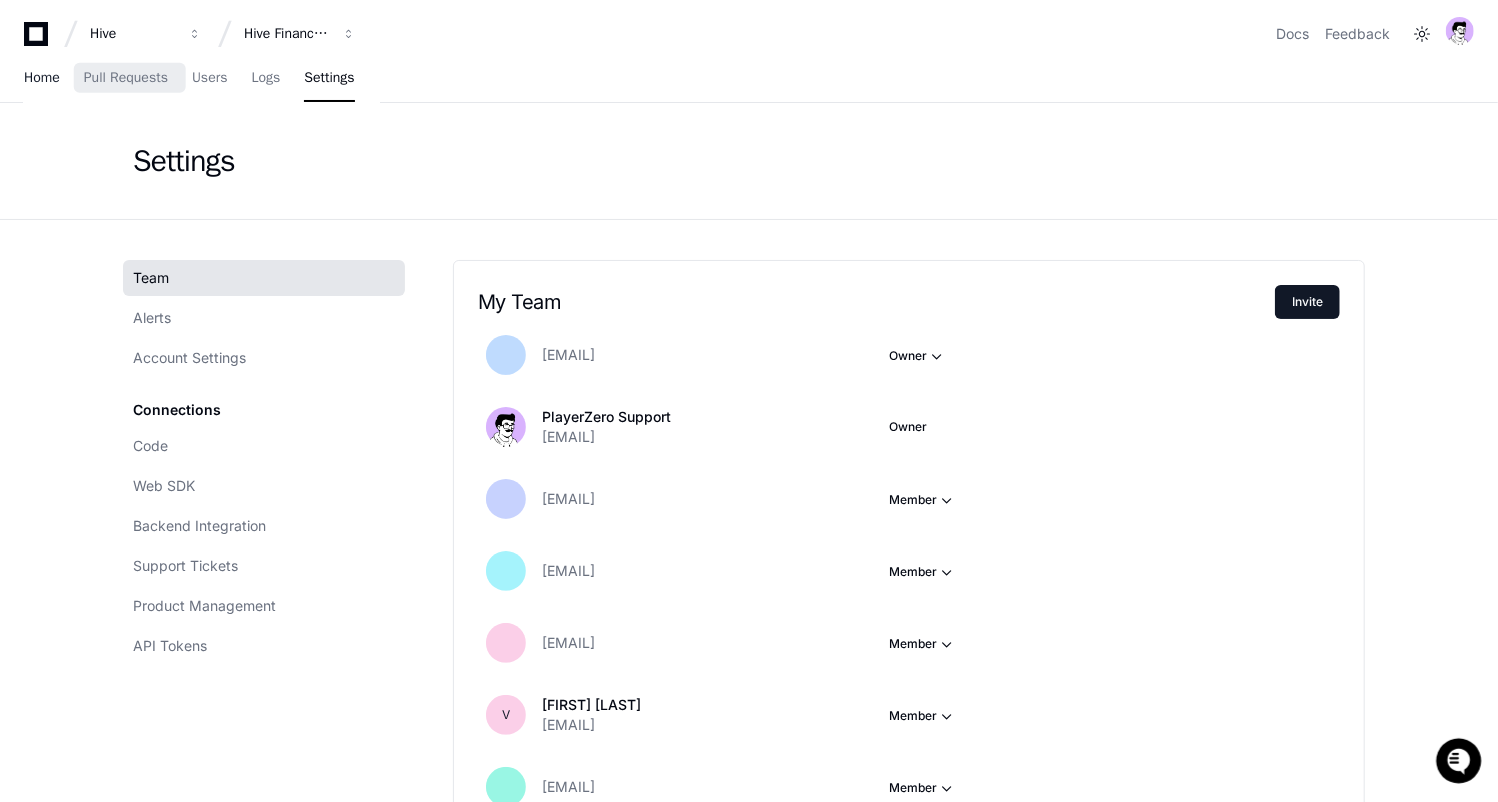 click on "Home" at bounding box center [42, 78] 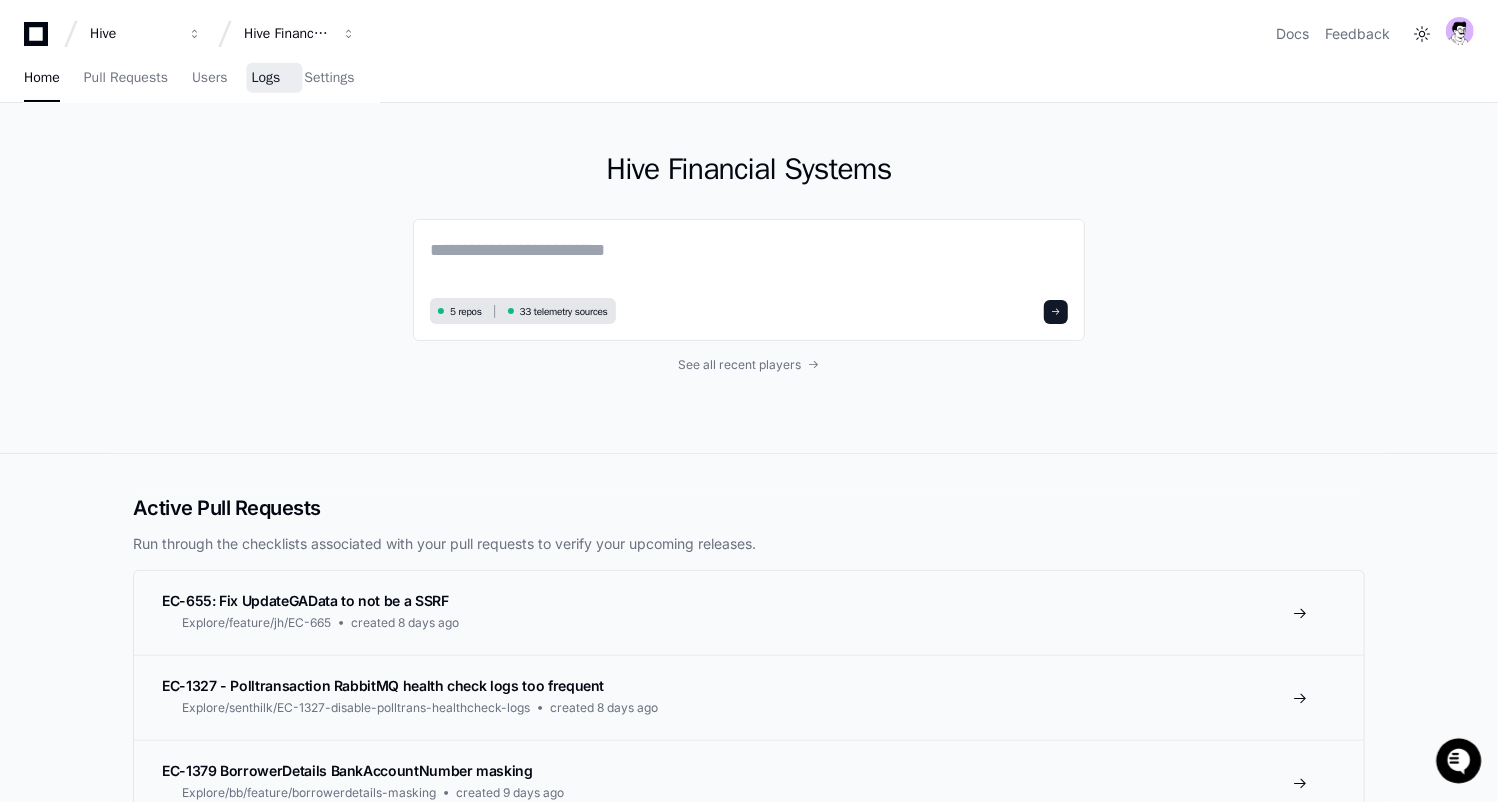 click on "Logs" at bounding box center (265, 78) 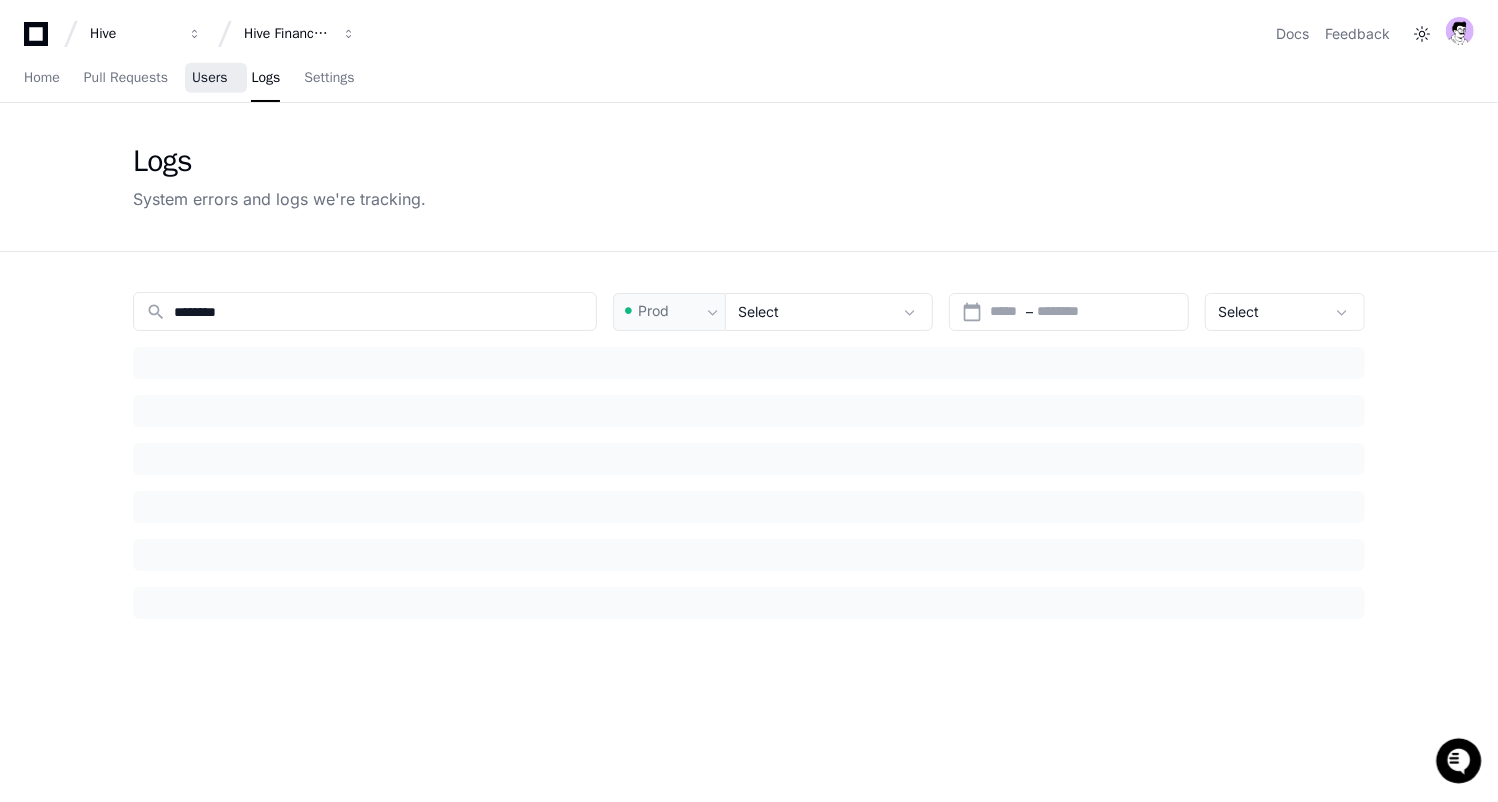 click on "Users" at bounding box center (210, 79) 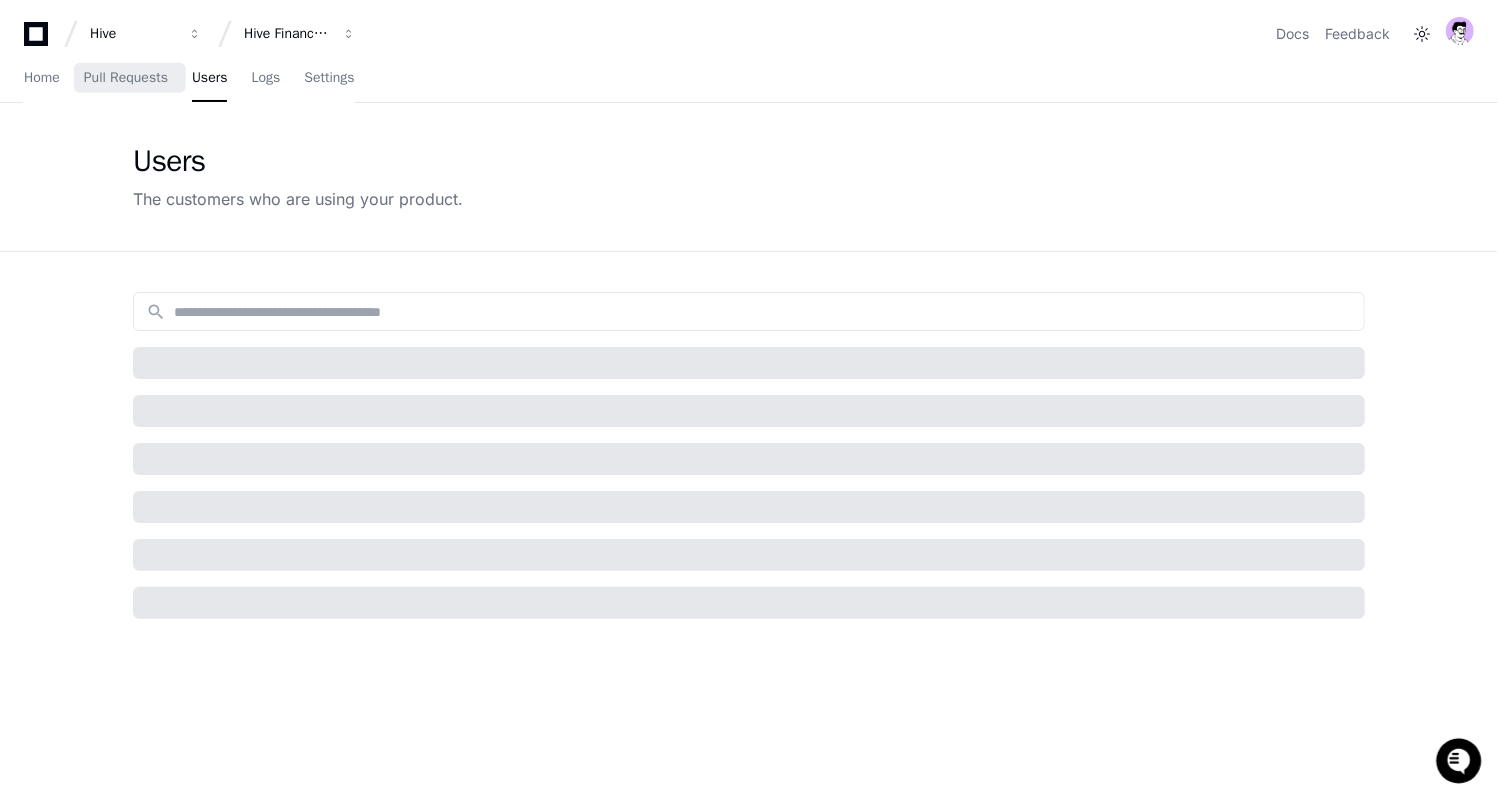 click on "Home Pull Requests Users Logs Settings" at bounding box center (189, 79) 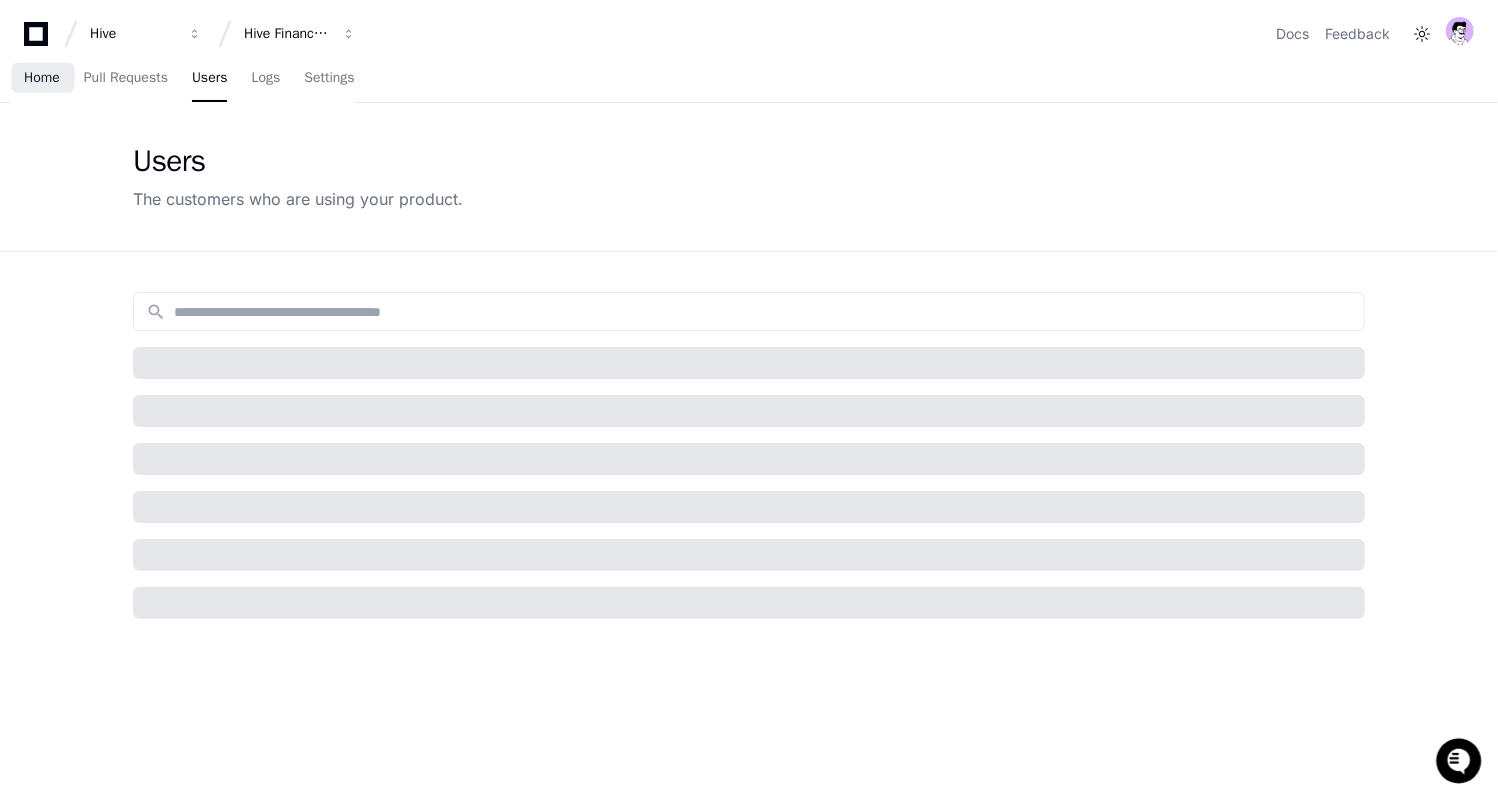 click on "Home" at bounding box center (42, 78) 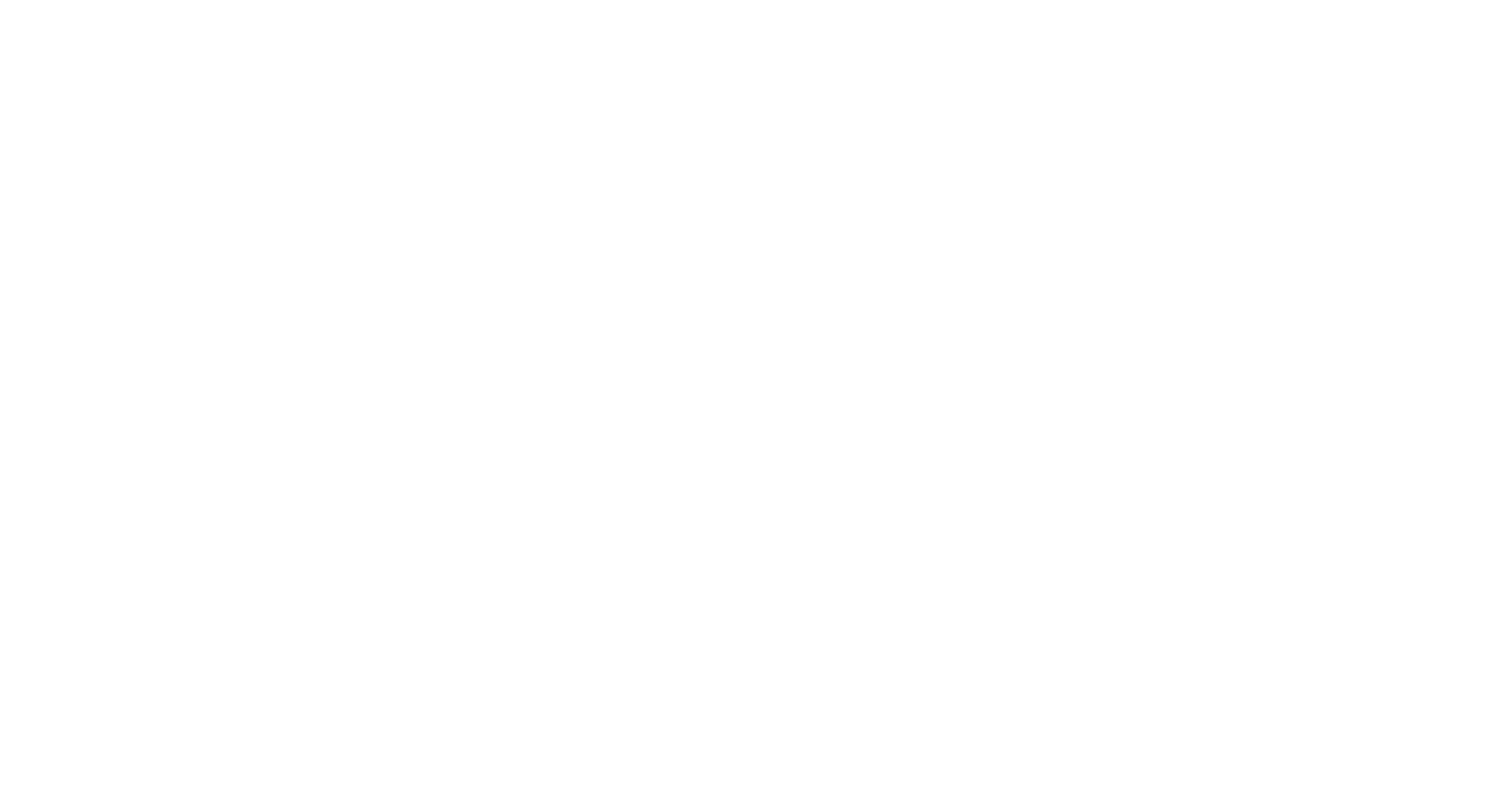 scroll, scrollTop: 0, scrollLeft: 0, axis: both 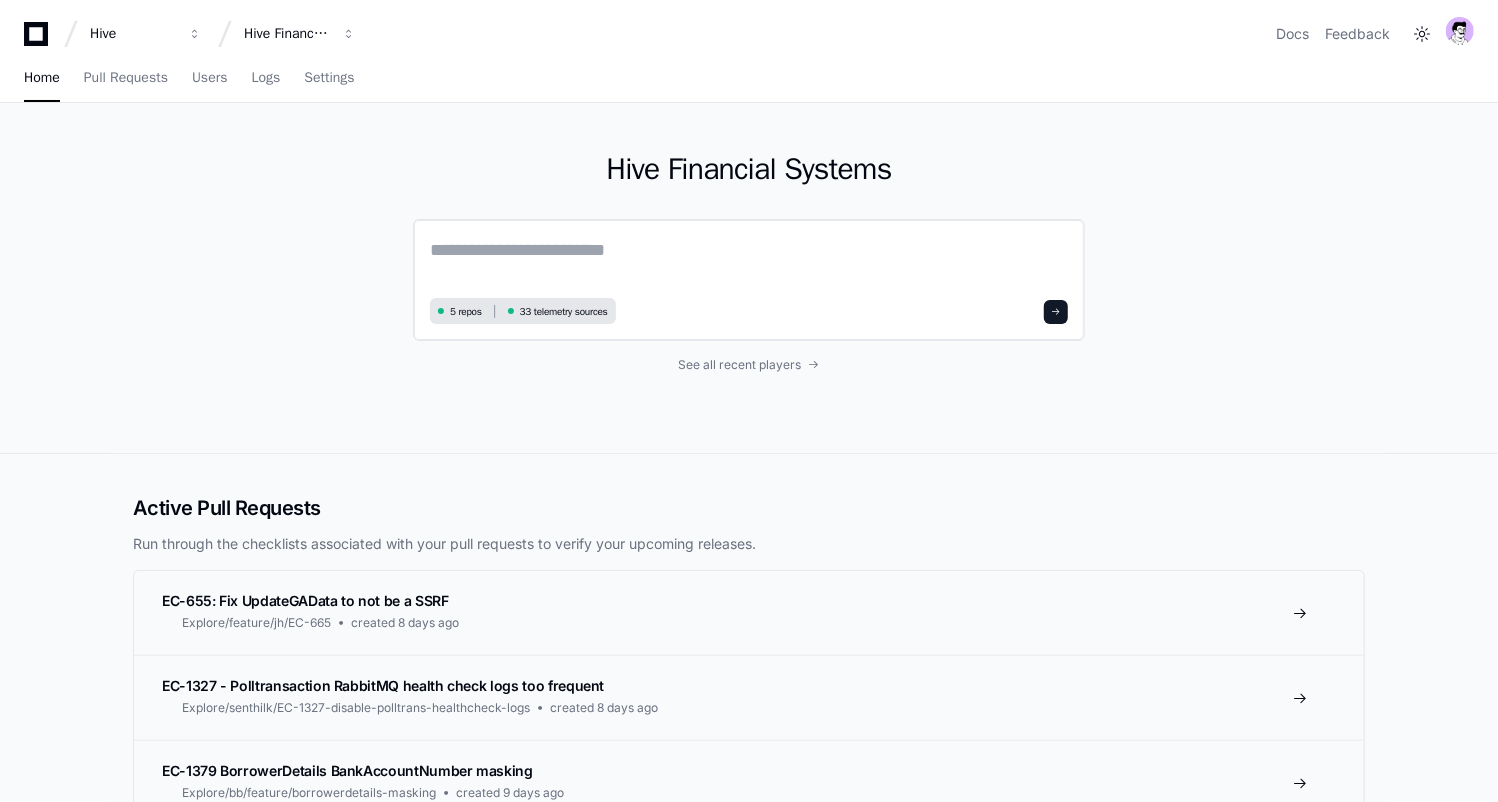 click 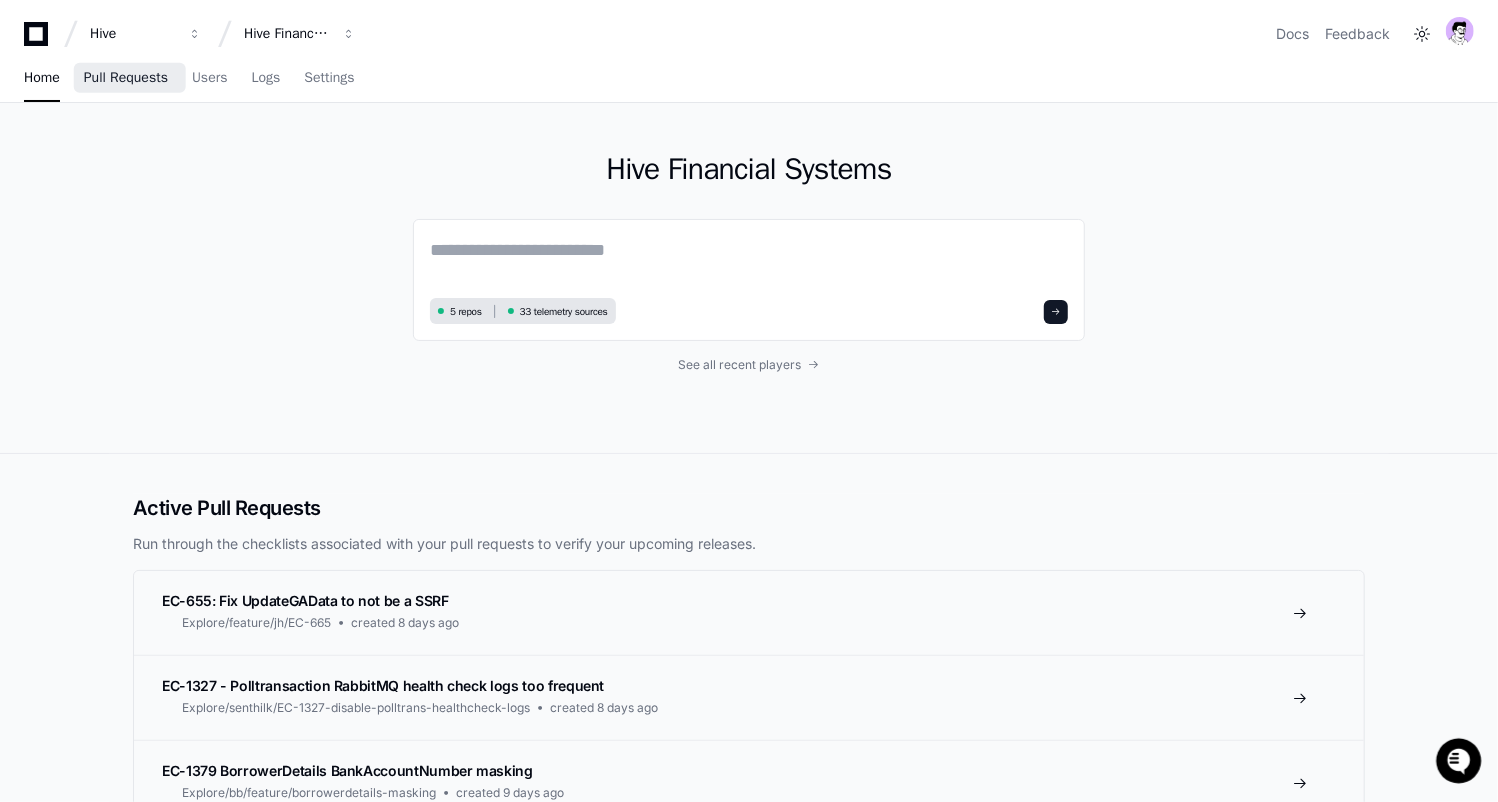 click on "Pull Requests" at bounding box center (126, 78) 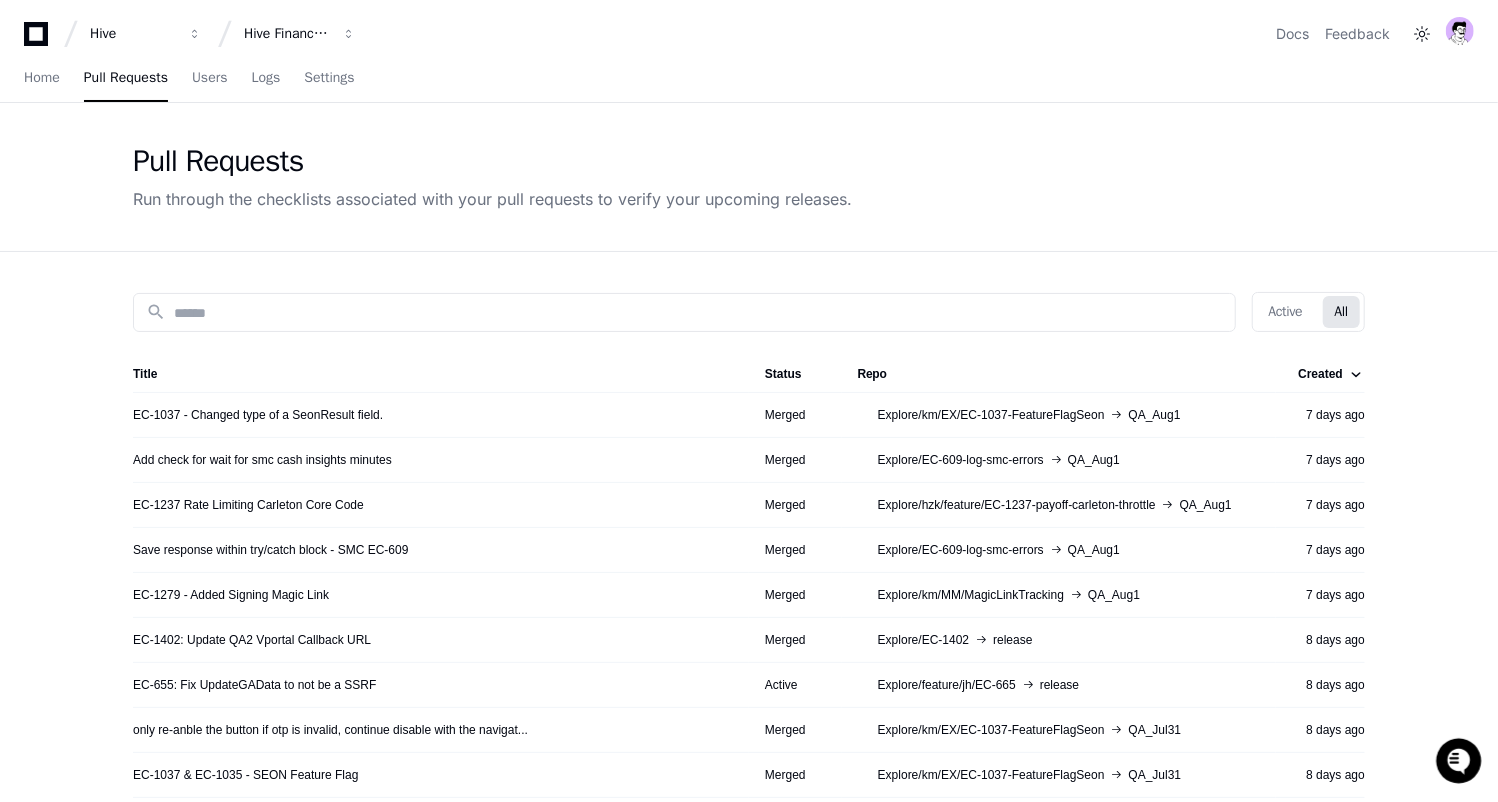 click on "Active   All" 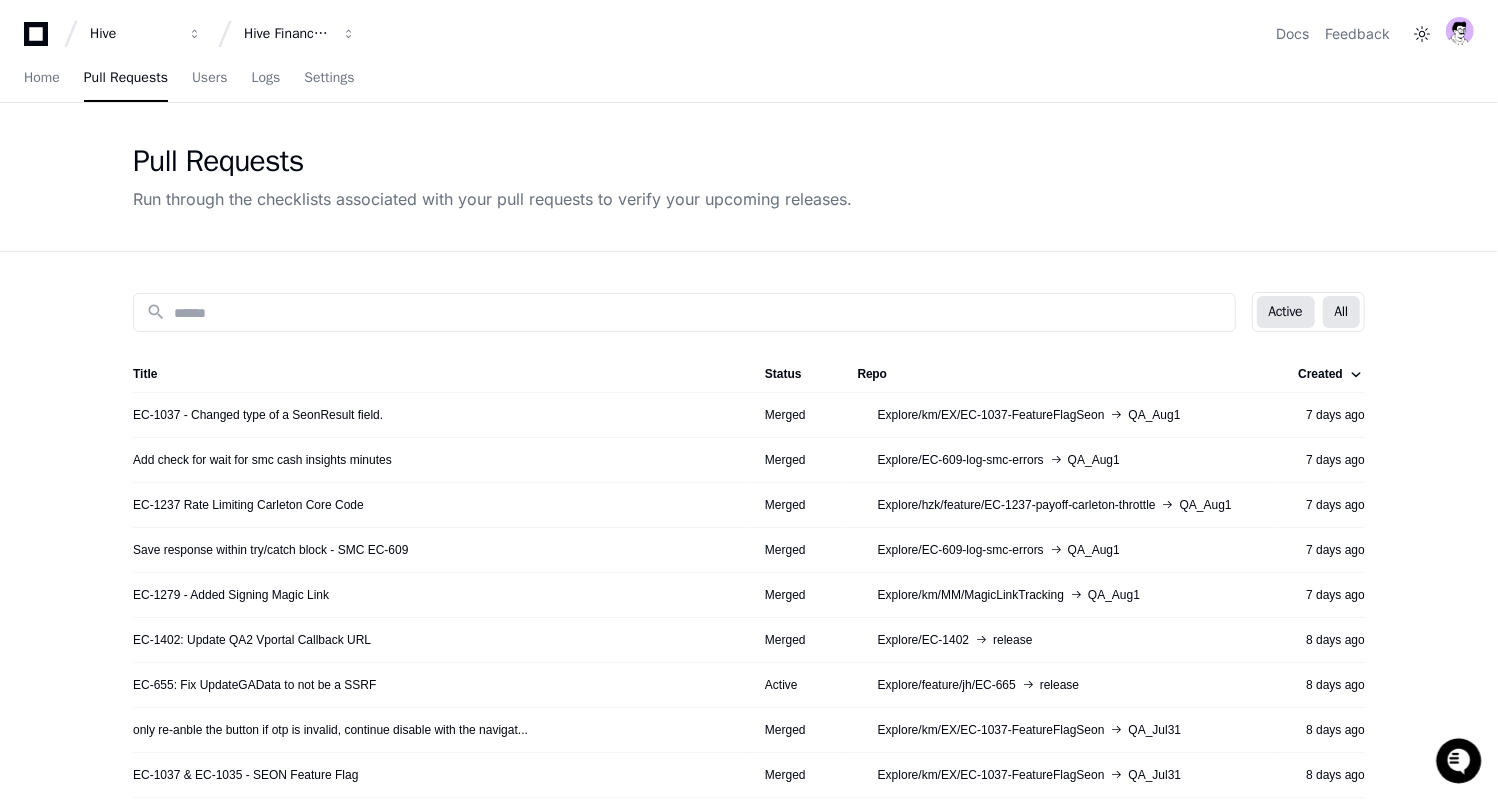 click on "Active" 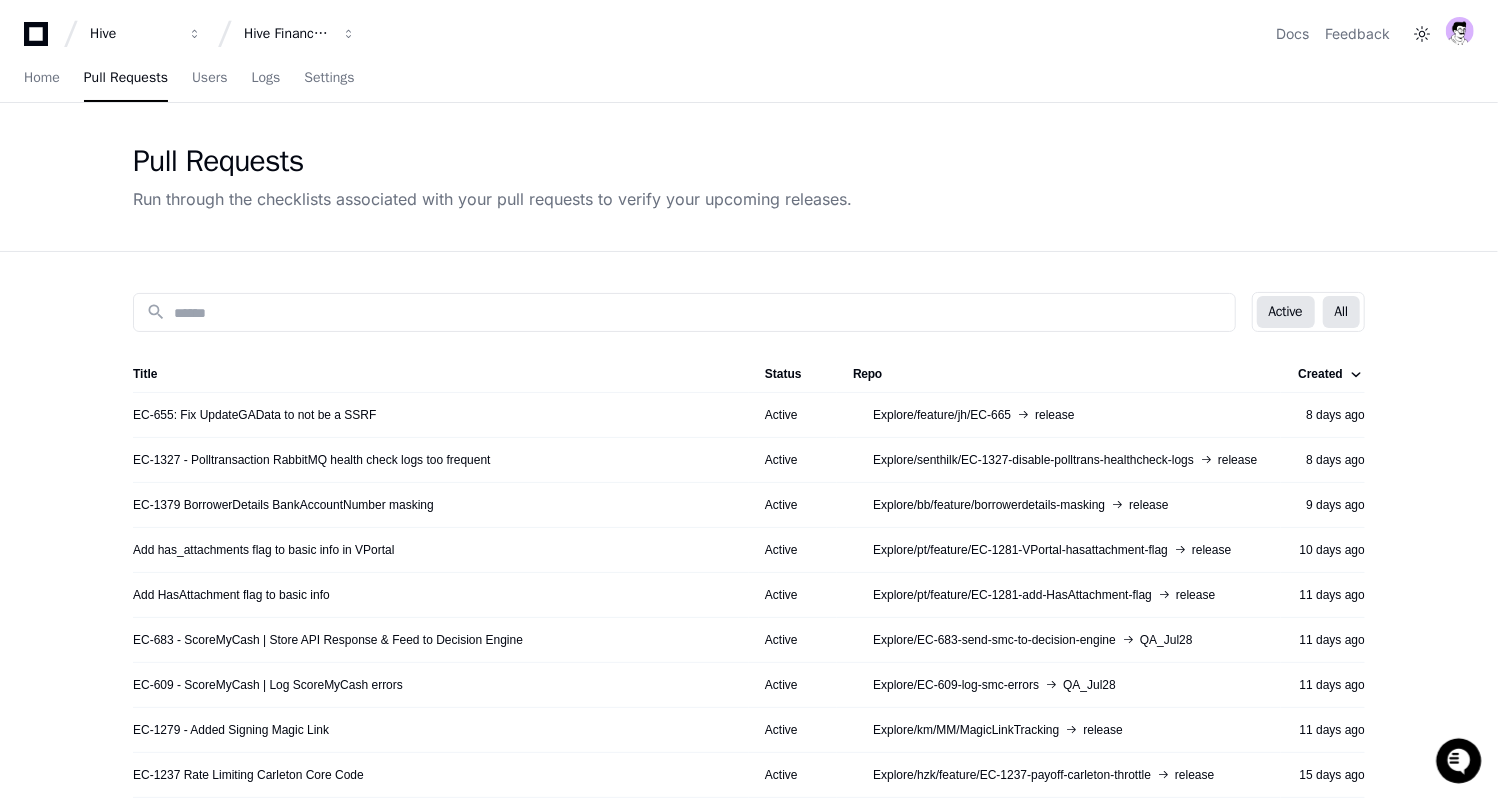 click on "All" 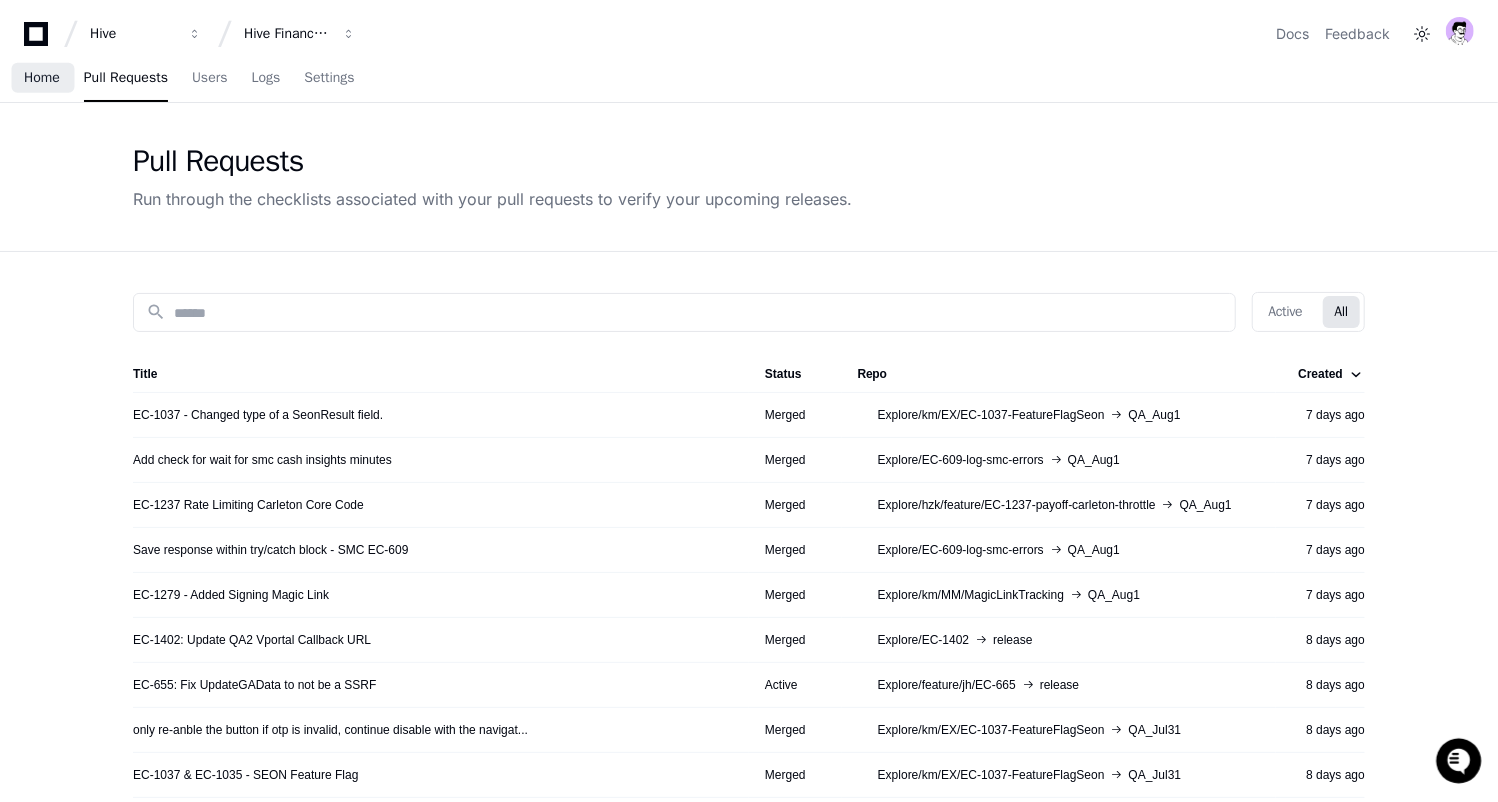 click on "Home" at bounding box center (42, 78) 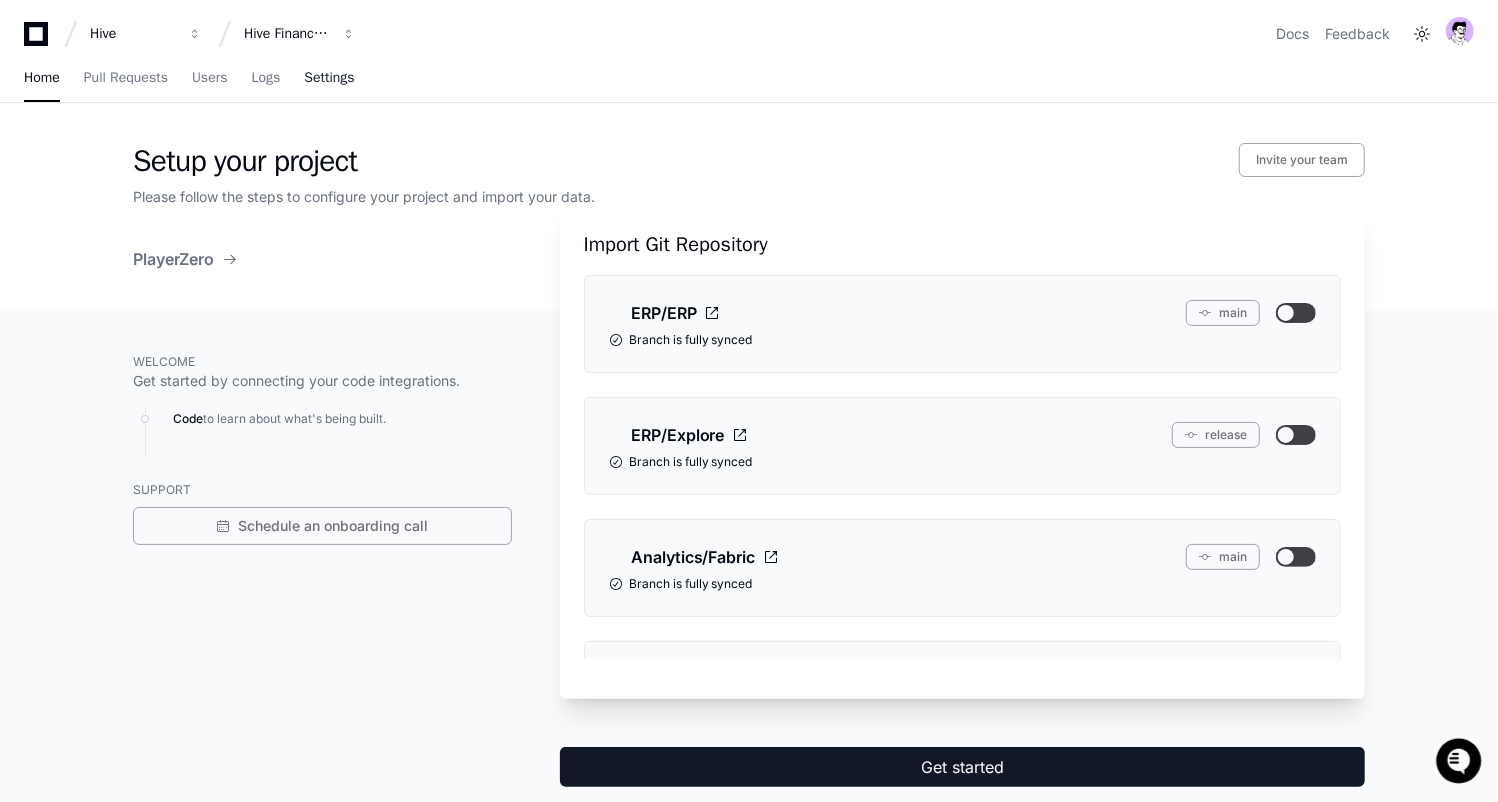 click on "Settings" at bounding box center (329, 78) 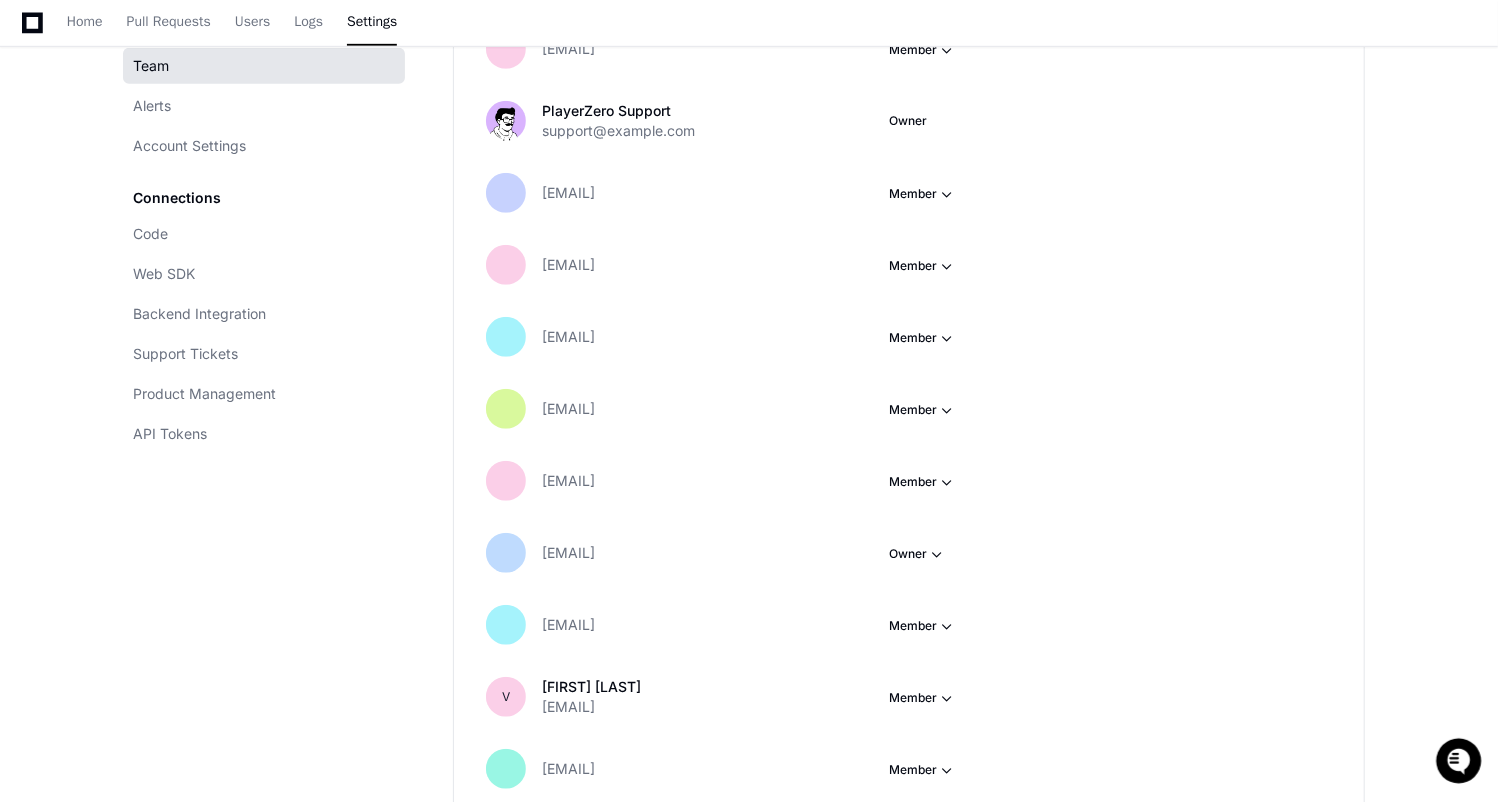 scroll, scrollTop: 798, scrollLeft: 0, axis: vertical 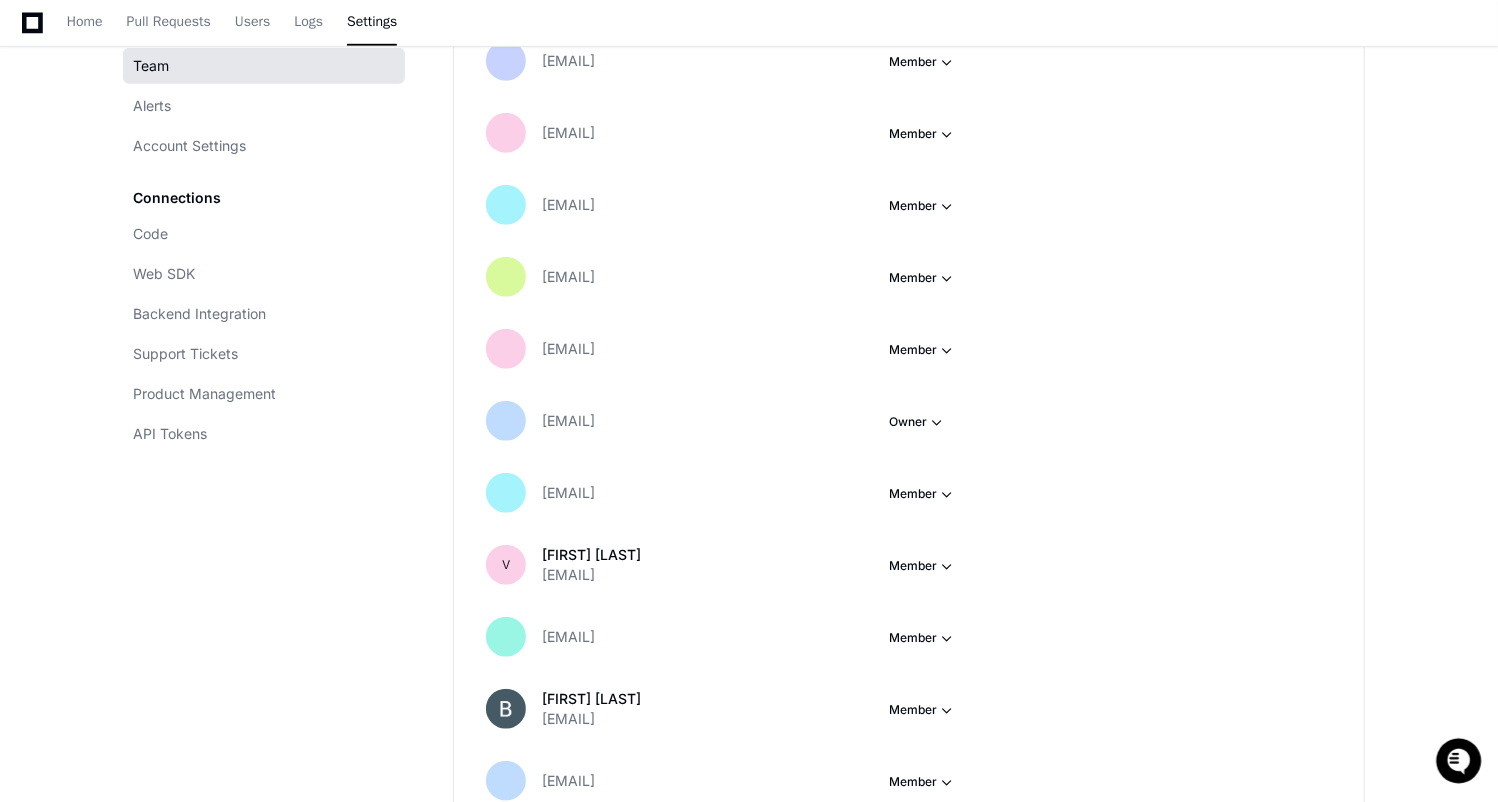 click on "Code Web SDK Backend Integration Support Tickets Product Management API Tokens" 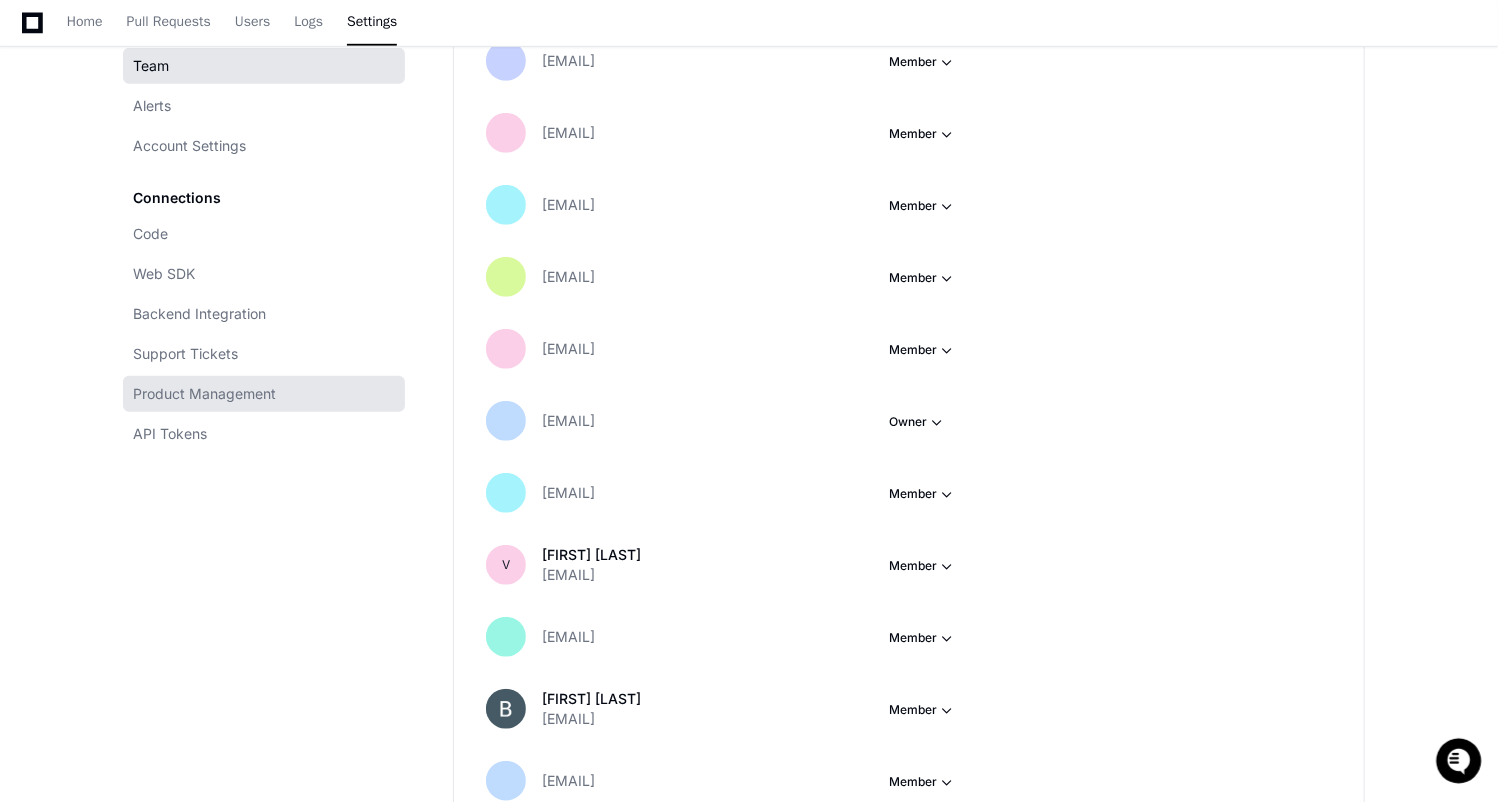click on "Product Management" 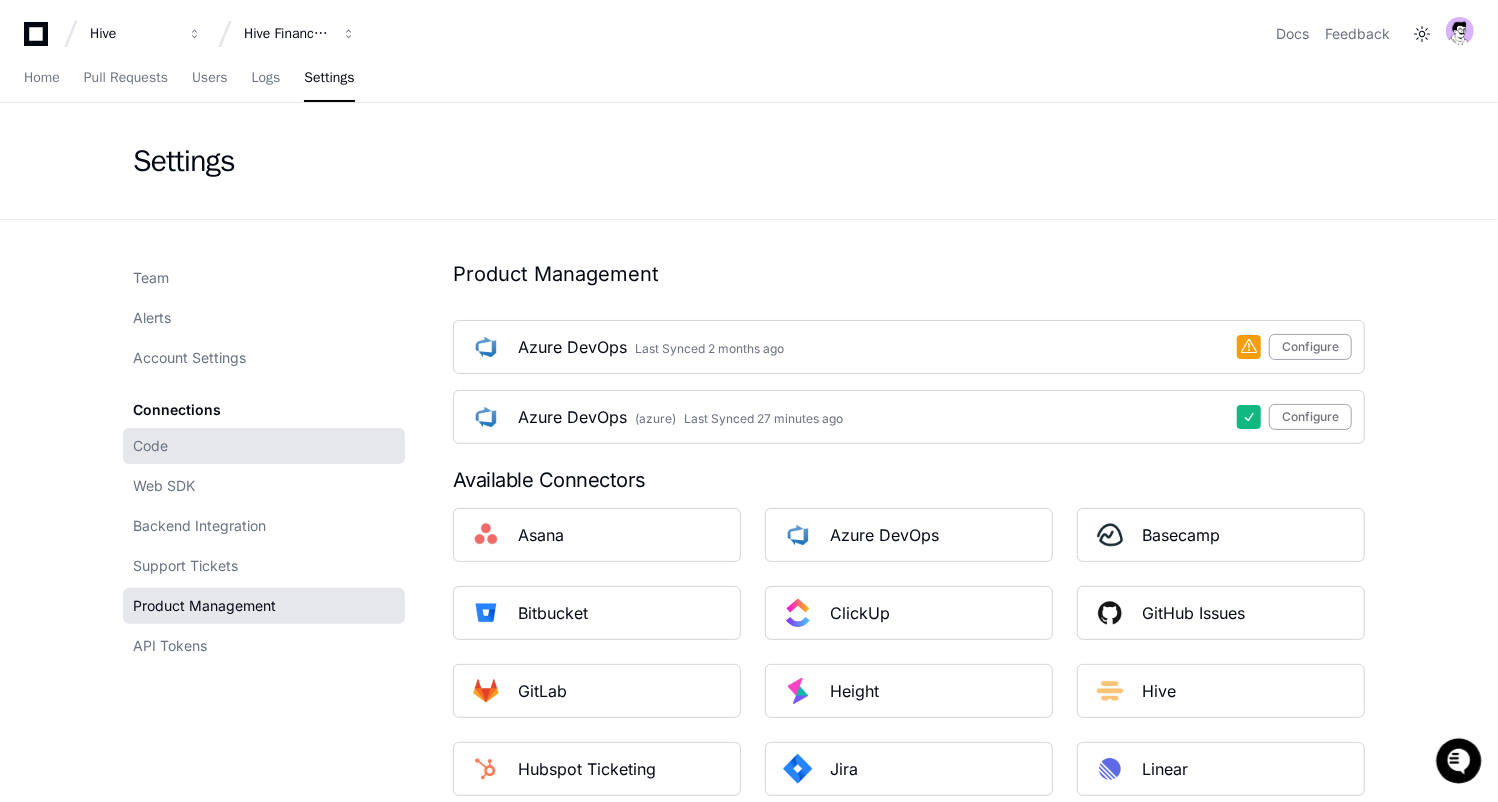 click on "Code" 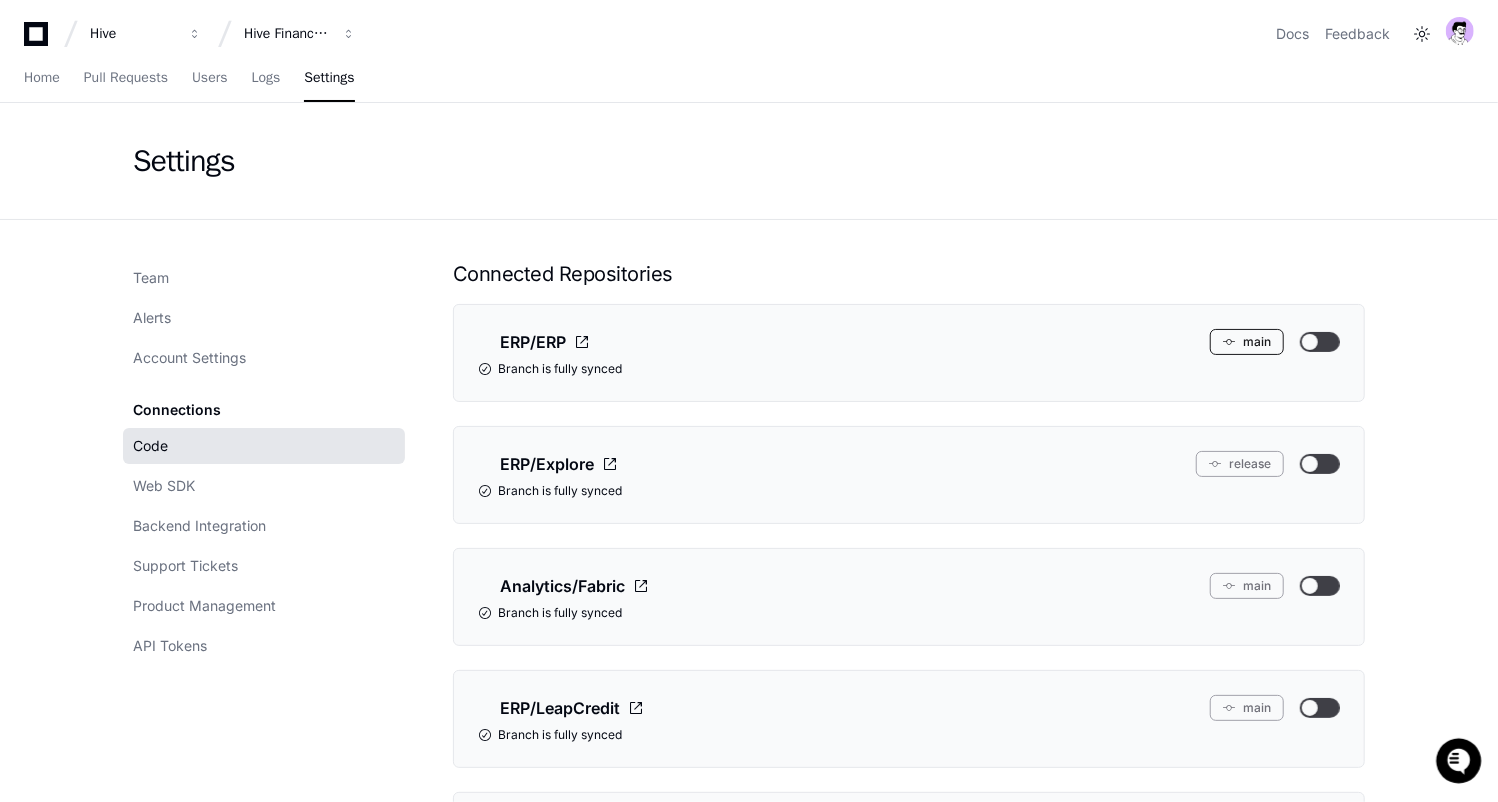 click on "main" 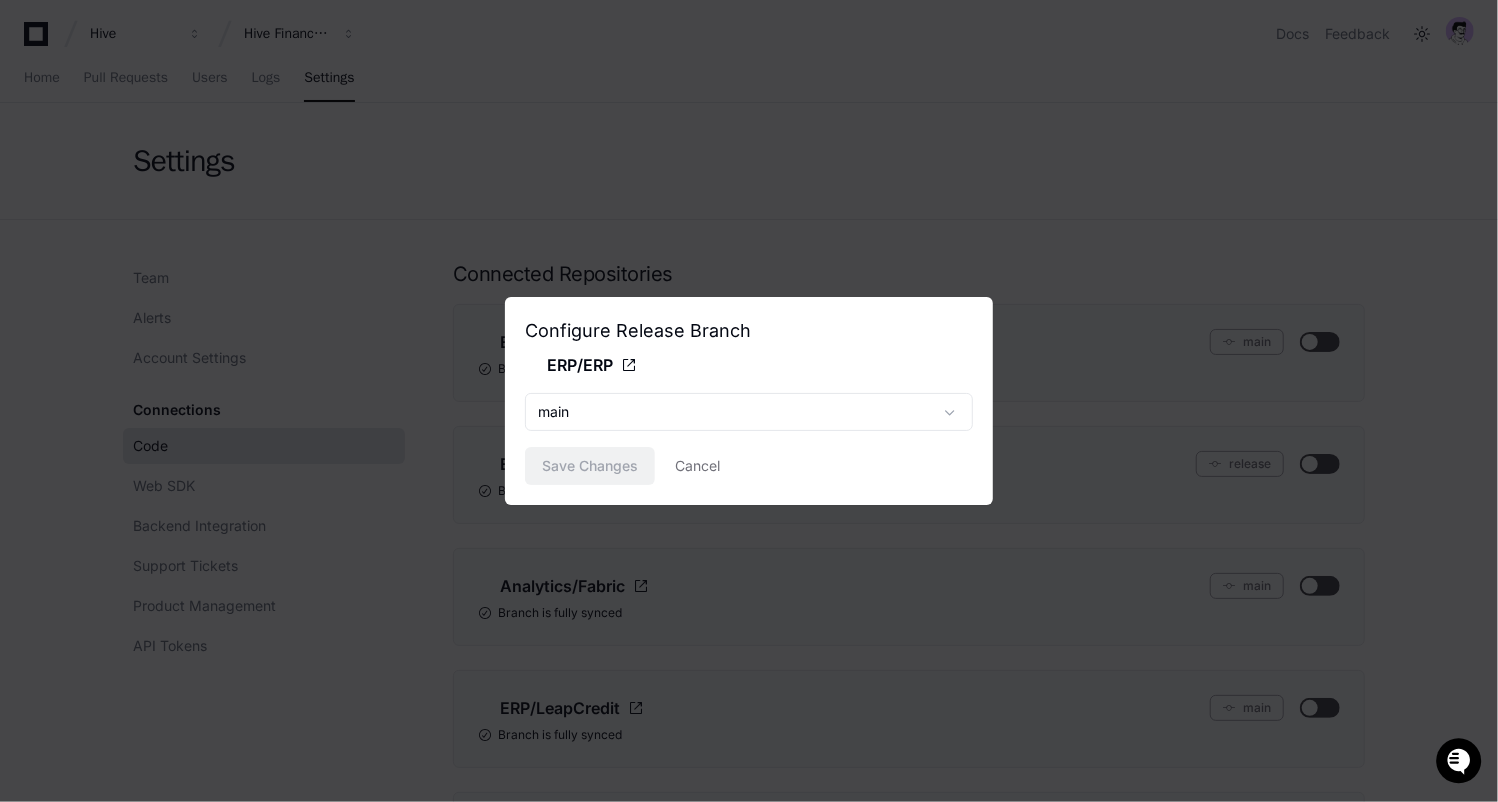 click at bounding box center [749, 401] 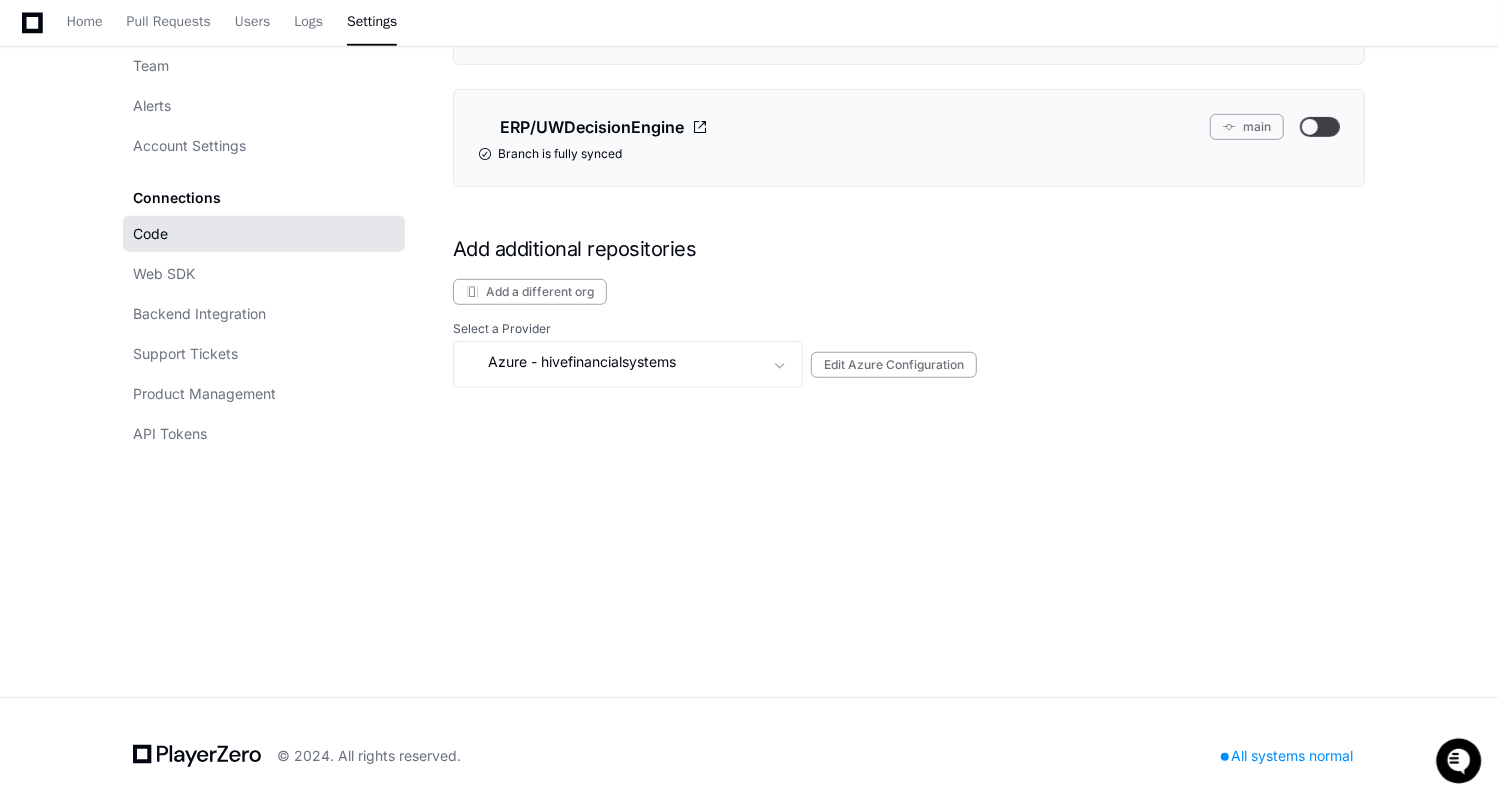 scroll, scrollTop: 316, scrollLeft: 0, axis: vertical 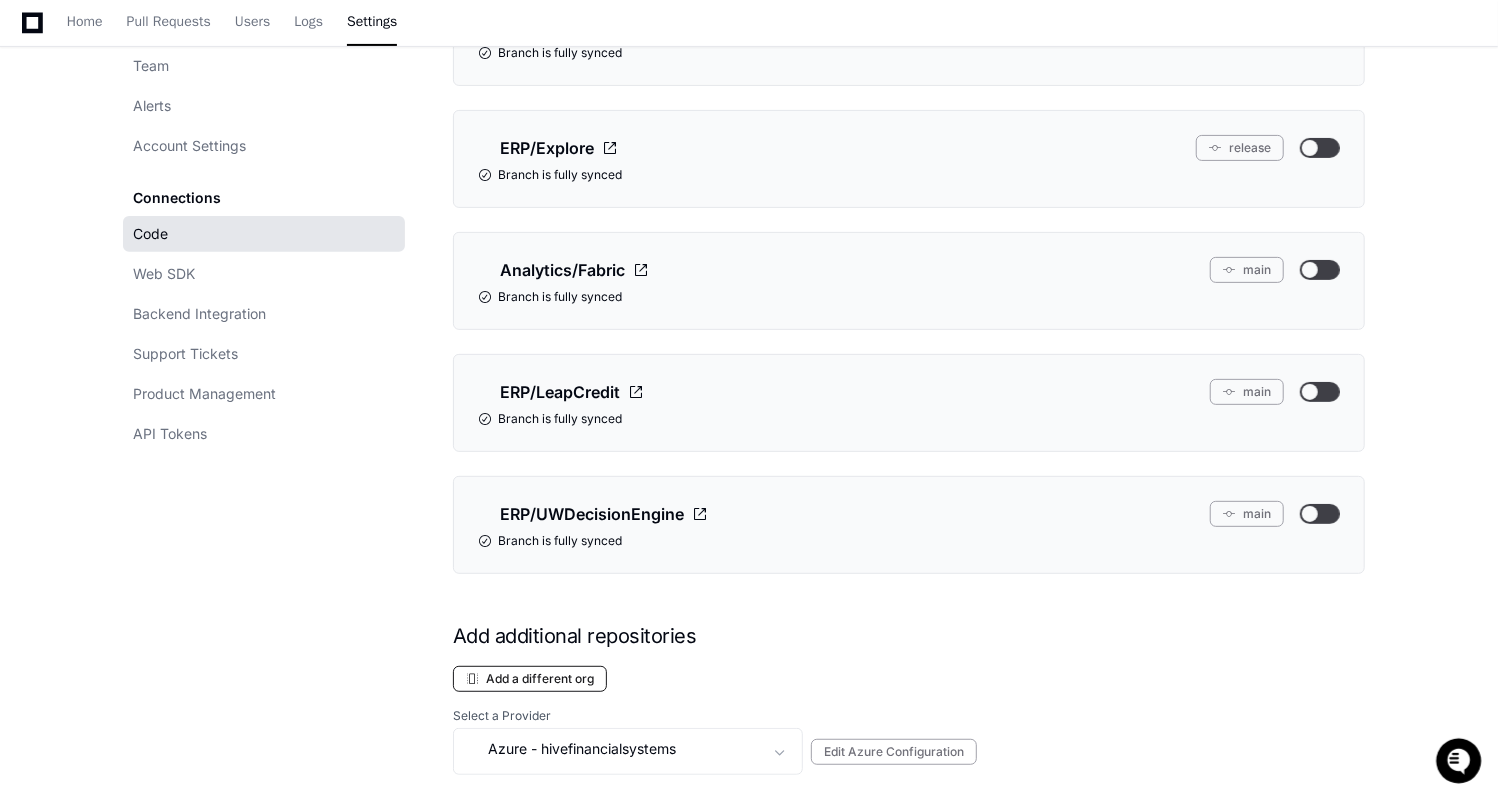 click on "Add a different org" 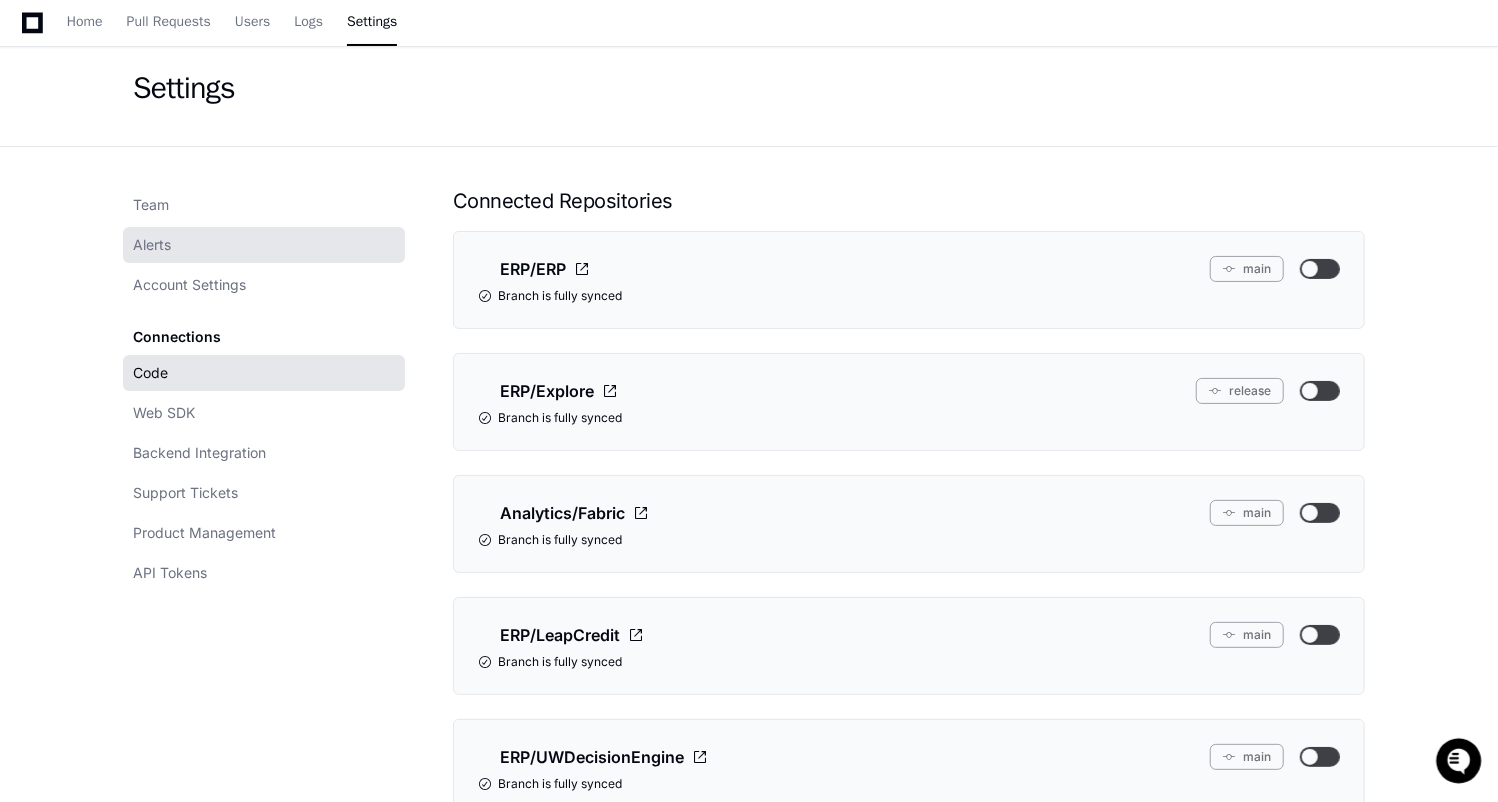 scroll, scrollTop: 0, scrollLeft: 0, axis: both 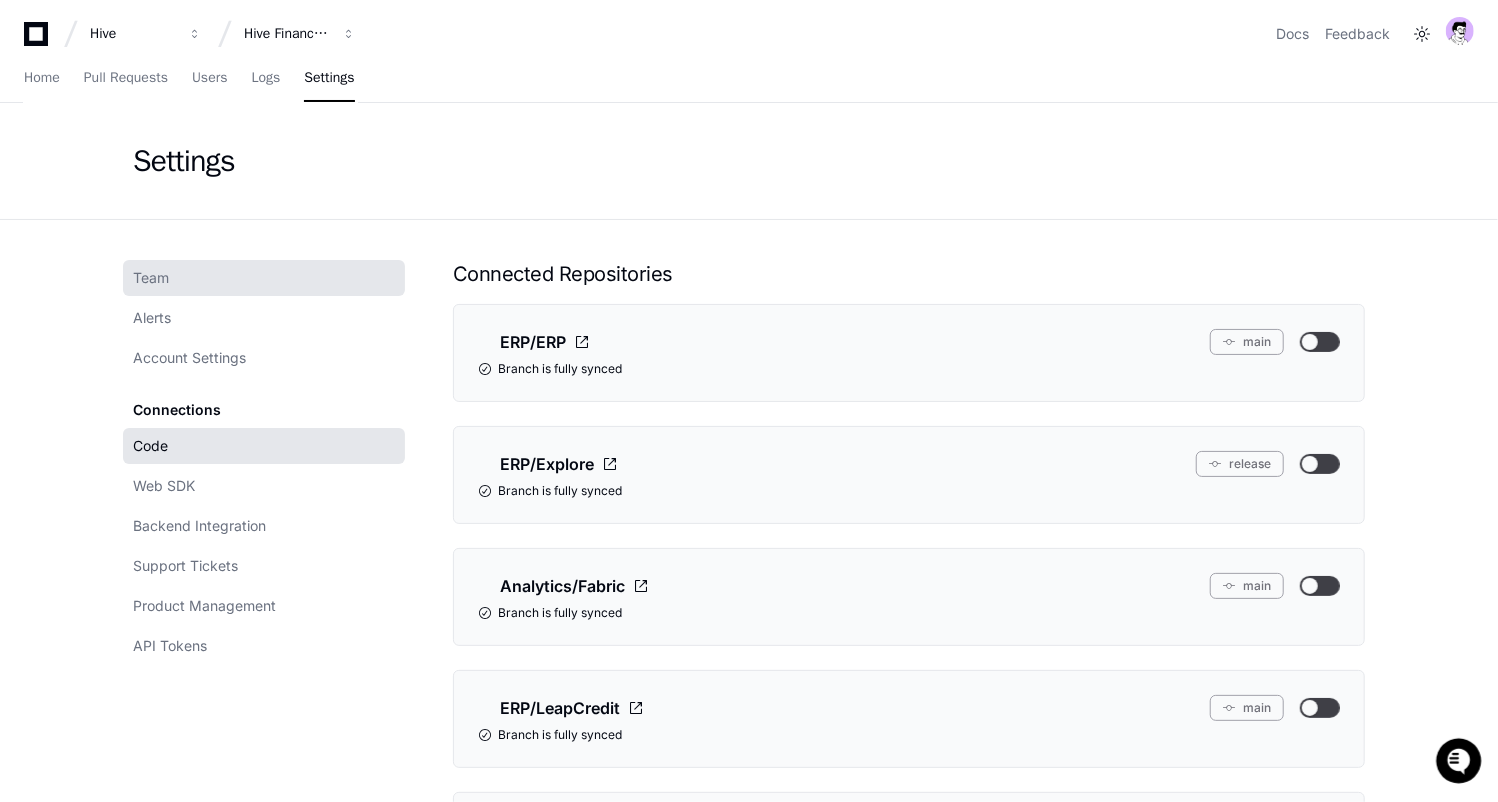 click on "Team" 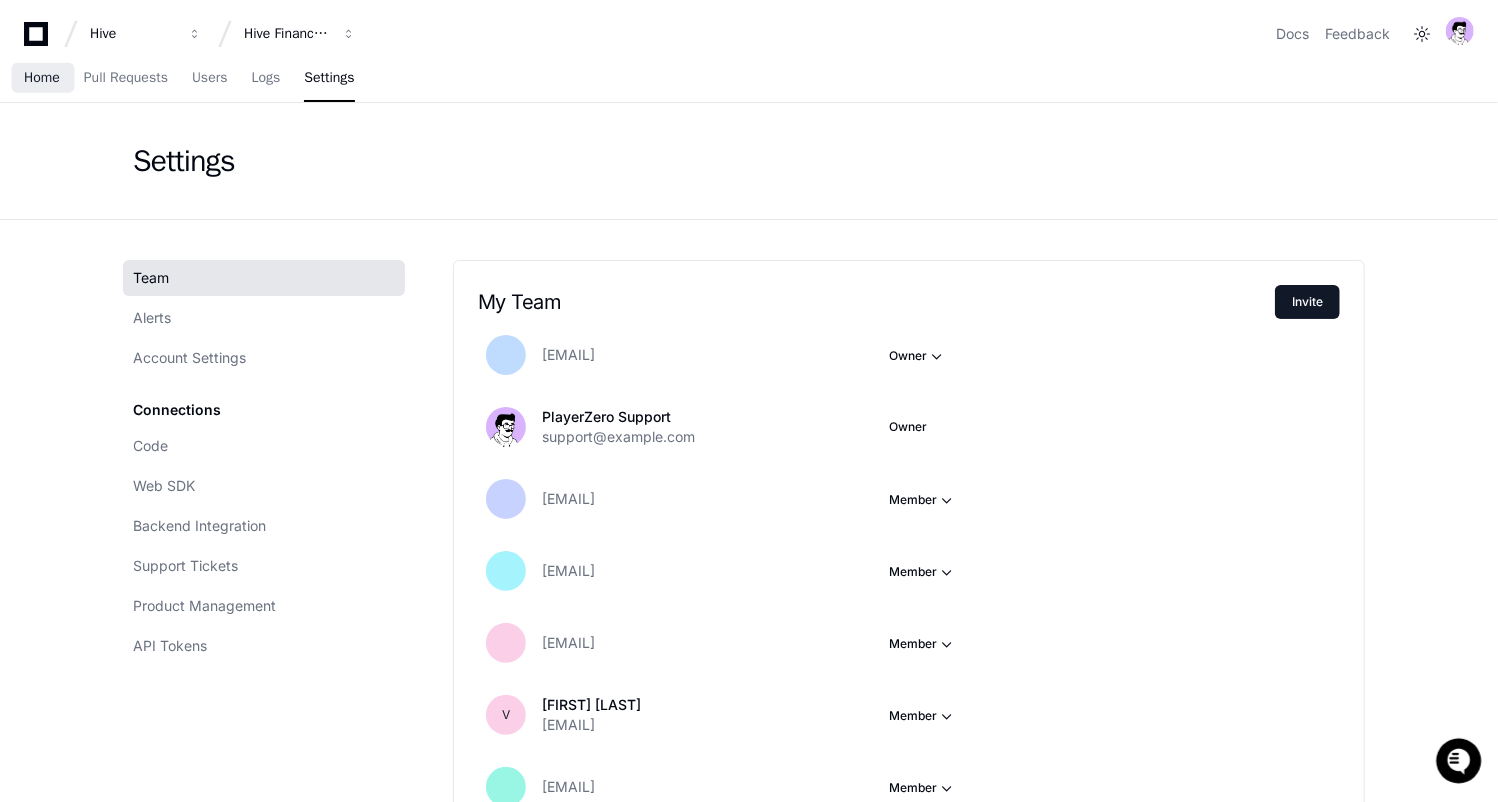 click on "Home" at bounding box center [42, 79] 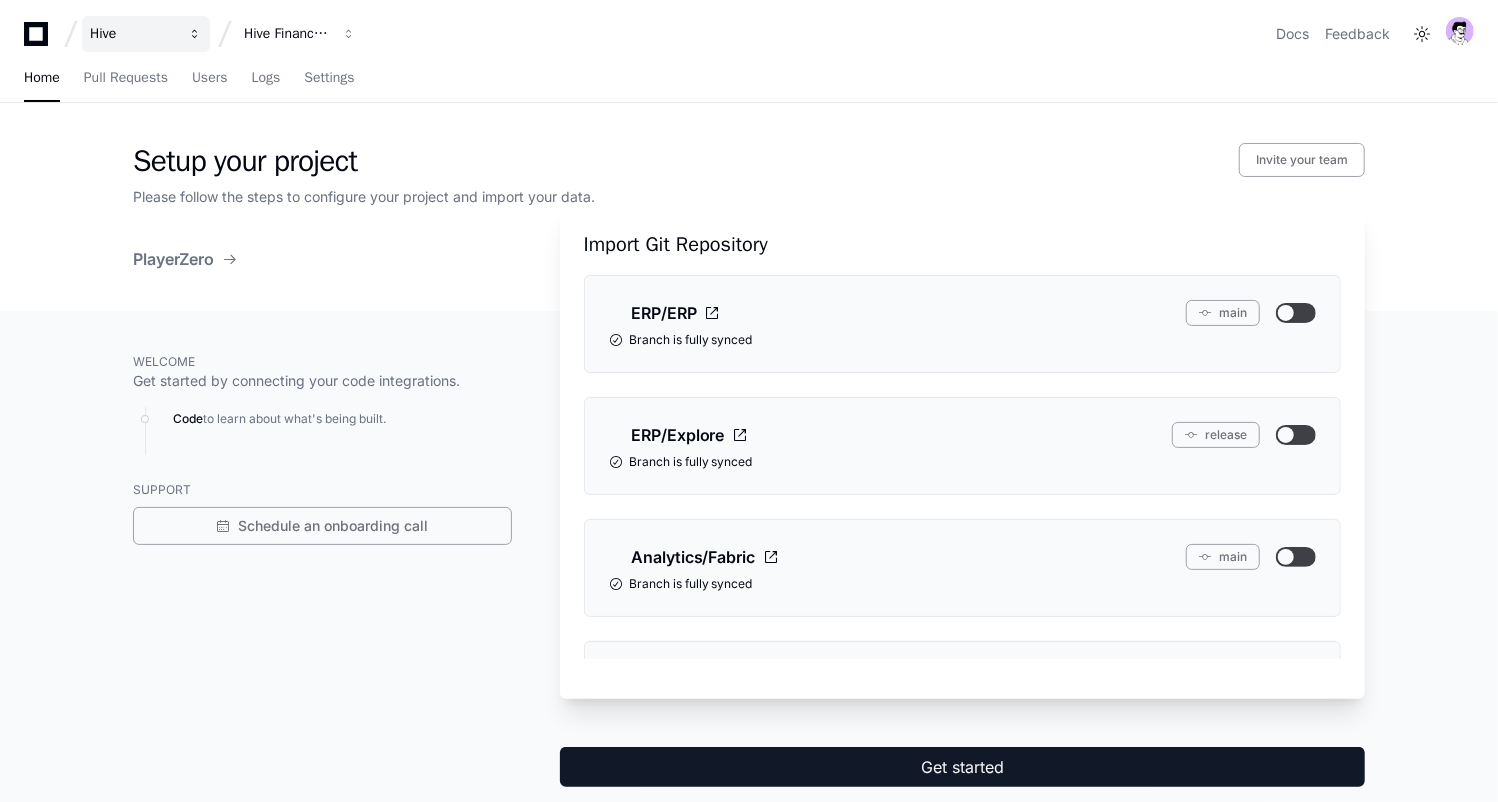 scroll, scrollTop: 0, scrollLeft: 0, axis: both 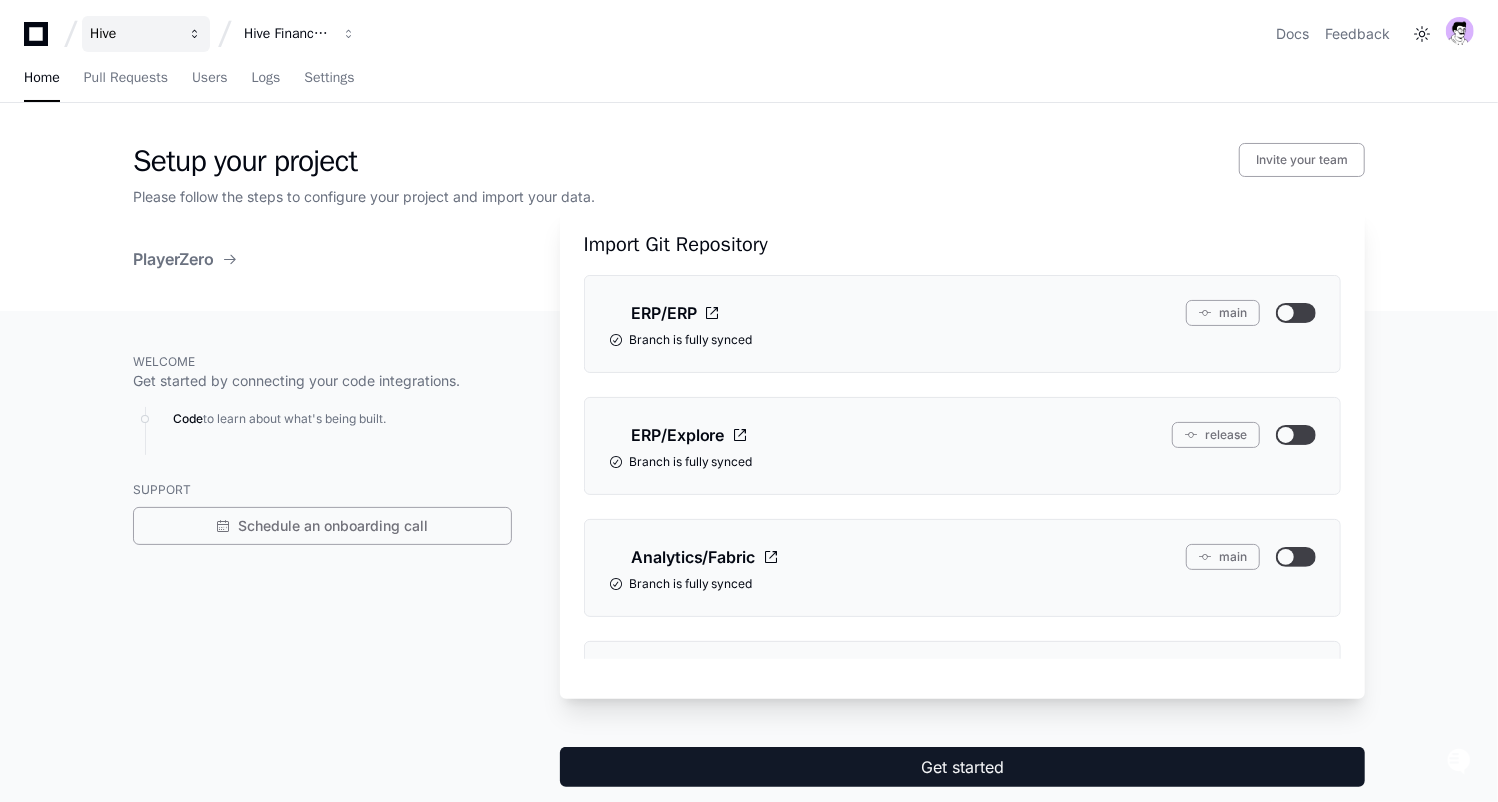 click on "Hive" at bounding box center [133, 34] 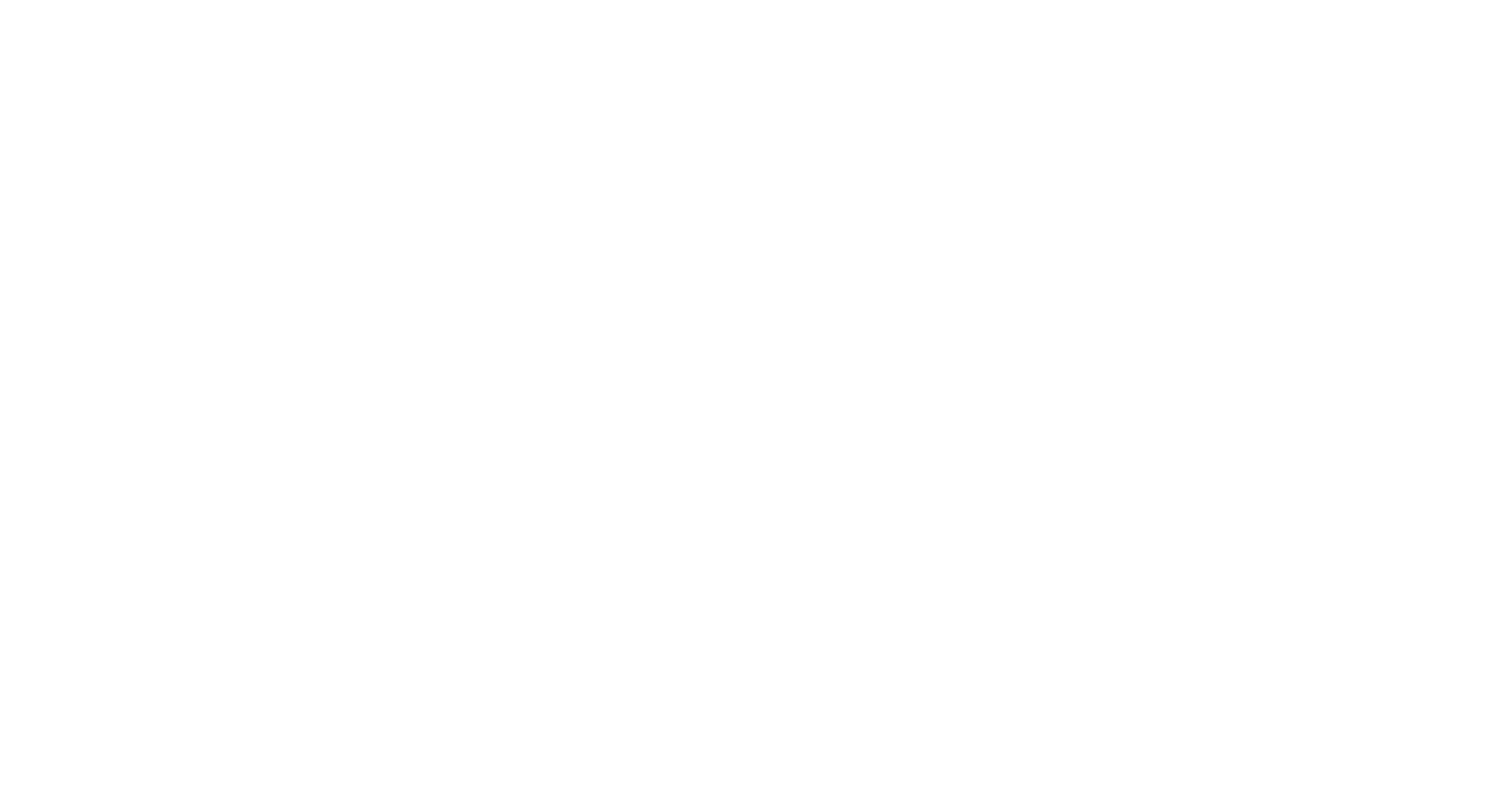 scroll, scrollTop: 0, scrollLeft: 0, axis: both 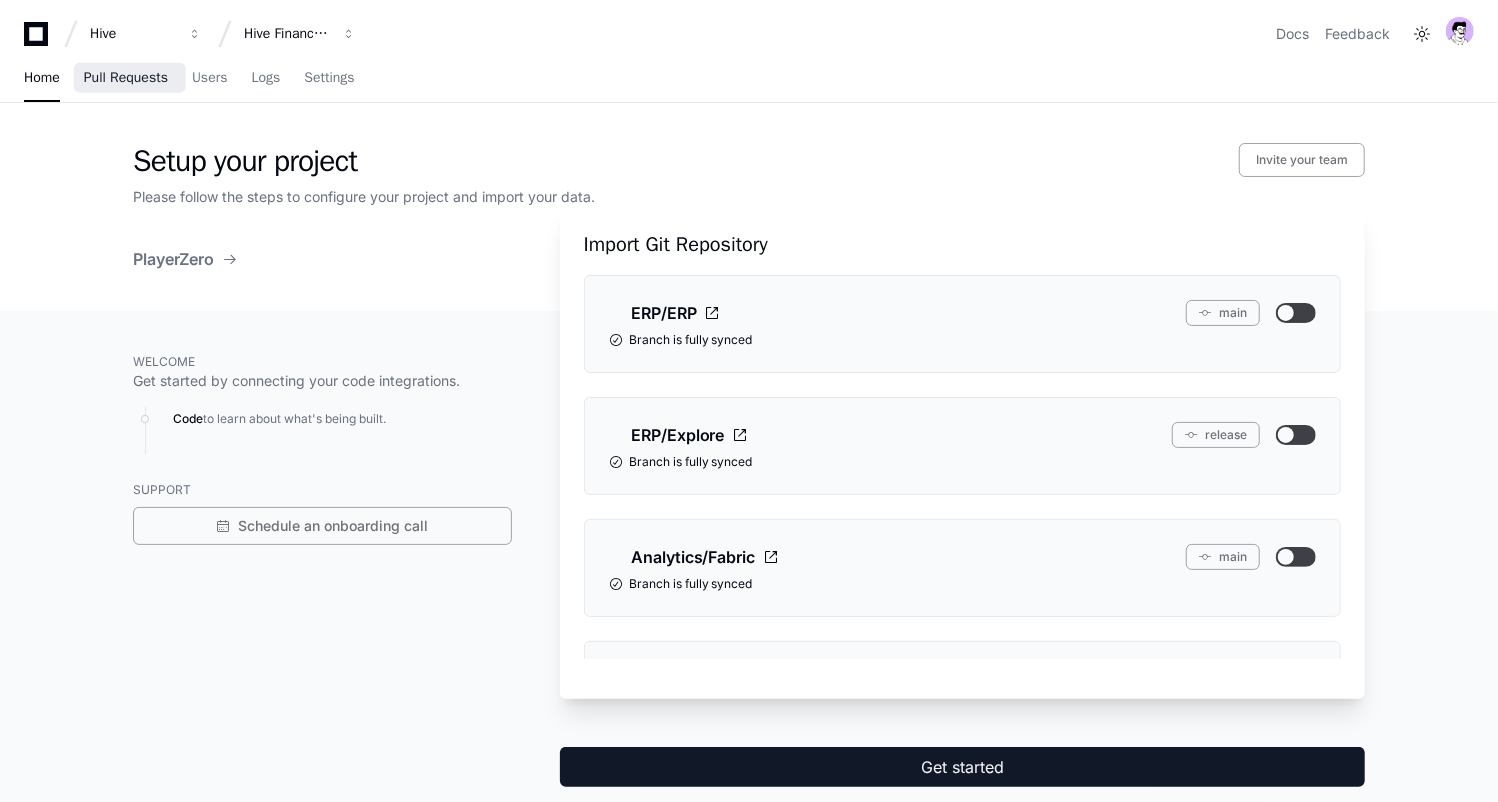 click on "Pull Requests" at bounding box center [126, 78] 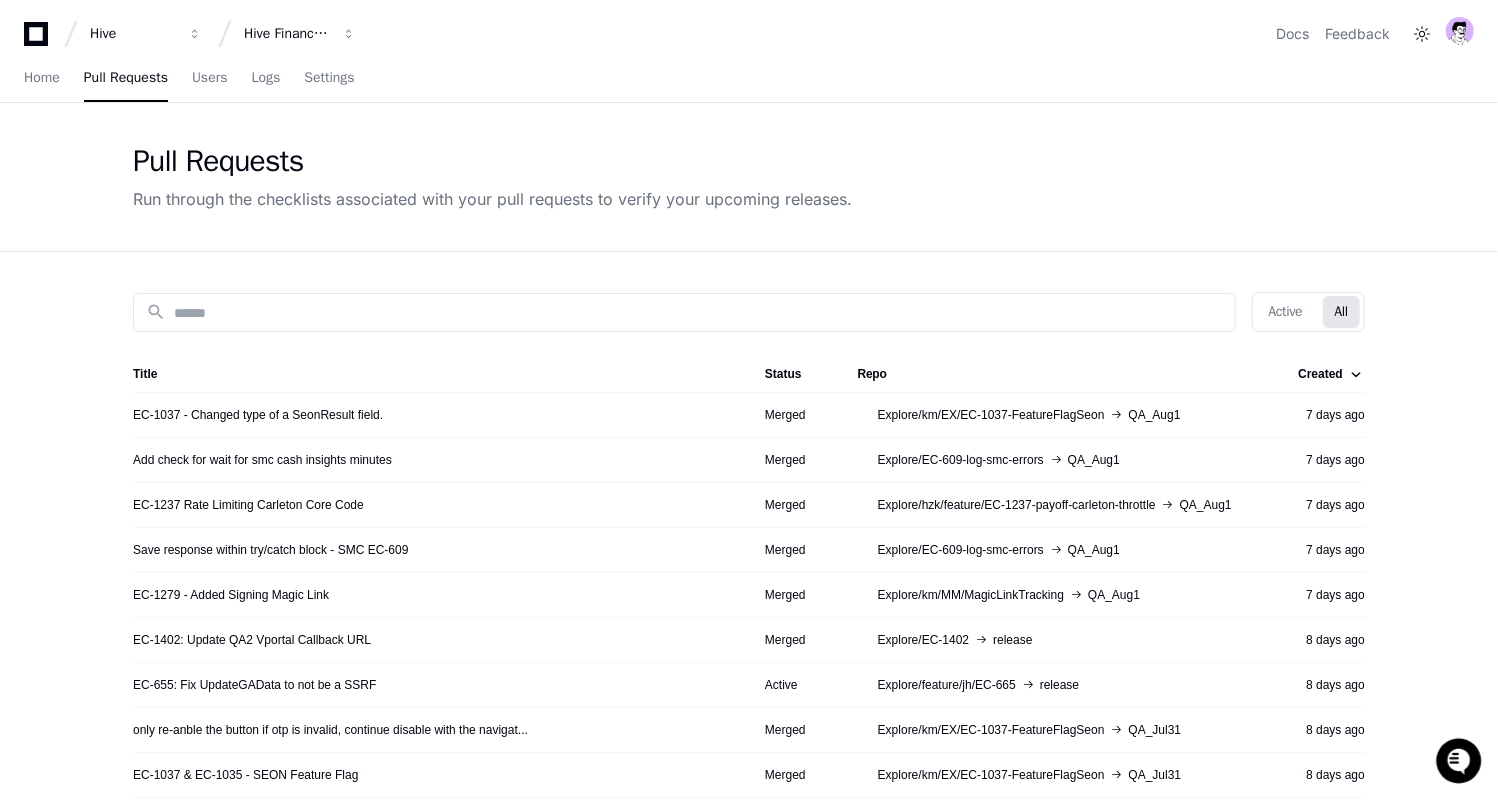 click on "Home Pull Requests Users Logs Settings" at bounding box center (749, 79) 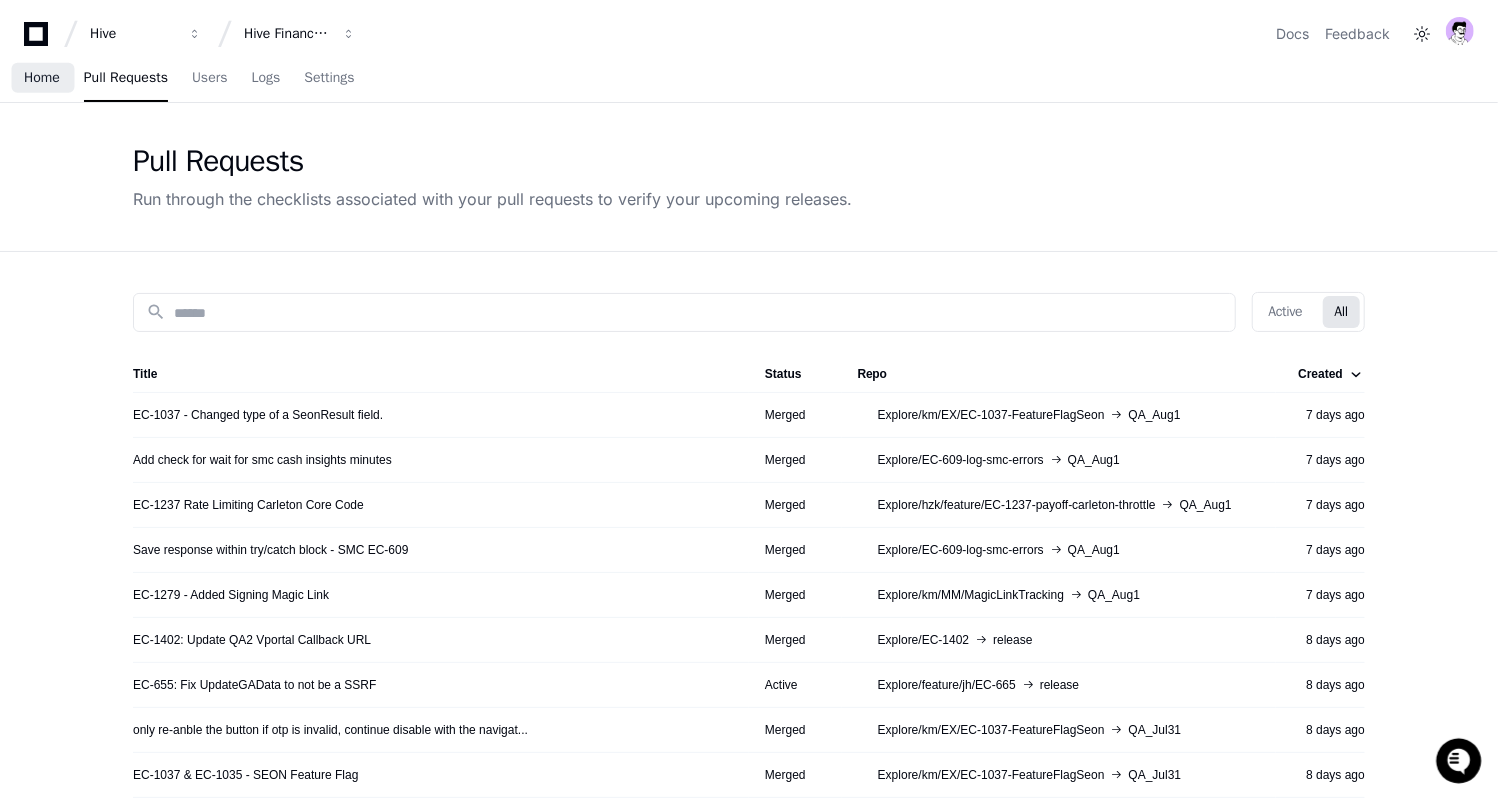 click on "Home" at bounding box center (42, 79) 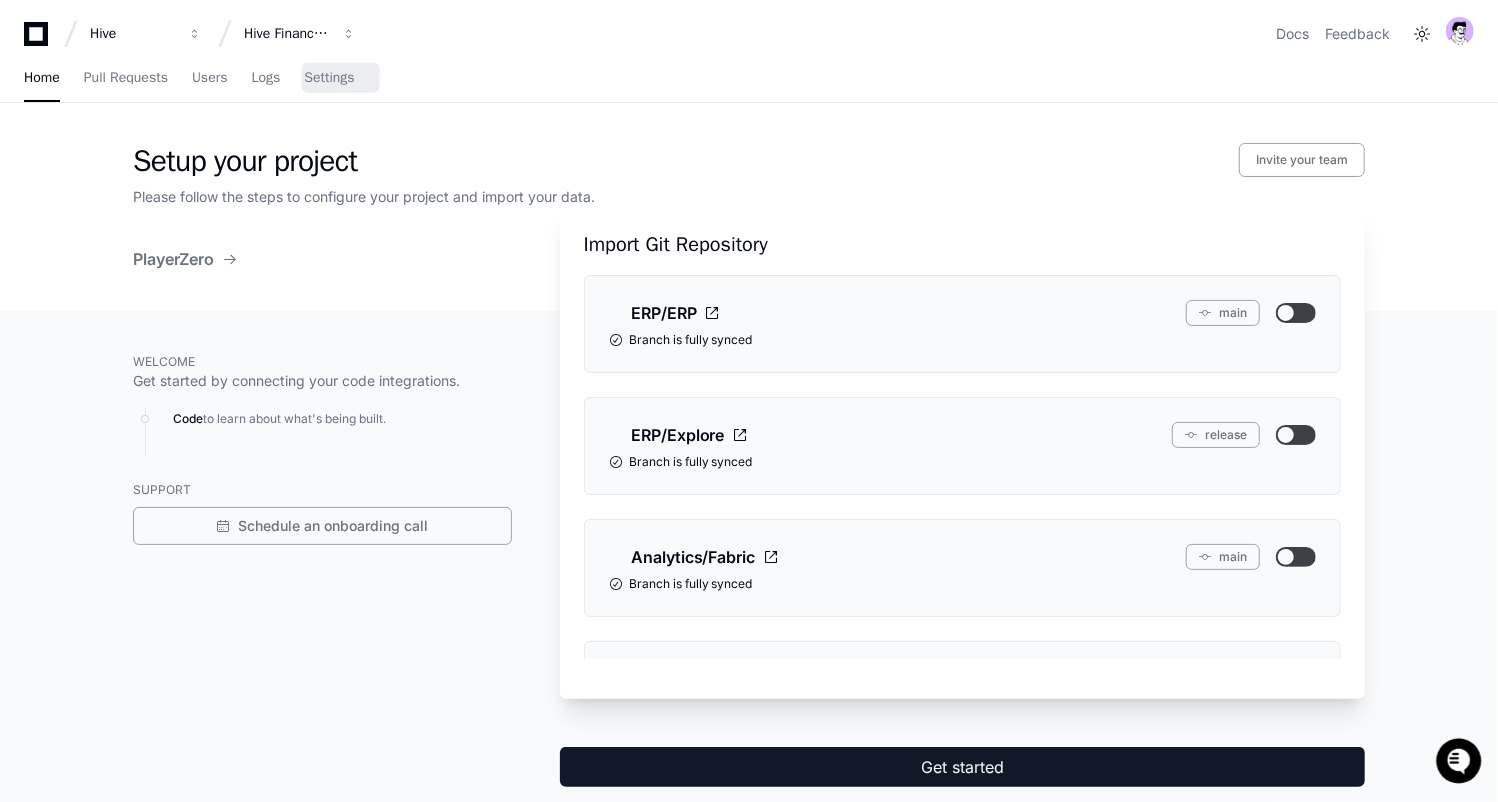 click on "Home Pull Requests Users Logs Settings" at bounding box center (189, 79) 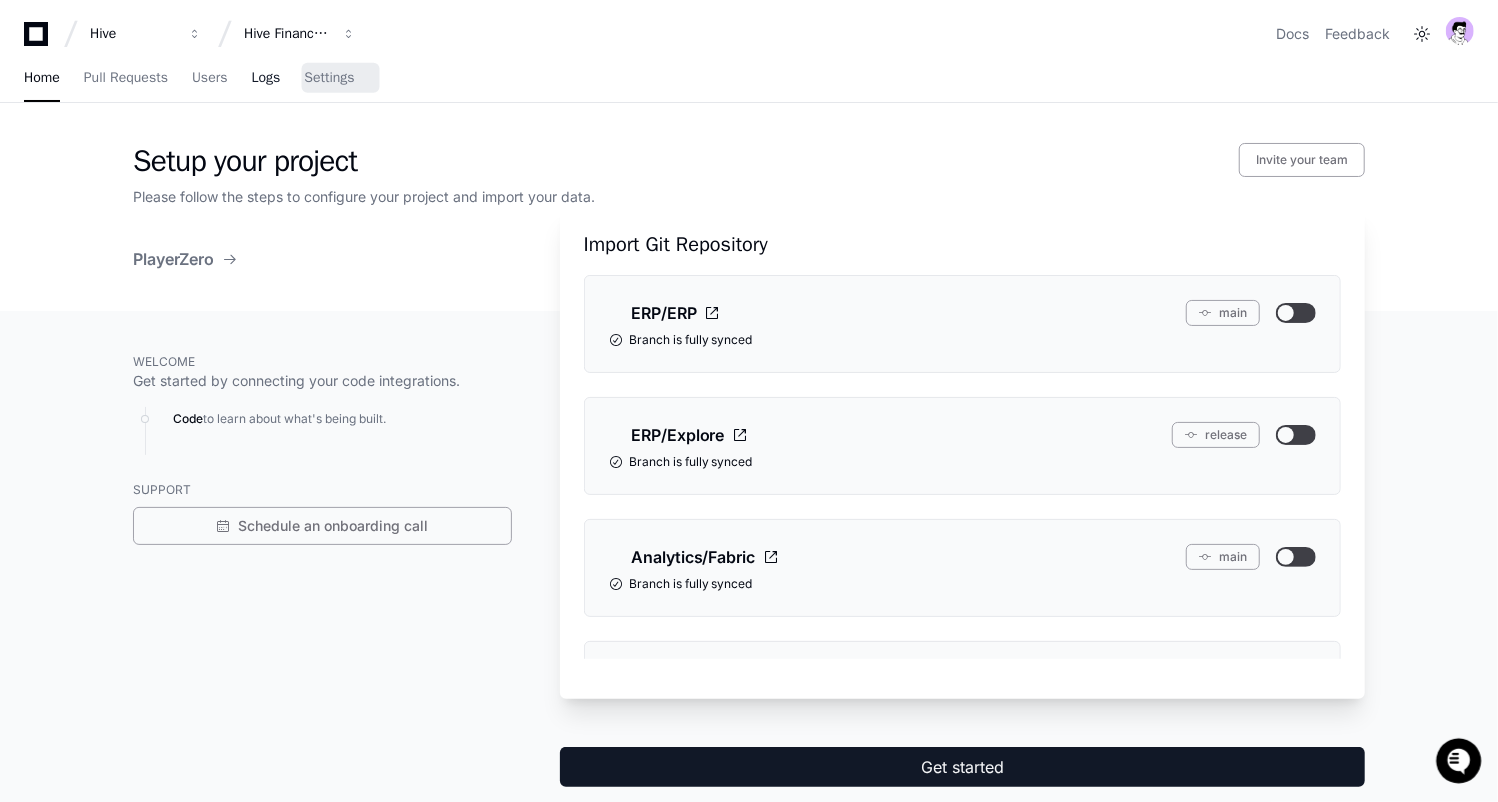 click on "Logs" at bounding box center [265, 78] 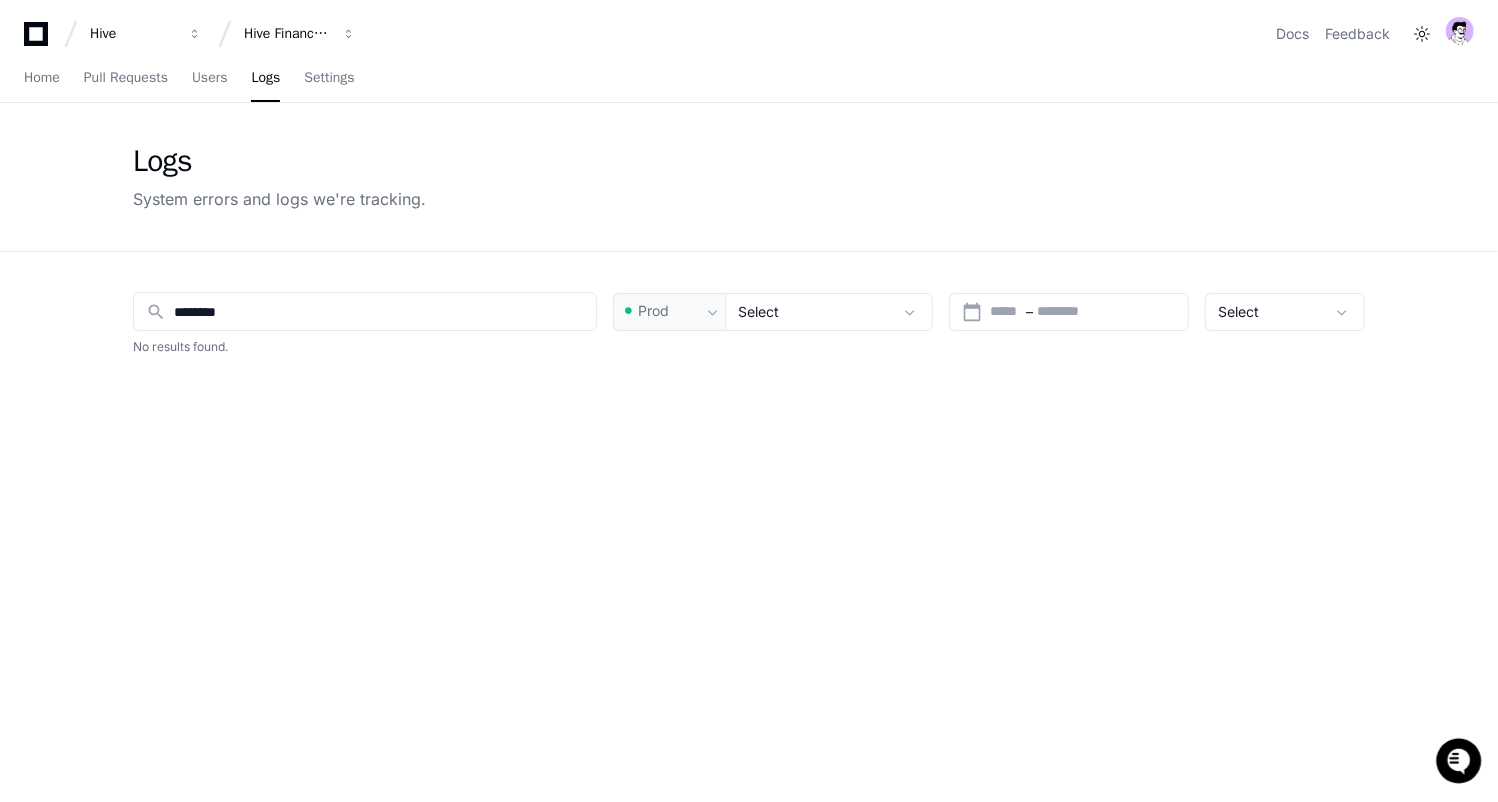 click on "search ******** Prod Select calendar_today Start – End date Select Issue Dataset First Seen  Last Seen   Occurrences  No results found." 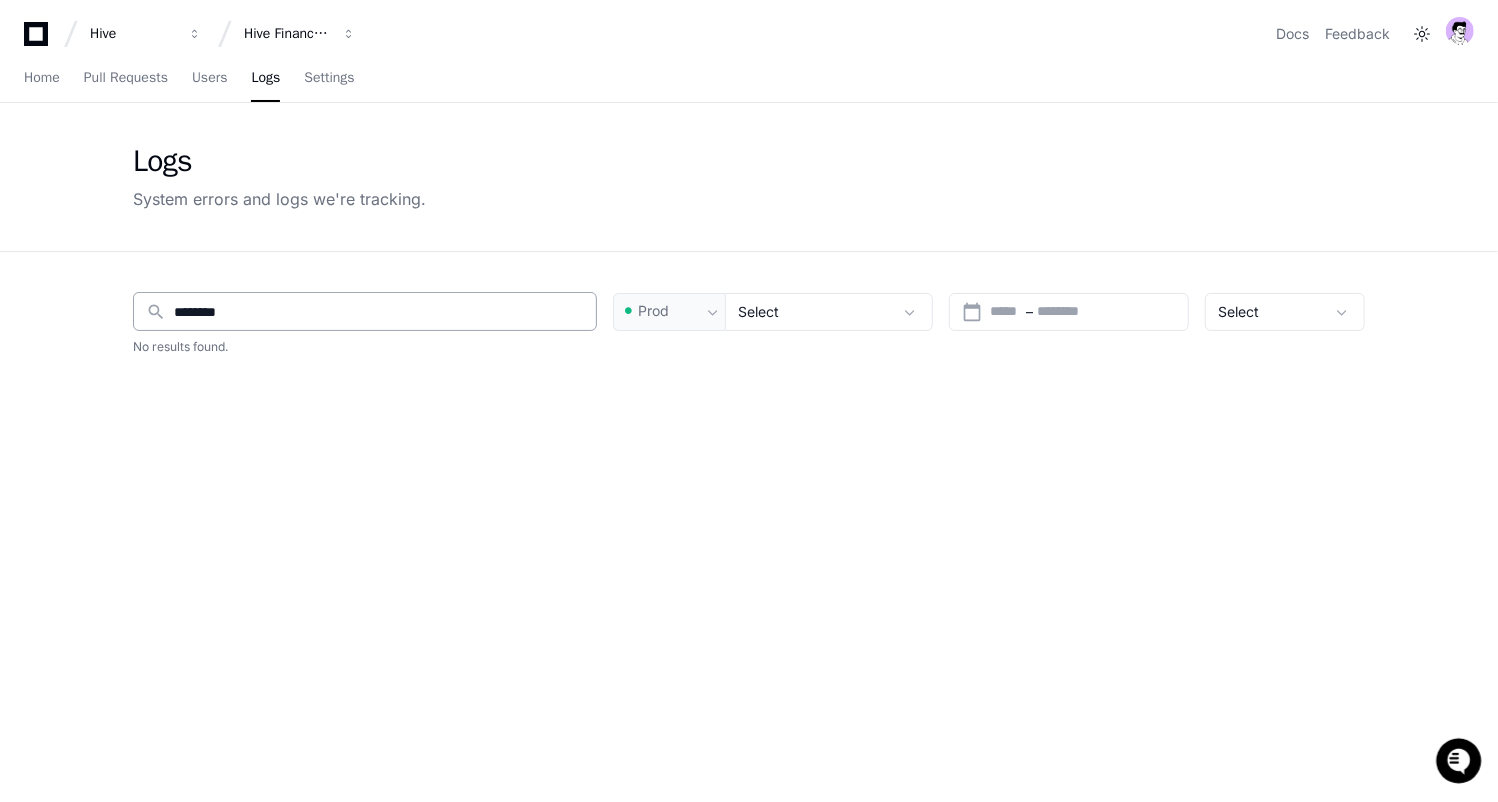 click on "********" at bounding box center (379, 312) 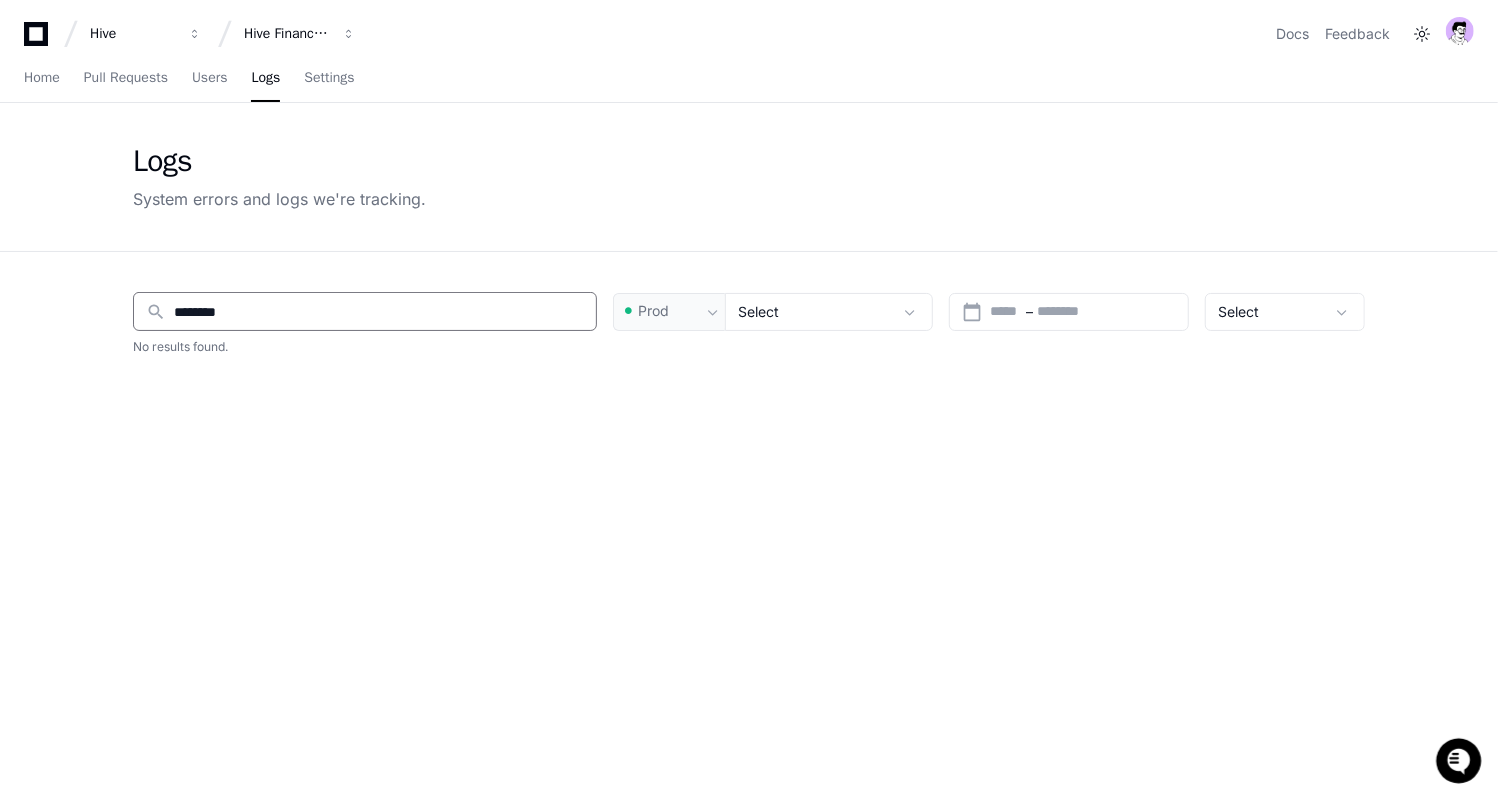 click on "********" at bounding box center [379, 312] 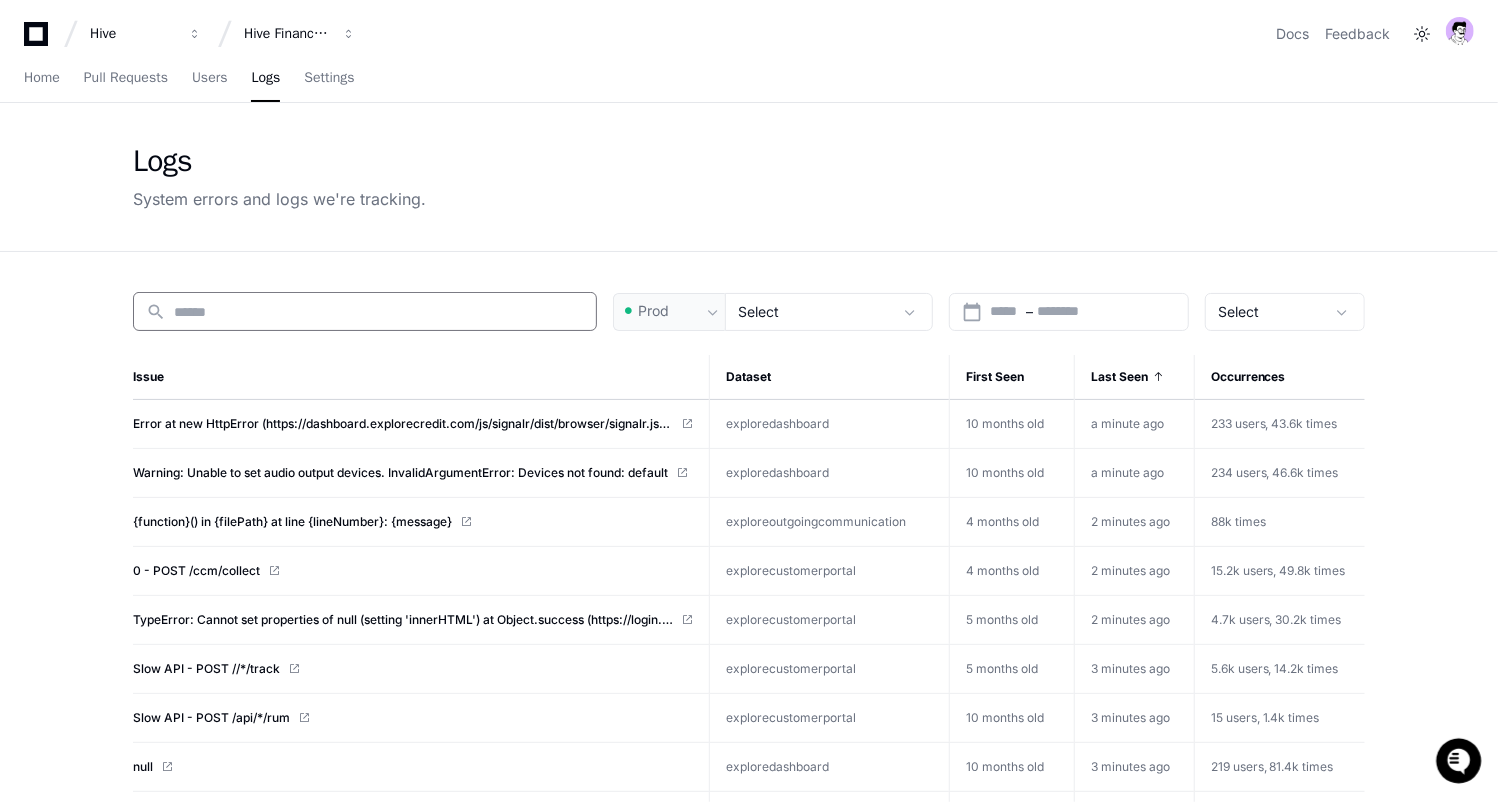 type 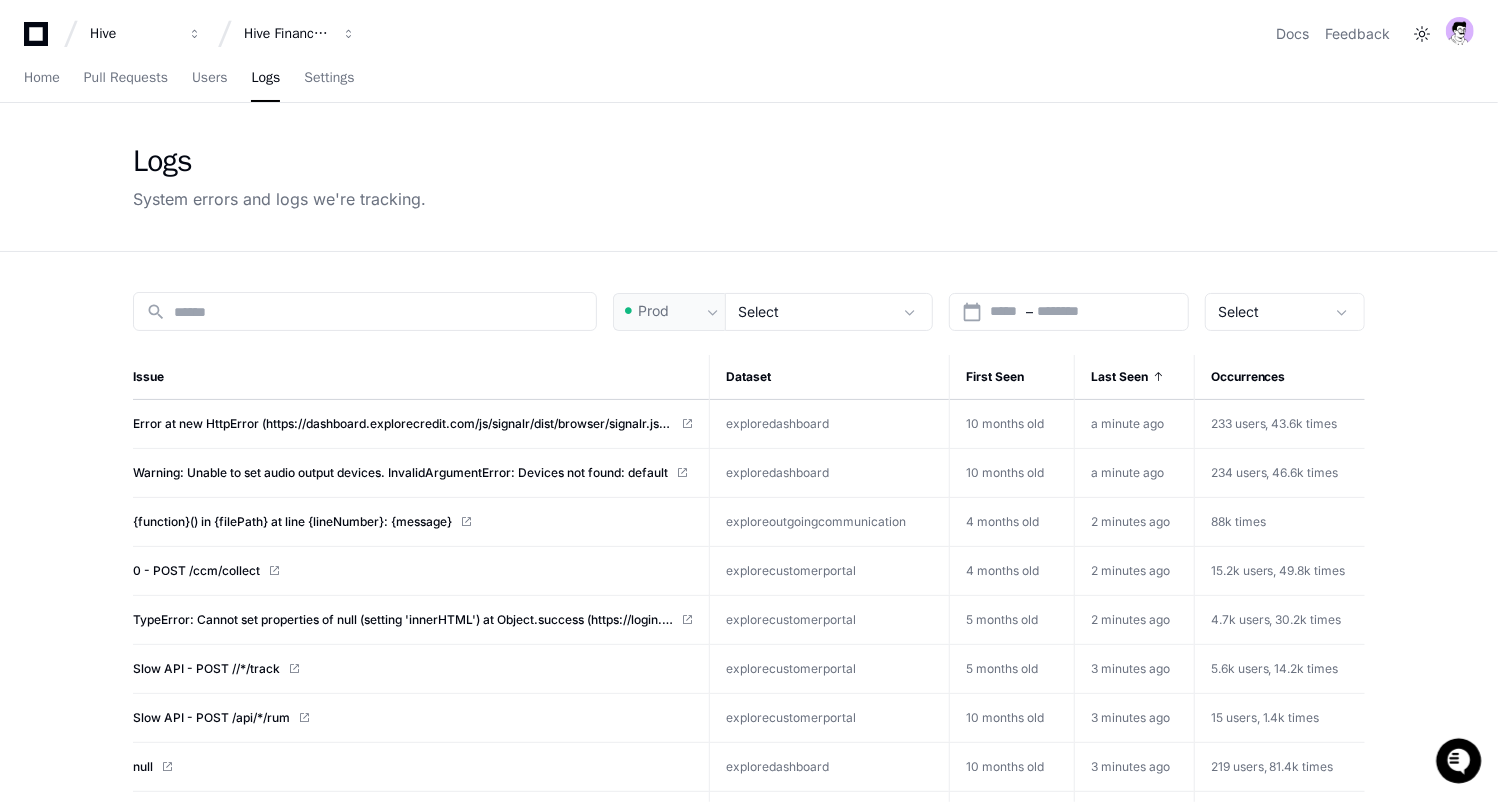 click on "Logs System errors and logs we're tracking." 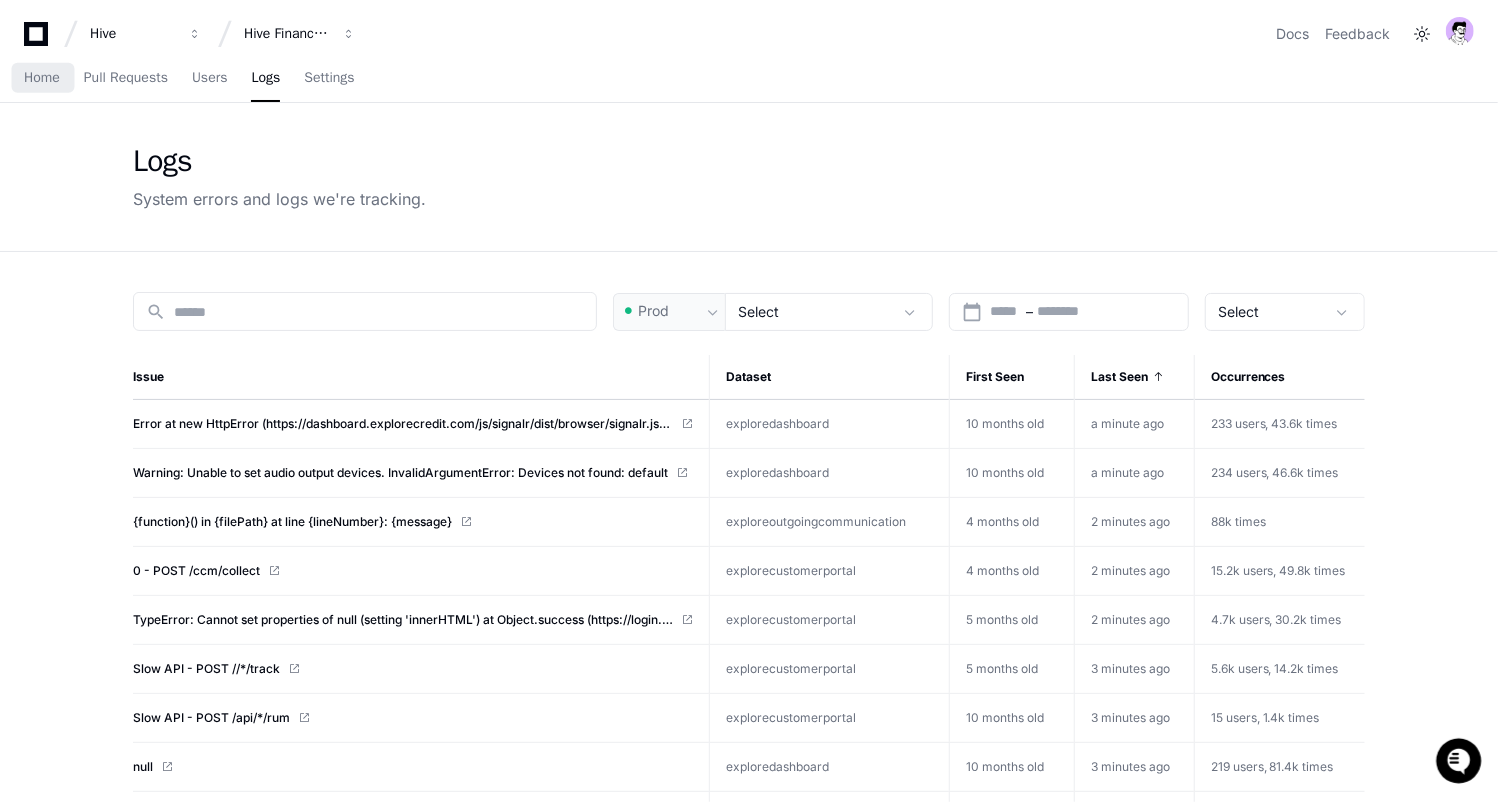 click on "Home Pull Requests Users Logs Settings" at bounding box center (189, 79) 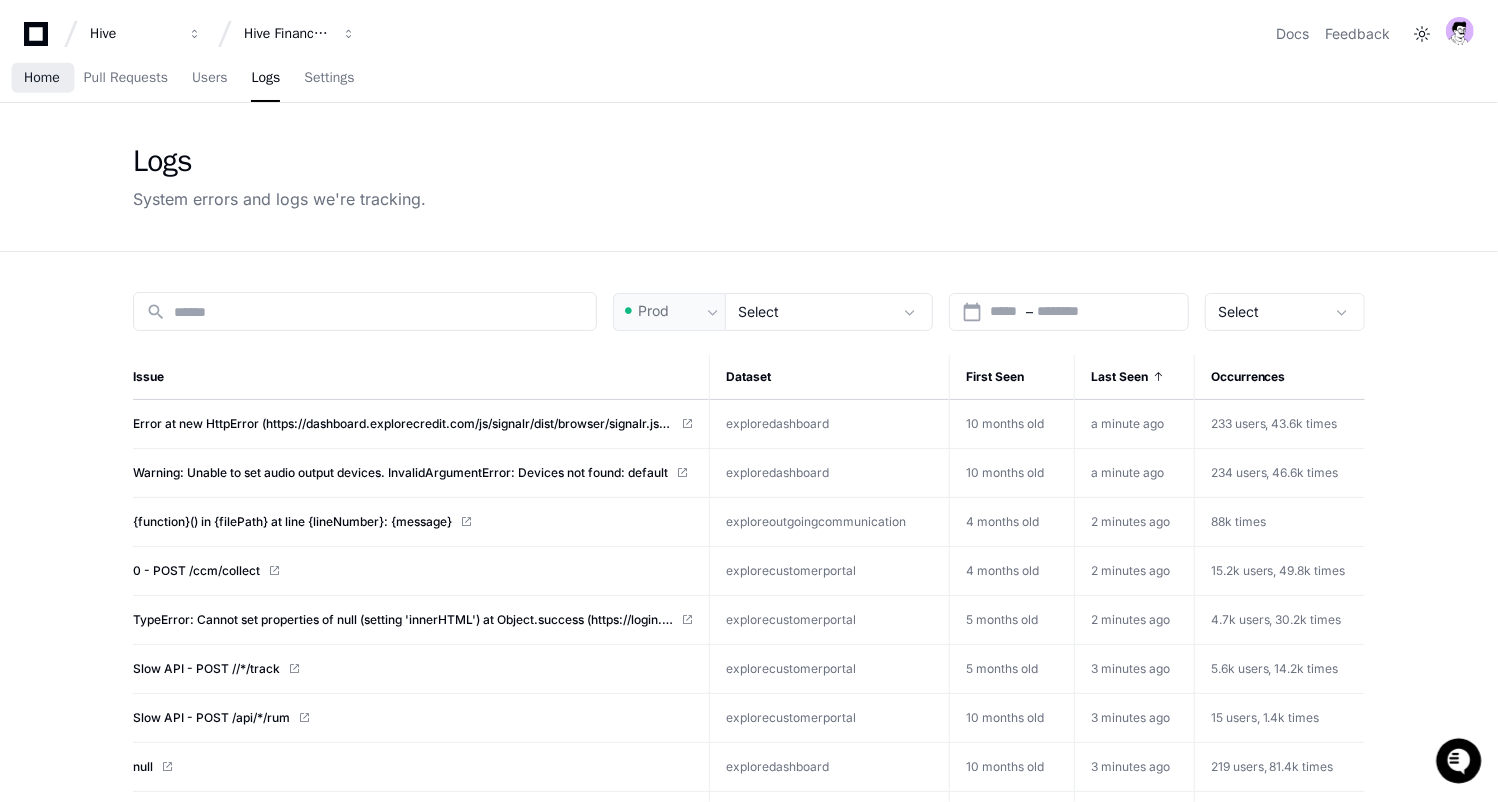 click on "Home" at bounding box center (42, 78) 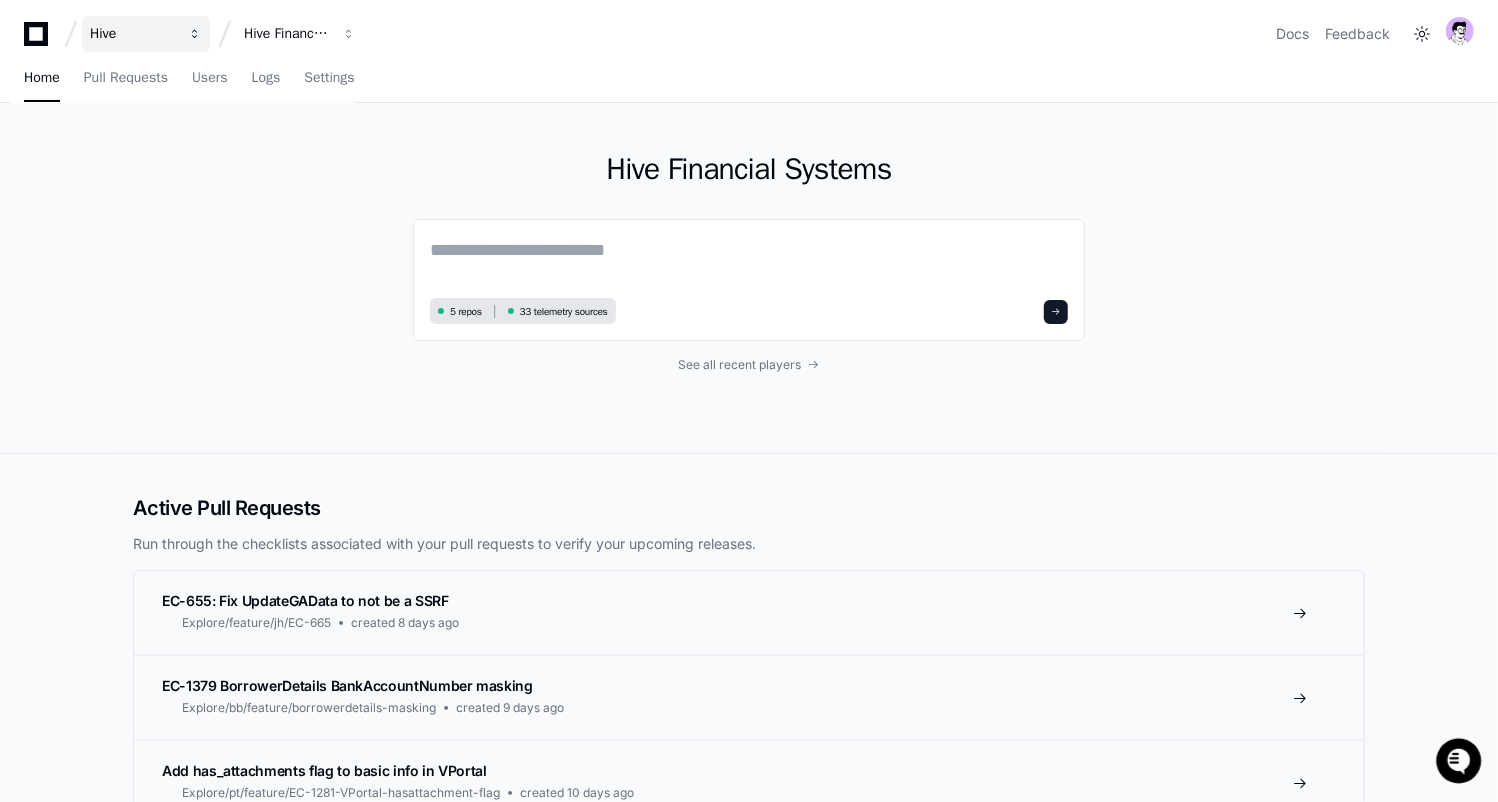 click on "Hive" at bounding box center [133, 34] 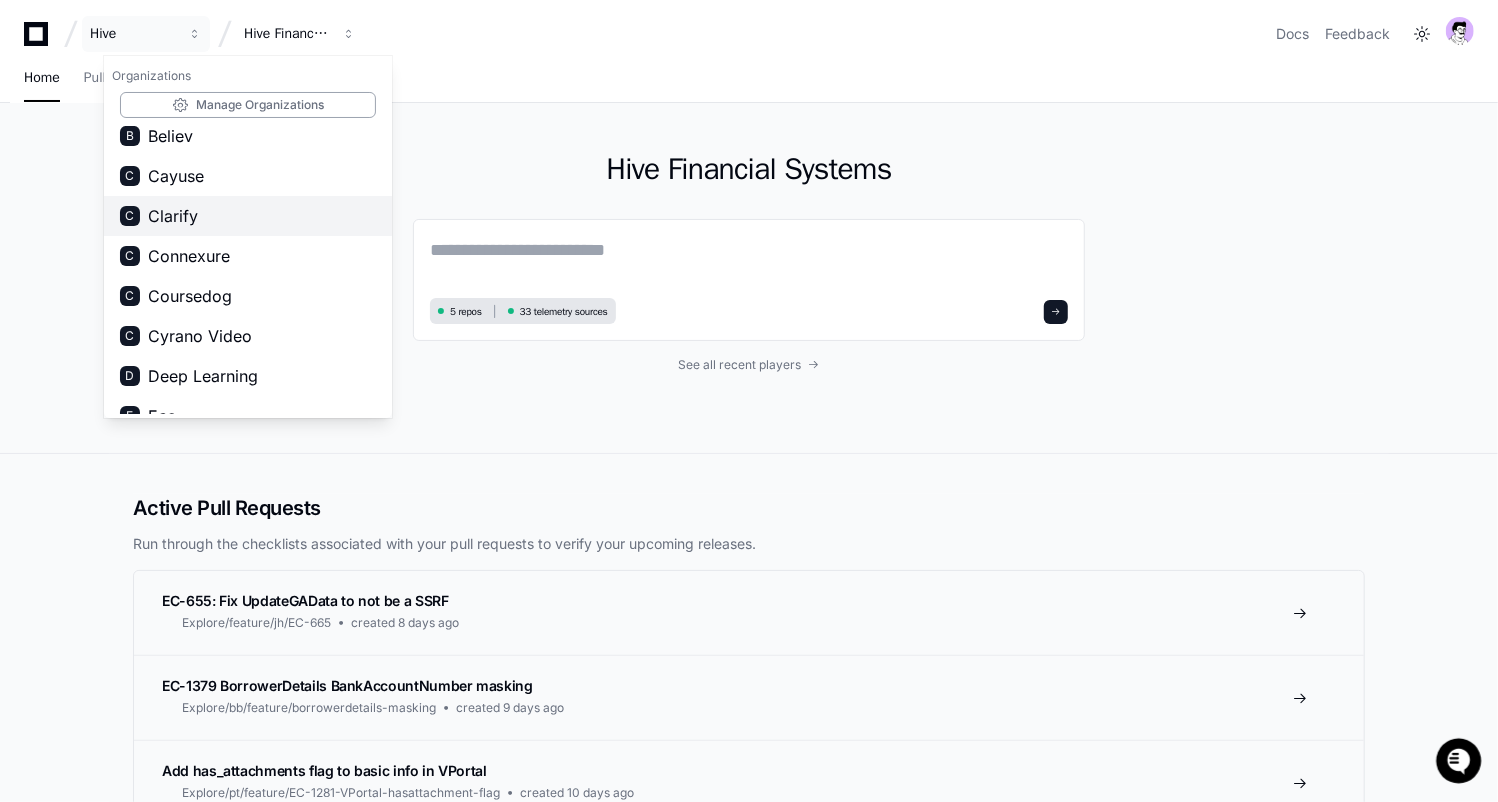 scroll, scrollTop: 111, scrollLeft: 0, axis: vertical 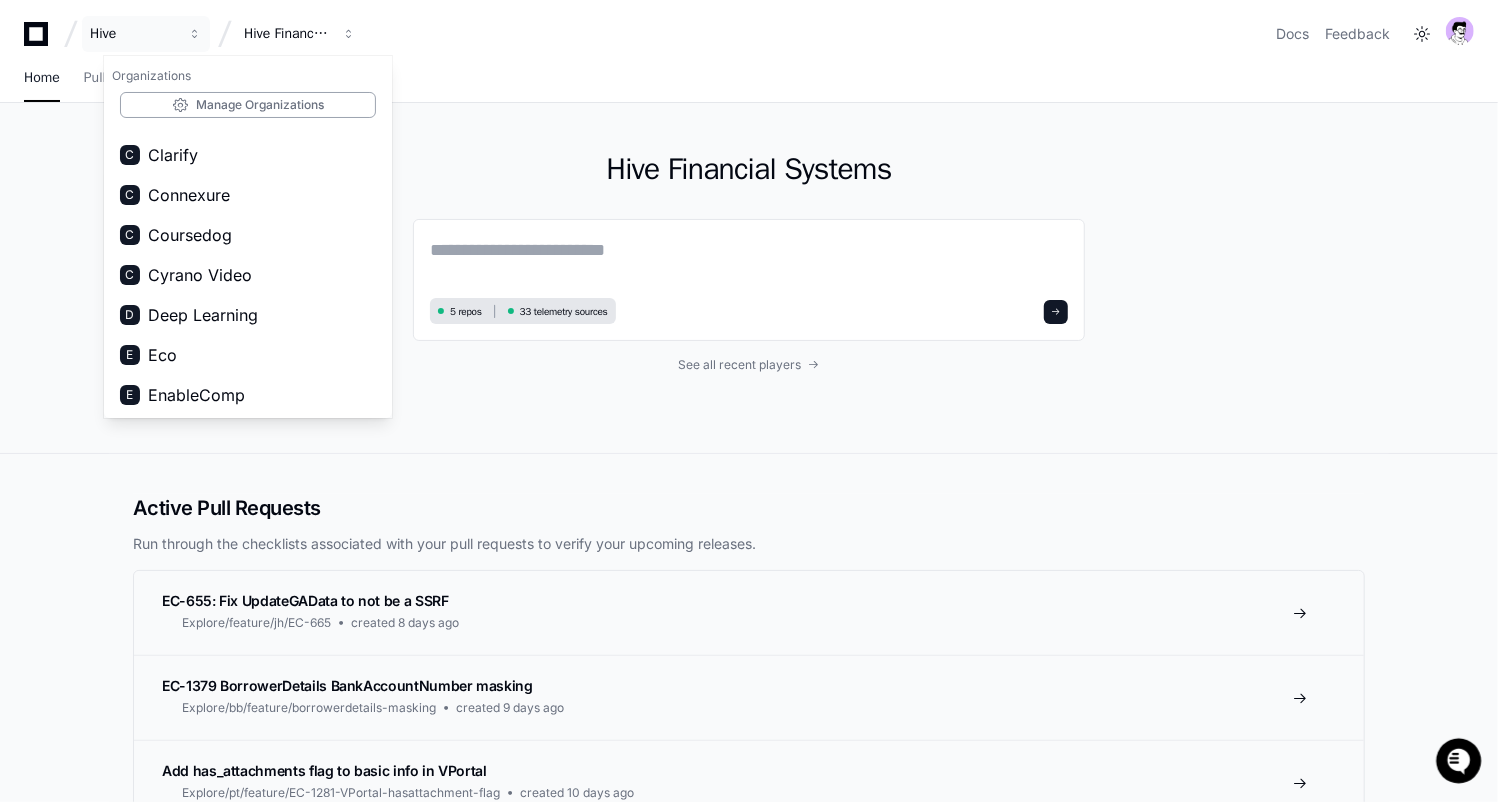 click on "Home" at bounding box center [42, 78] 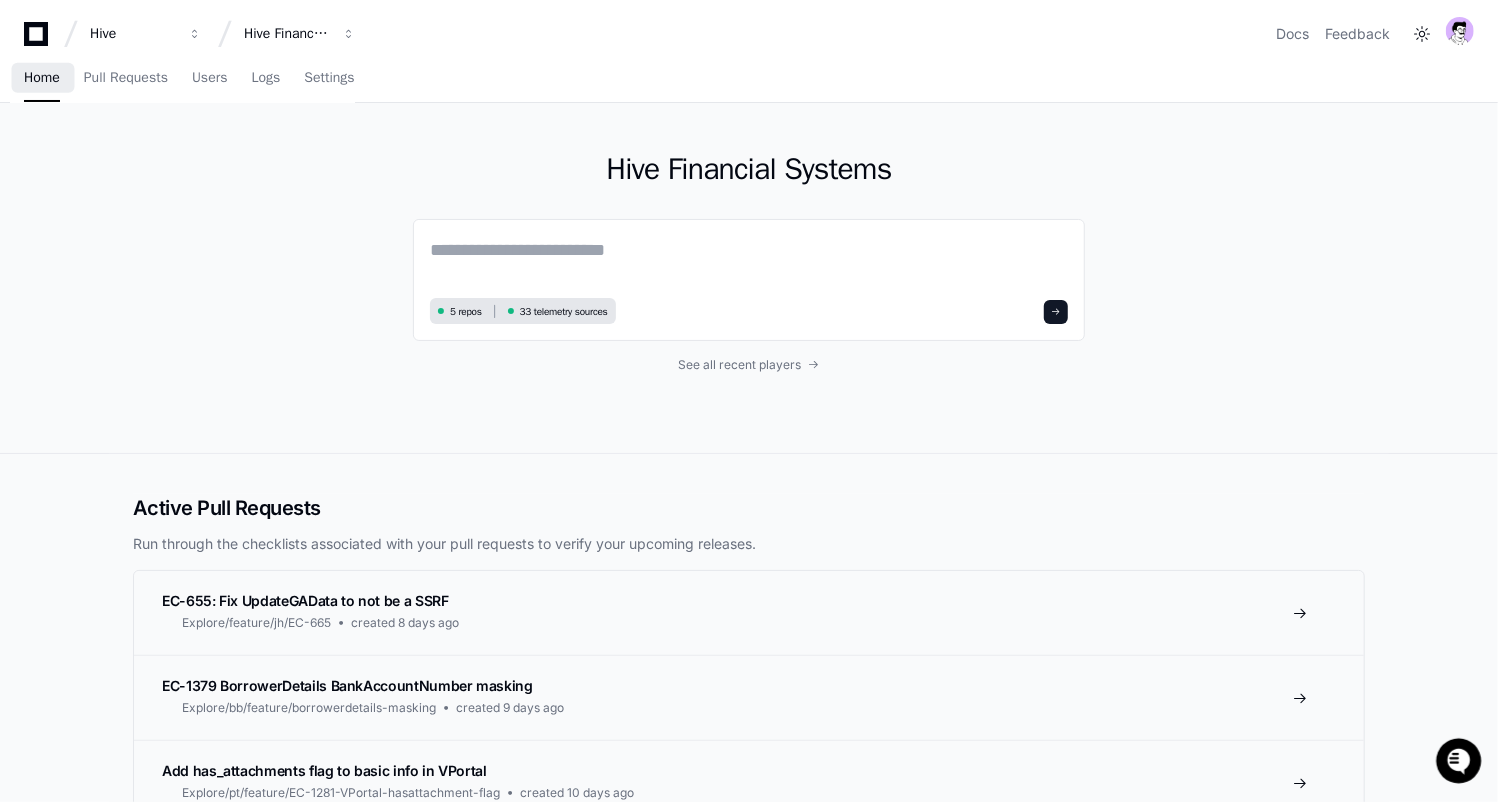 click on "Home" at bounding box center (42, 78) 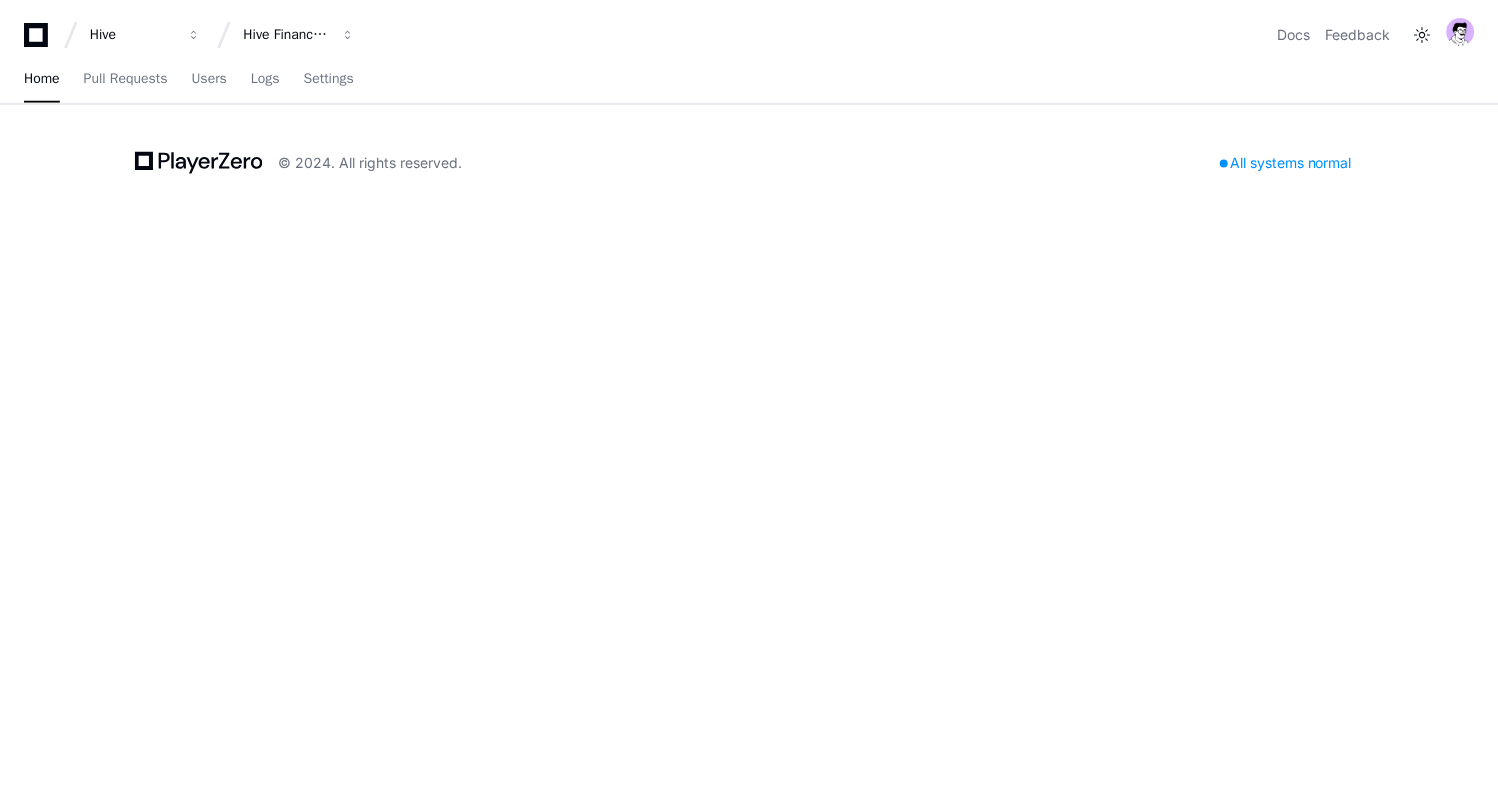 scroll, scrollTop: 0, scrollLeft: 0, axis: both 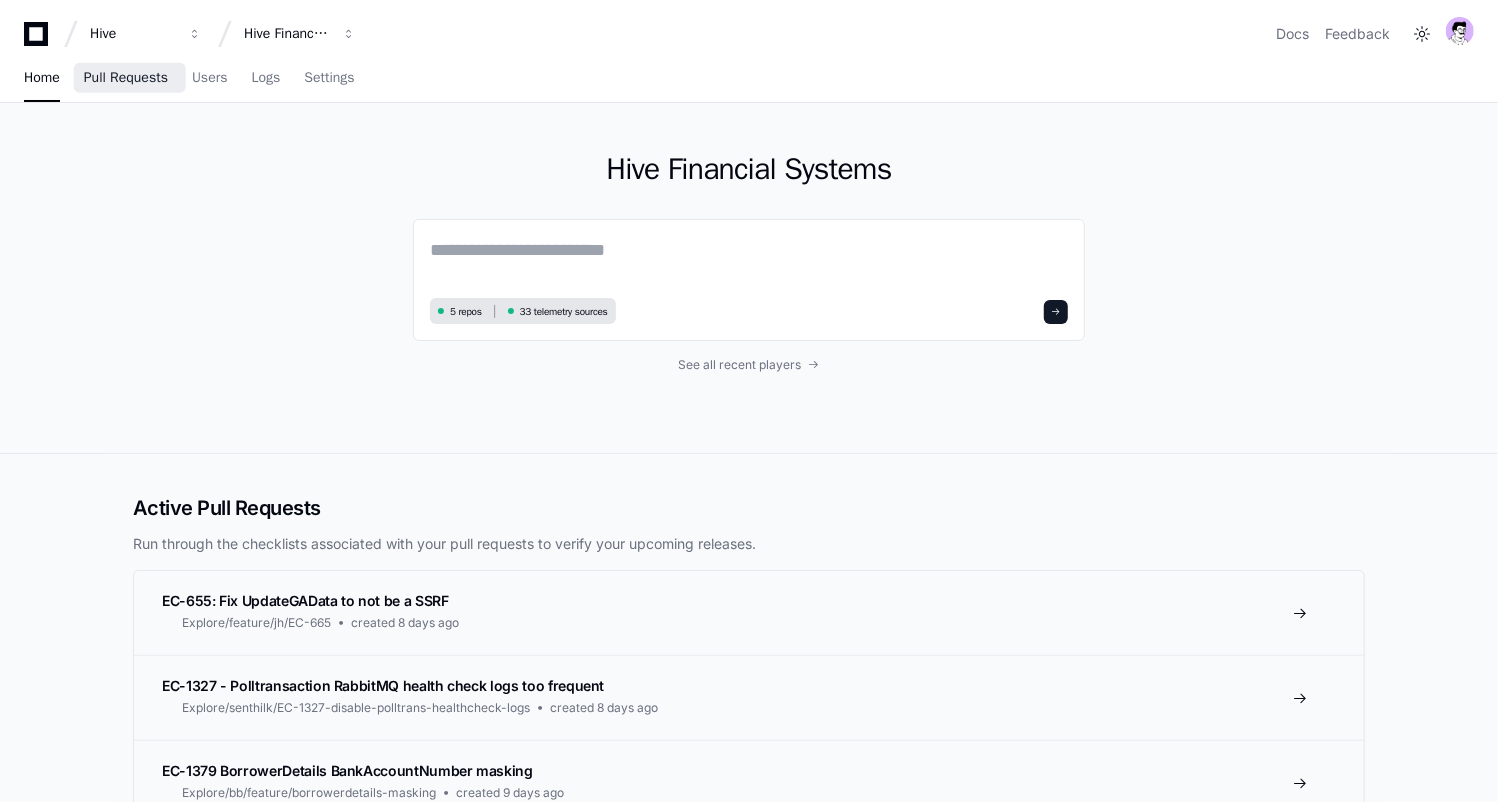 click on "Pull Requests" at bounding box center [126, 78] 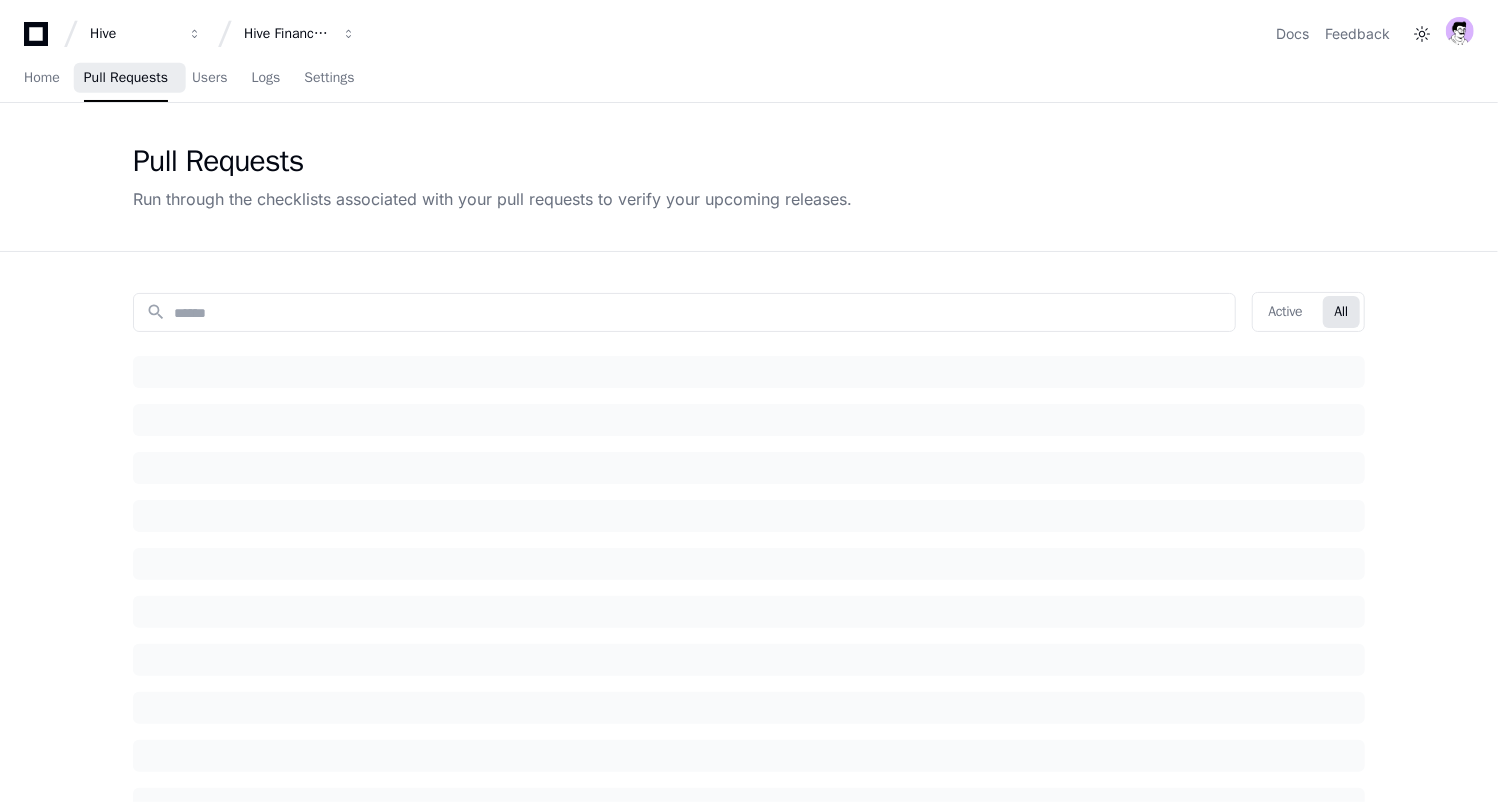scroll, scrollTop: 0, scrollLeft: 0, axis: both 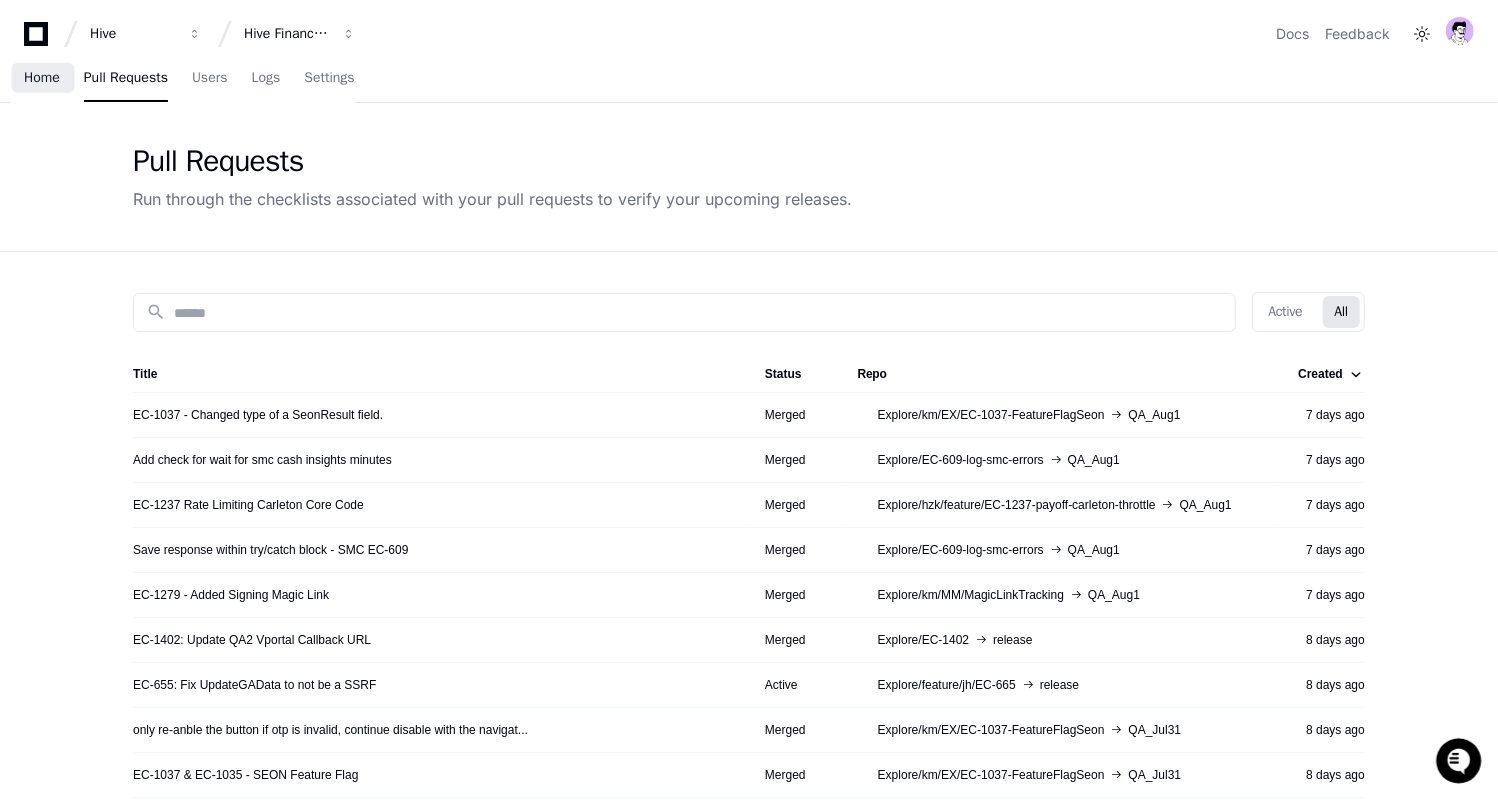 click on "Home" at bounding box center [42, 79] 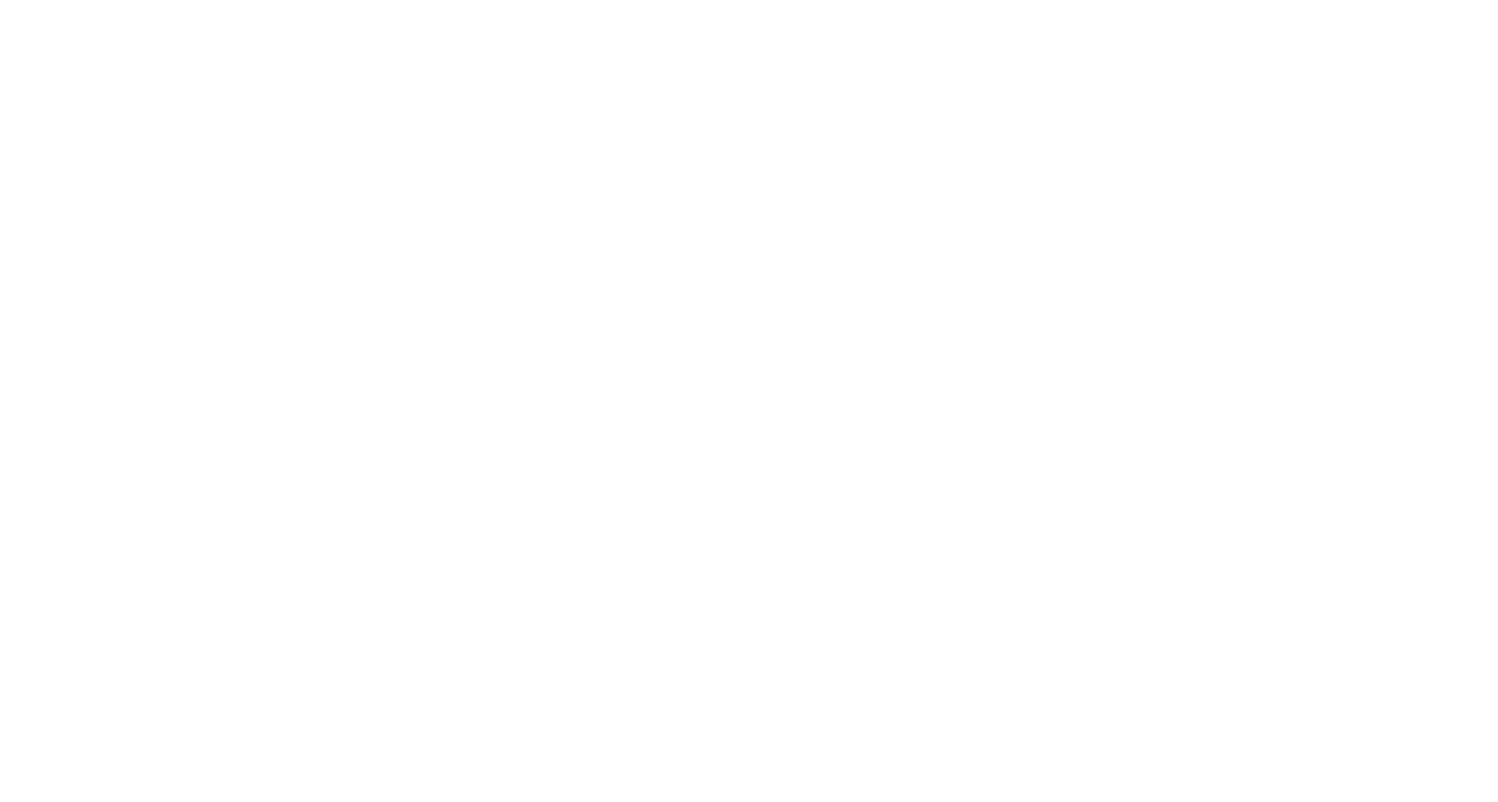 scroll, scrollTop: 0, scrollLeft: 0, axis: both 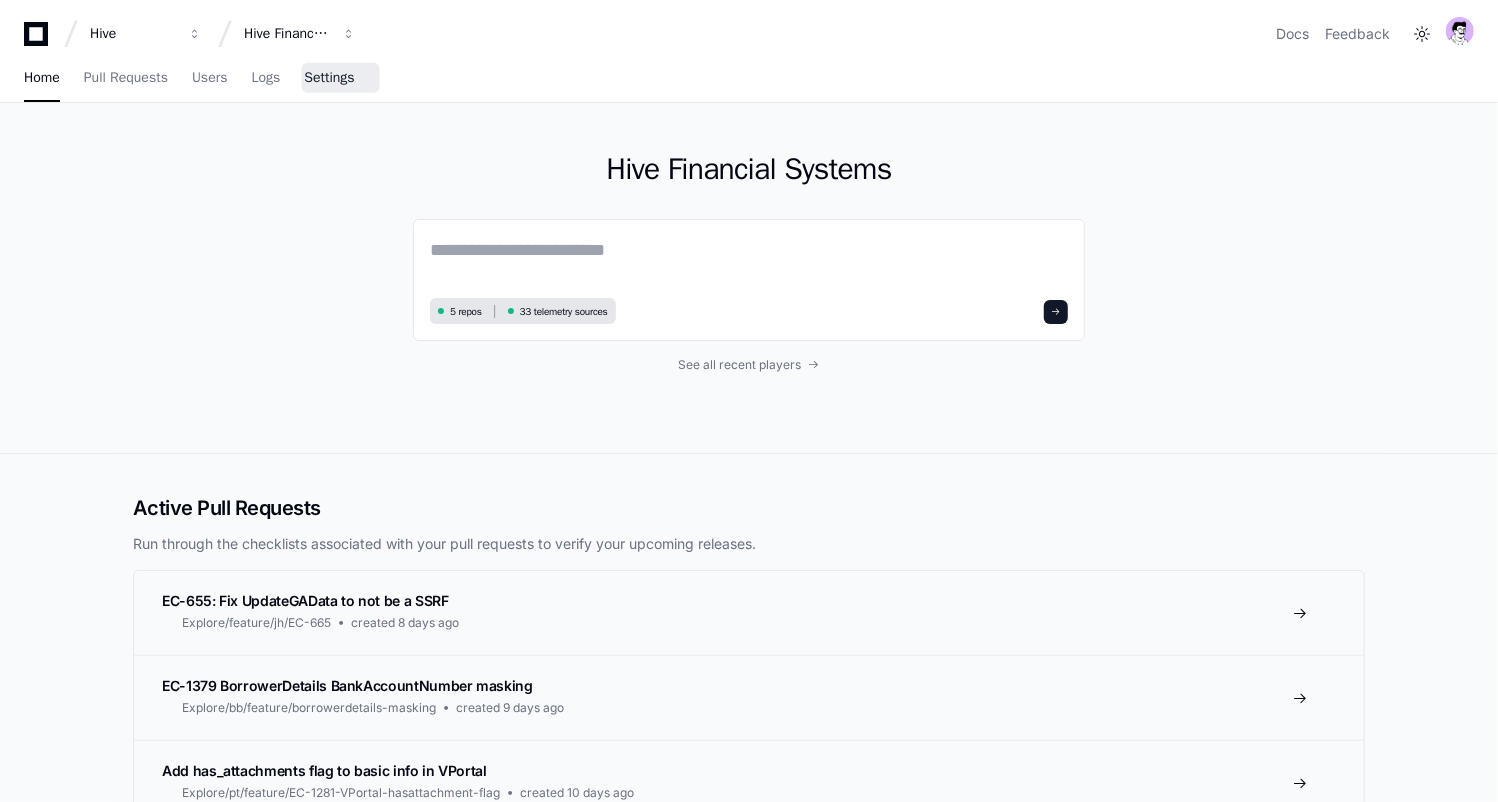 click on "Settings" at bounding box center [329, 79] 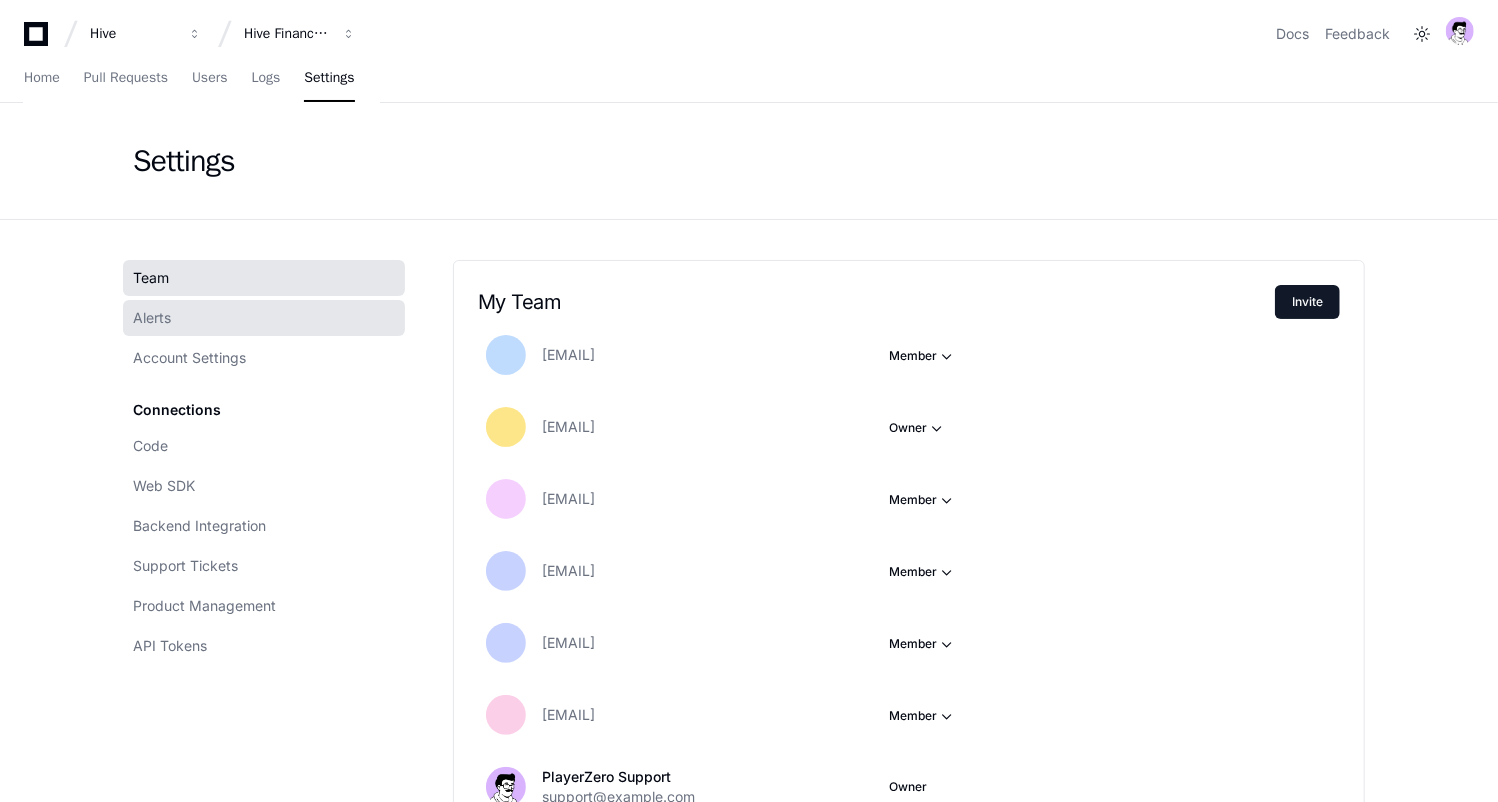 scroll, scrollTop: 0, scrollLeft: 0, axis: both 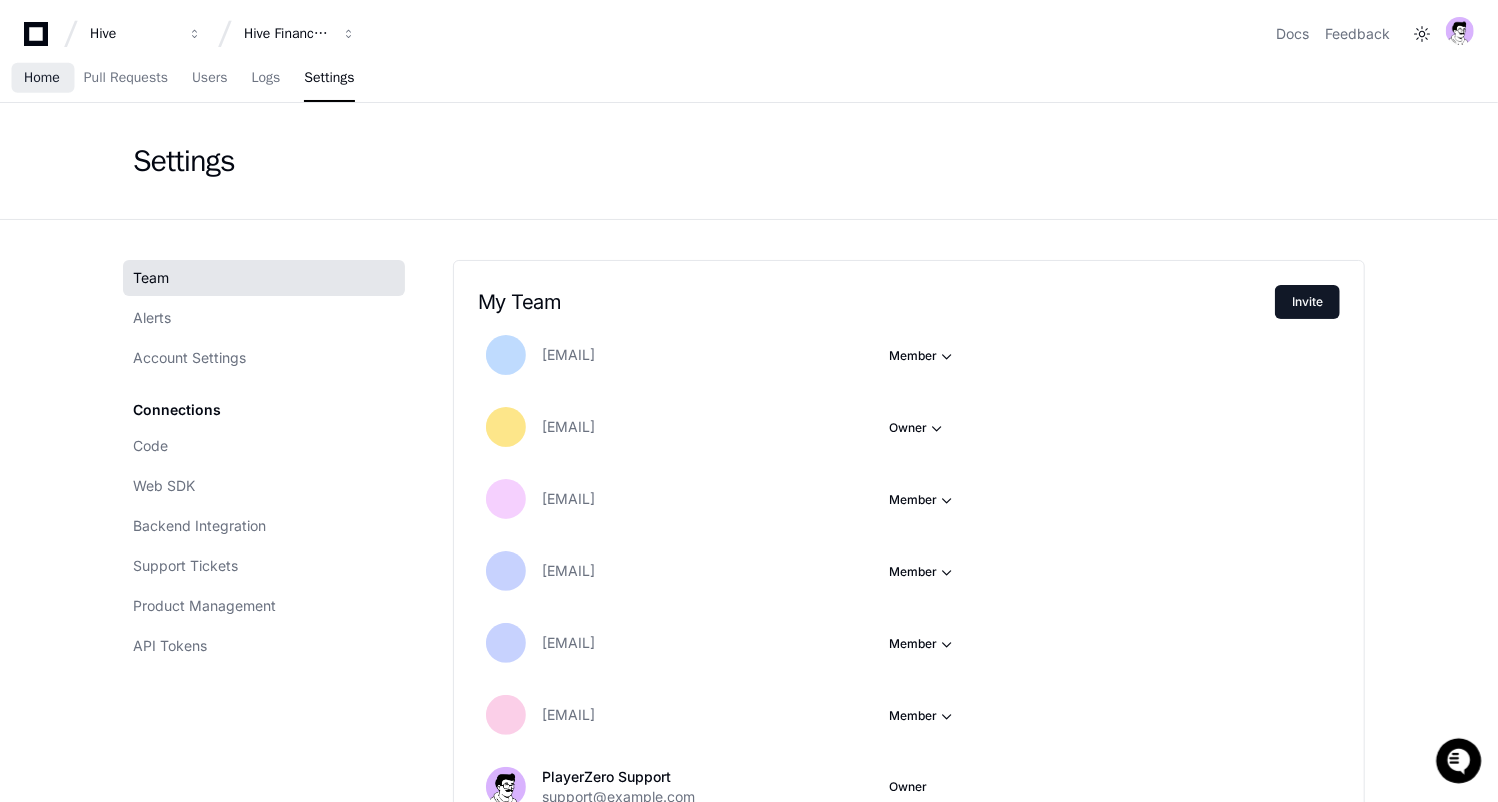 click on "Home" at bounding box center (42, 78) 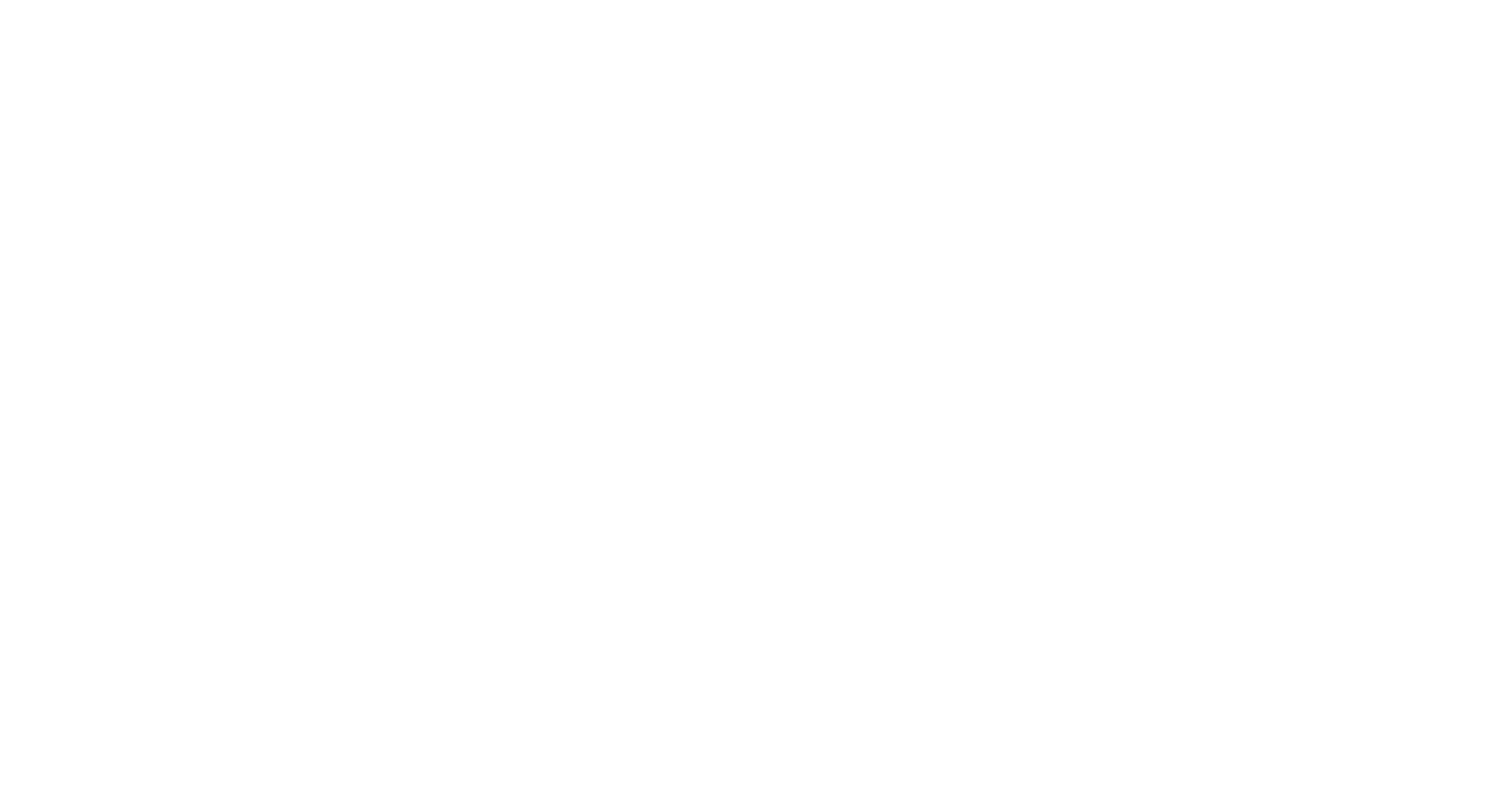scroll, scrollTop: 0, scrollLeft: 0, axis: both 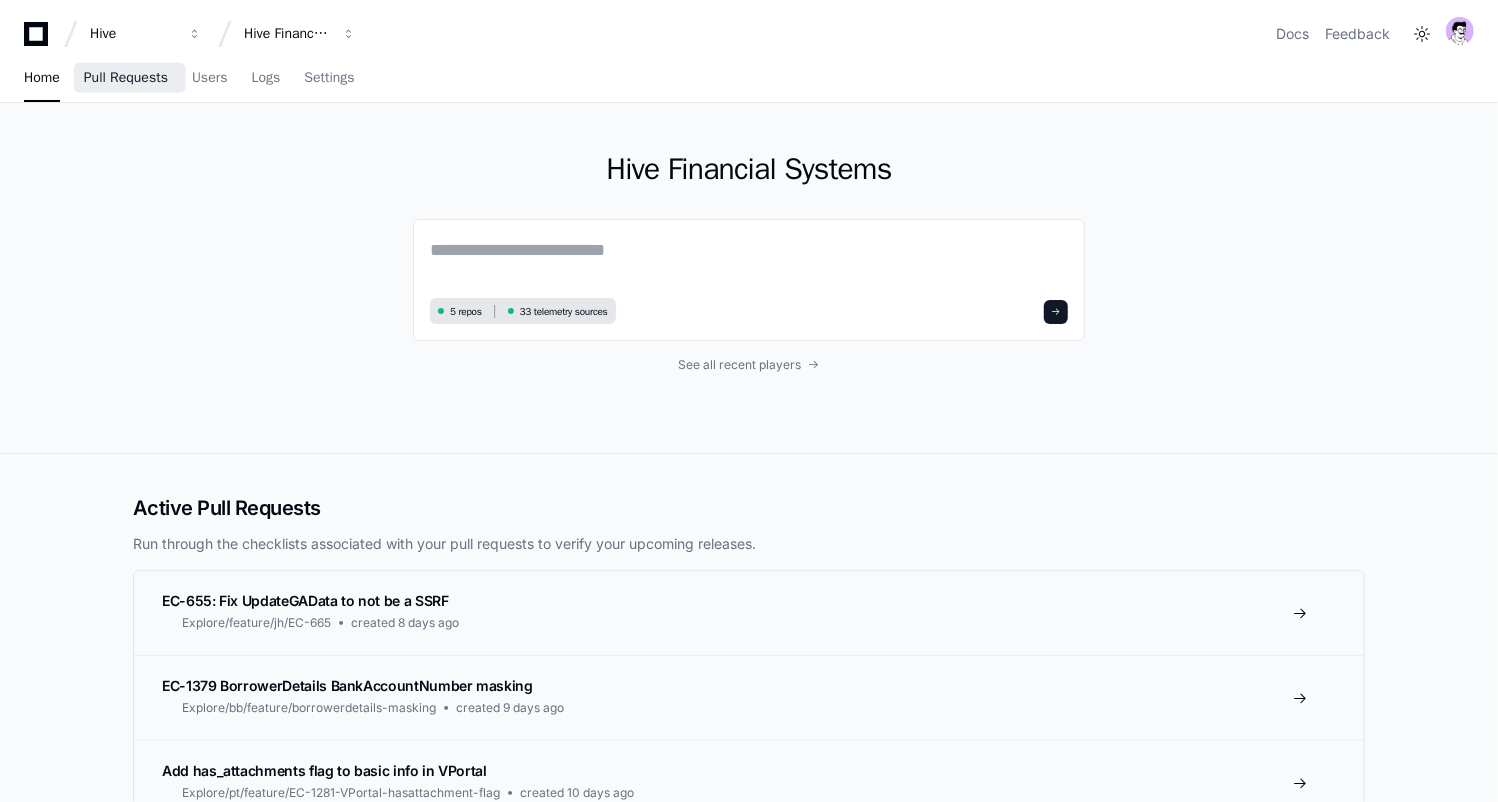 click on "Pull Requests" at bounding box center [126, 78] 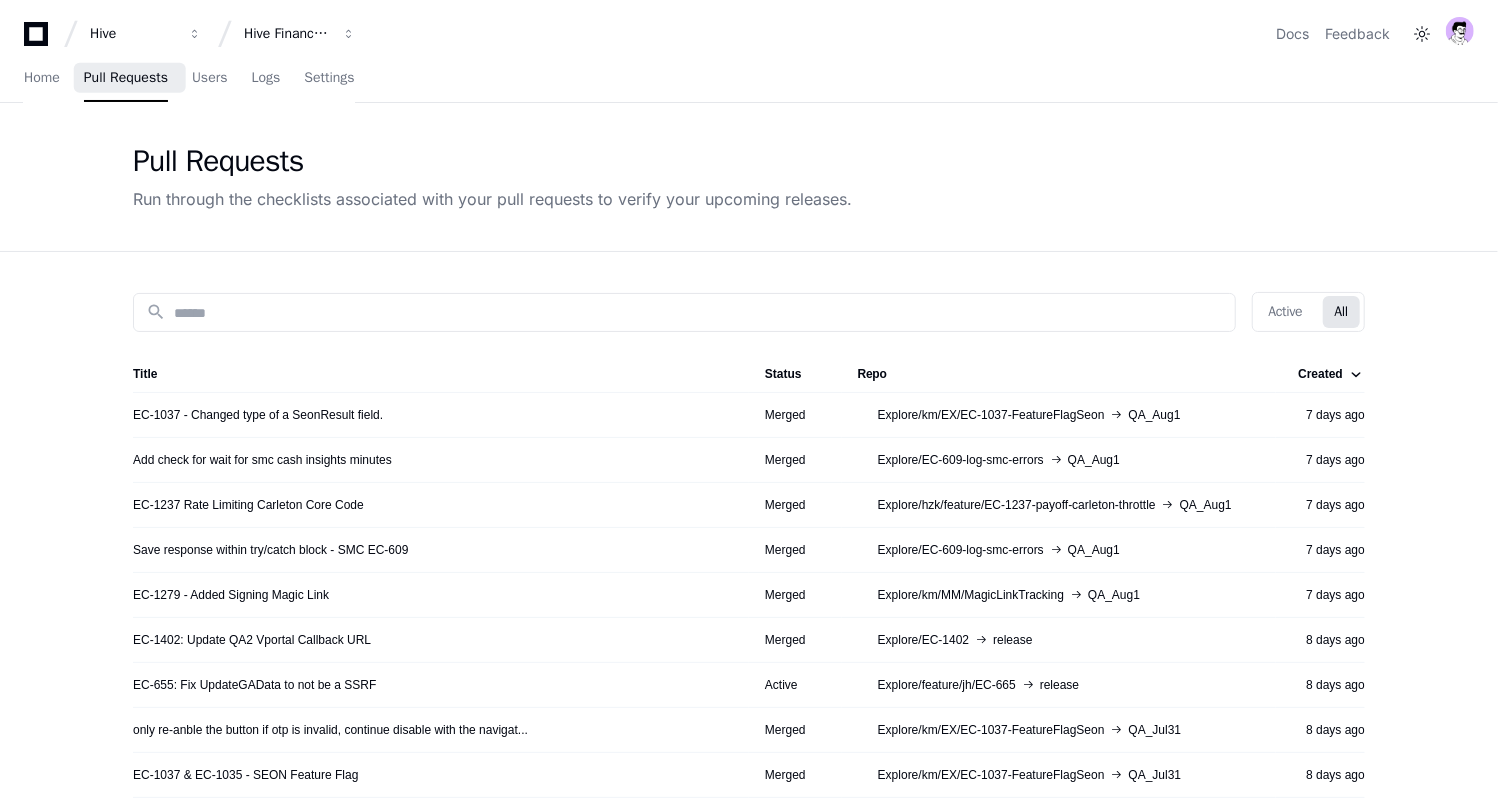 scroll, scrollTop: 0, scrollLeft: 0, axis: both 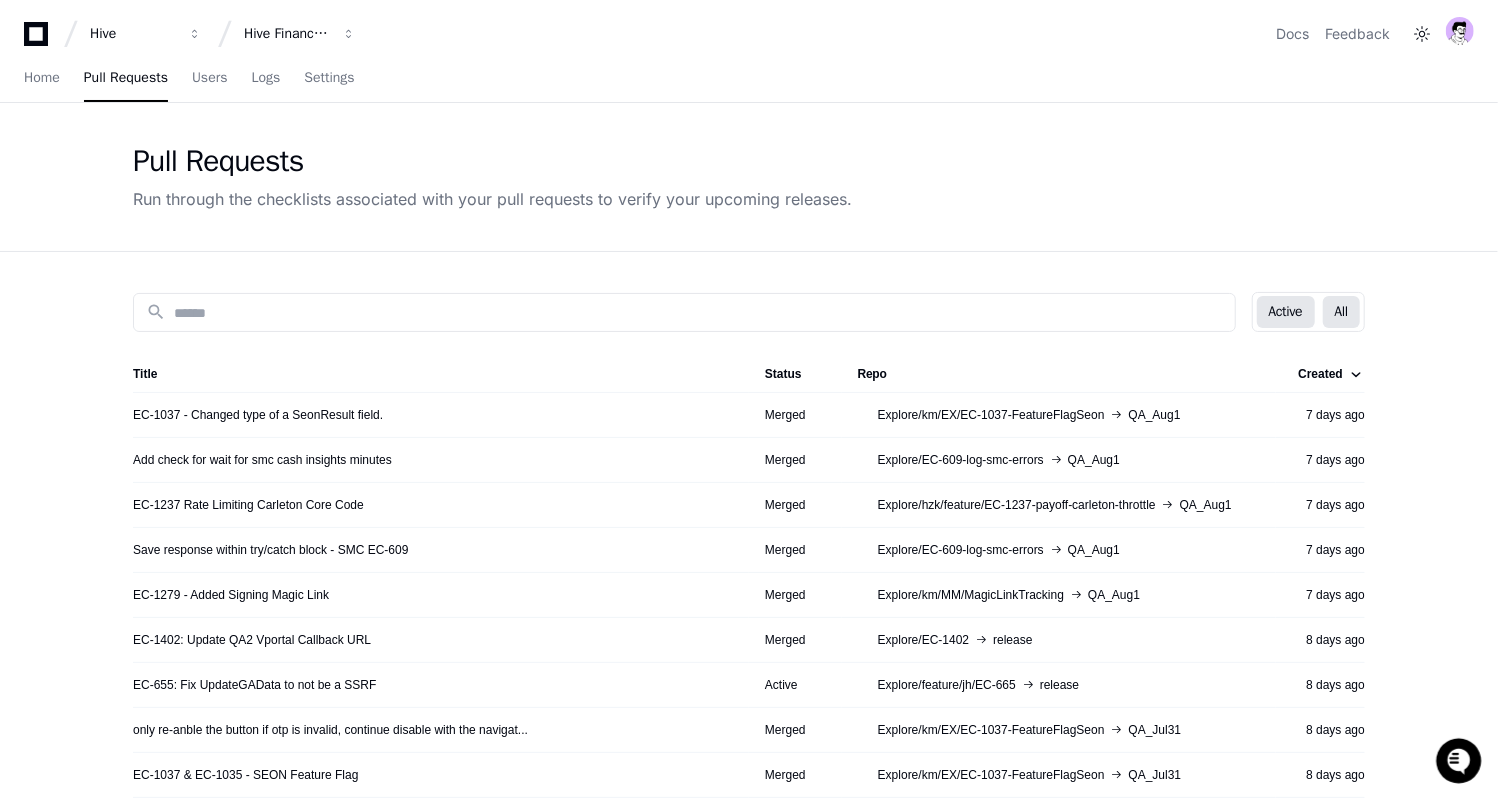 click on "Active" 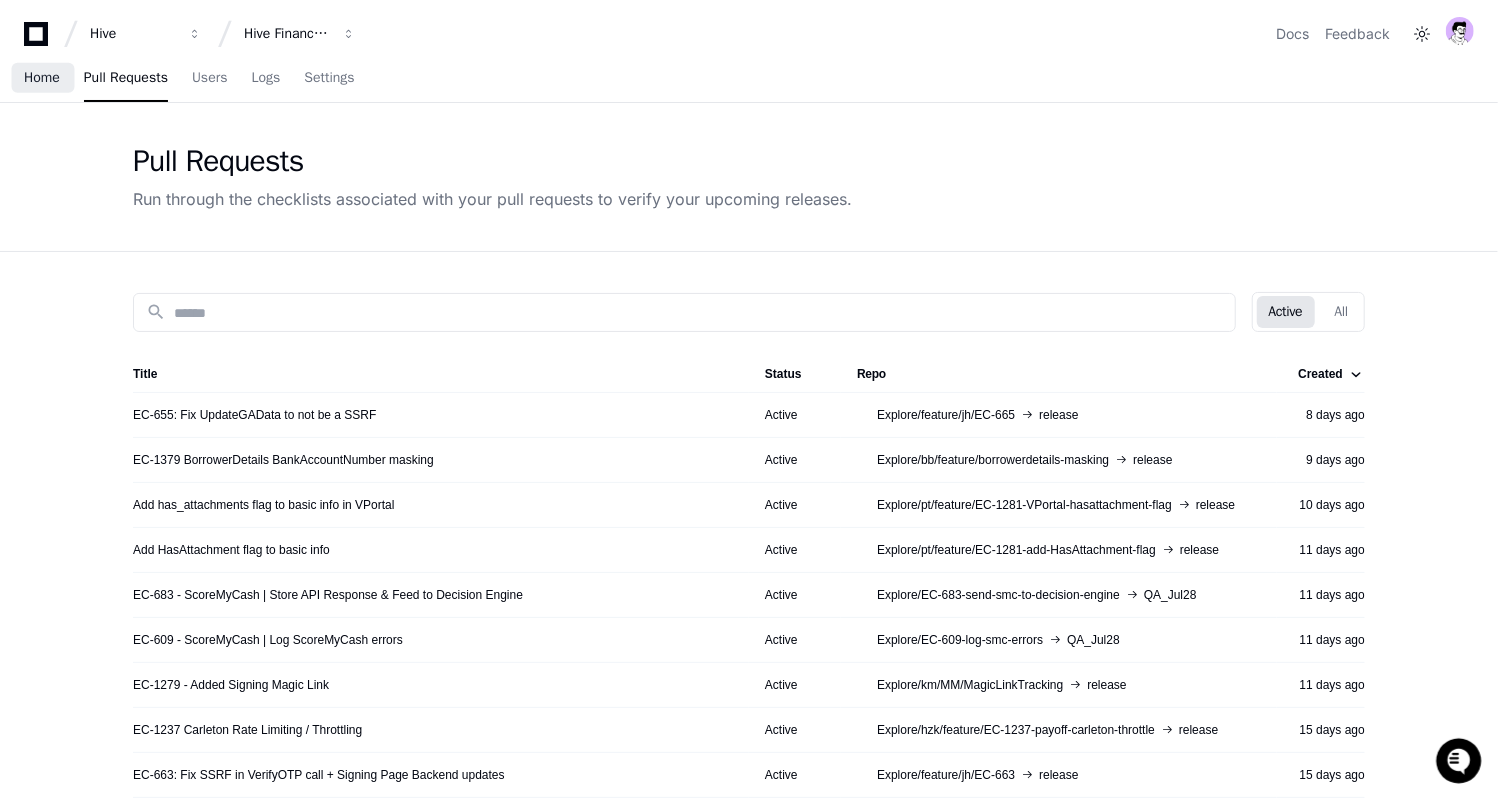 click on "Home" at bounding box center (42, 79) 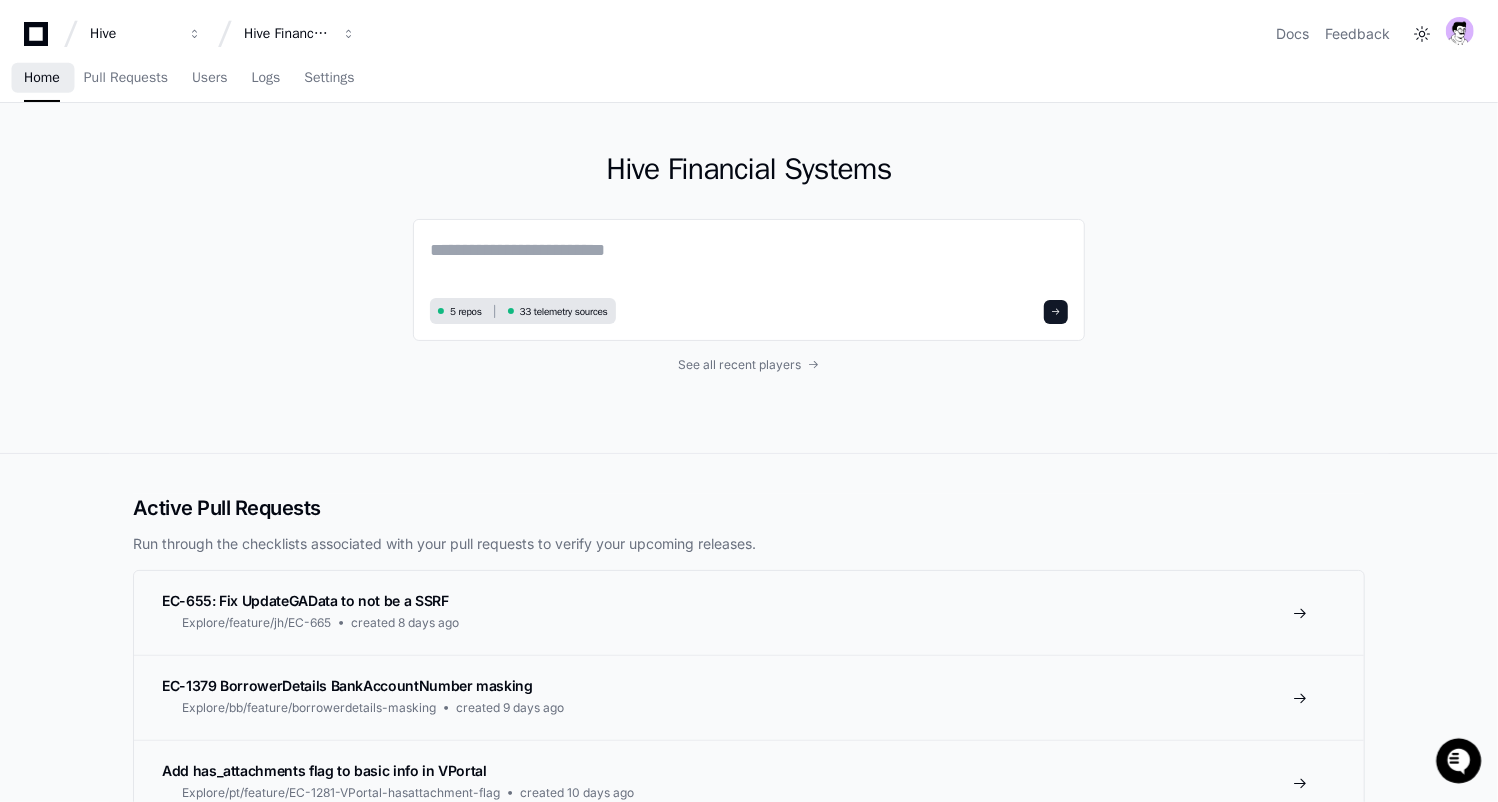 click on "Home" at bounding box center [42, 79] 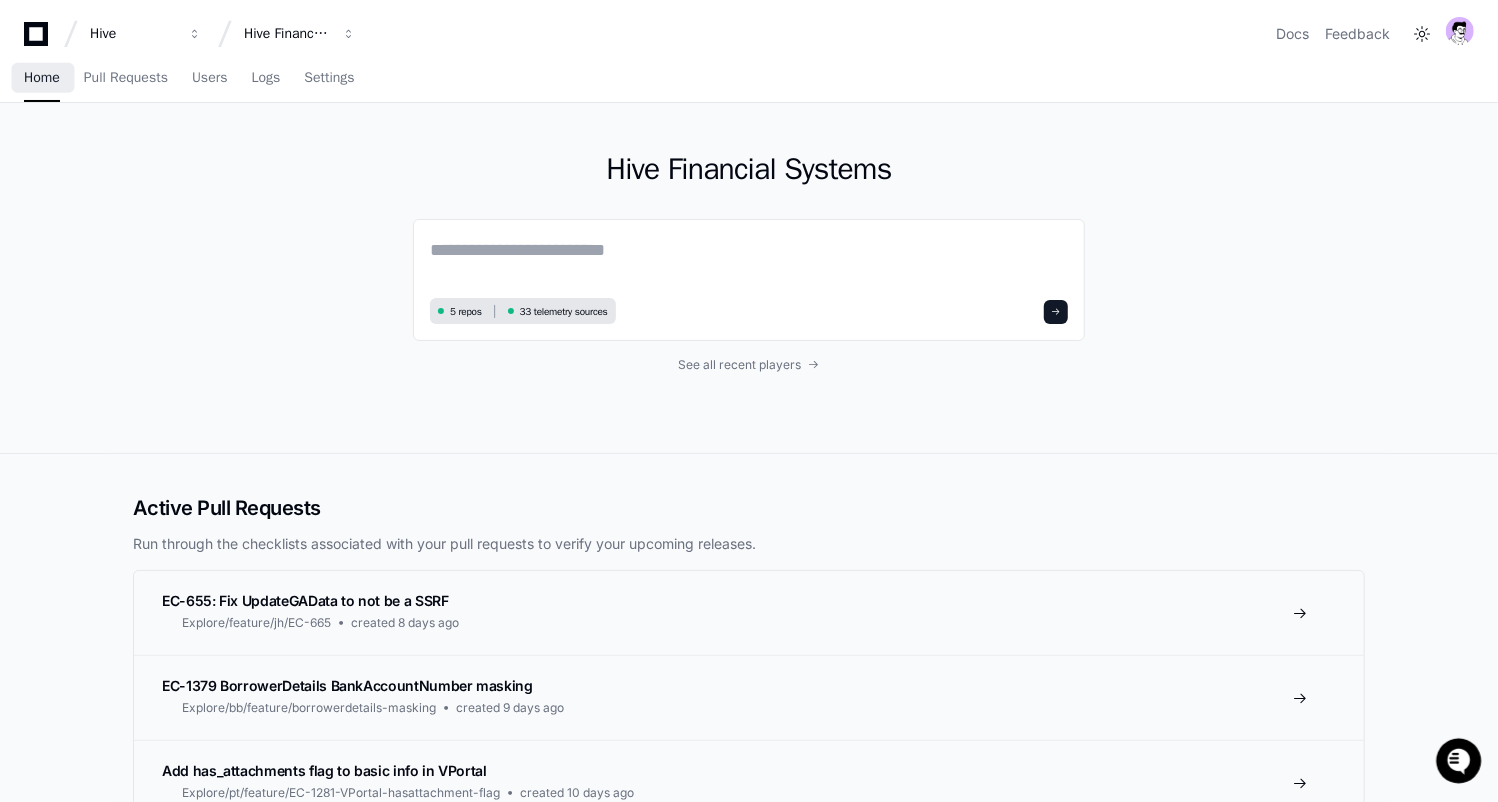 click on "Home" at bounding box center (42, 78) 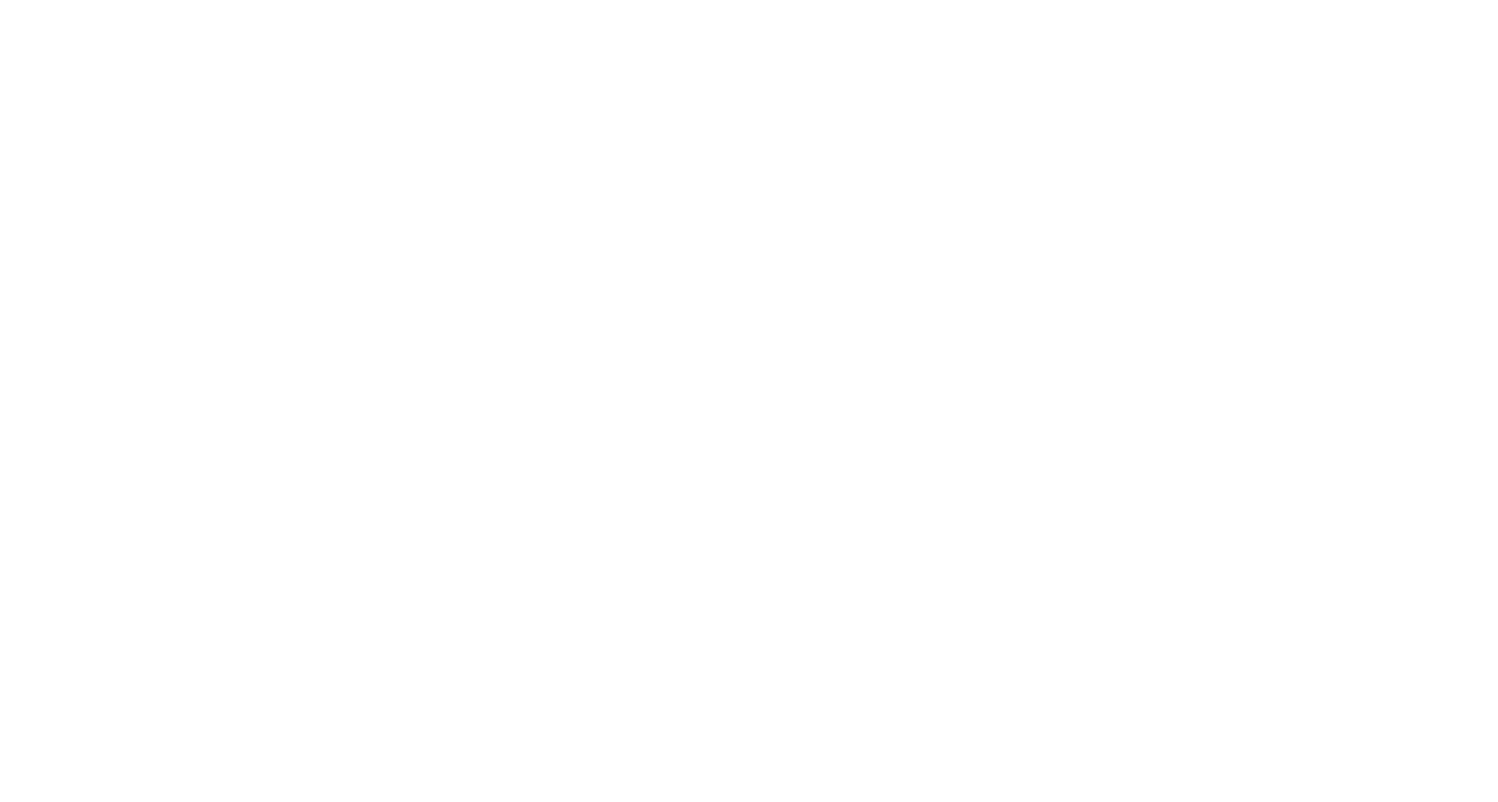 scroll, scrollTop: 0, scrollLeft: 0, axis: both 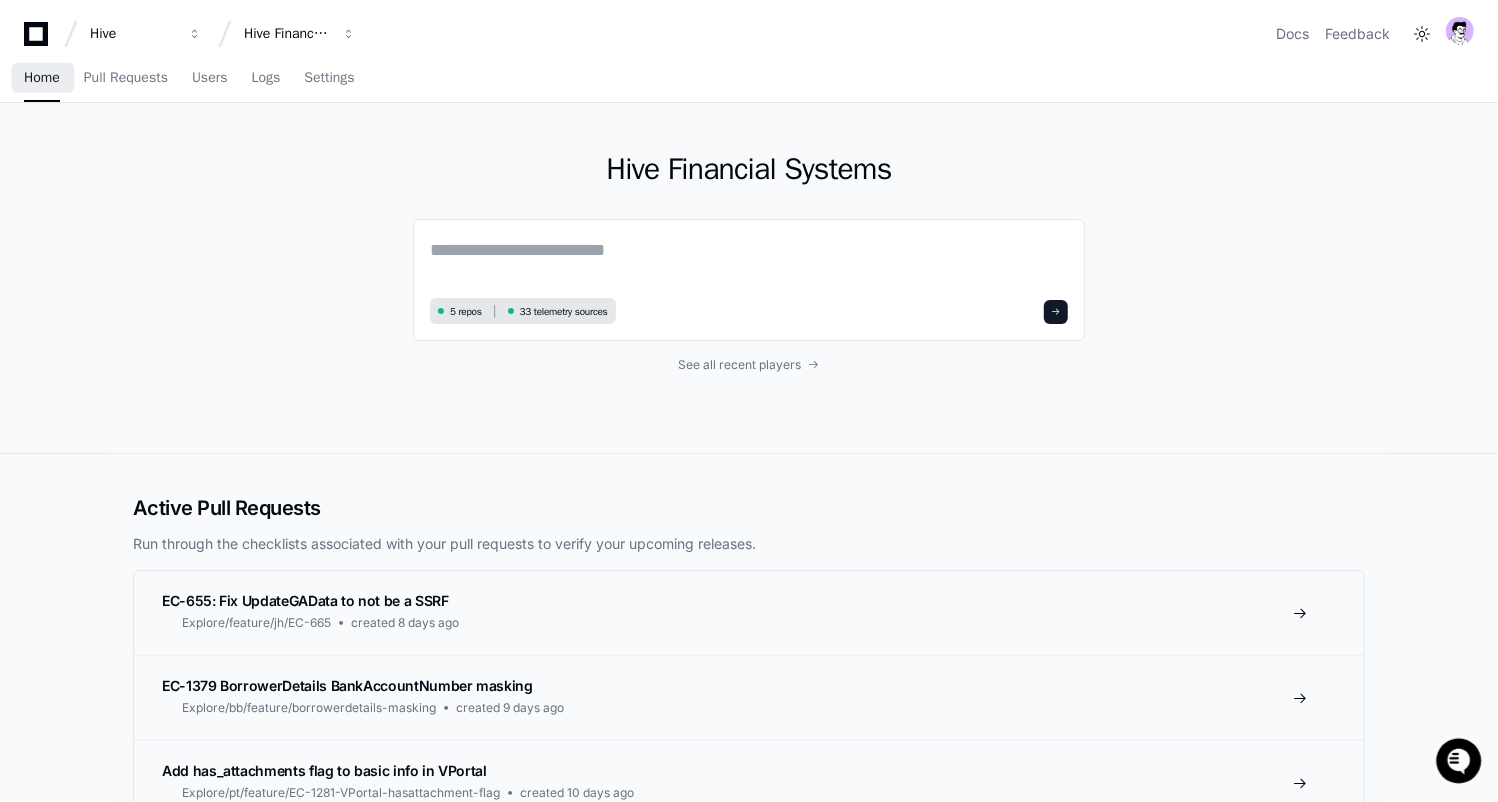 click on "Home" at bounding box center [42, 78] 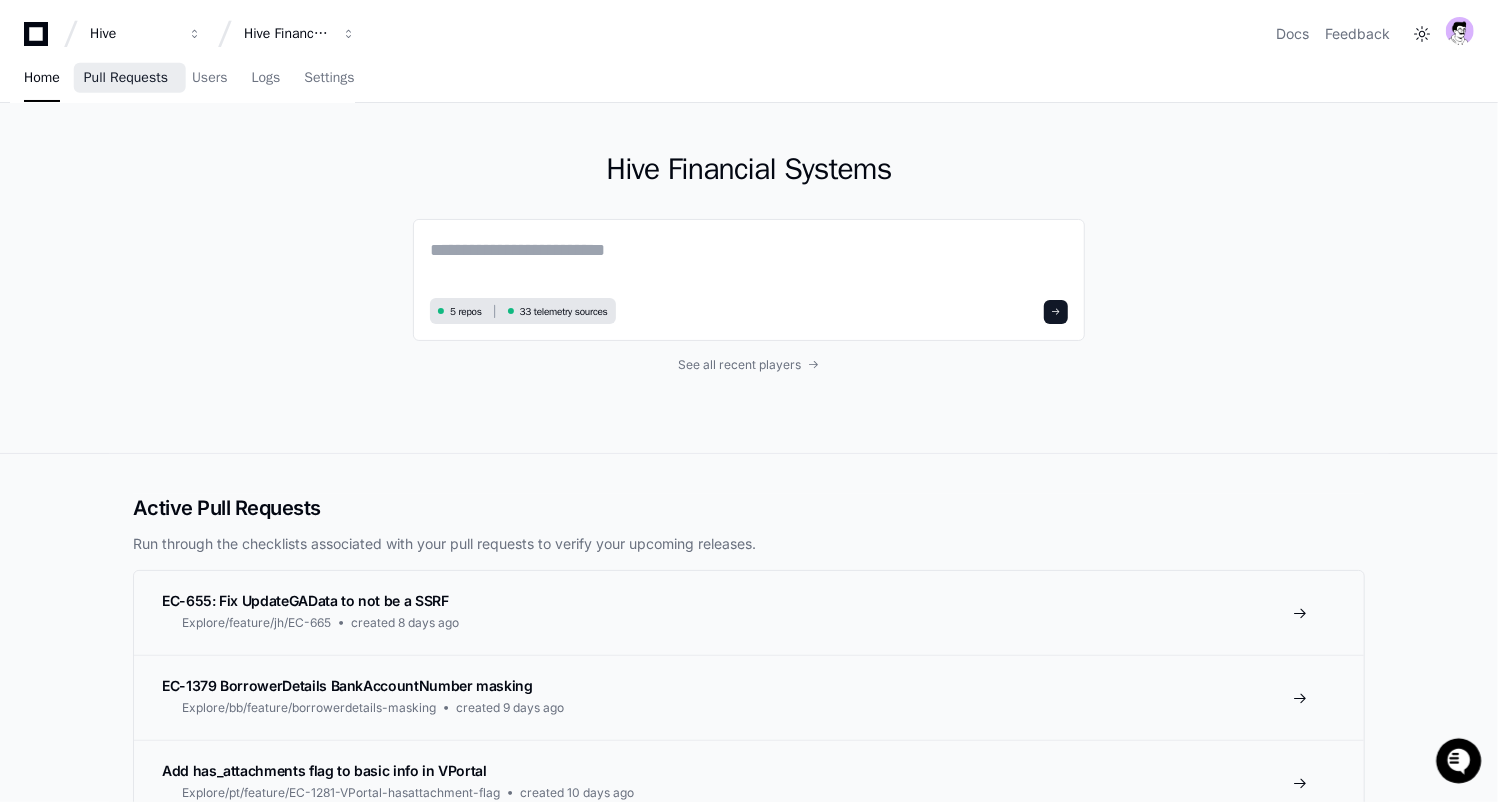click on "Pull Requests" at bounding box center (126, 78) 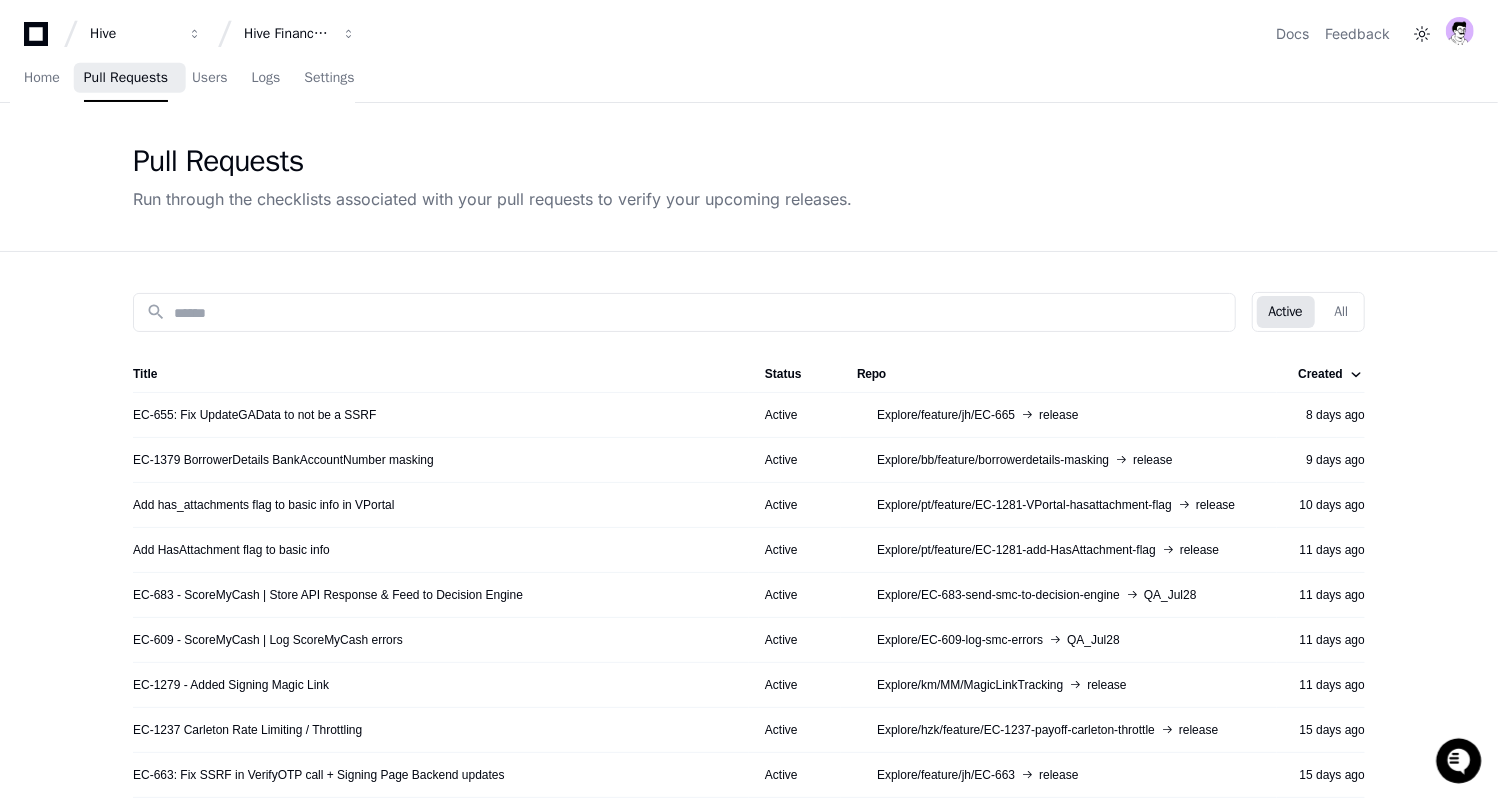 click on "Home Pull Requests Users Logs Settings" at bounding box center [189, 79] 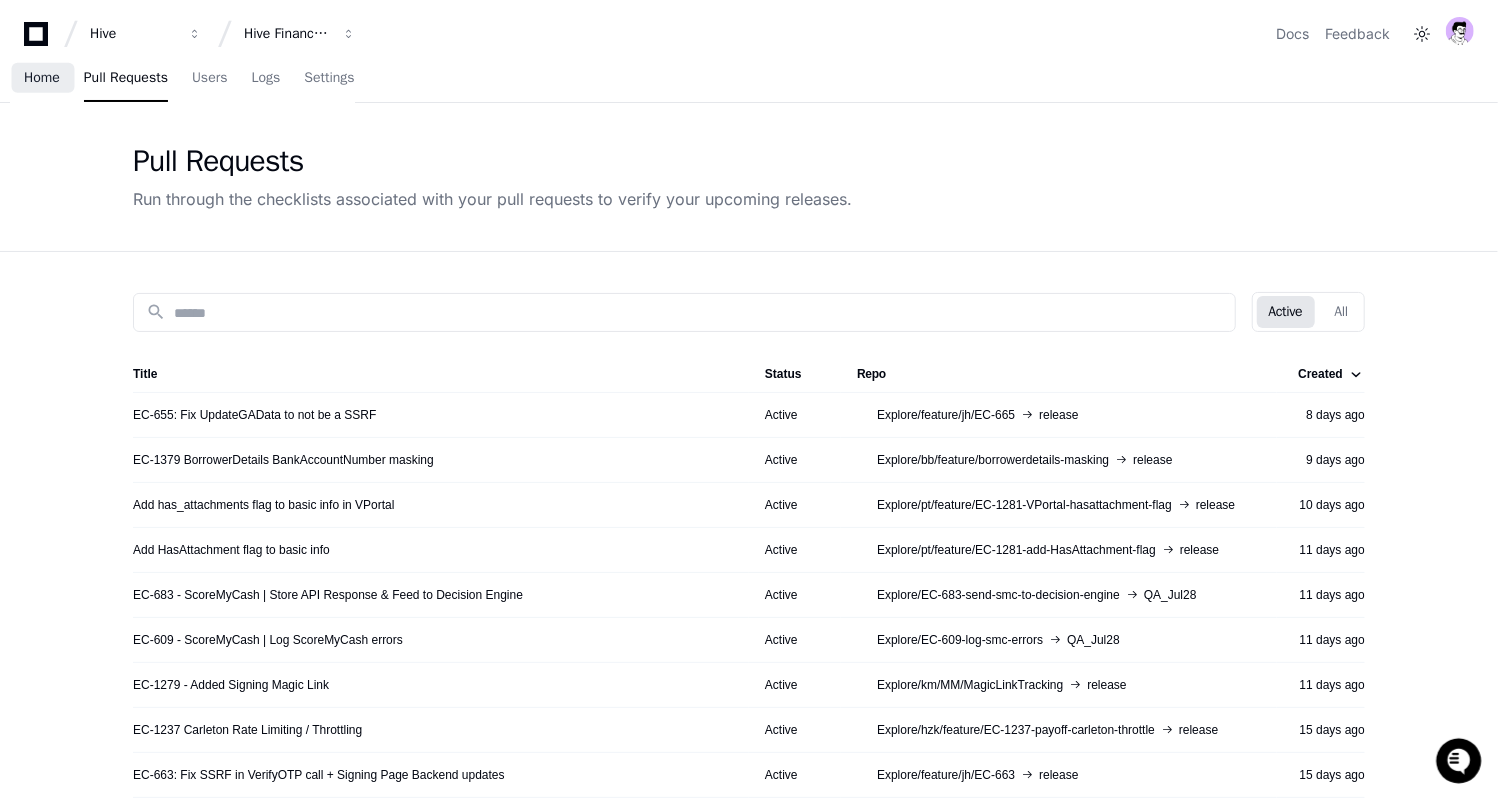 click on "Home" at bounding box center (42, 78) 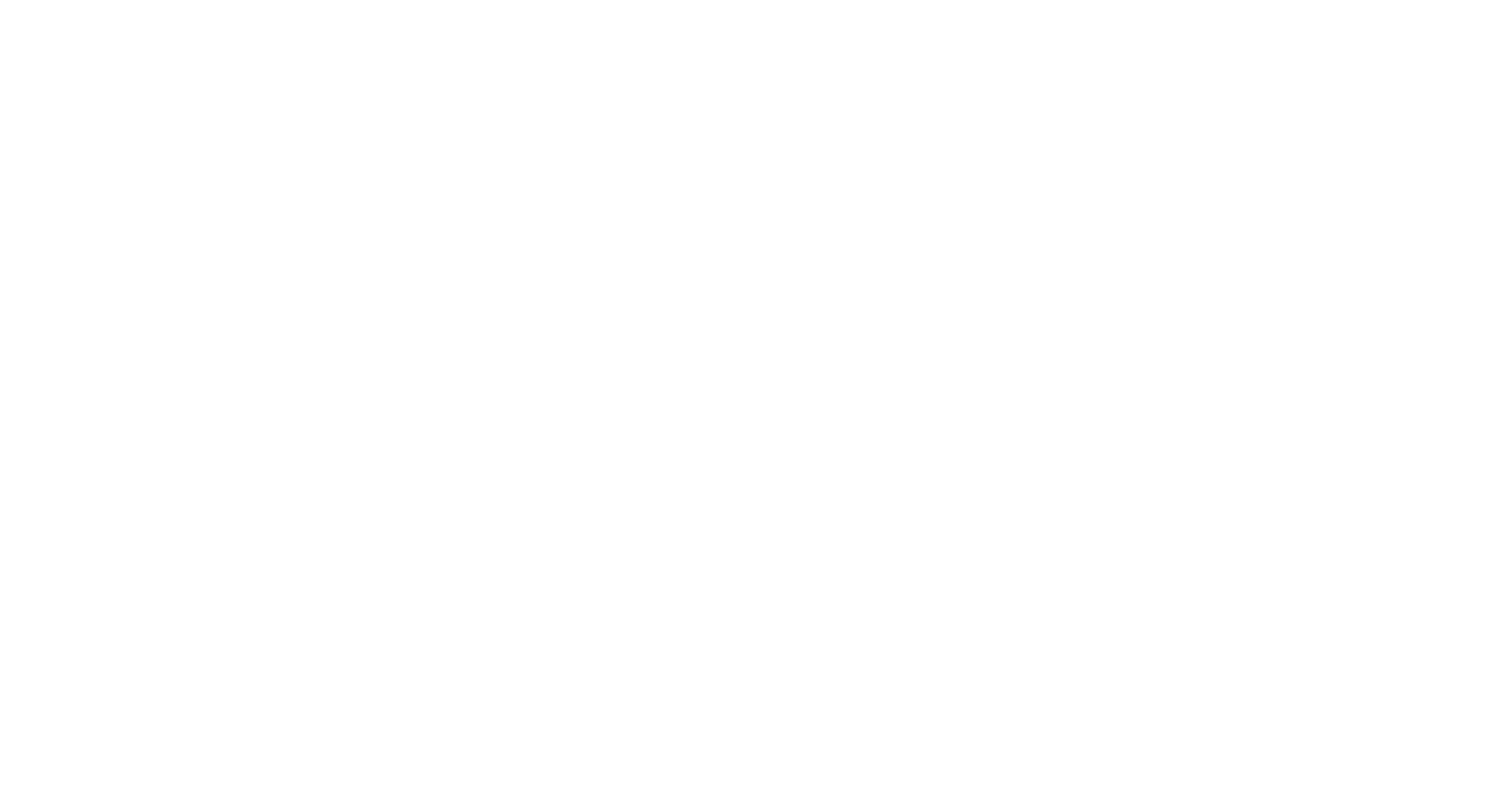 scroll, scrollTop: 0, scrollLeft: 0, axis: both 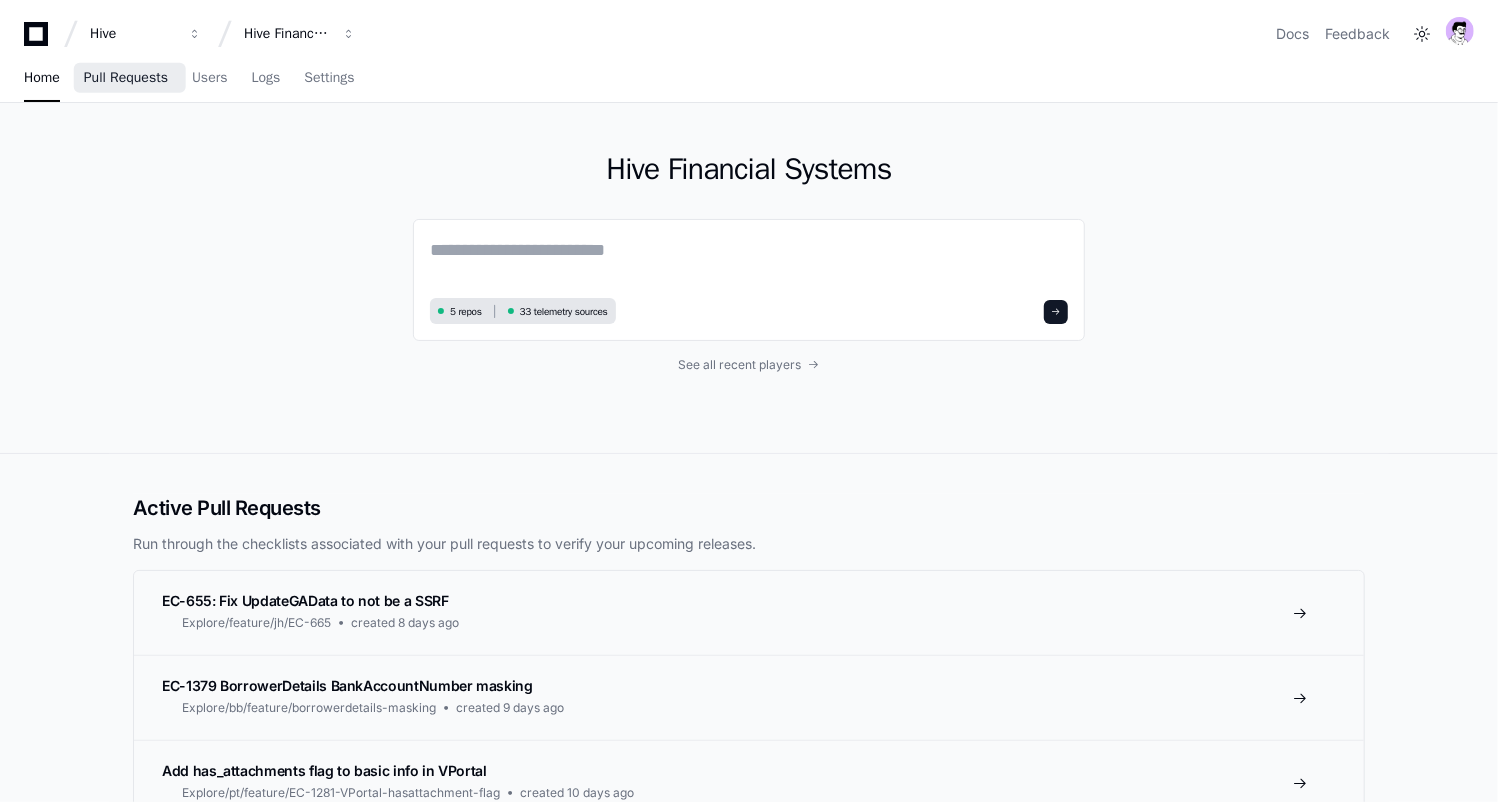 click on "Pull Requests" at bounding box center (126, 78) 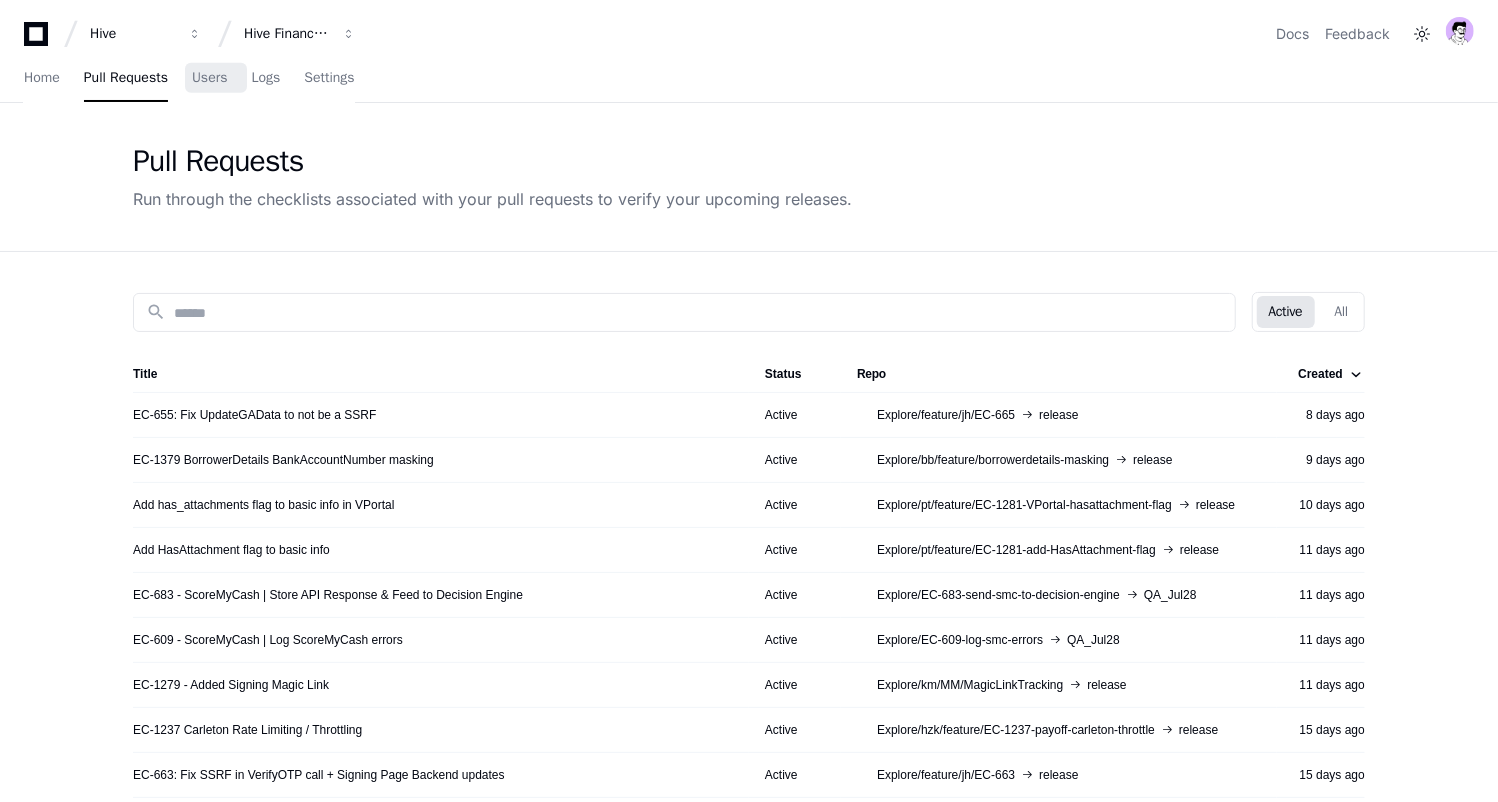 scroll, scrollTop: 0, scrollLeft: 0, axis: both 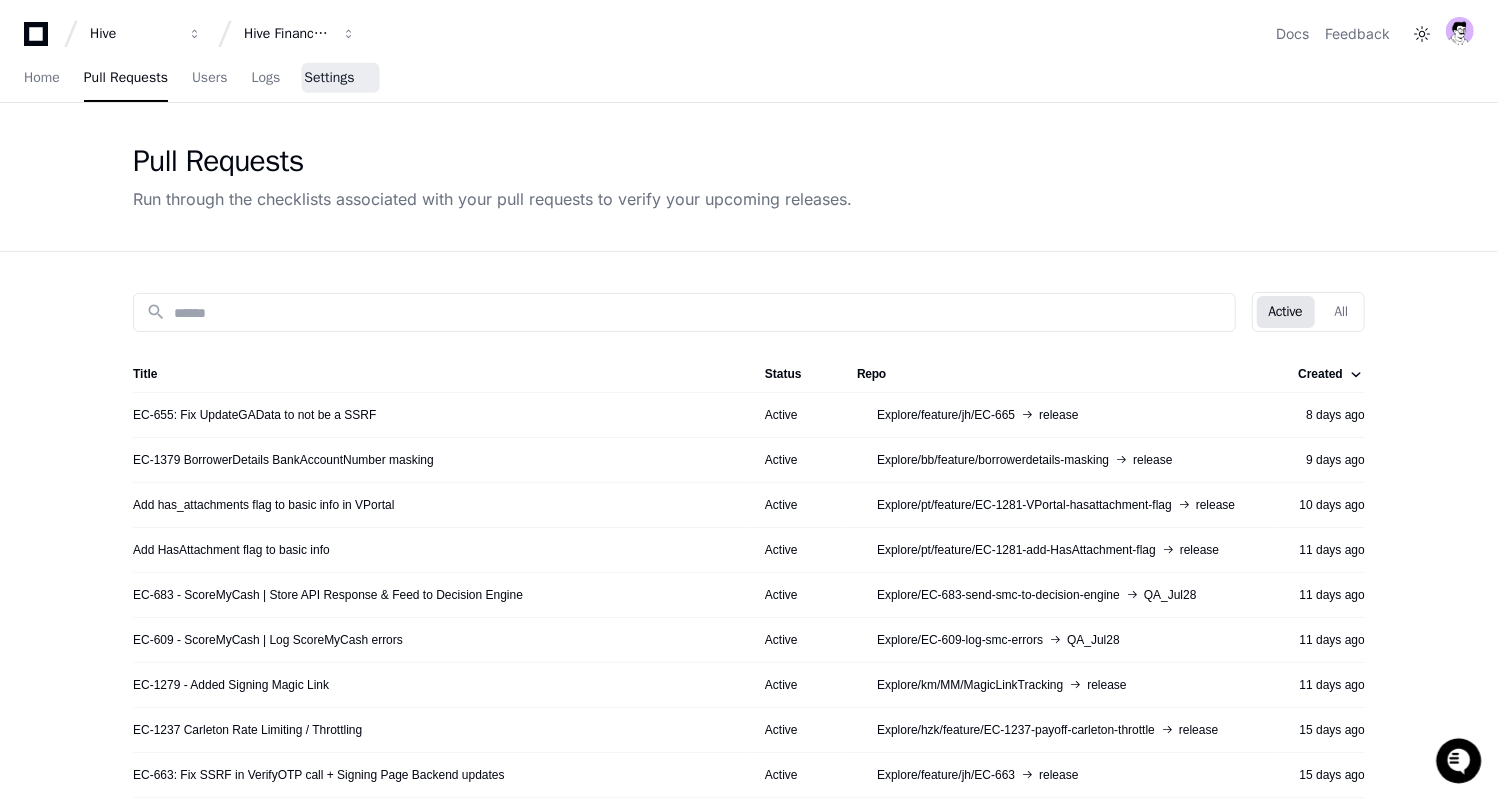 click on "Settings" at bounding box center [329, 78] 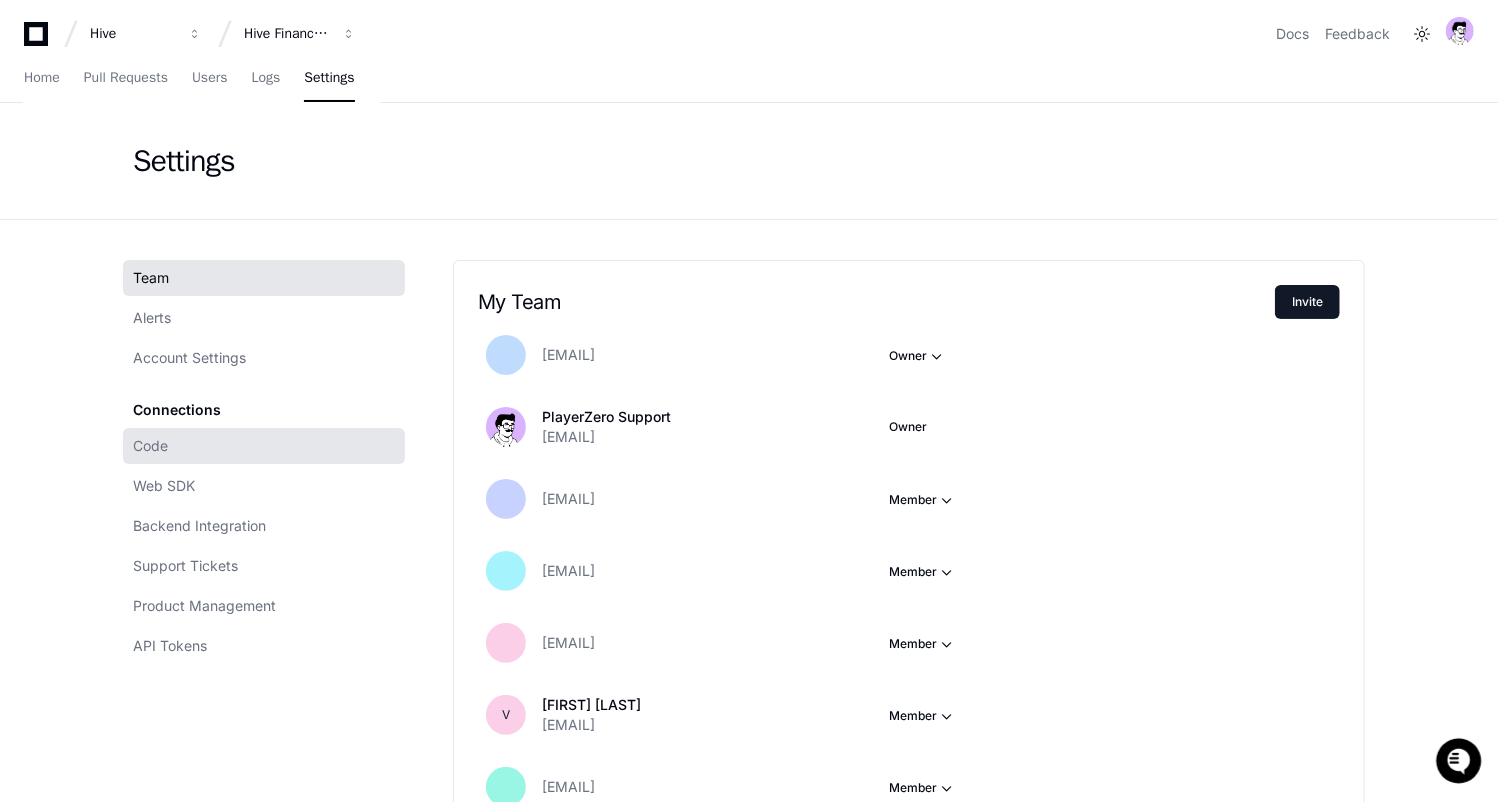 click on "Code" 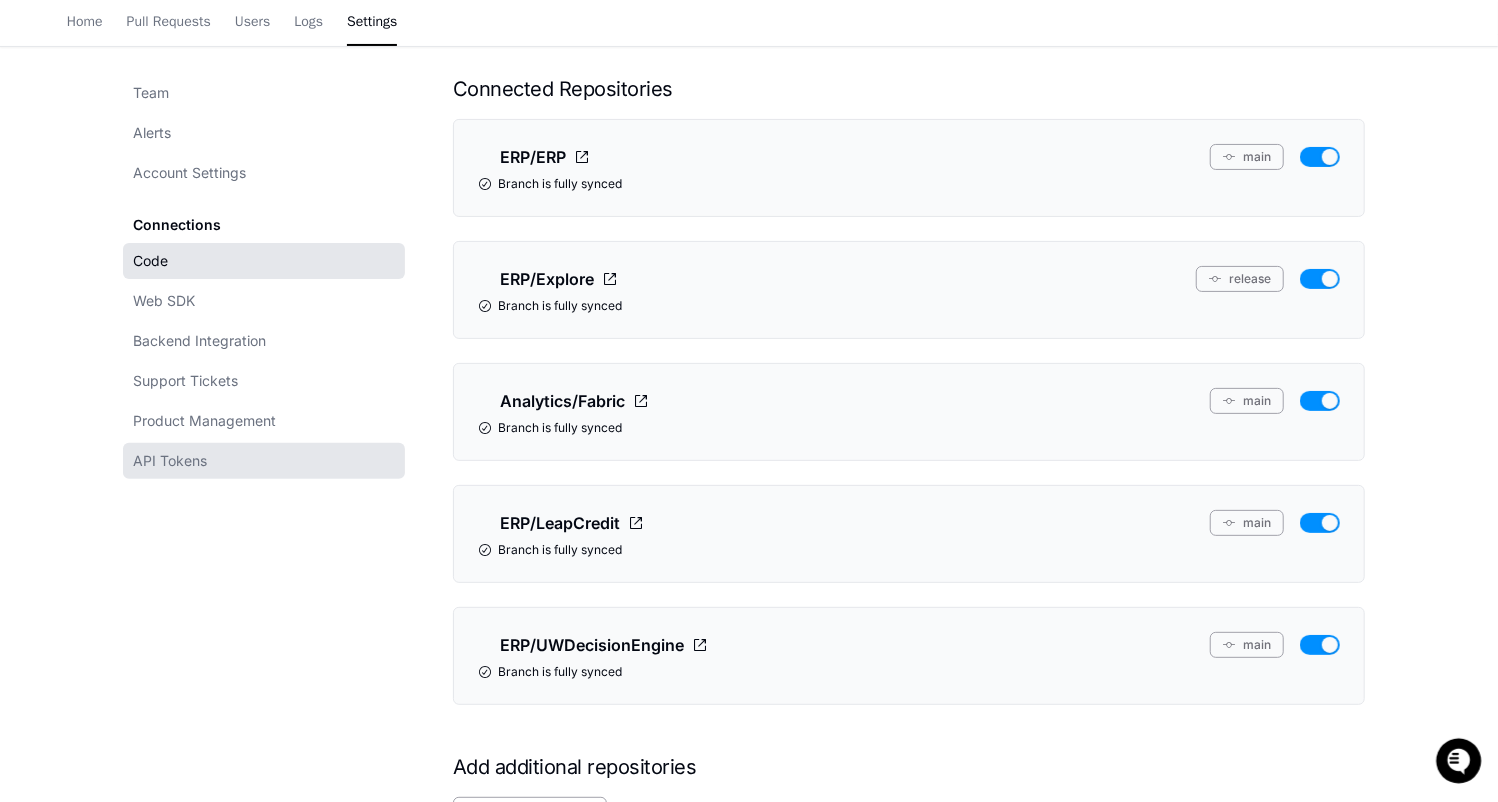 scroll, scrollTop: 192, scrollLeft: 0, axis: vertical 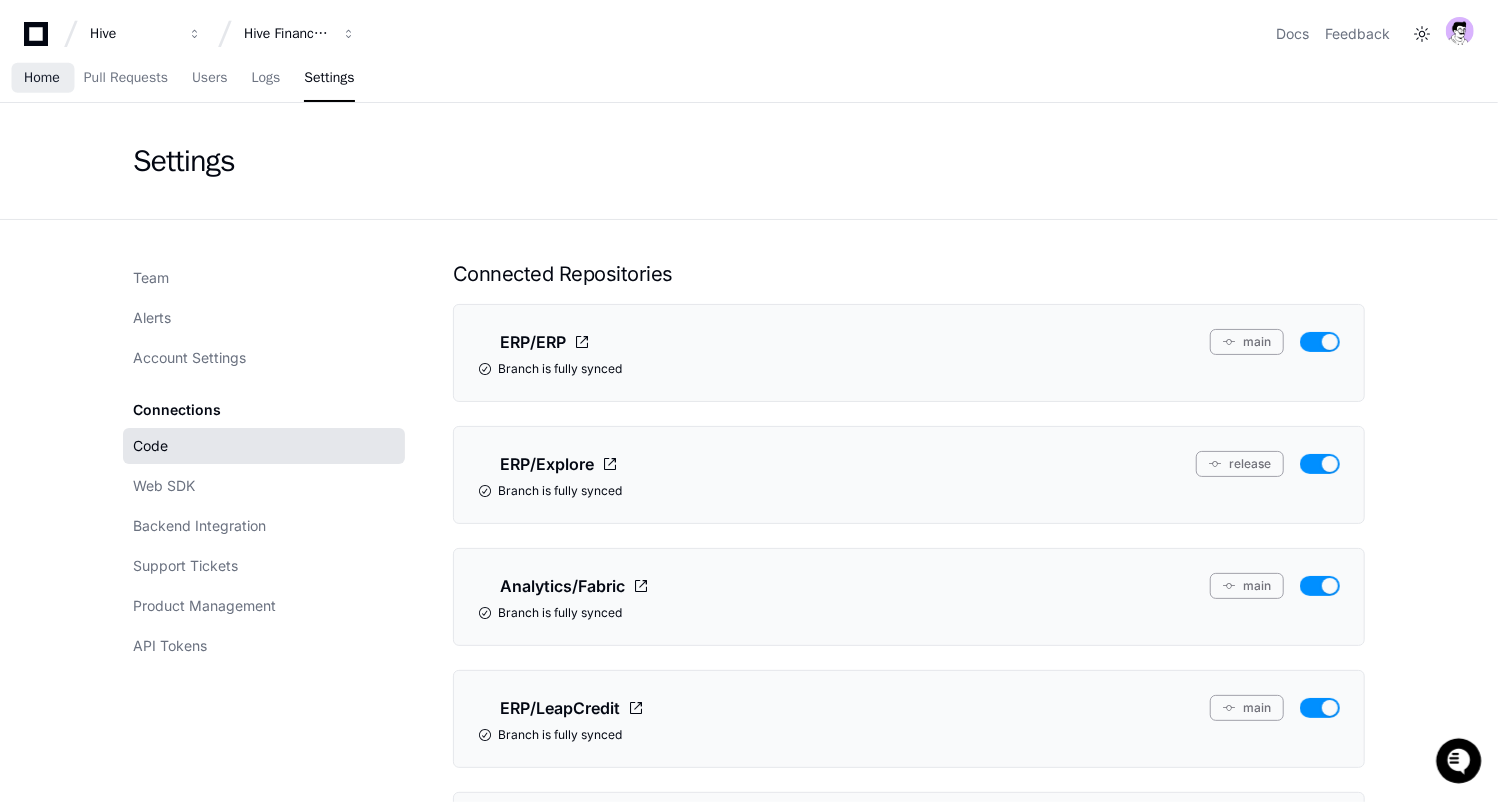 click on "Home" at bounding box center (42, 78) 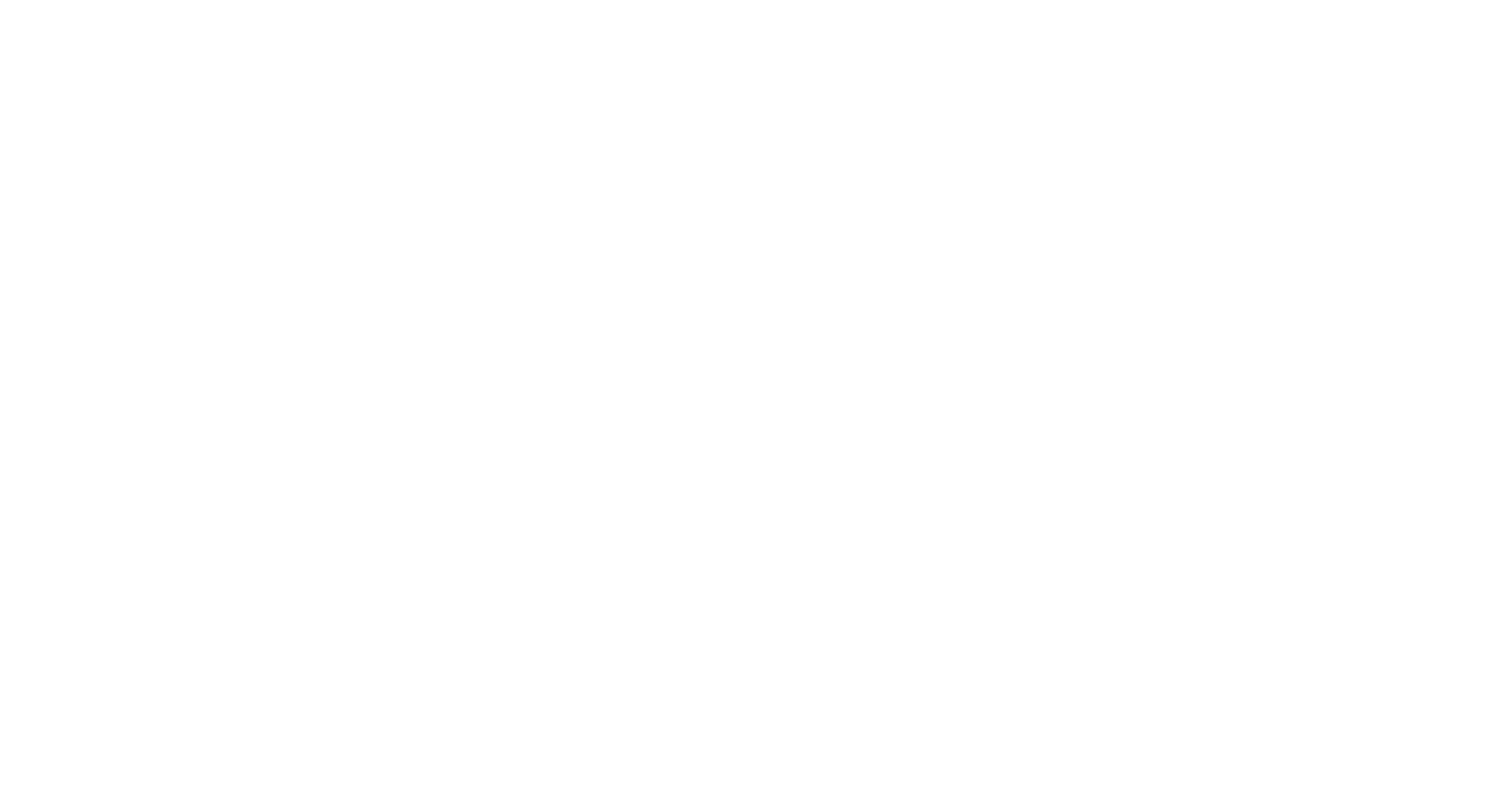 scroll, scrollTop: 0, scrollLeft: 0, axis: both 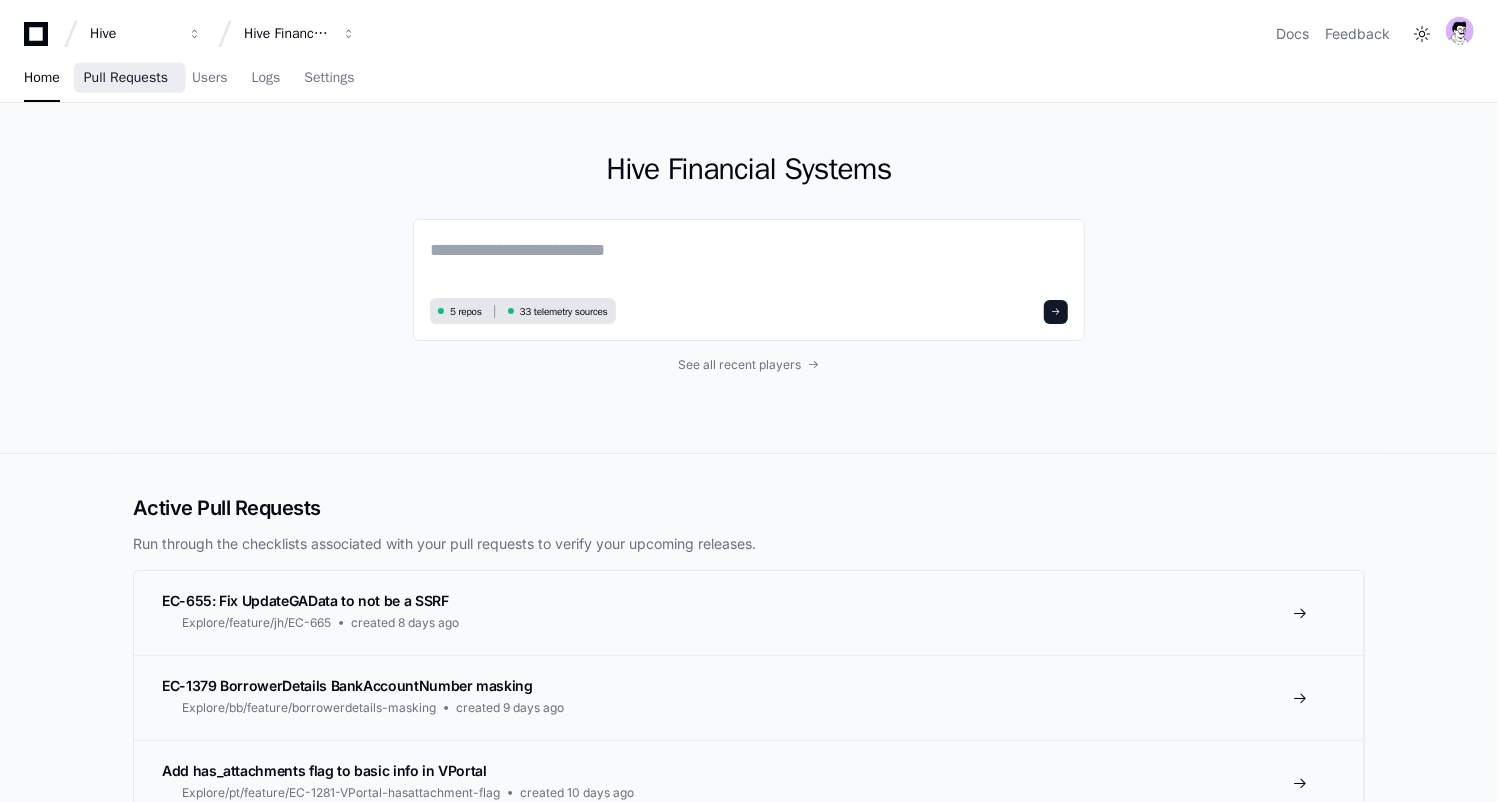 click on "Pull Requests" at bounding box center [126, 78] 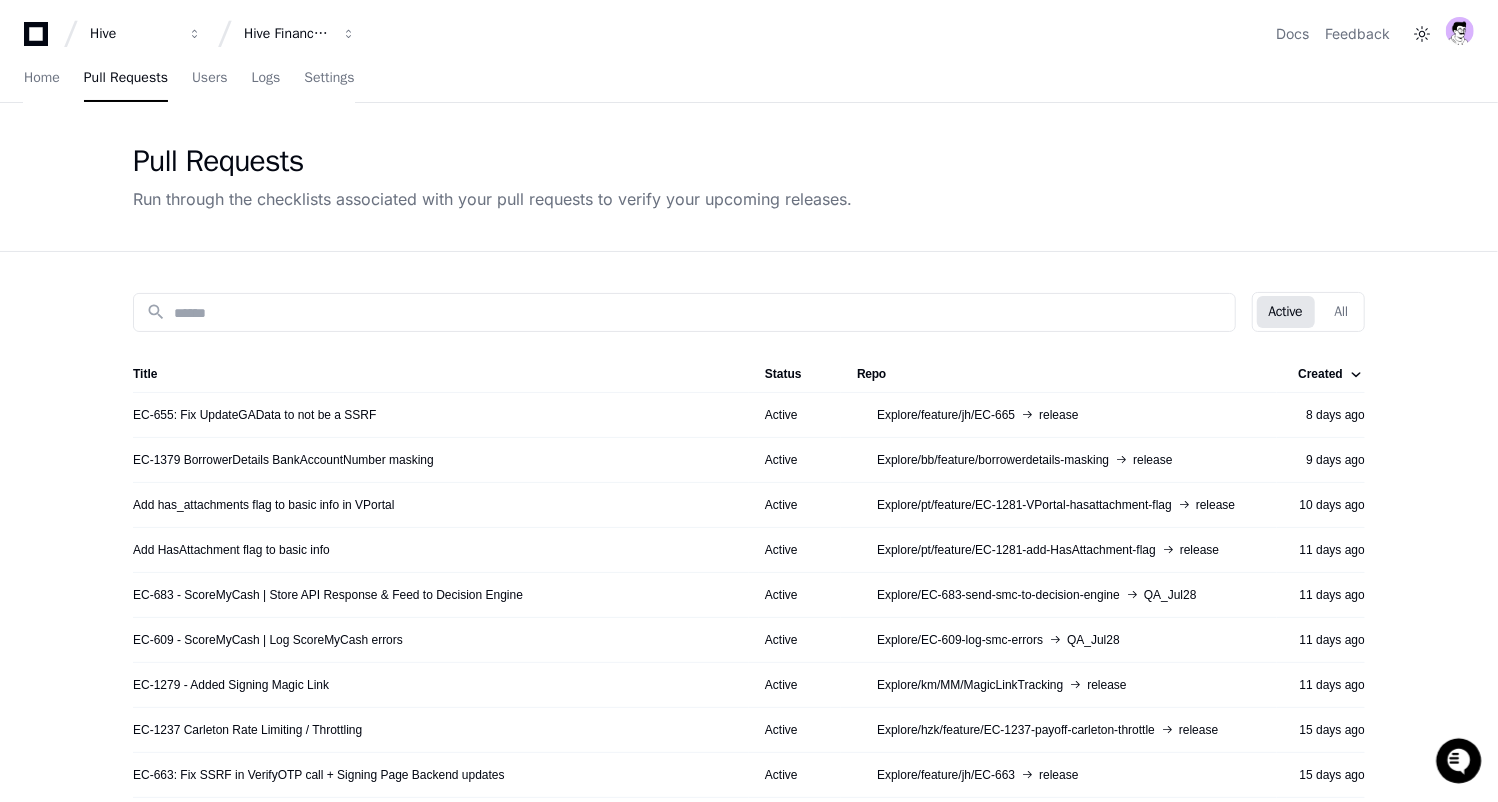 scroll, scrollTop: 0, scrollLeft: 0, axis: both 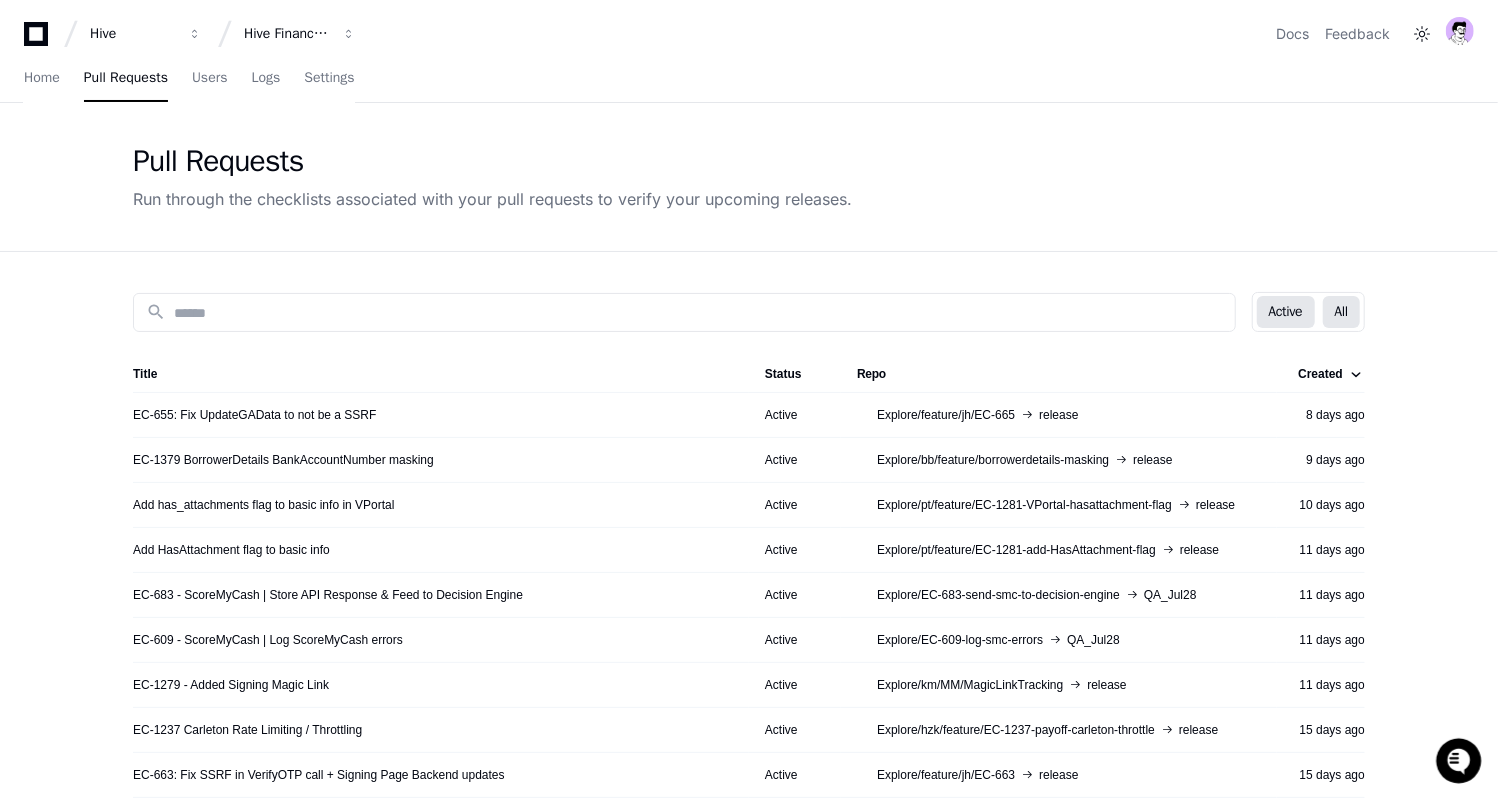click on "All" 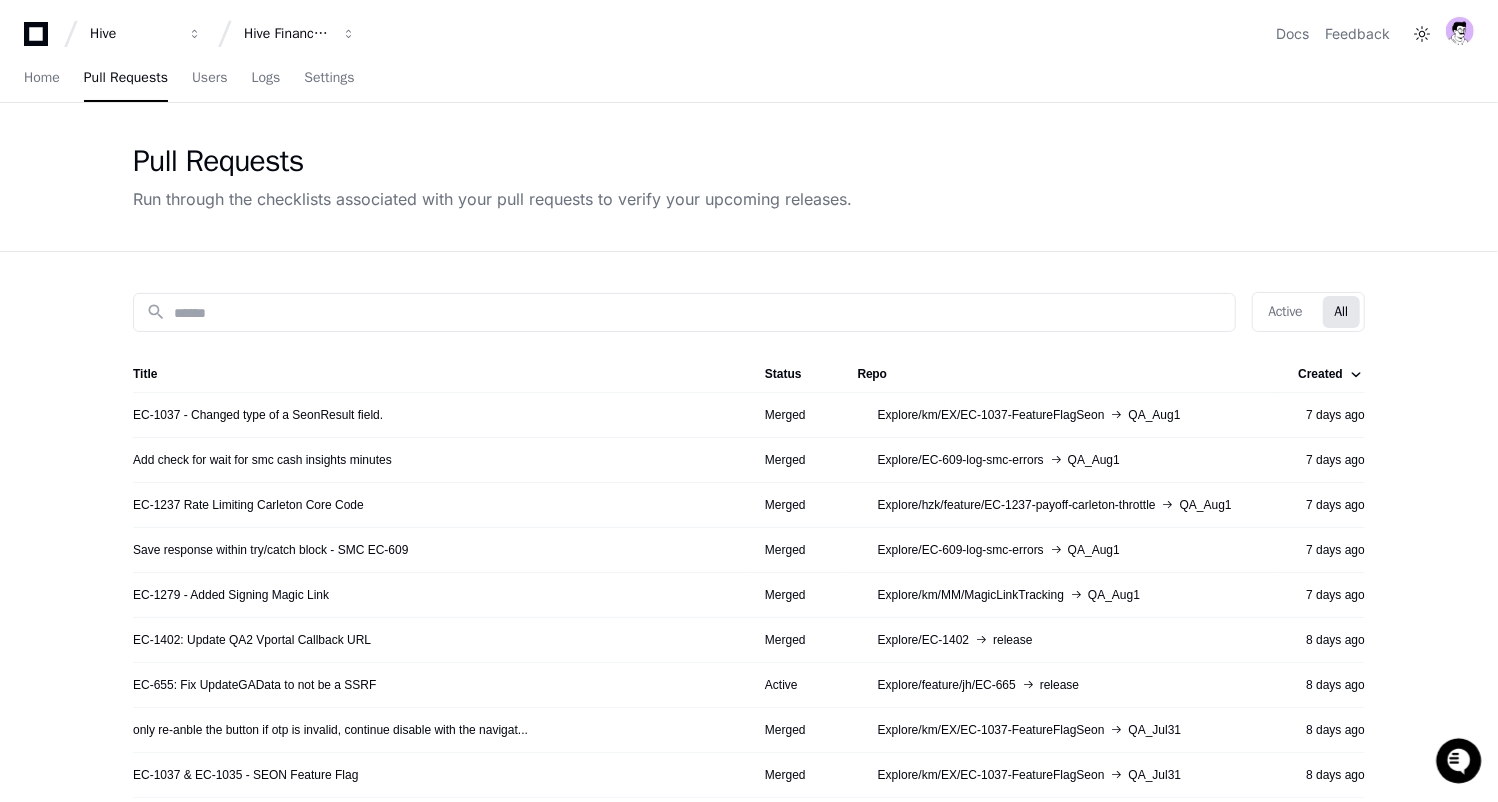 click on "search  Active   All  Title Status Repo Created EC-1037 - Changed type of a SeonResult field.  Merged   Explore/km/EX/EC-1037-FeatureFlagSeon  QA_Aug1 7 days ago Add check for wait for smc cash insights minutes  Merged   Explore/EC-609-log-smc-errors  QA_Aug1 7 days ago EC-1237 Rate Limiting Carleton Core Code  Merged   Explore/hzk/feature/EC-1237-payoff-carleton-throttle  QA_Aug1 7 days ago Save response within try/catch block - SMC EC-609  Merged   Explore/EC-609-log-smc-errors  QA_Aug1 7 days ago EC-1279 - Added Signing Magic Link  Merged   Explore/km/MM/MagicLinkTracking  QA_Aug1 7 days ago EC-1402: Update QA2 Vportal Callback URL  Merged   Explore/EC-1402  release 8 days ago EC-655: Fix UpdateGAData to not be a SSRF  Active   Explore/feature/jh/EC-665  release 8 days ago only re-anble the button if otp is invalid, continue disable with the navigat...  Merged   Explore/km/EX/EC-1037-FeatureFlagSeon  QA_Jul31 8 days ago EC-1037 & EC-1035 - SEON Feature Flag   Merged   Explore/km/EX/EC-1037-FeatureFlagSeon" 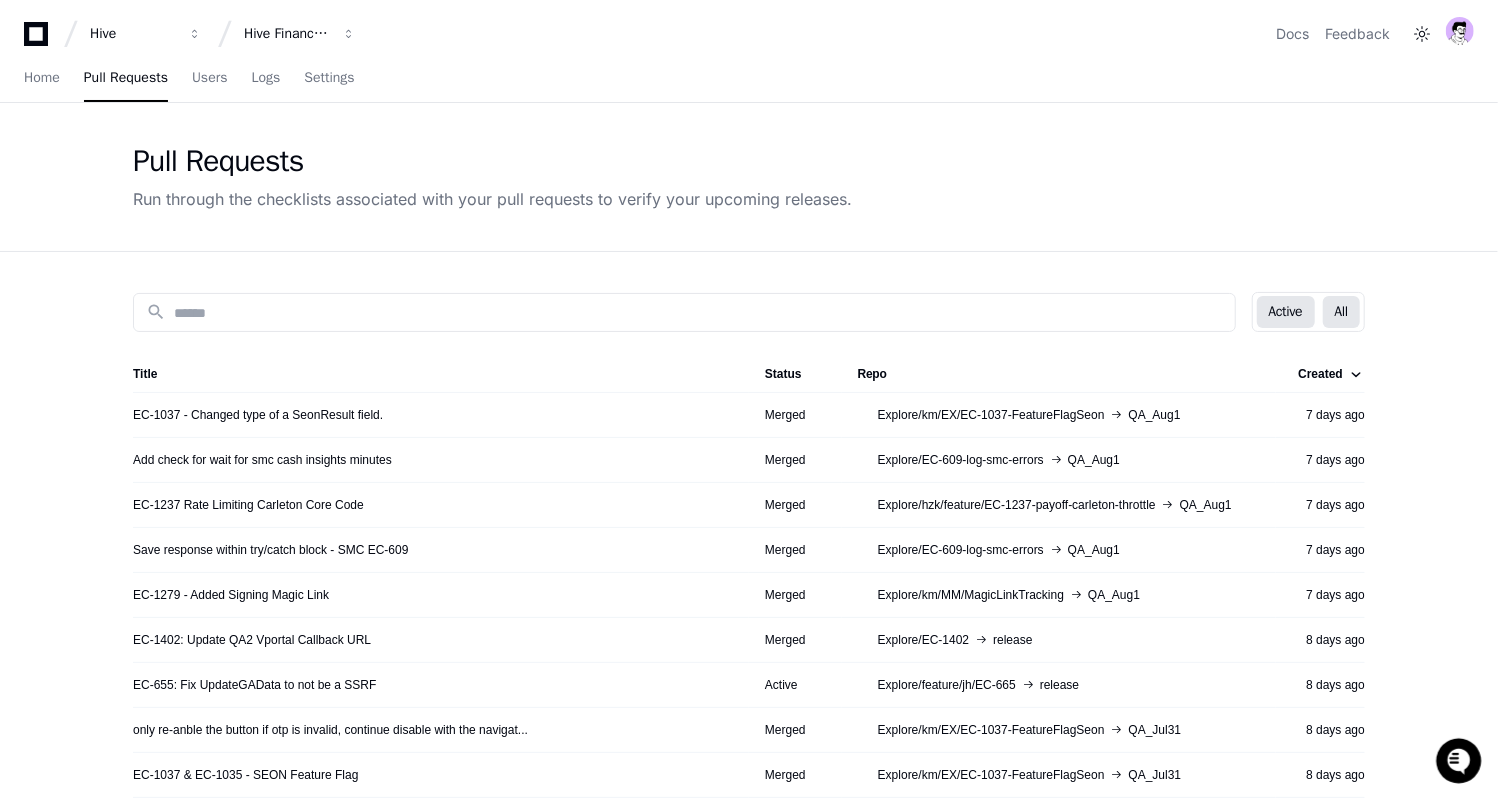 click on "Active" 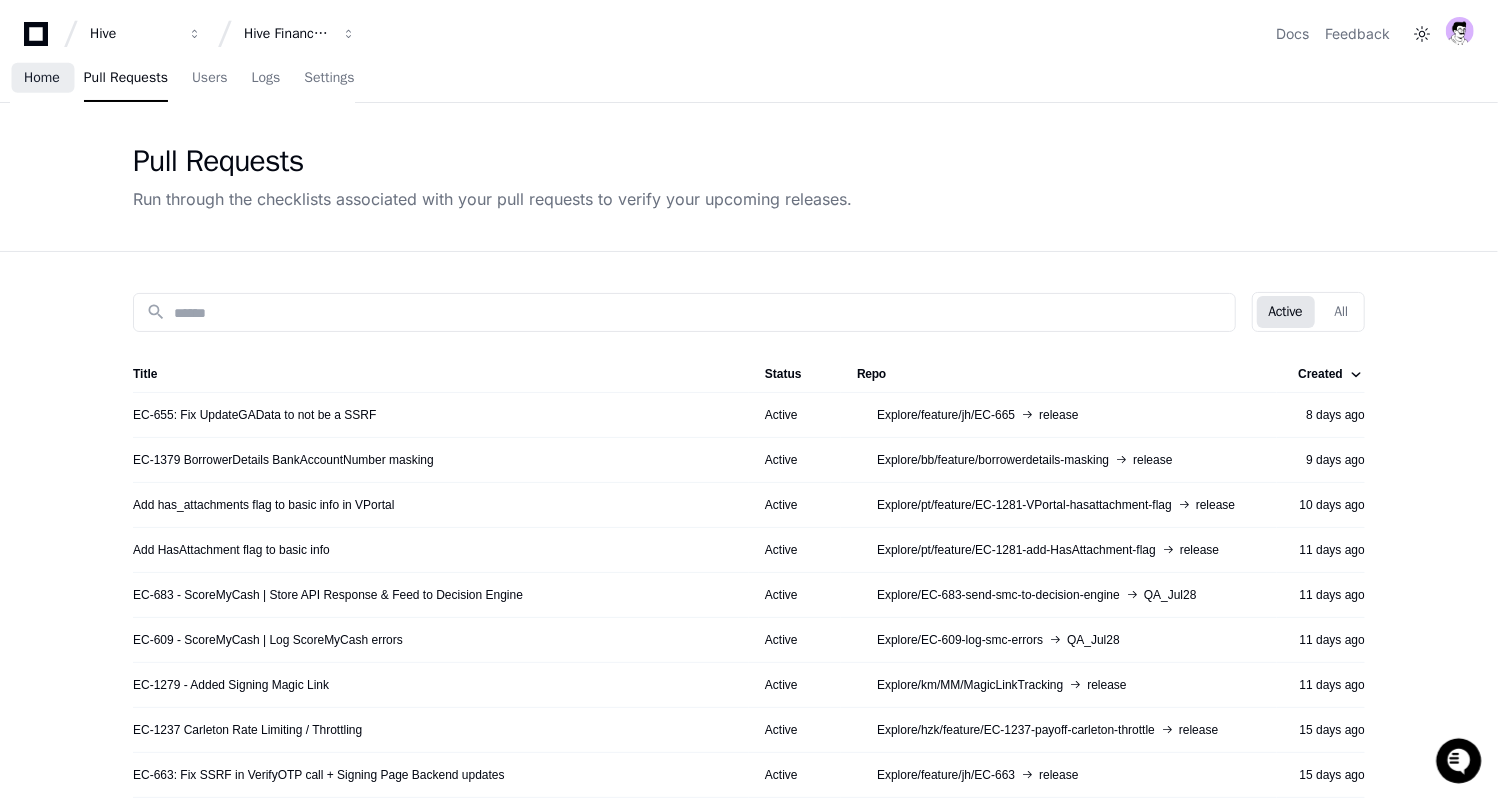 click on "Home" at bounding box center (42, 78) 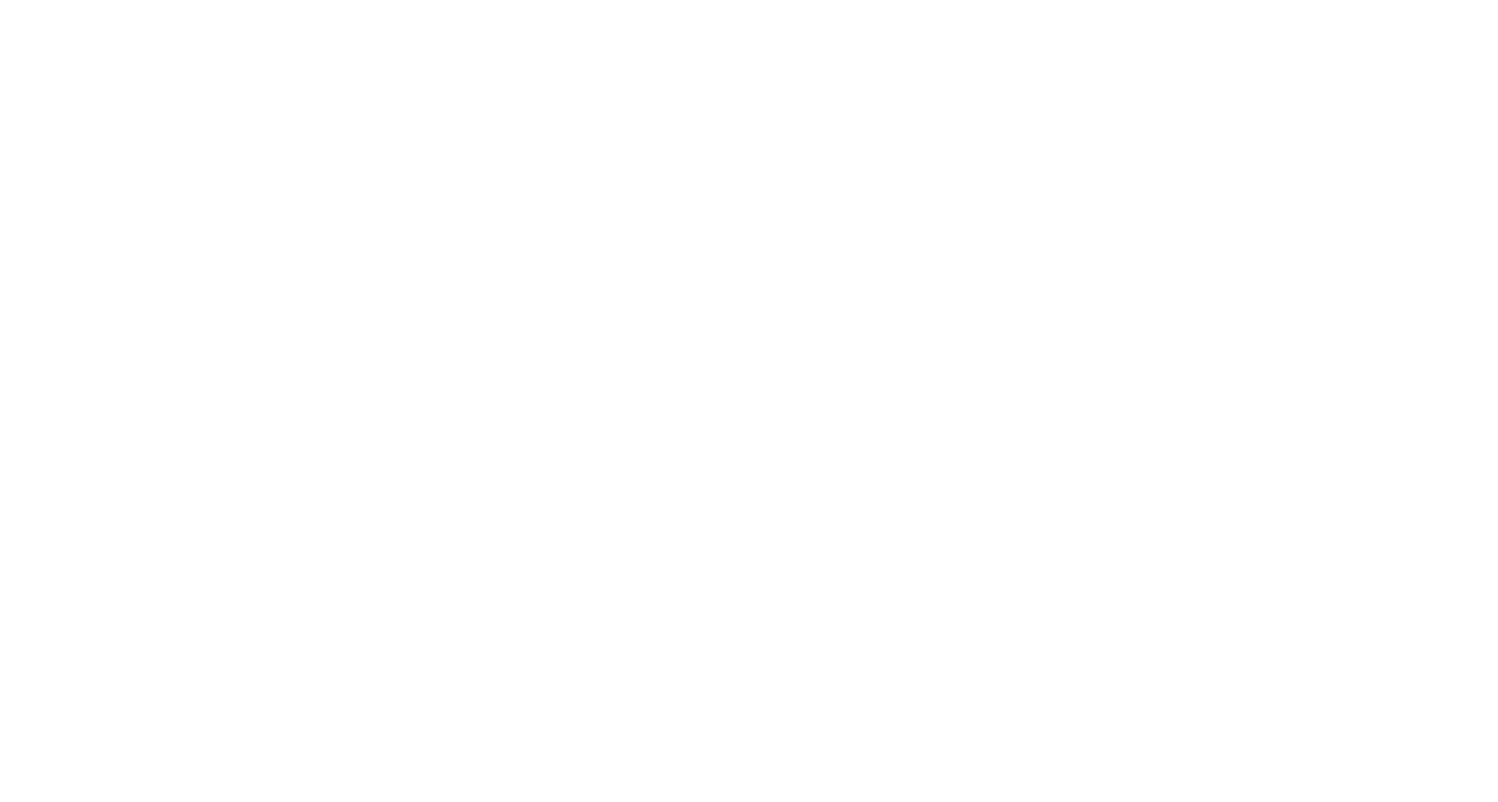 scroll, scrollTop: 0, scrollLeft: 0, axis: both 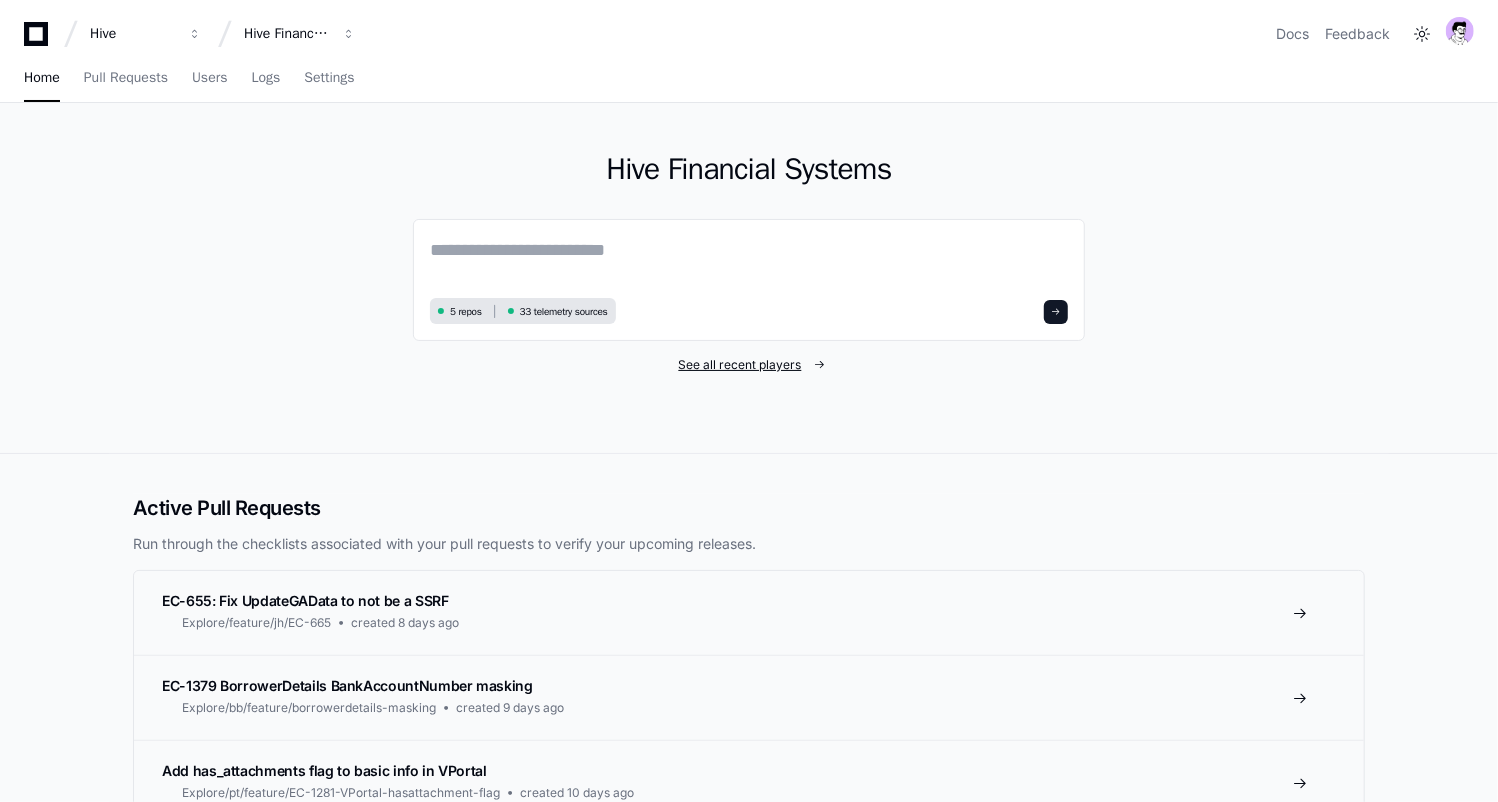 click on "See all recent players" 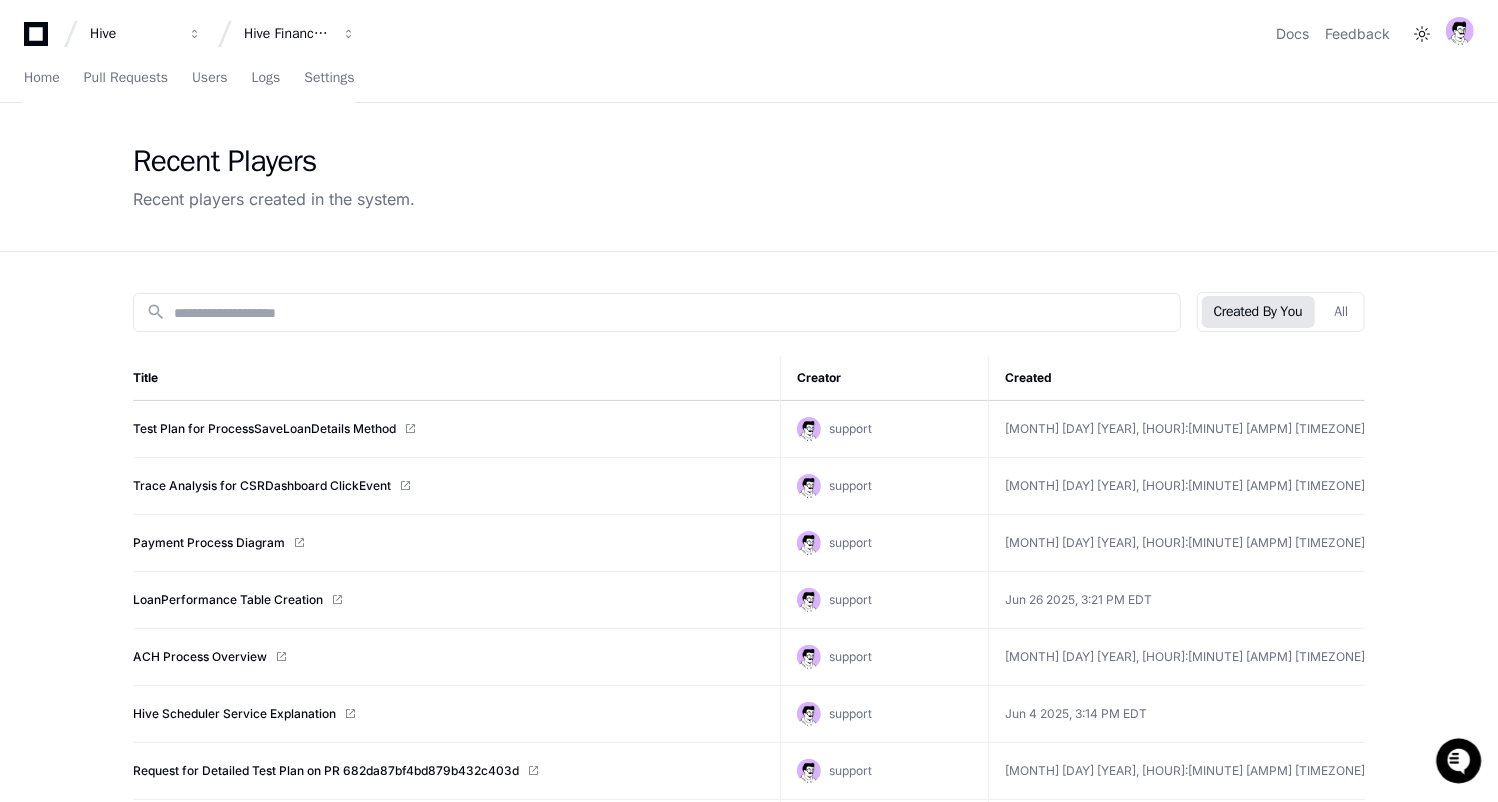 scroll, scrollTop: 0, scrollLeft: 0, axis: both 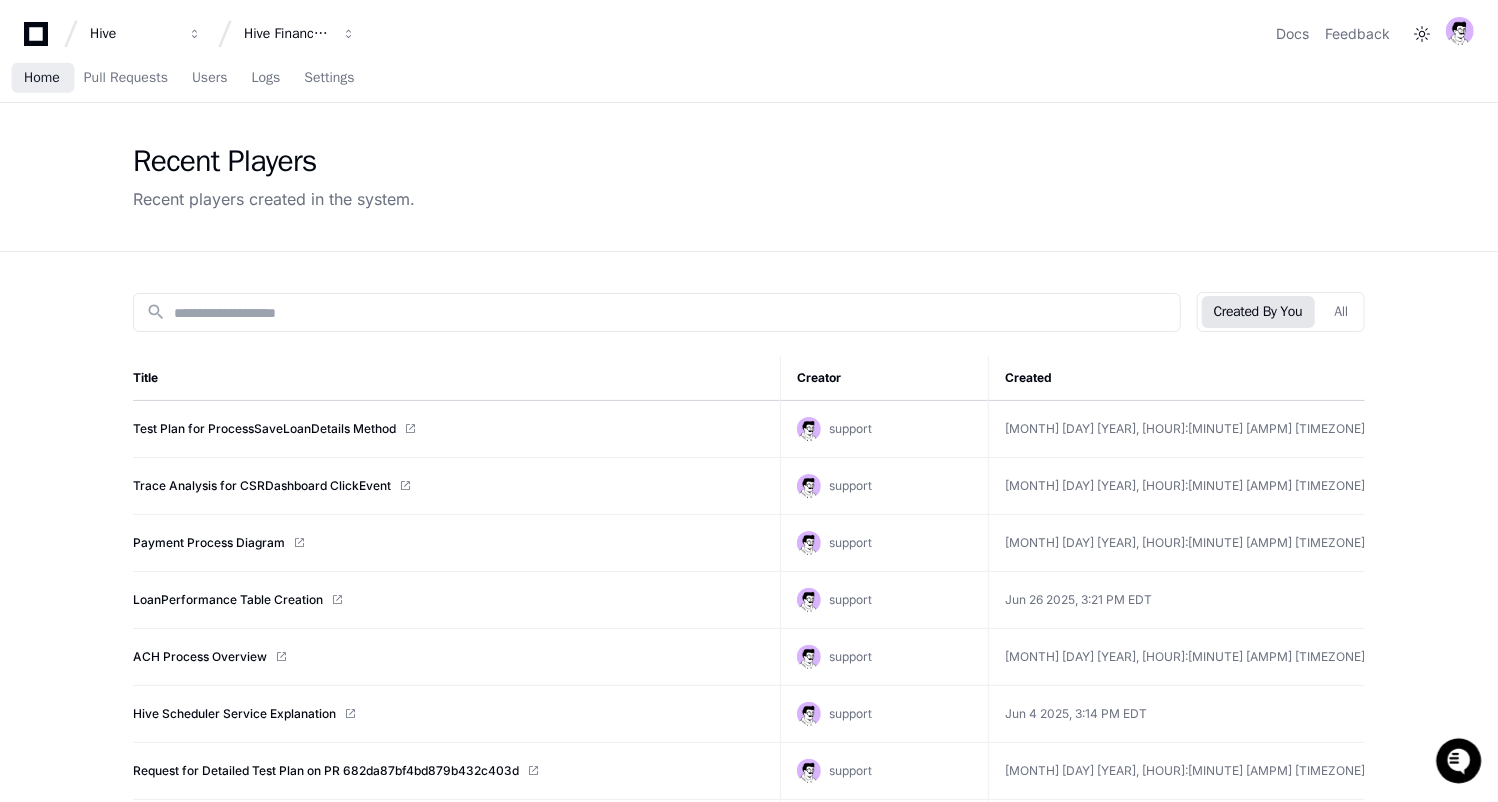 click on "Home" at bounding box center (42, 79) 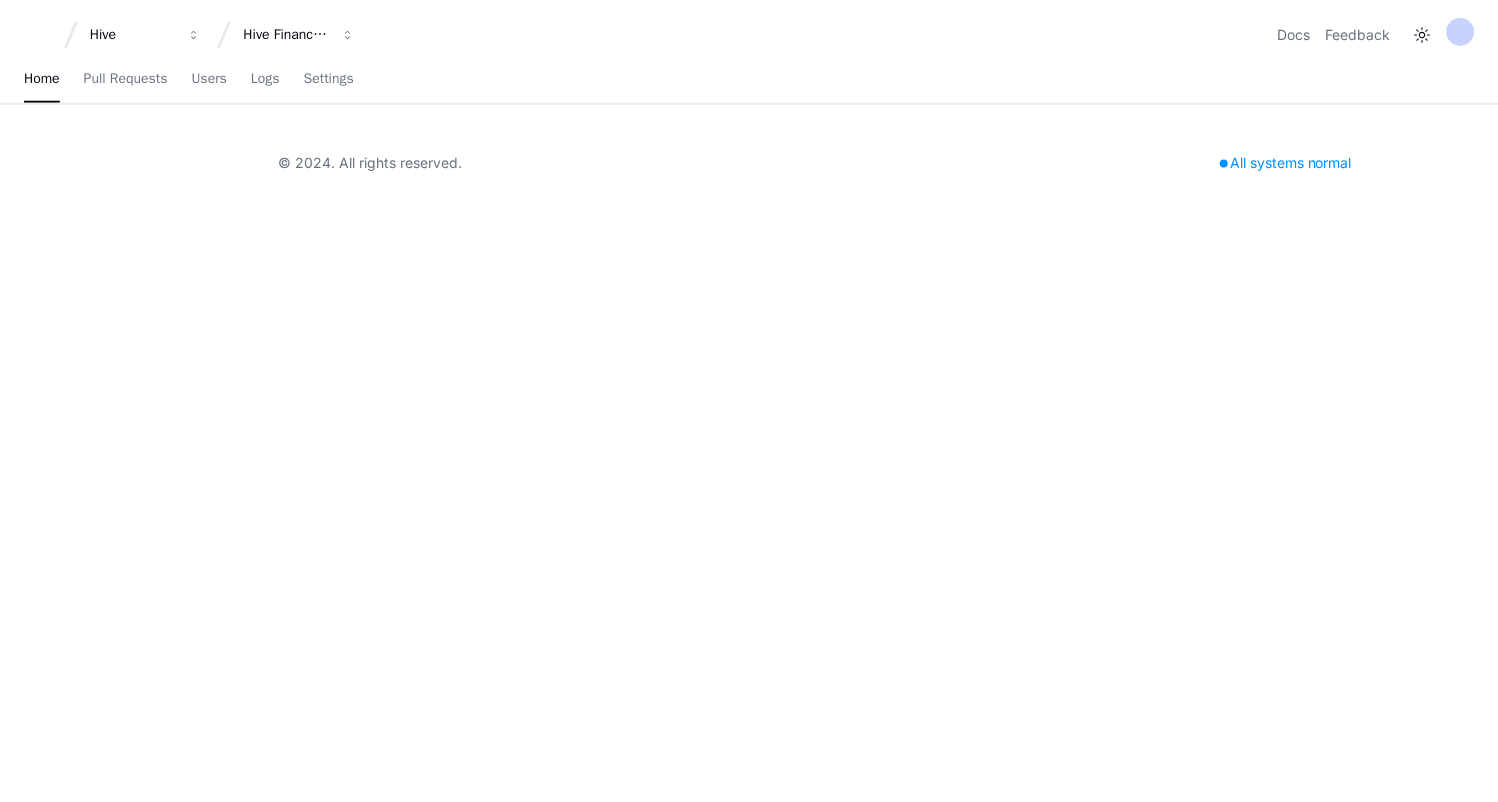 scroll, scrollTop: 0, scrollLeft: 0, axis: both 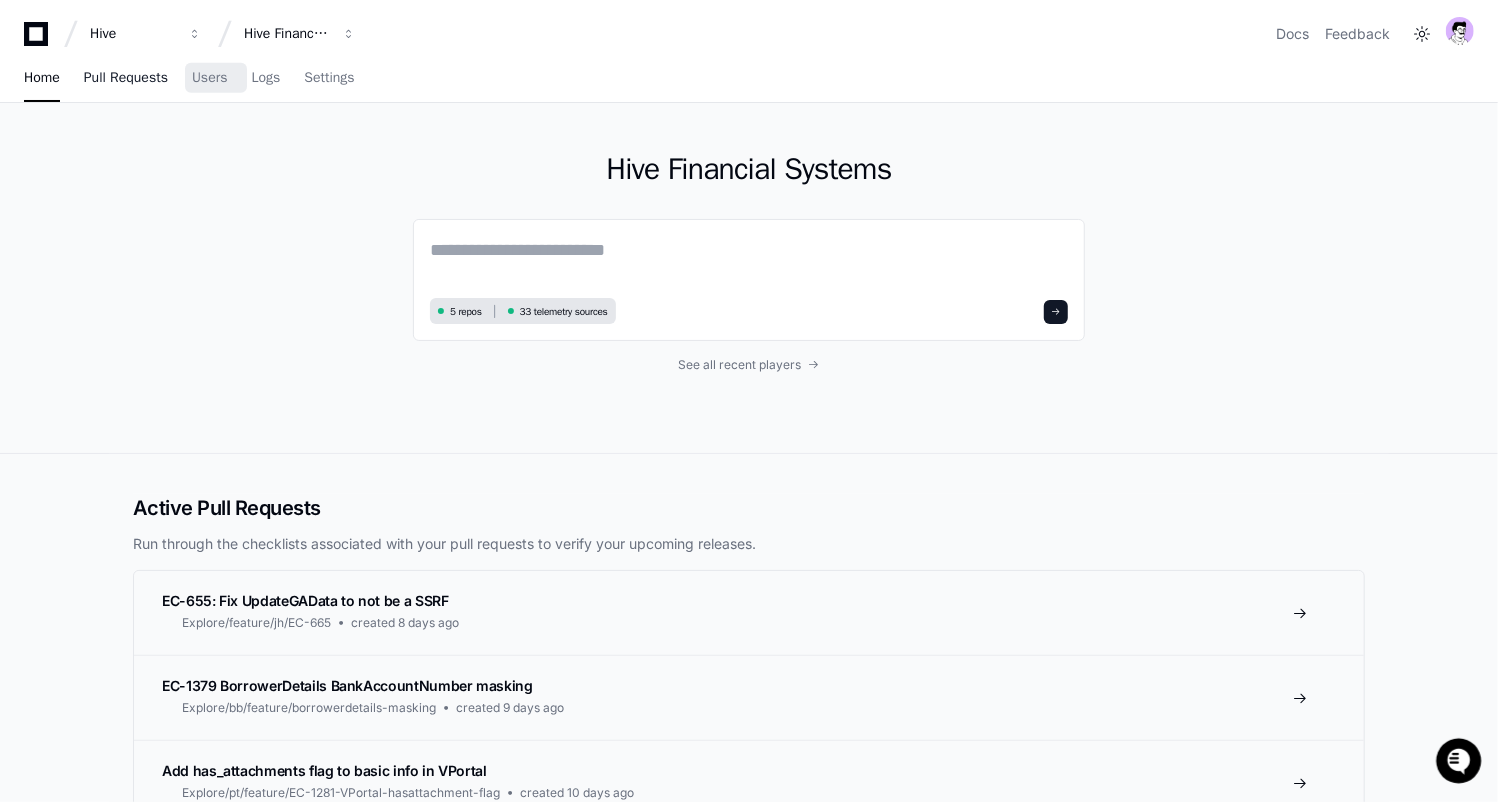 click on "Pull Requests" at bounding box center (126, 79) 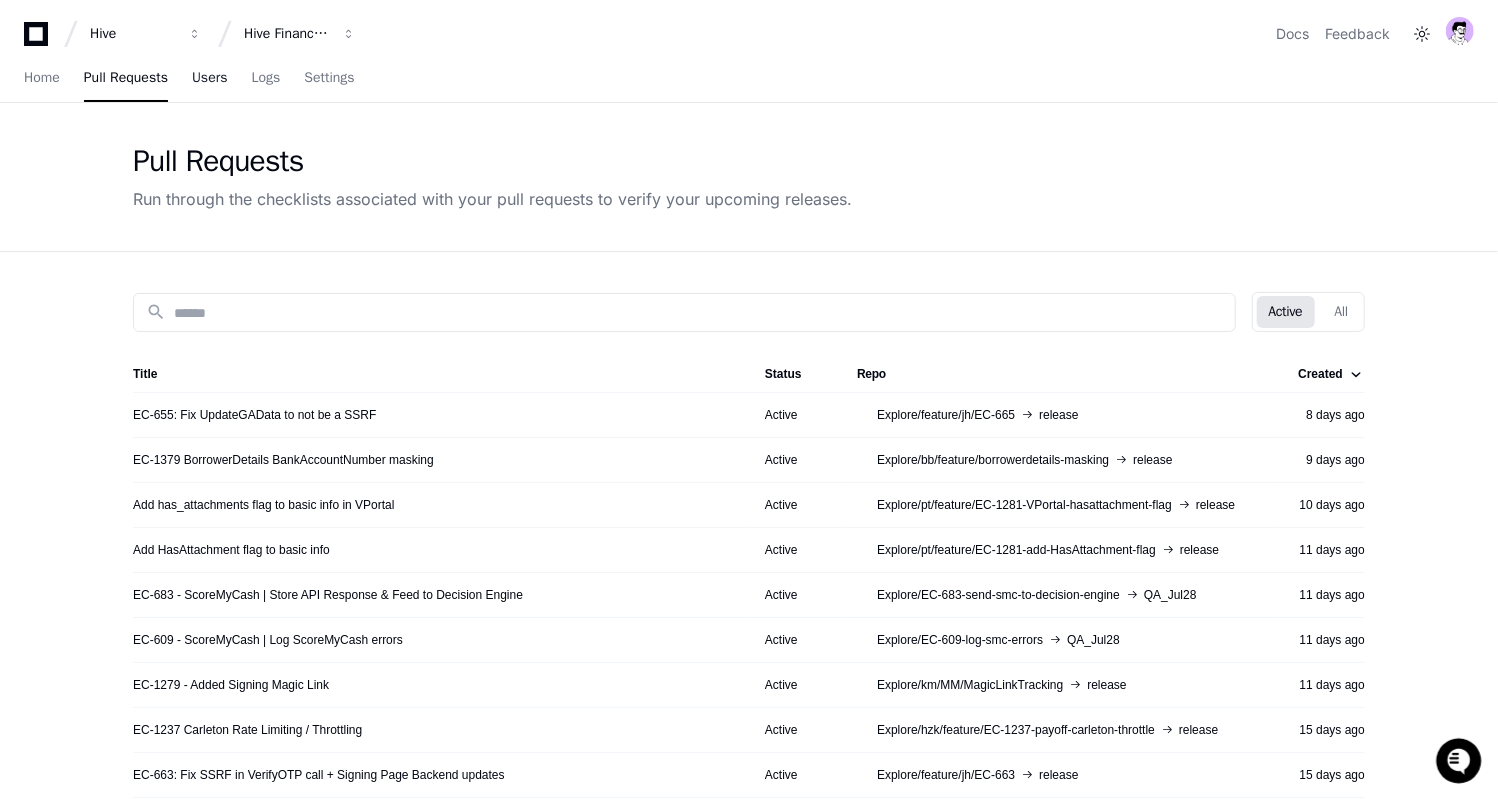 click on "Users" at bounding box center (210, 79) 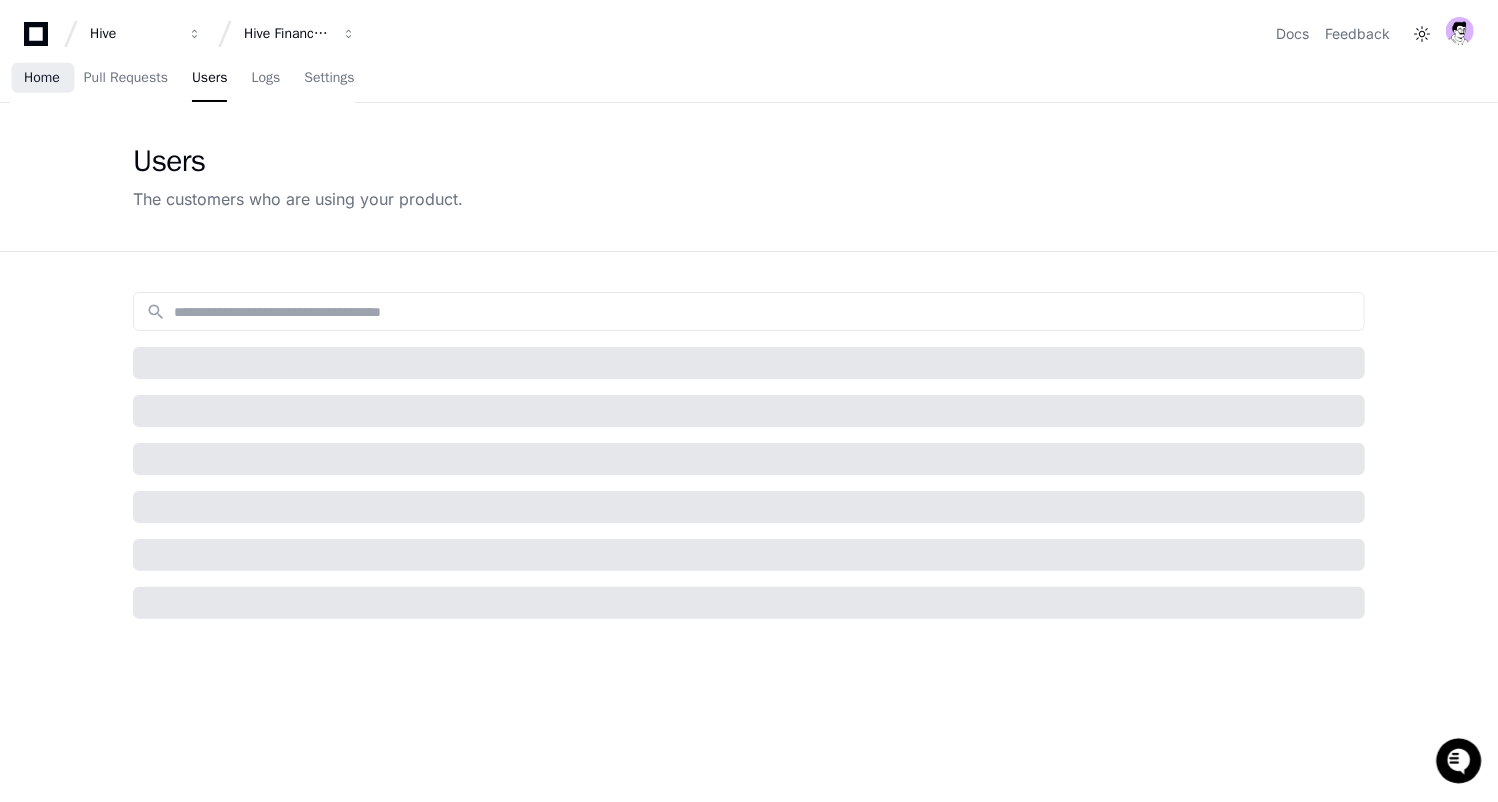 click on "Home" at bounding box center [42, 78] 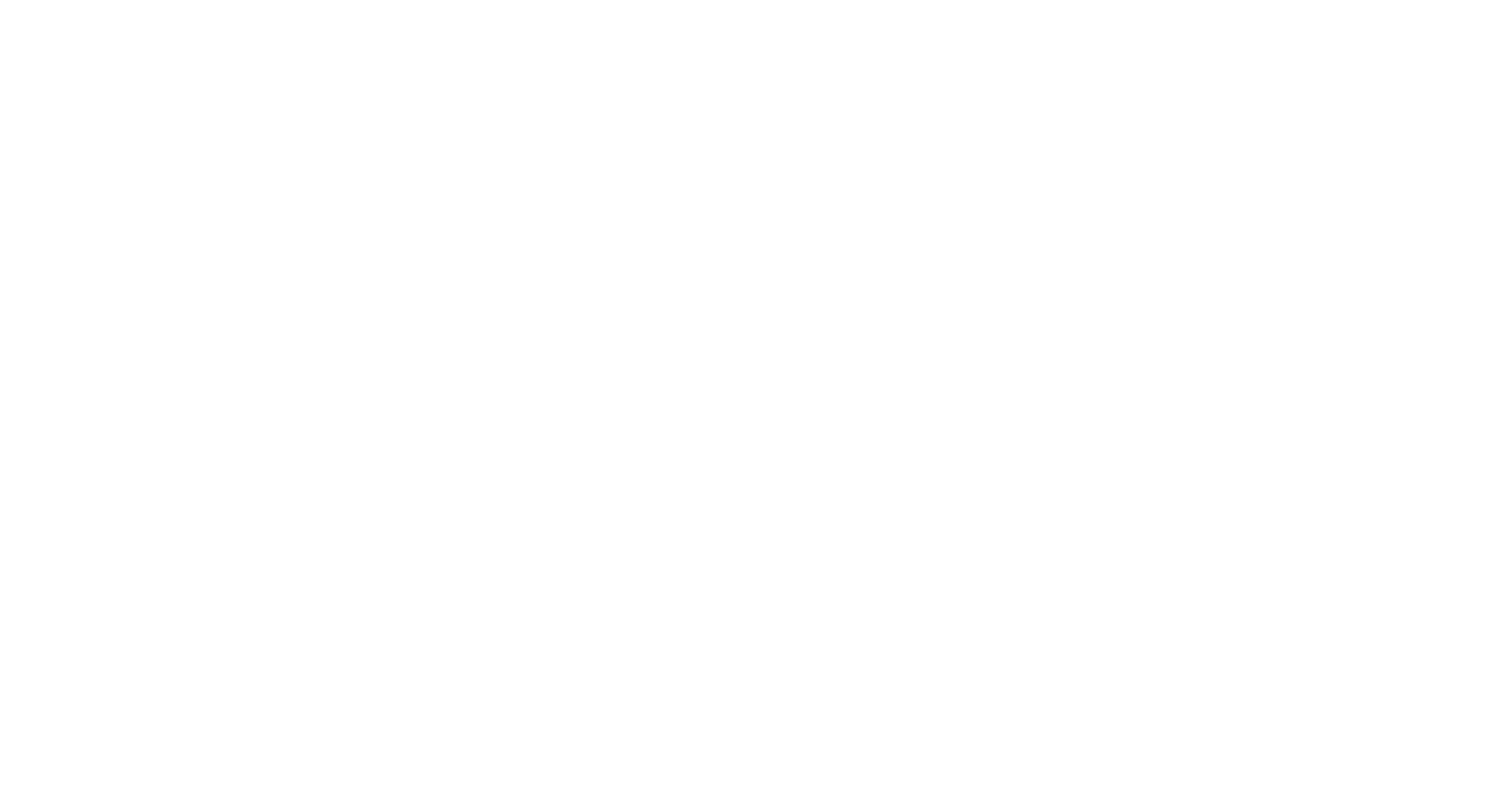 scroll, scrollTop: 0, scrollLeft: 0, axis: both 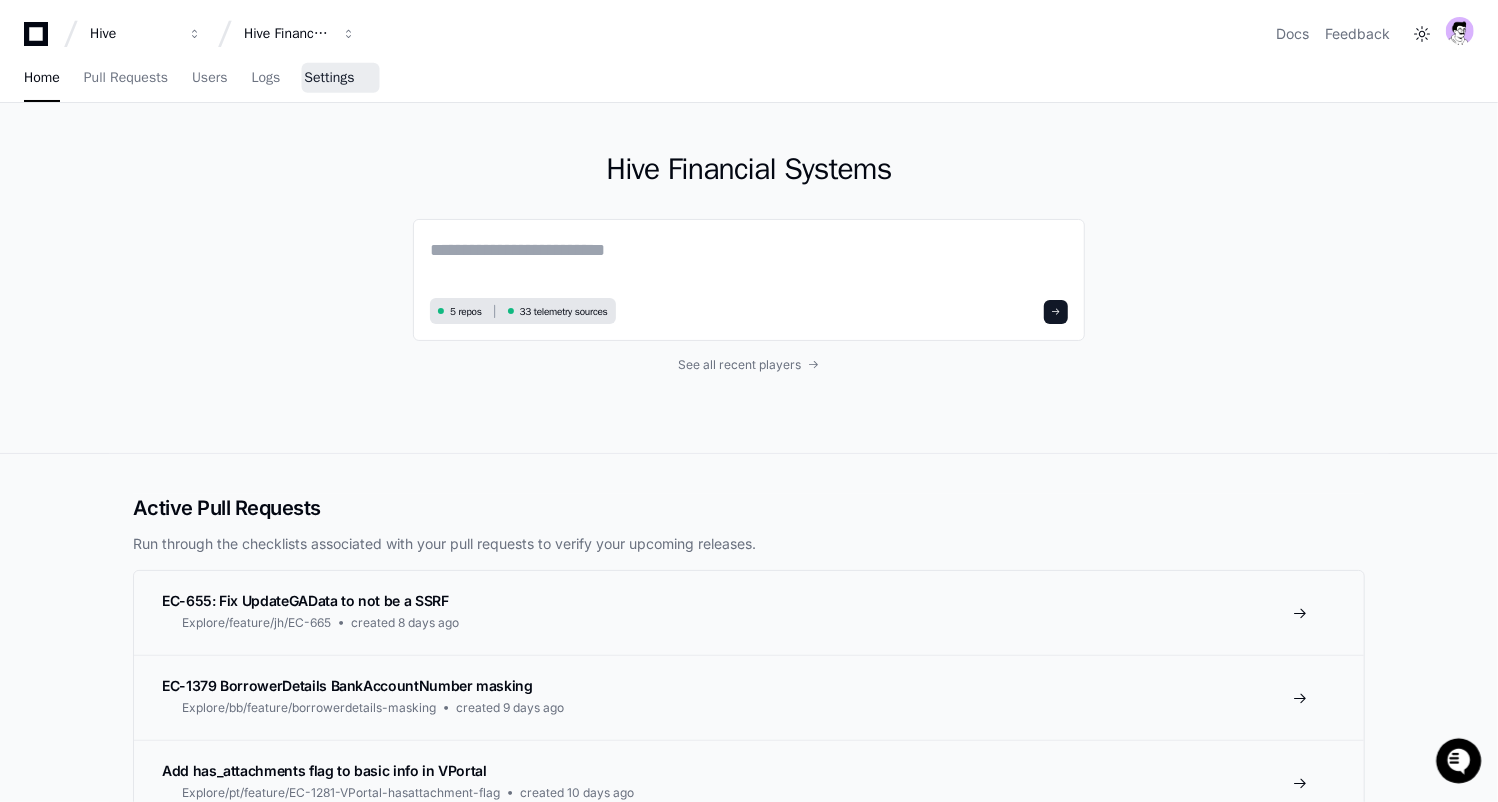 click on "Settings" at bounding box center (329, 79) 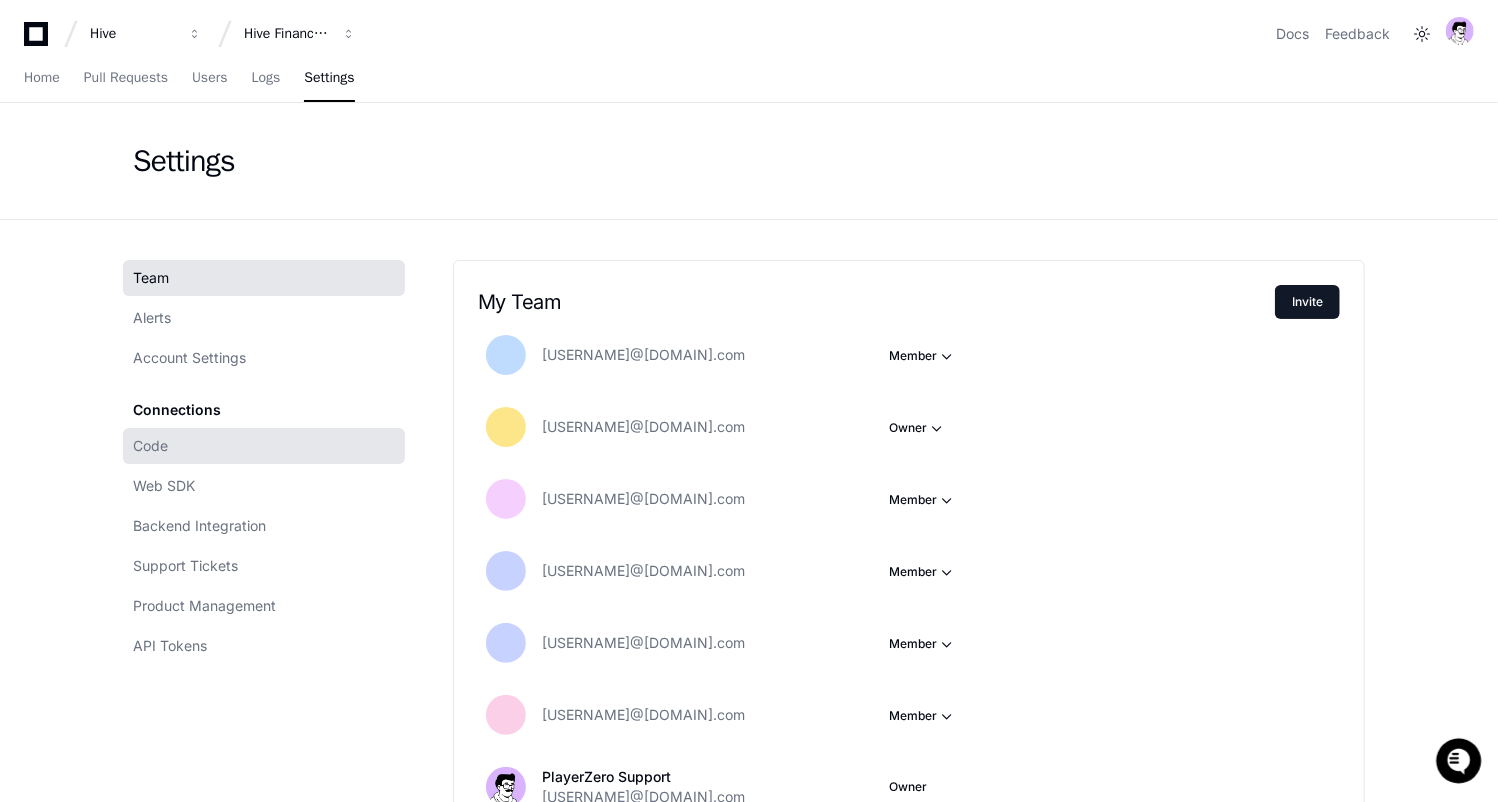 click on "Code" 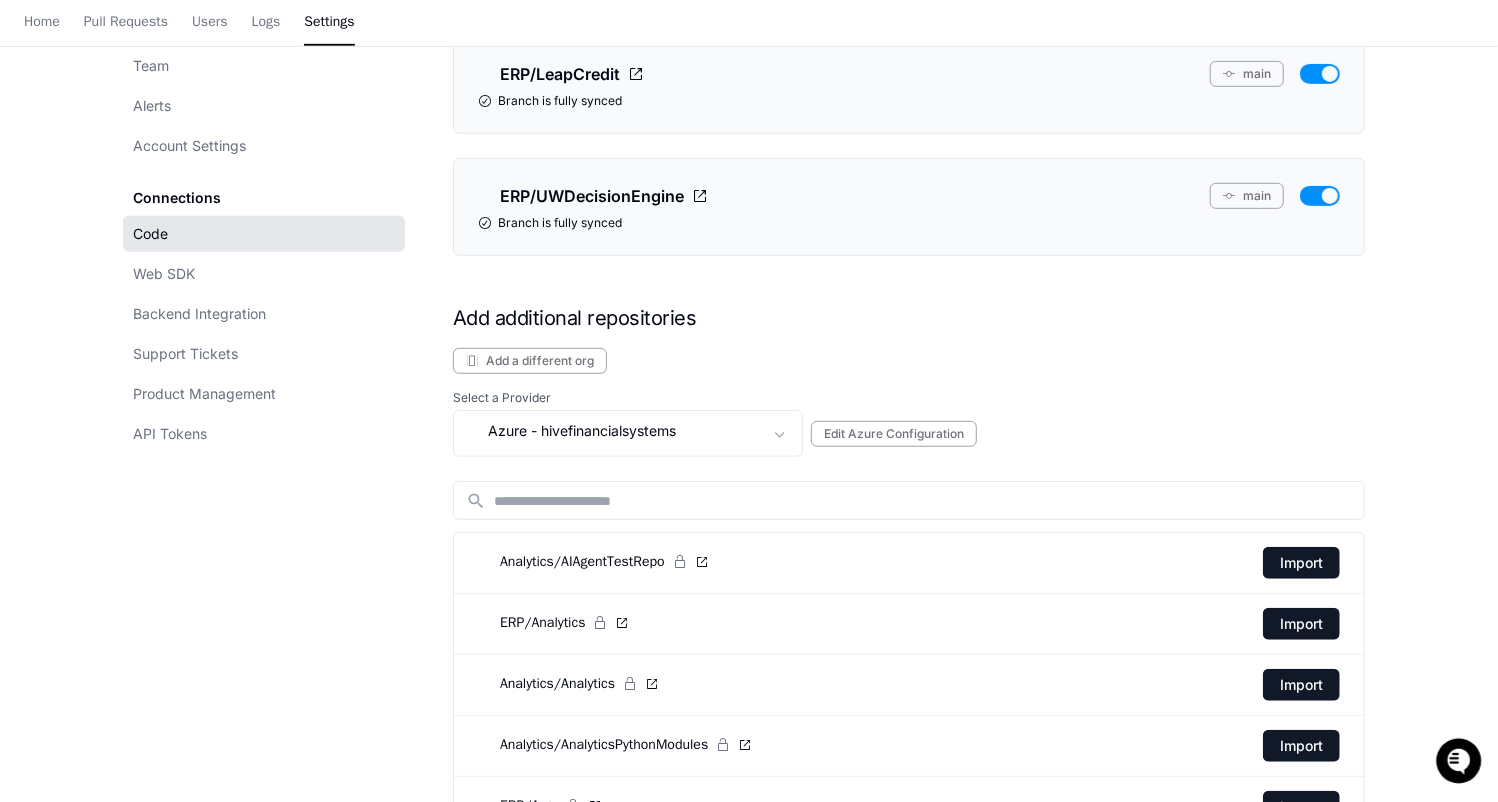 scroll, scrollTop: 698, scrollLeft: 0, axis: vertical 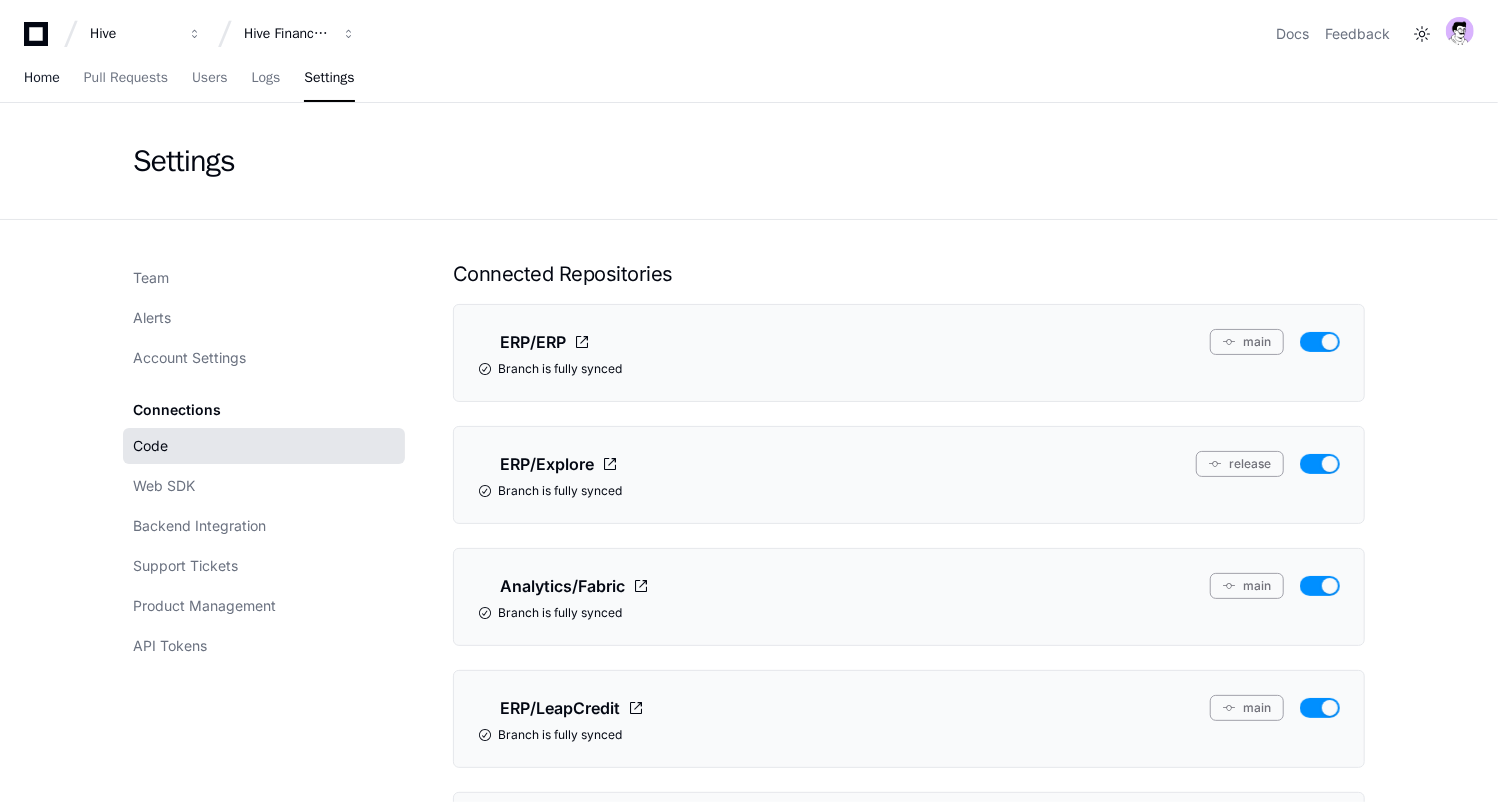 click on "Home" at bounding box center (42, 79) 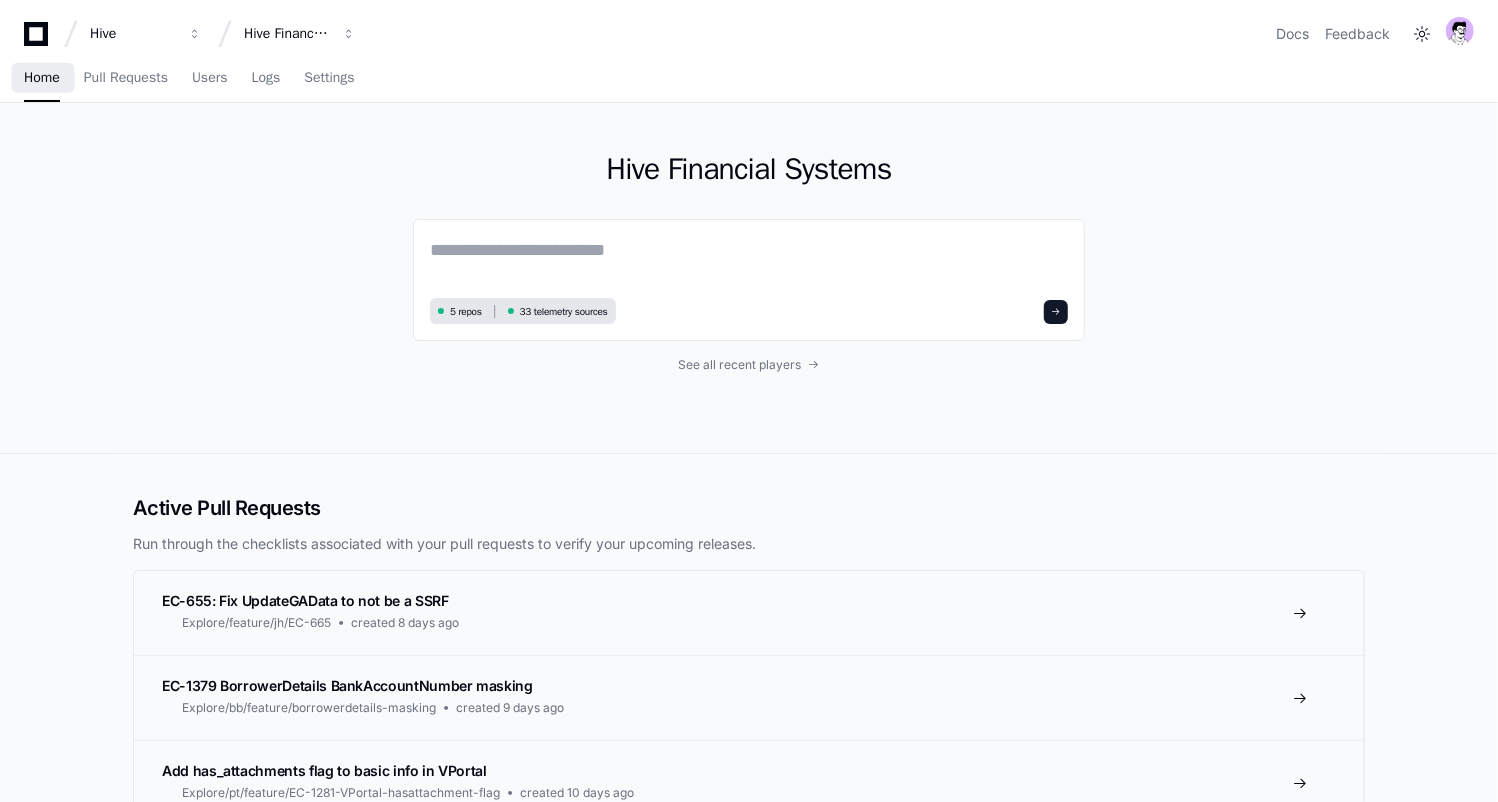 scroll, scrollTop: 0, scrollLeft: 0, axis: both 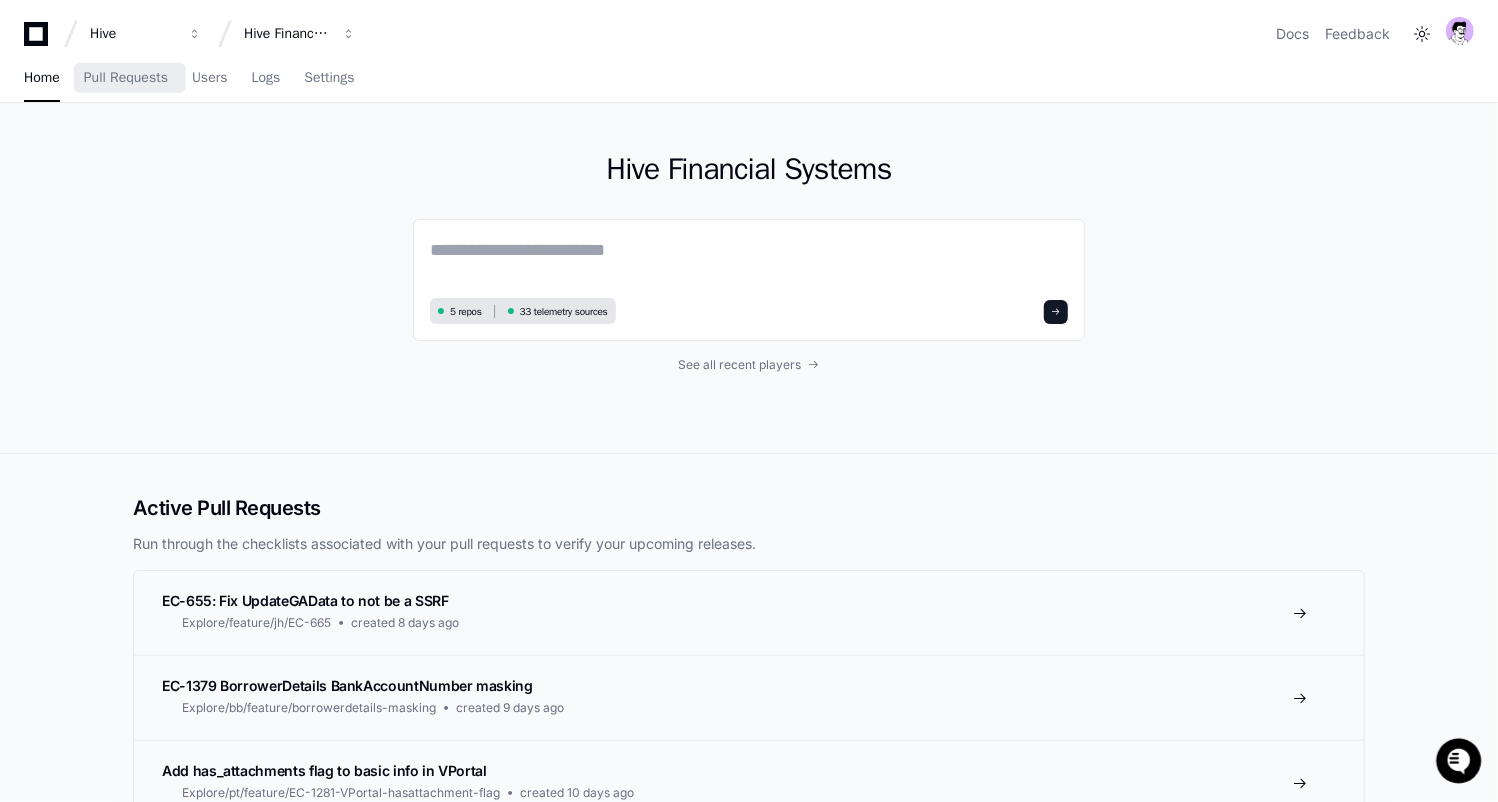 click on "Hive Hive Financial Systems  Docs  Feedback Home Pull Requests Users Logs Settings" at bounding box center (749, 51) 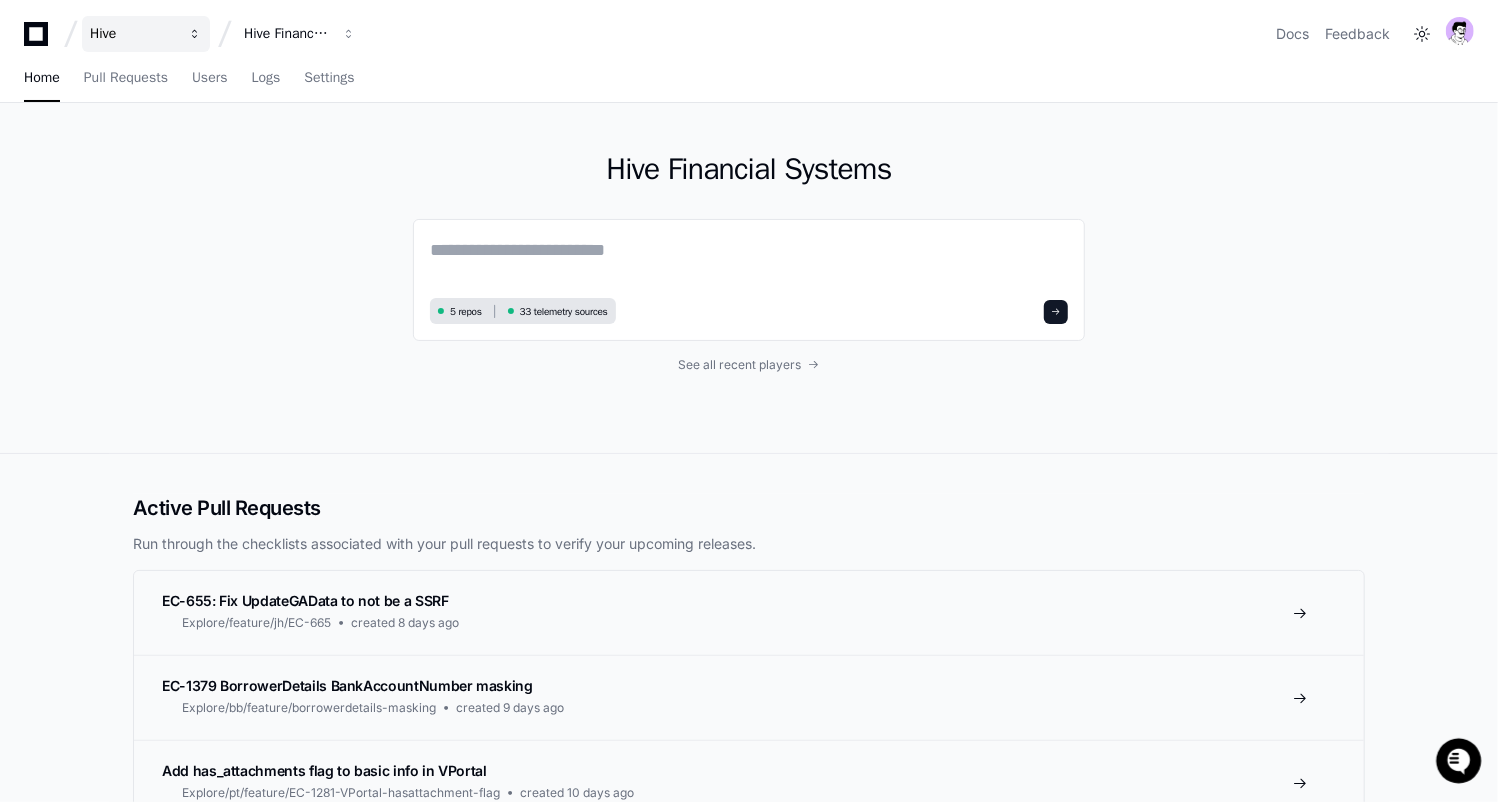click on "Hive" at bounding box center [133, 34] 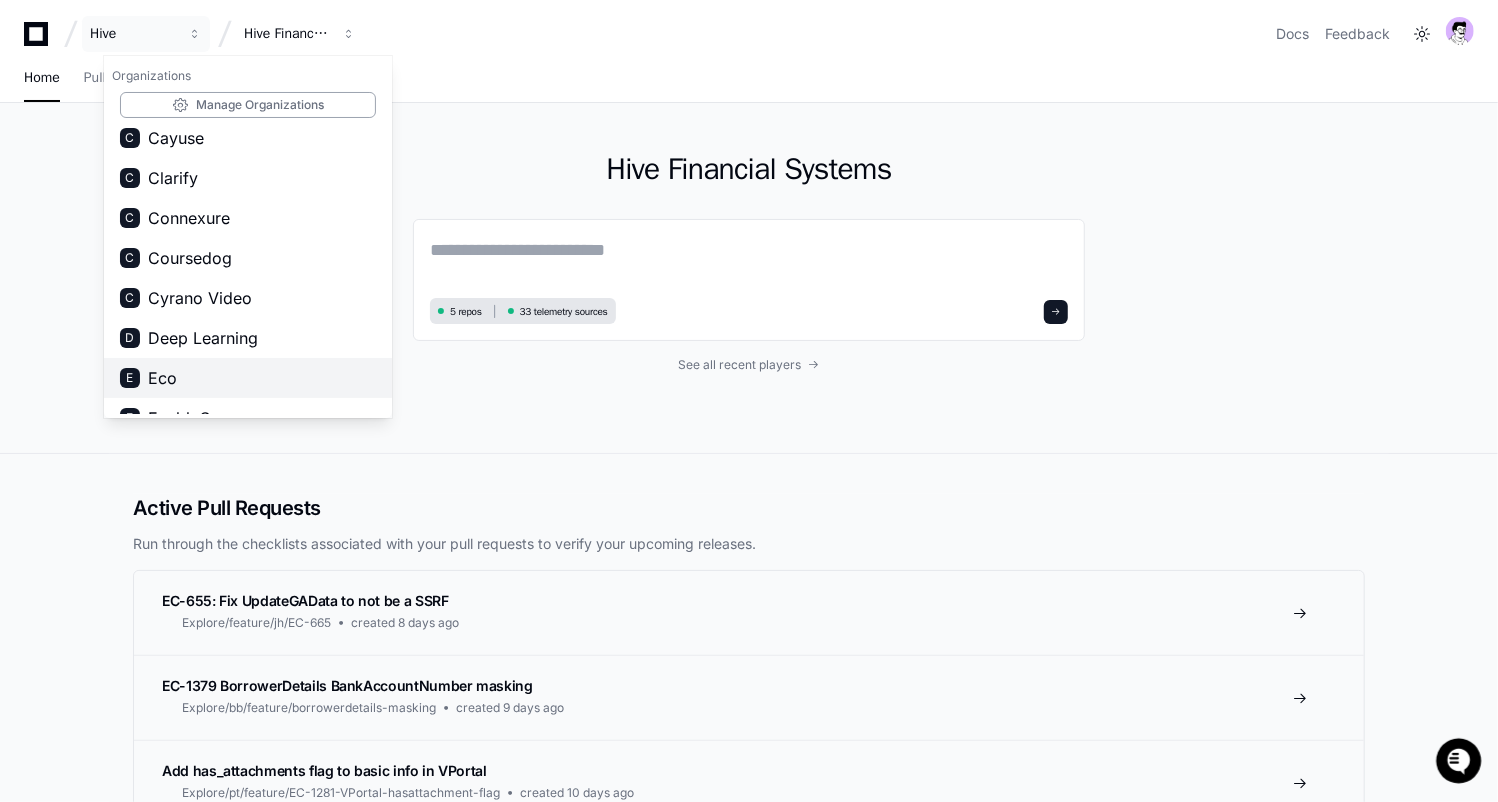scroll, scrollTop: 1, scrollLeft: 0, axis: vertical 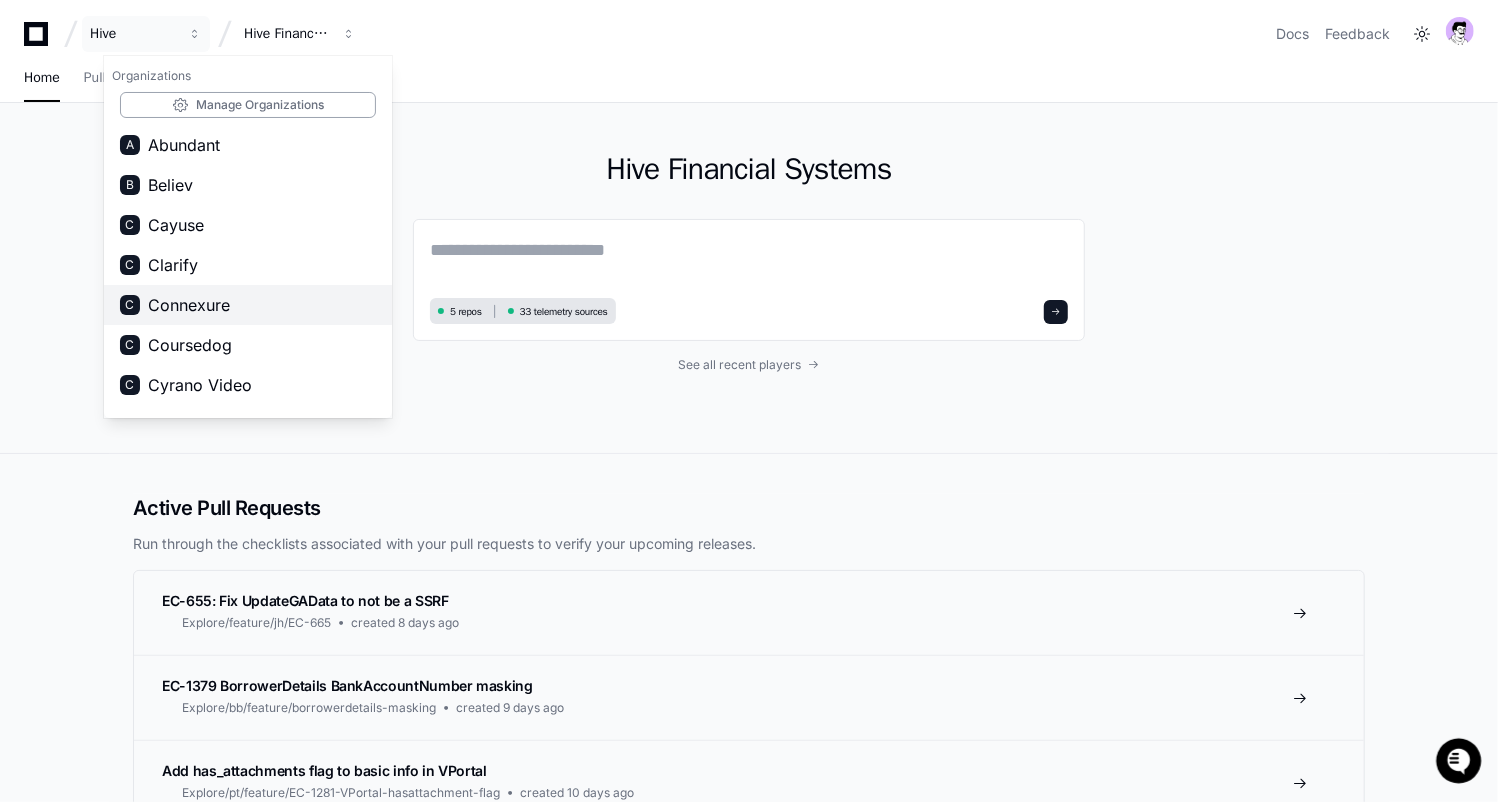 click on "Connexure" at bounding box center (189, 305) 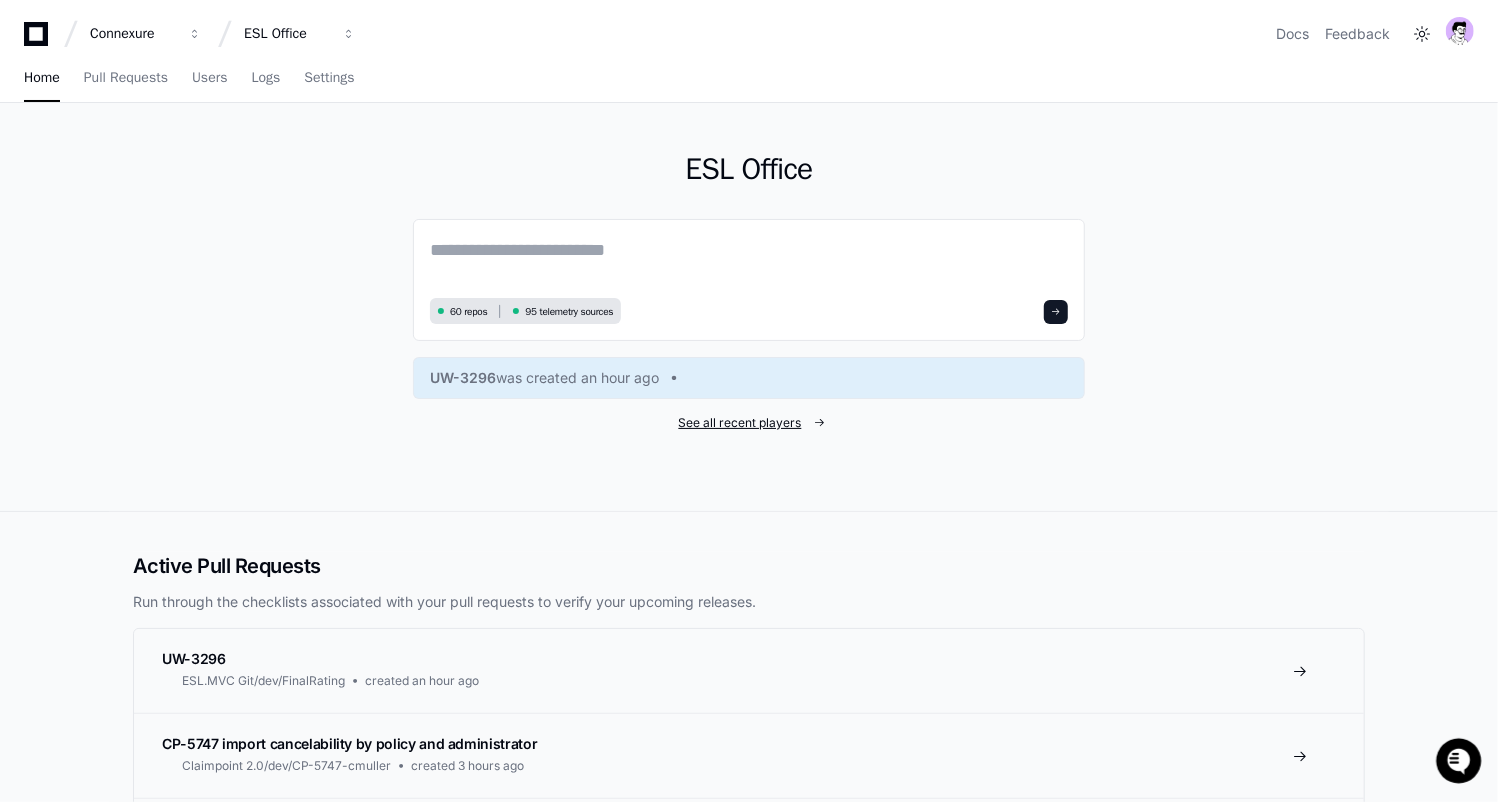 click on "See all recent players" 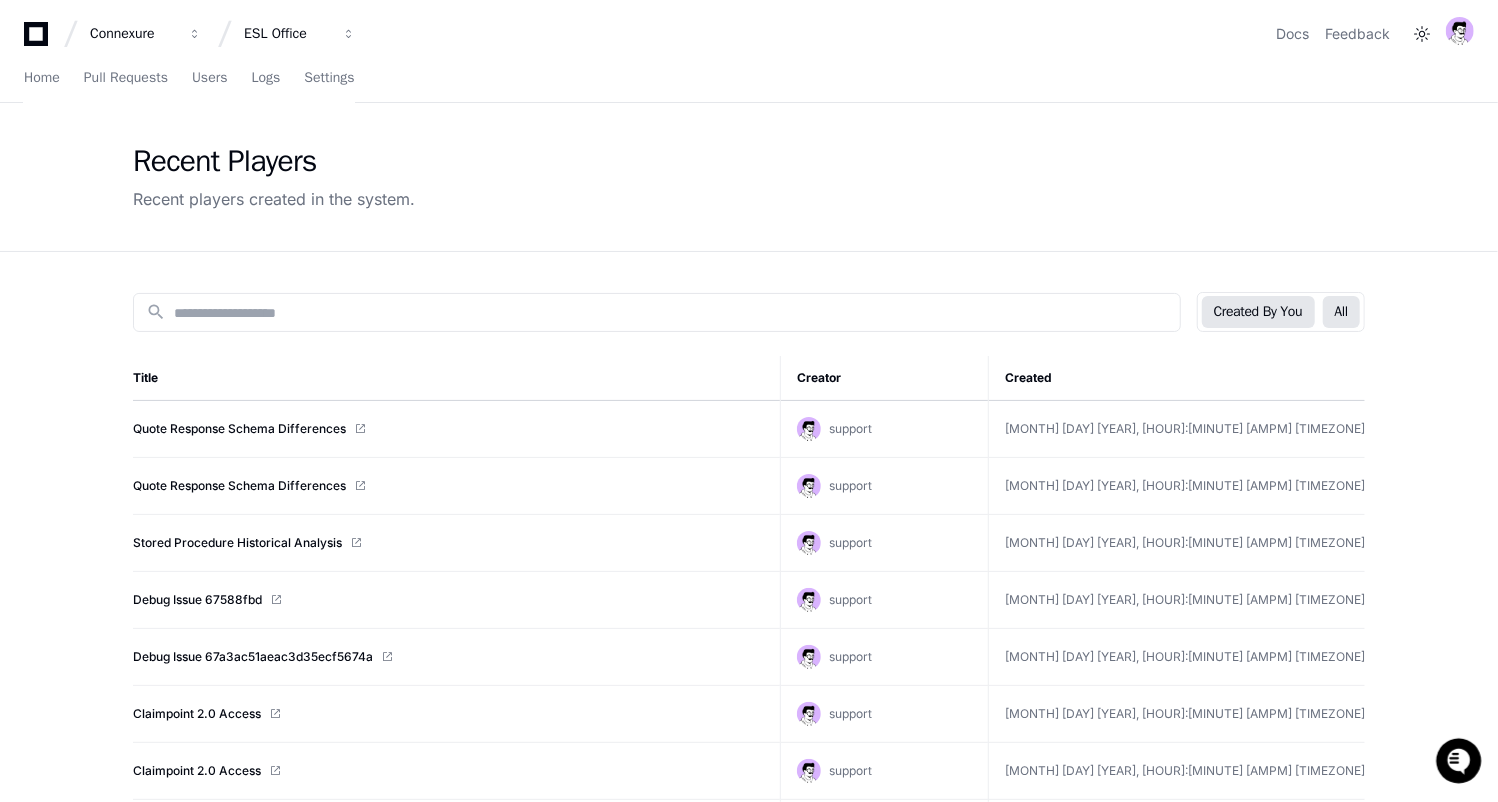 click on "All" 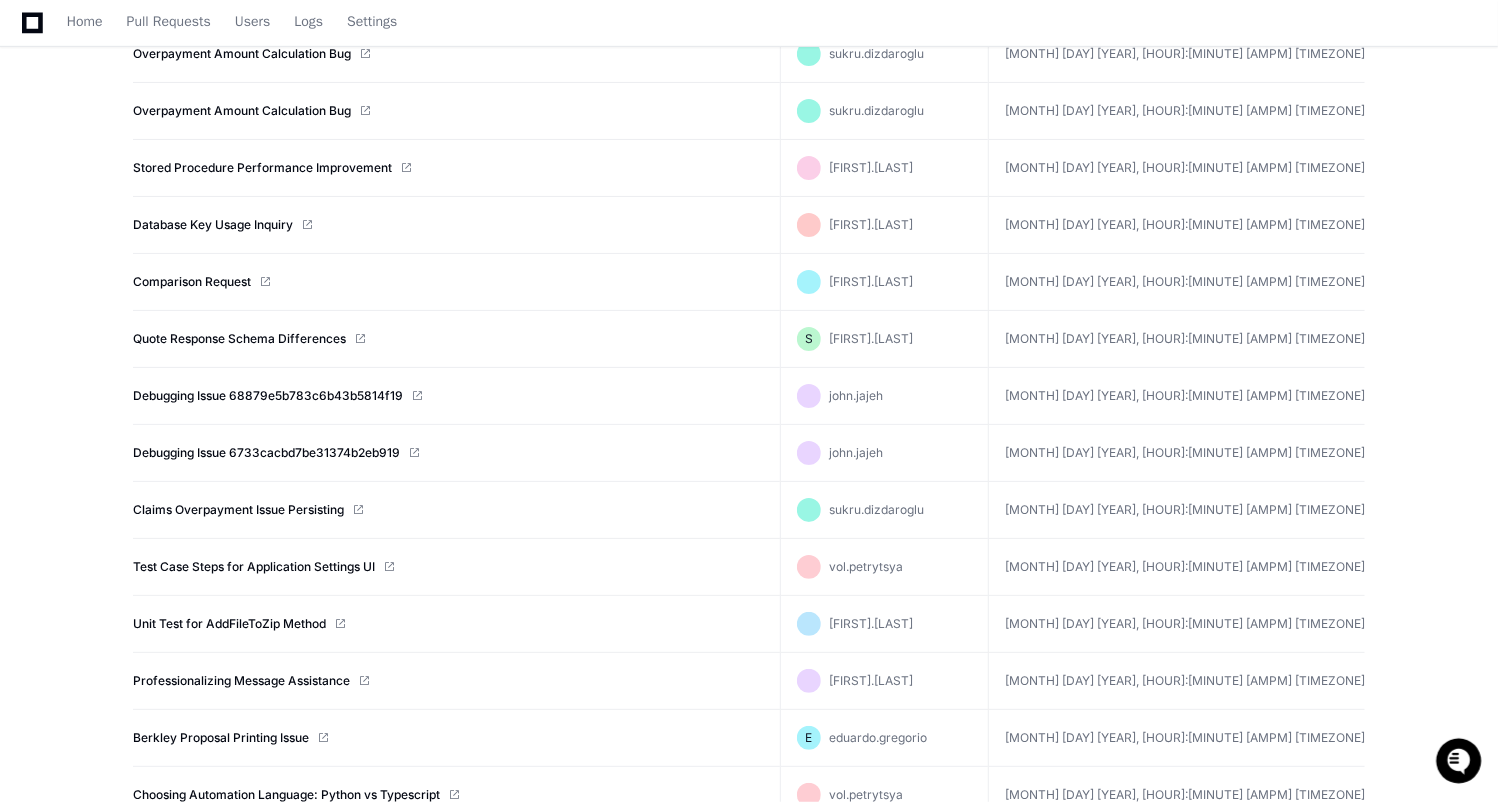 scroll, scrollTop: 649, scrollLeft: 0, axis: vertical 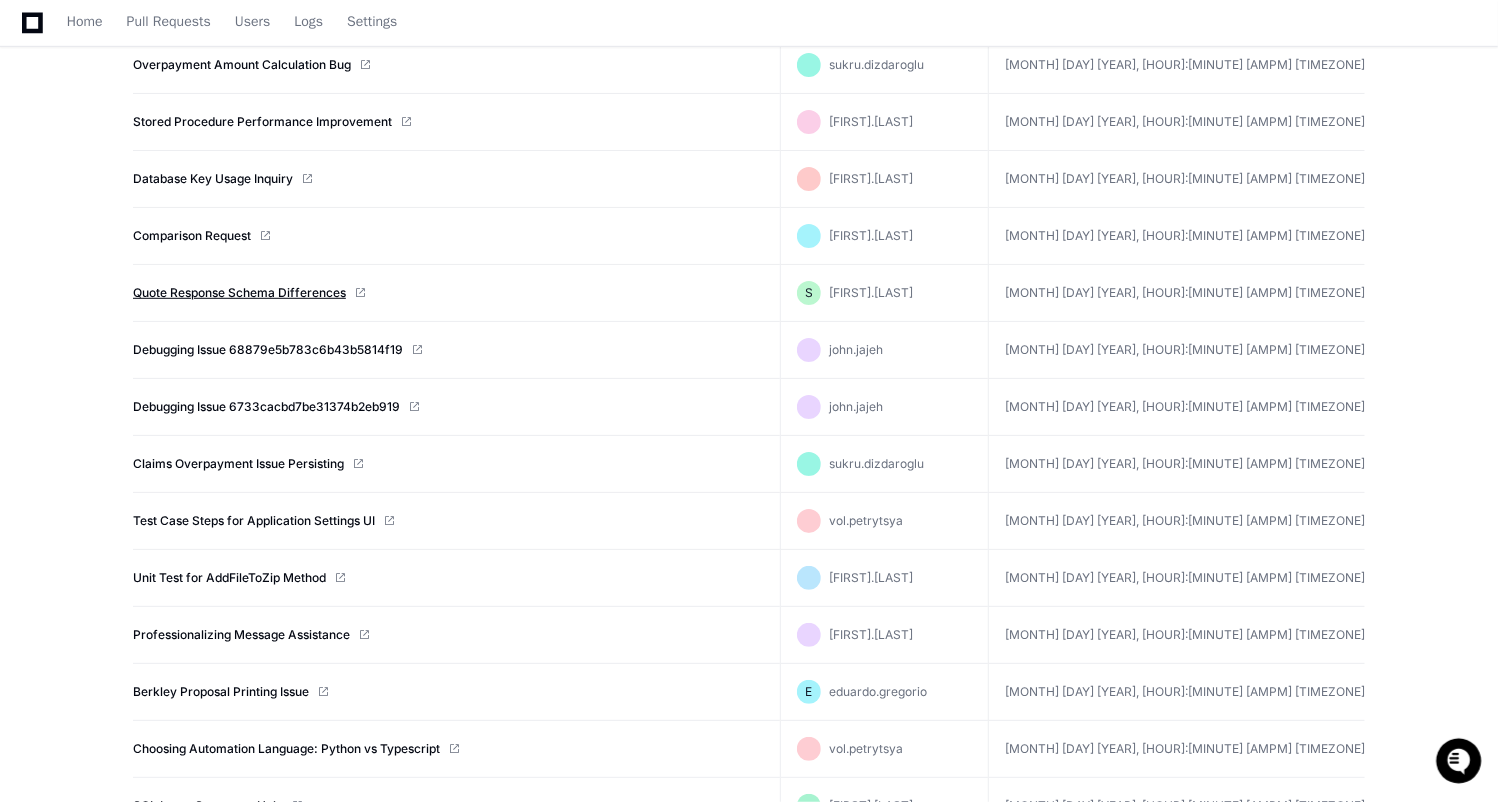 click on "Quote Response Schema Differences" 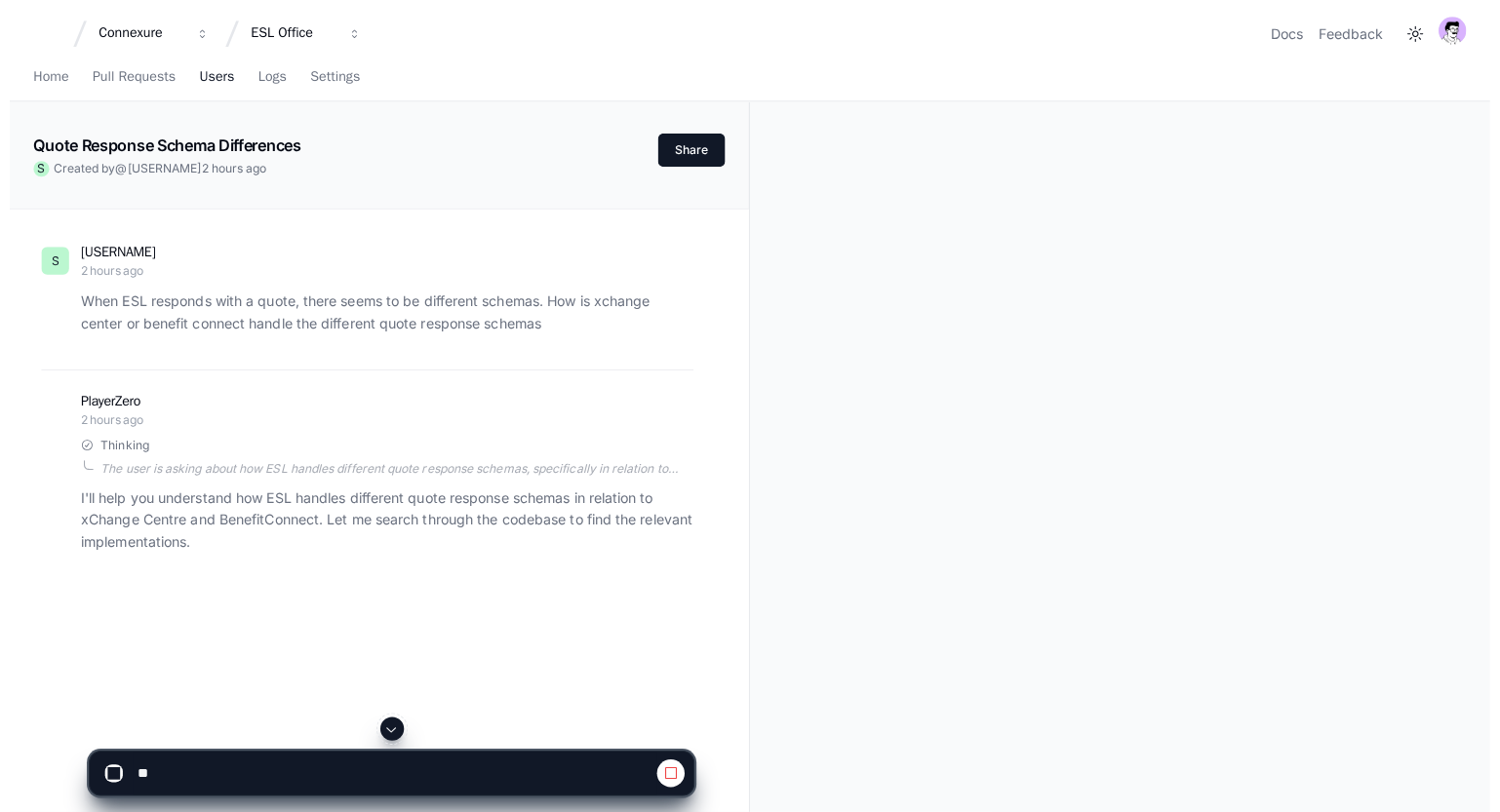 scroll, scrollTop: 0, scrollLeft: 0, axis: both 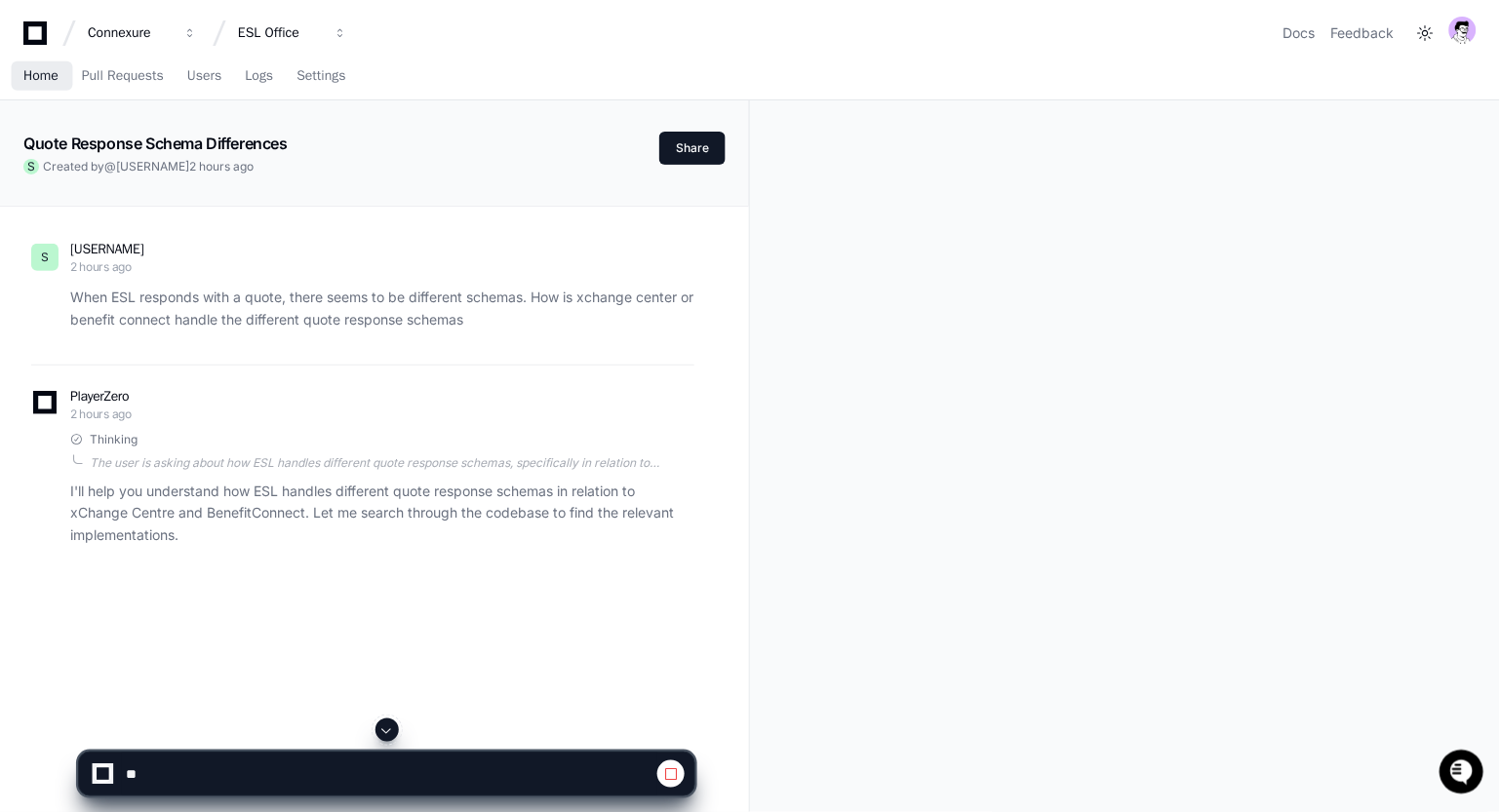 click on "Home" at bounding box center [41, 76] 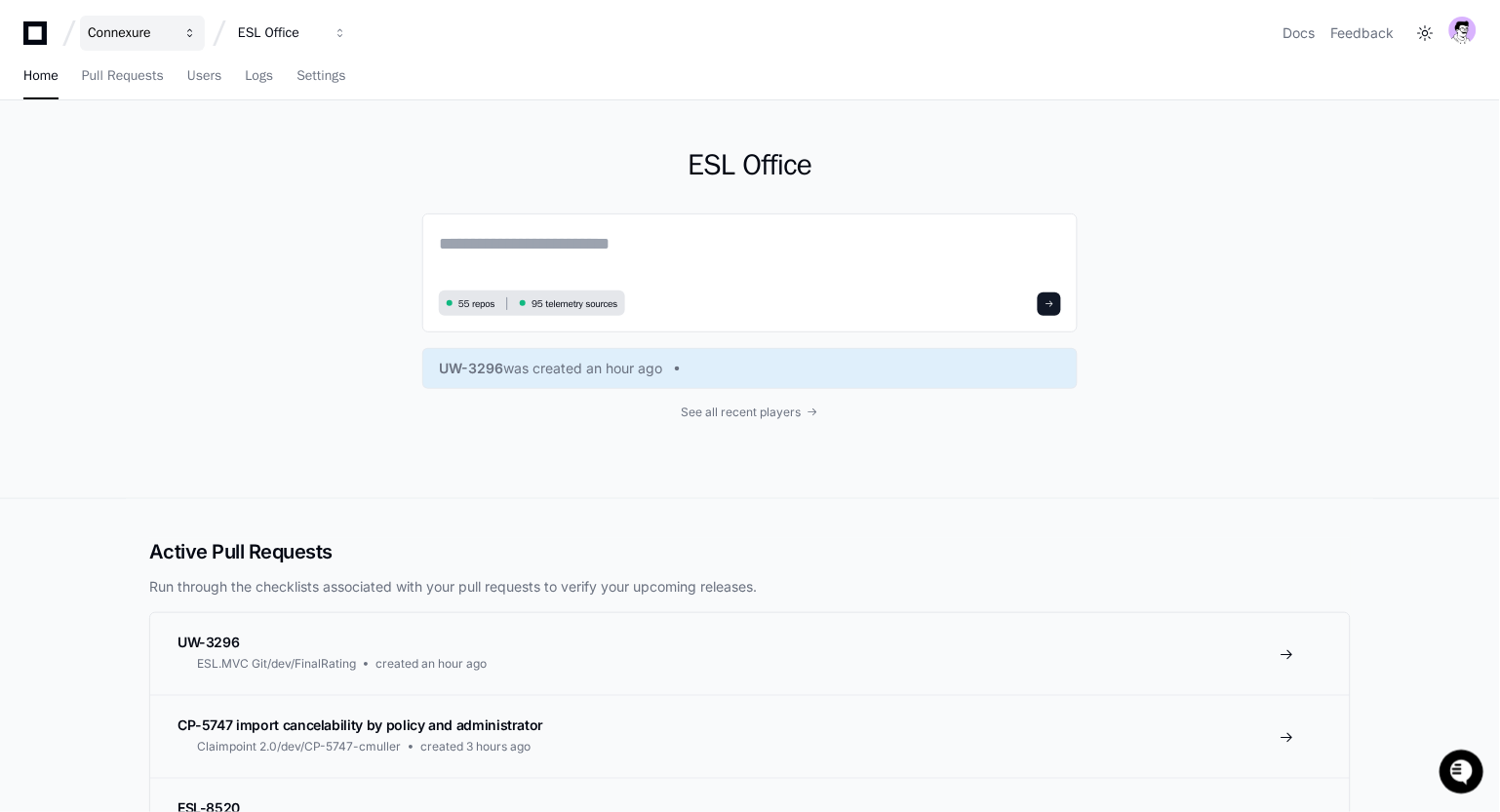 click on "Connexure" at bounding box center [130, 33] 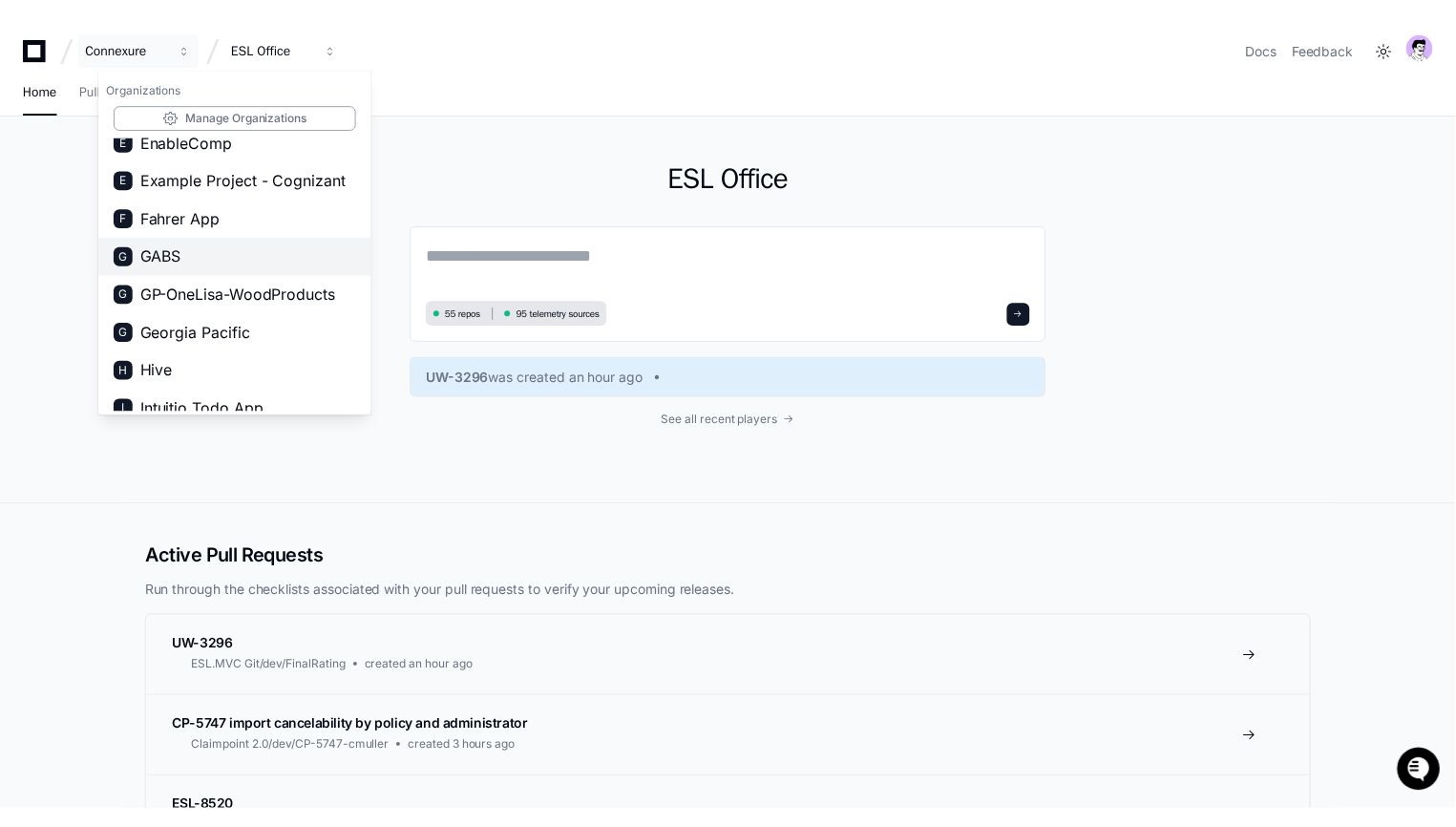 scroll, scrollTop: 354, scrollLeft: 0, axis: vertical 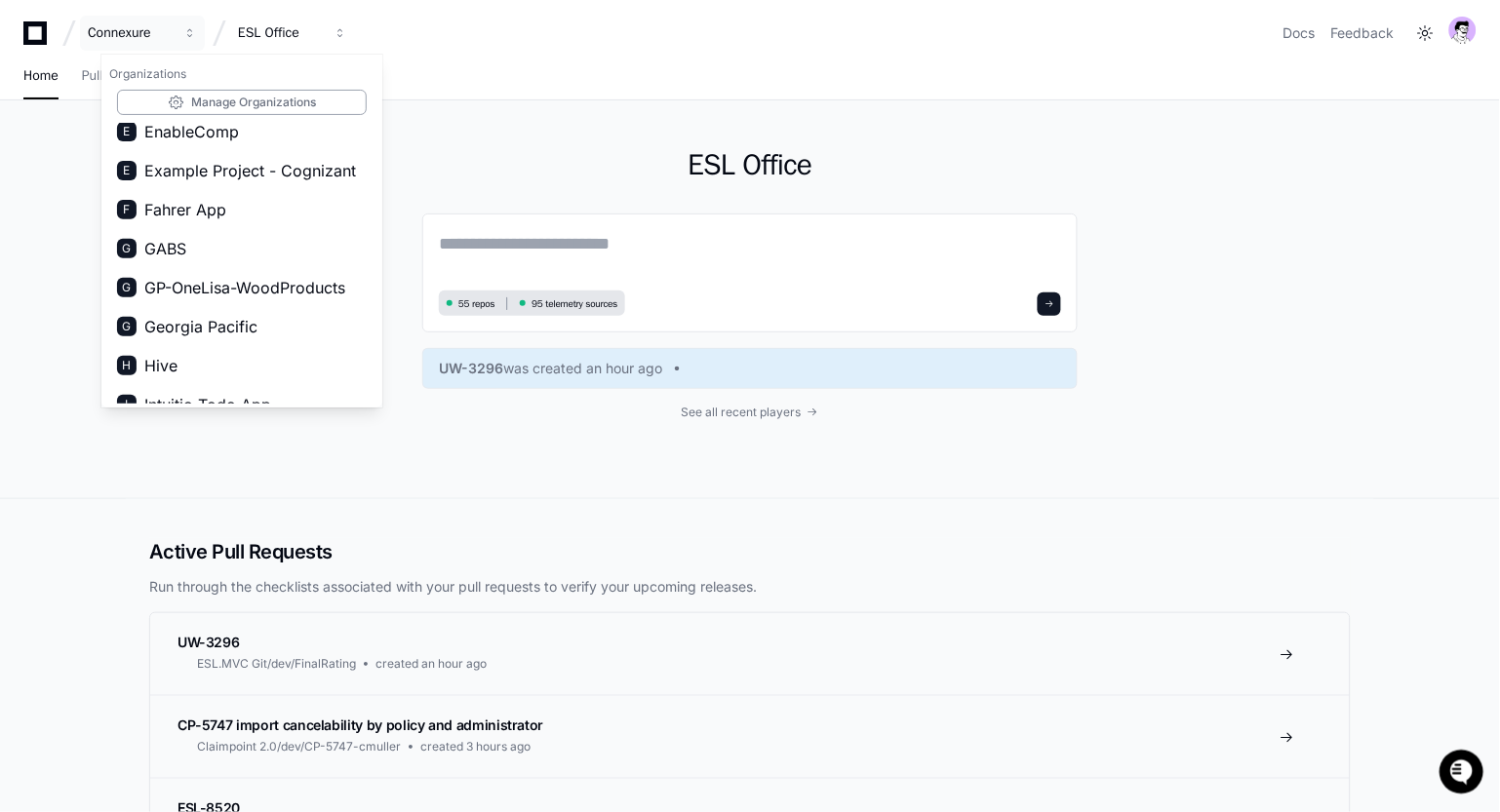 drag, startPoint x: 648, startPoint y: 163, endPoint x: 674, endPoint y: 168, distance: 26.4764 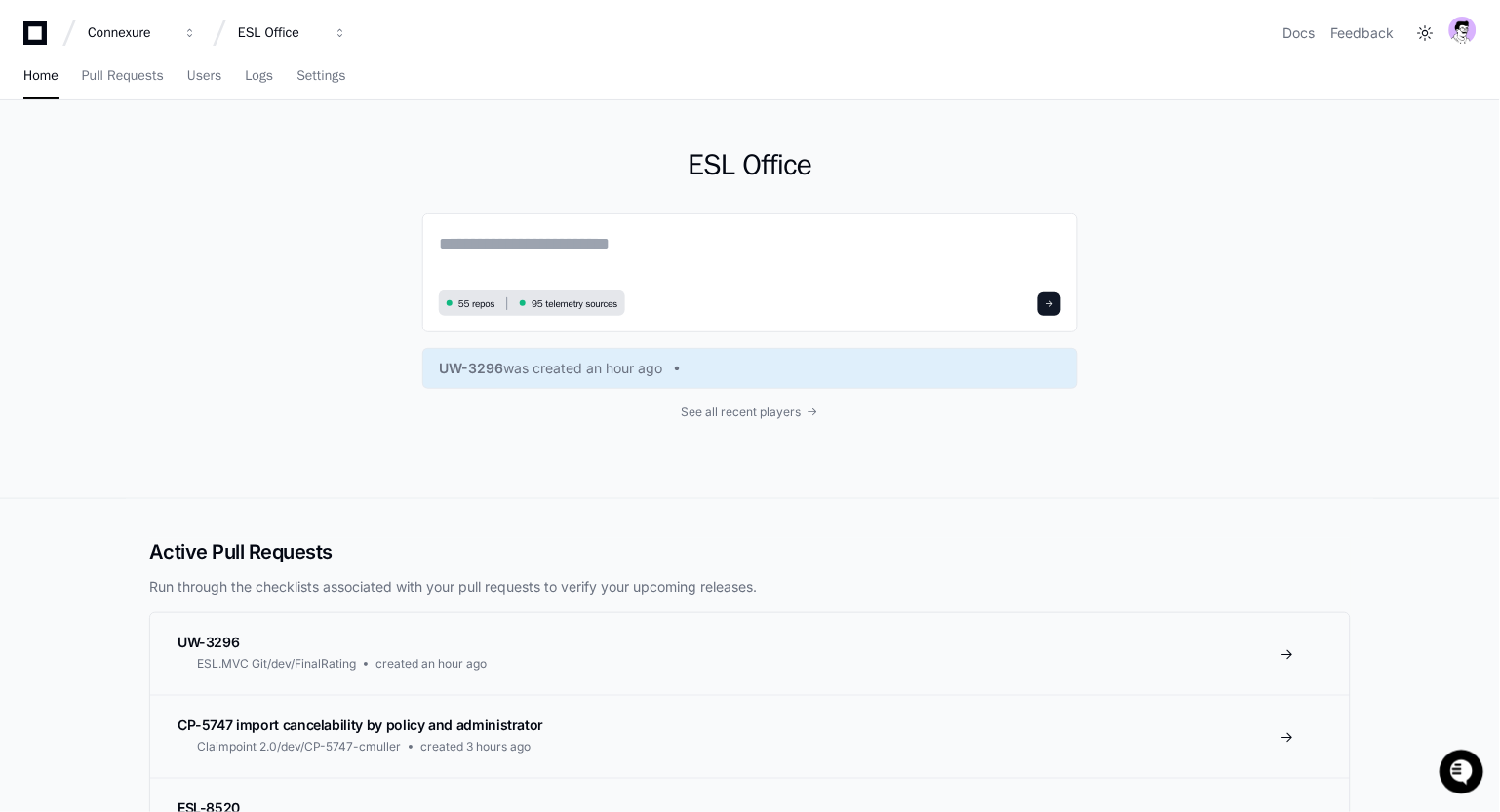 click on "ESL Office" 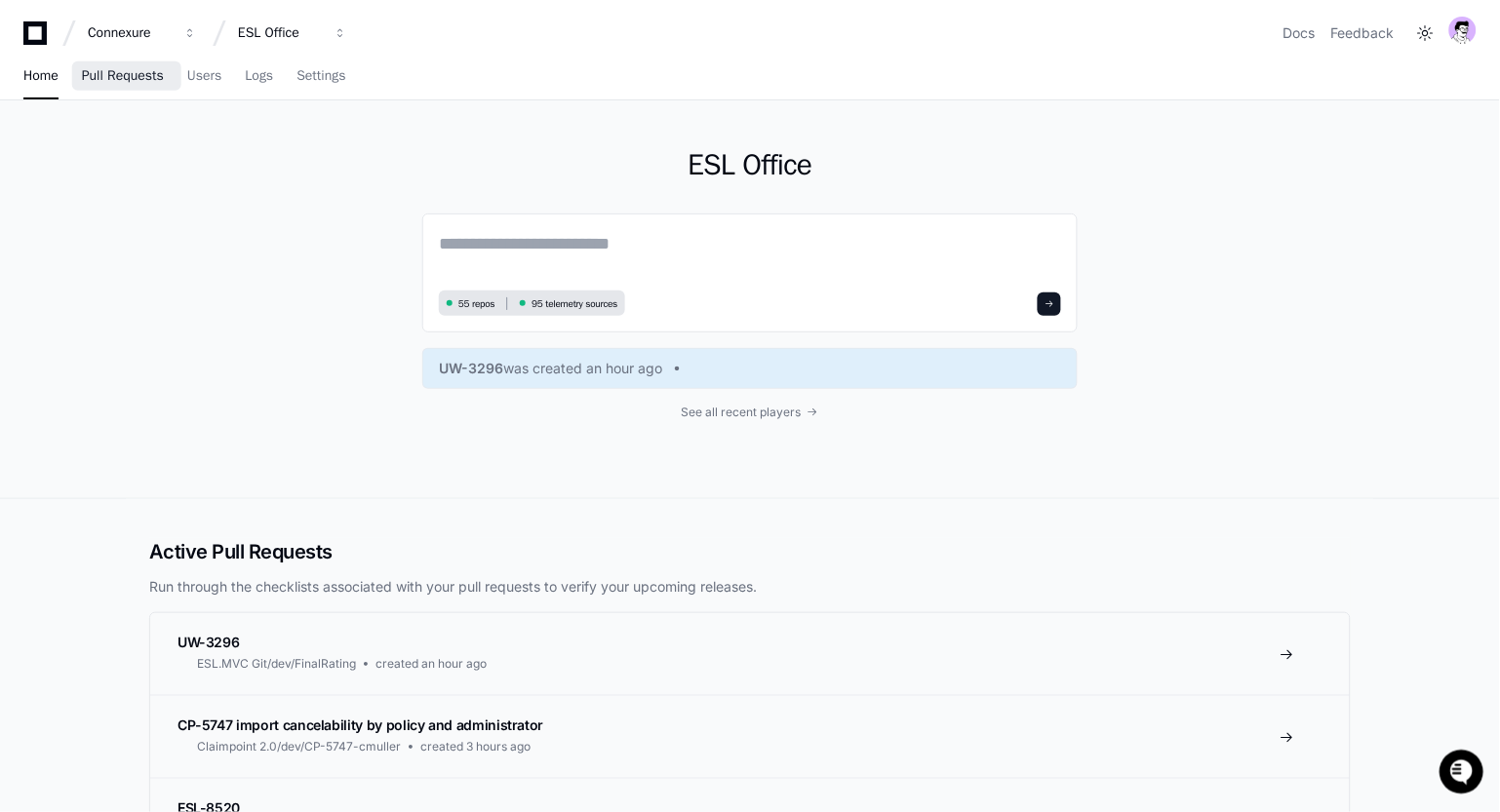 click on "Pull Requests" at bounding box center [123, 77] 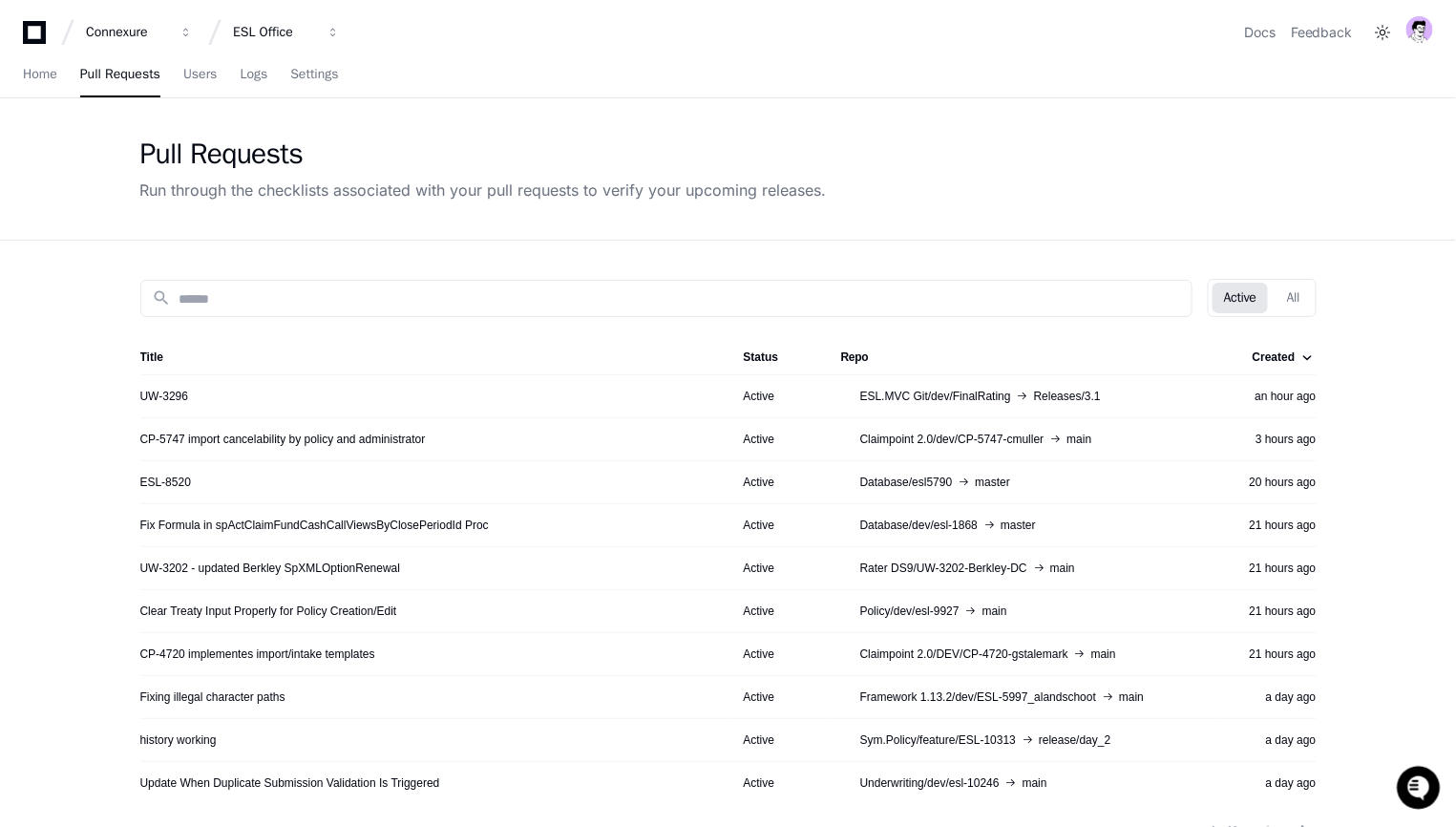 click on "Home Pull Requests Users Logs Settings" at bounding box center (728, 75) 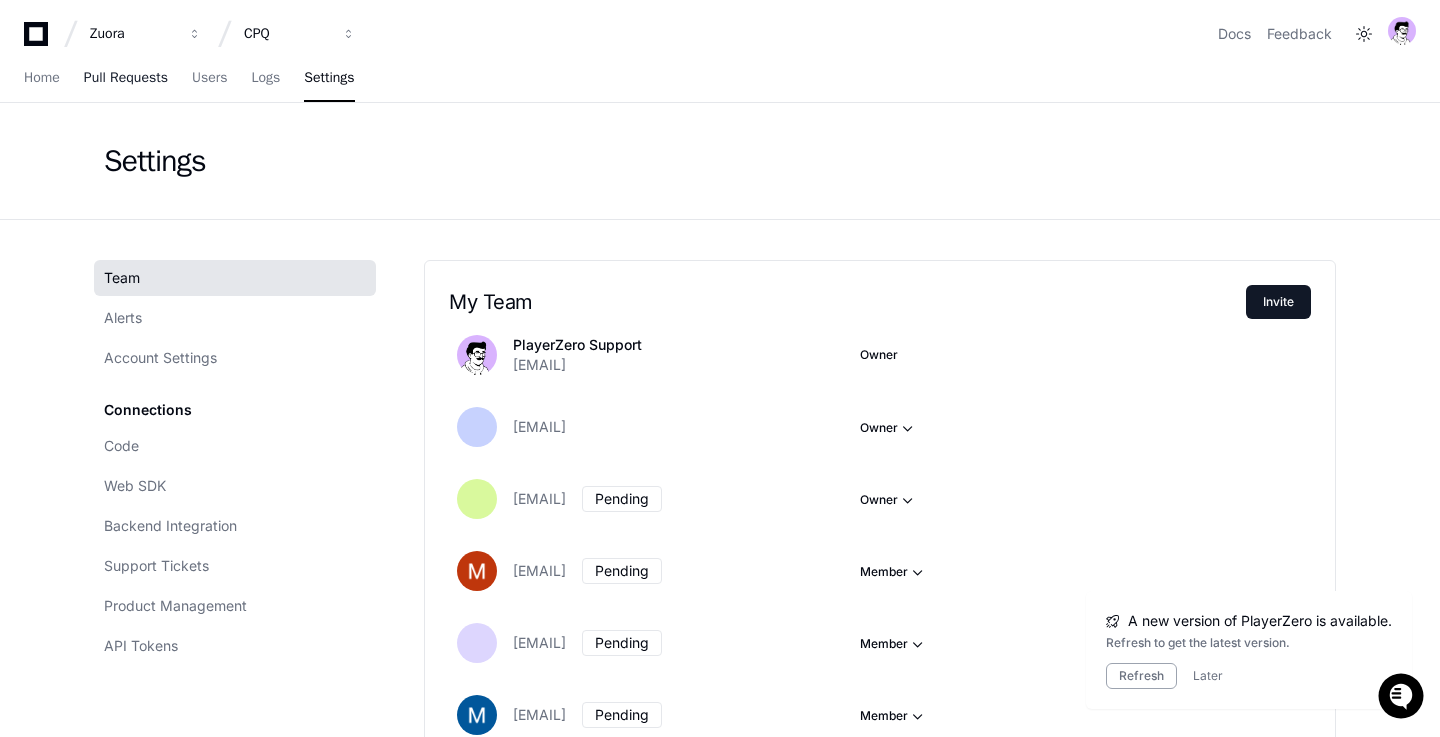 scroll, scrollTop: 0, scrollLeft: 0, axis: both 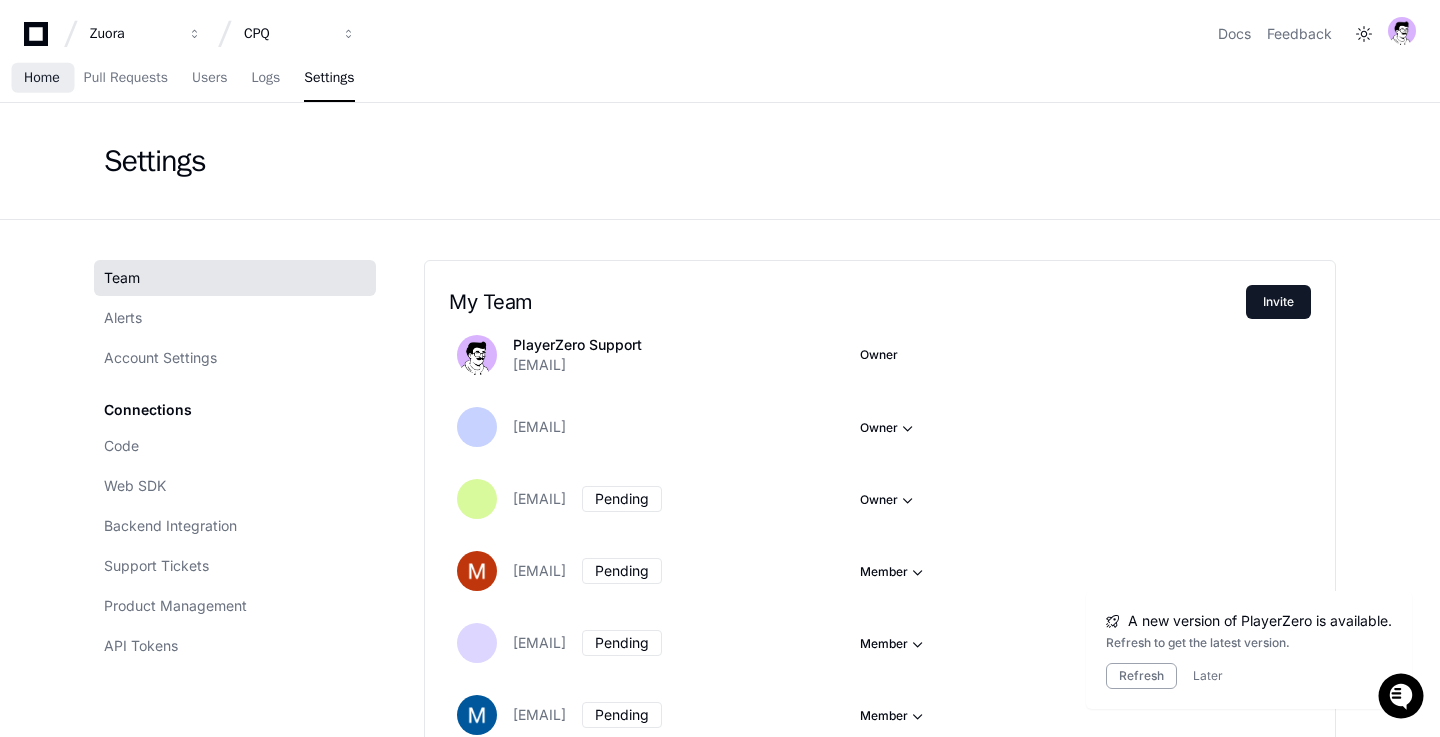 click on "Home" at bounding box center [42, 78] 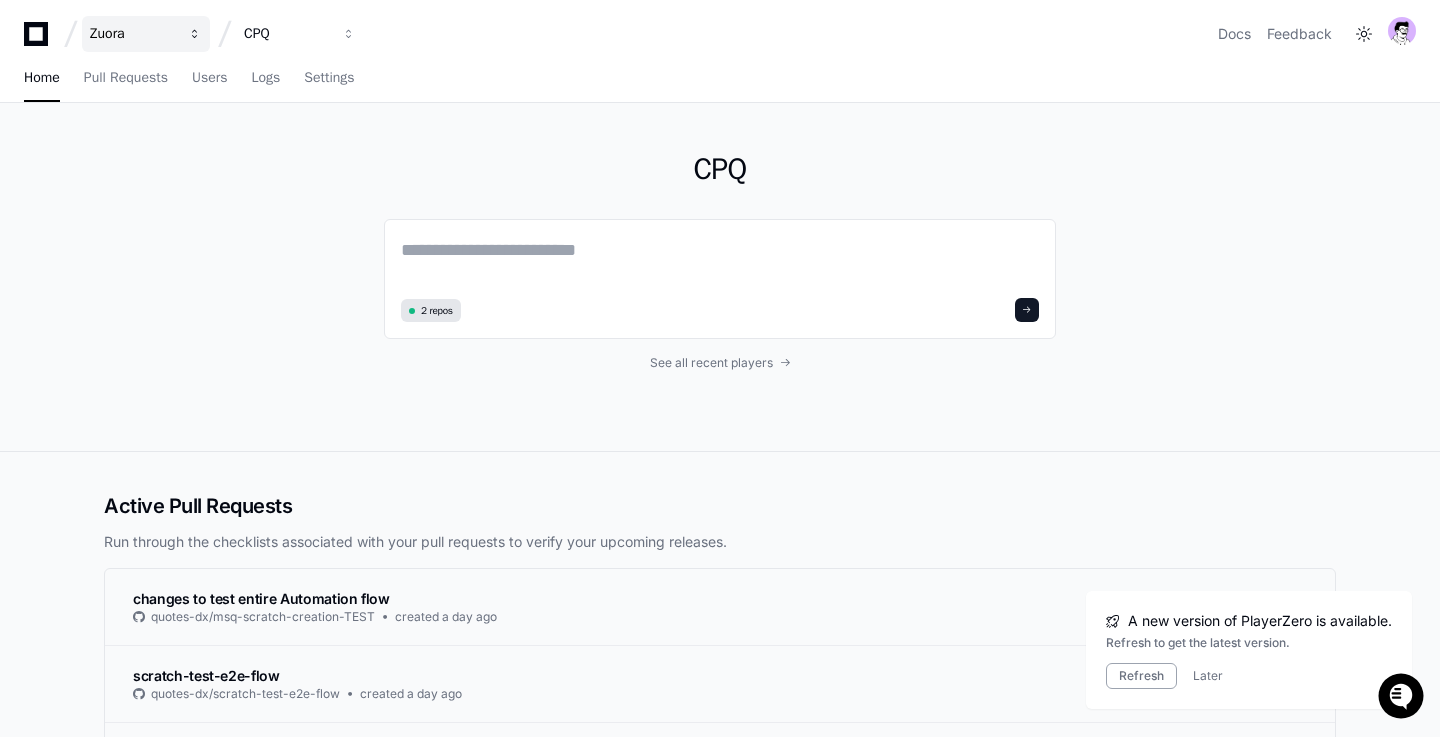 click on "Zuora" at bounding box center (146, 34) 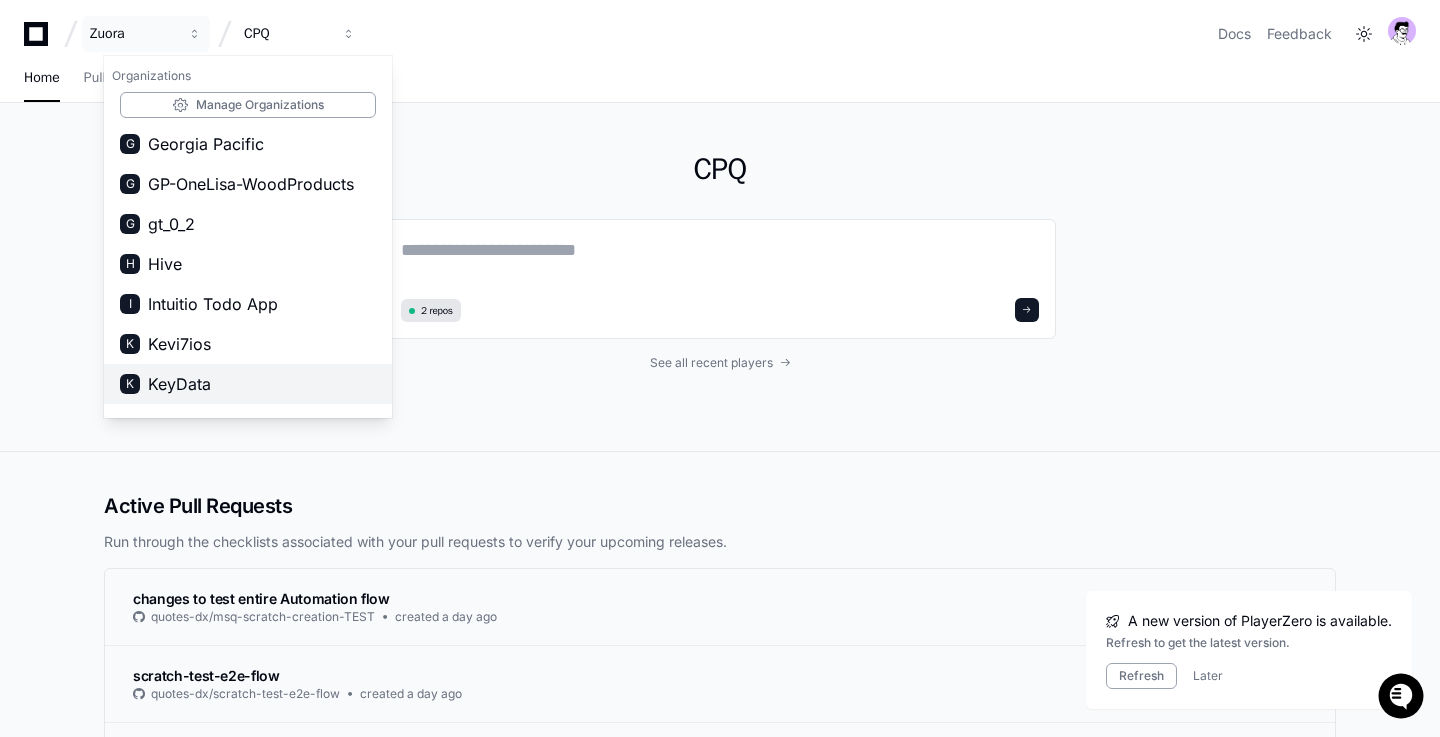 scroll, scrollTop: 401, scrollLeft: 0, axis: vertical 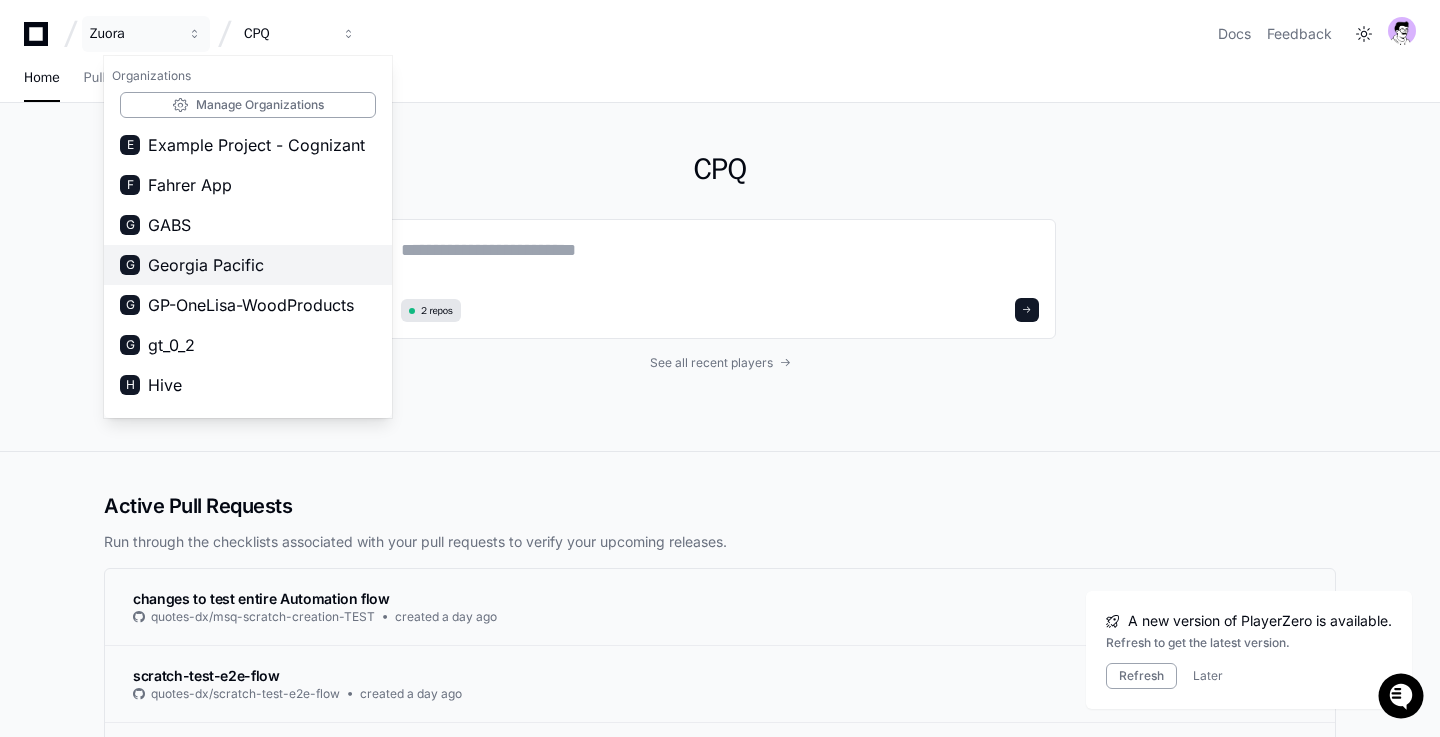 click on "Georgia Pacific" at bounding box center (206, 265) 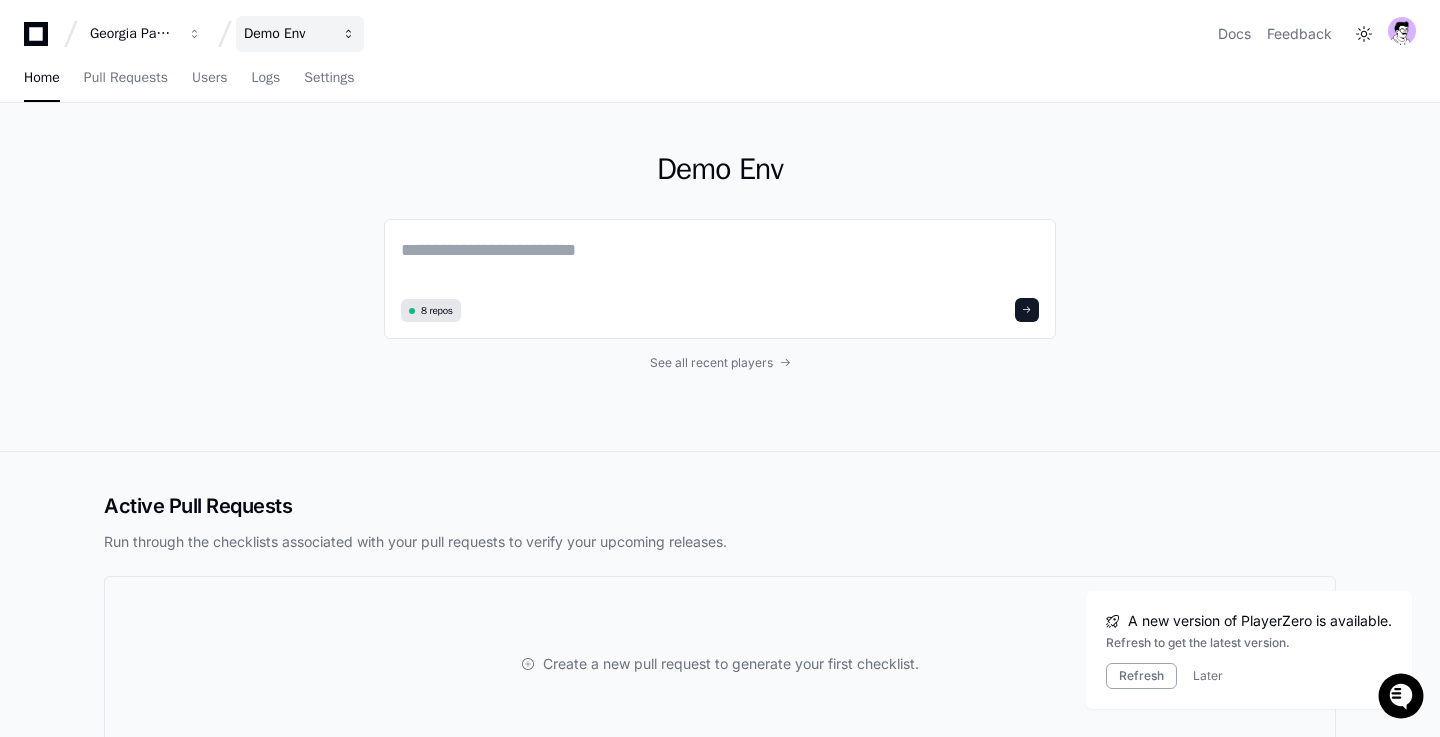 click on "Demo Env" at bounding box center [133, 34] 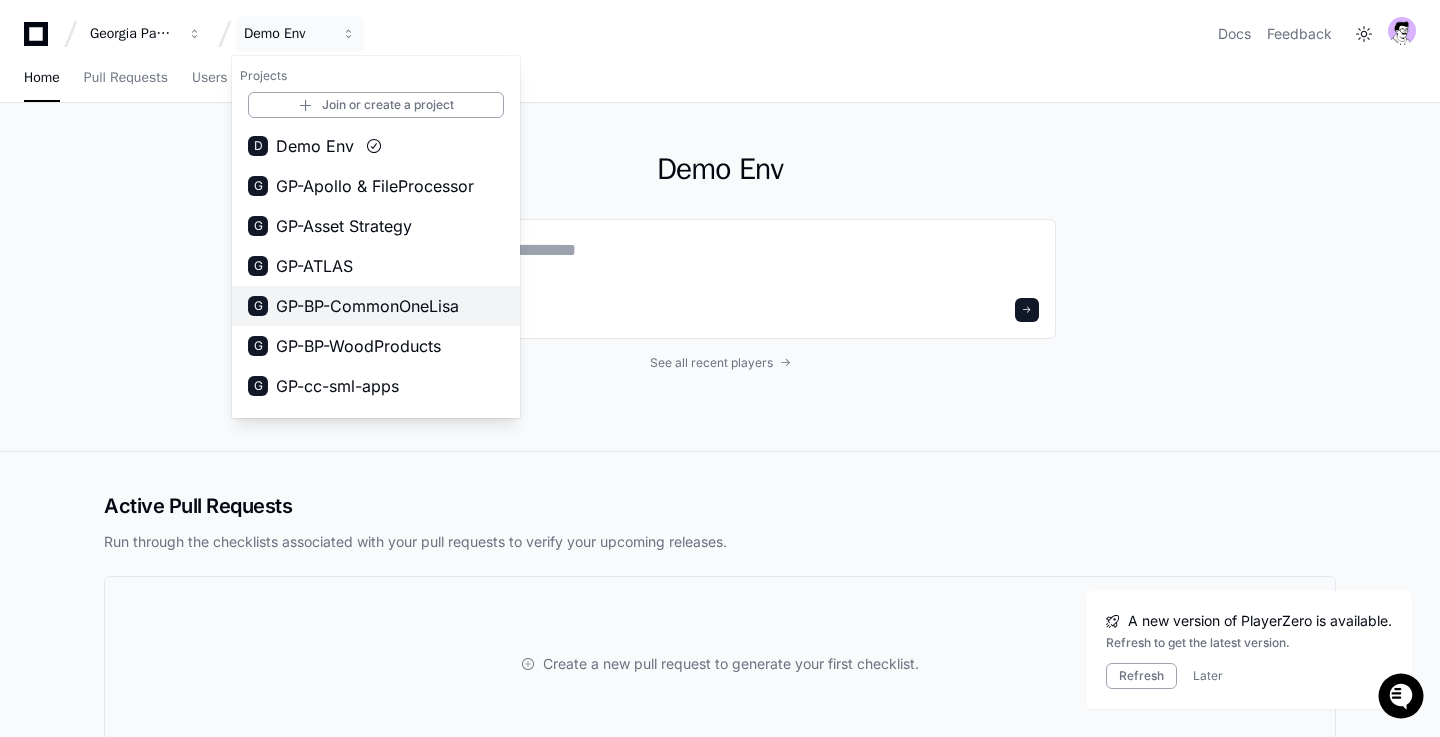 scroll, scrollTop: 757, scrollLeft: 0, axis: vertical 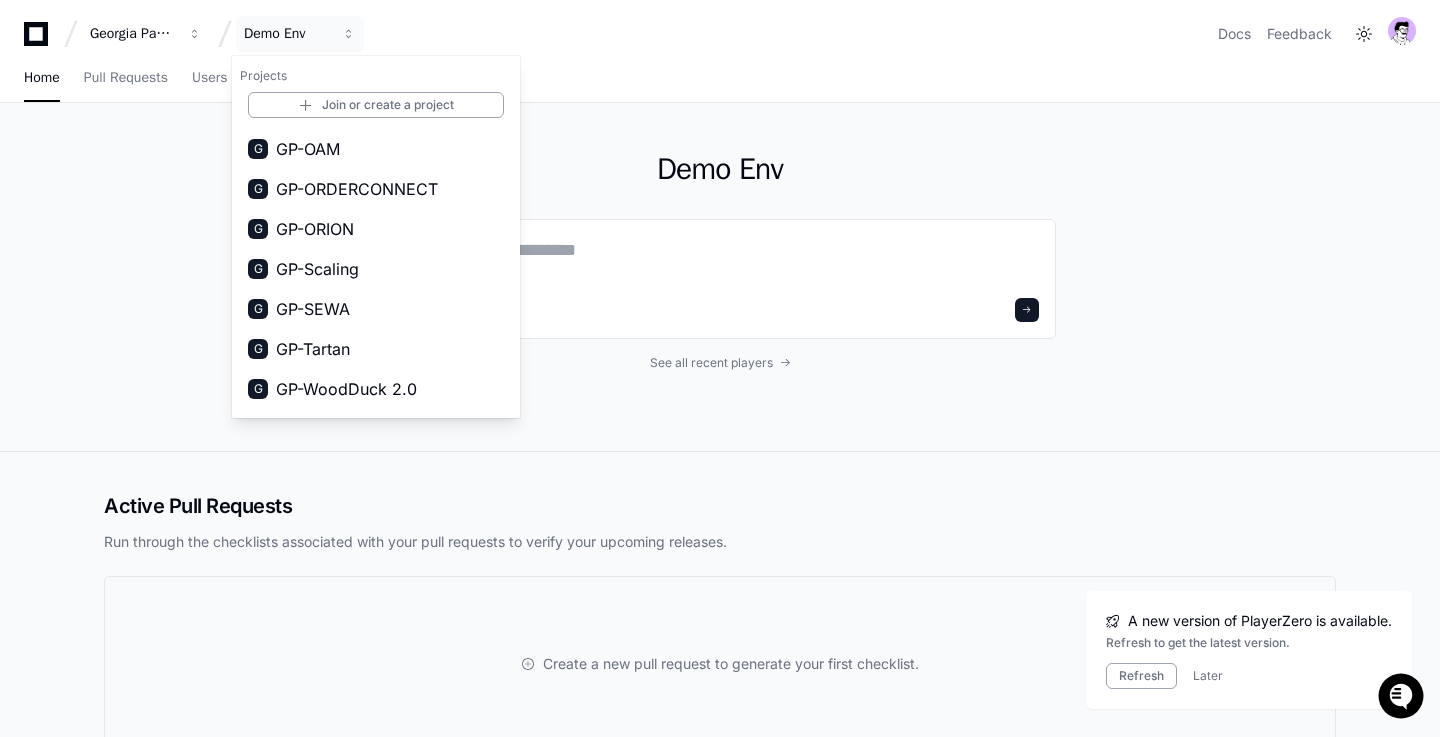 click on "Demo Env  8 repos See all recent players" 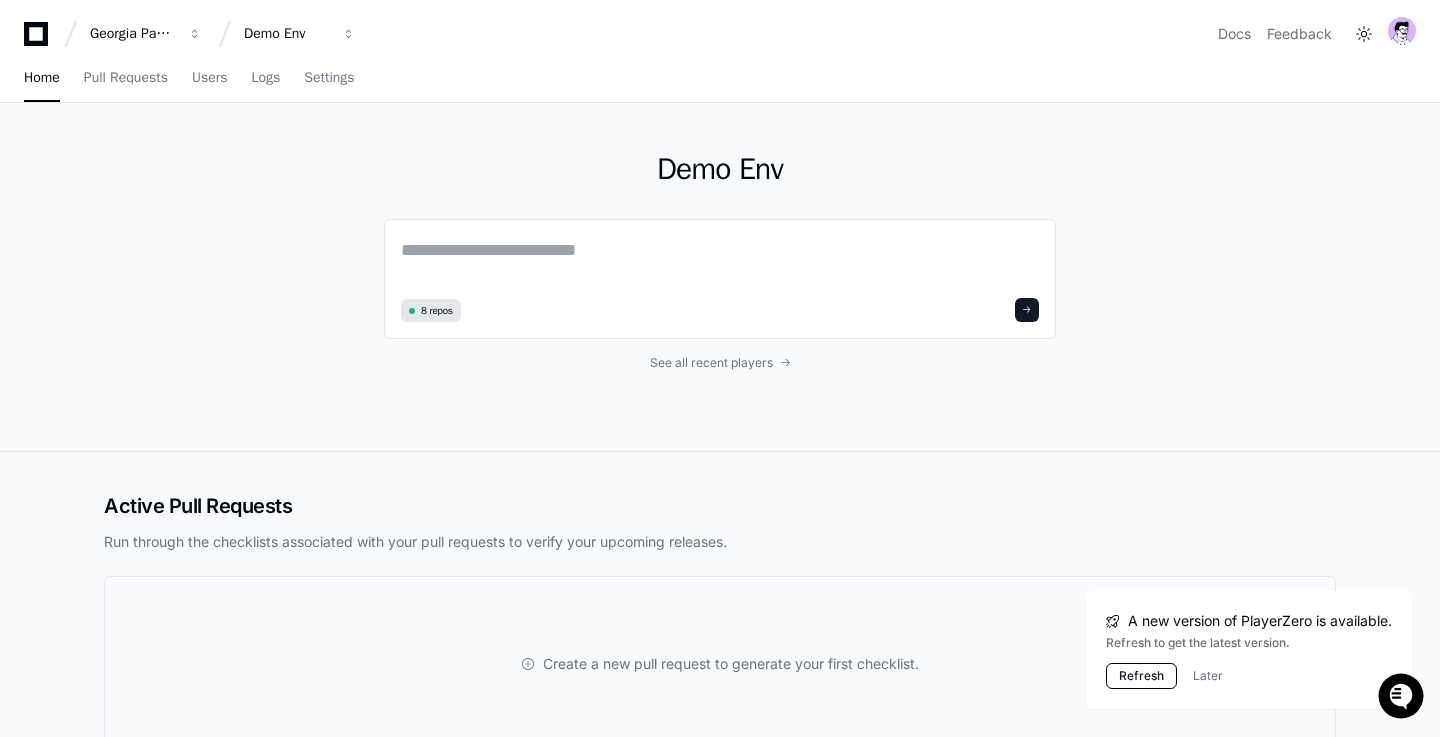 click on "Refresh" at bounding box center (1141, 676) 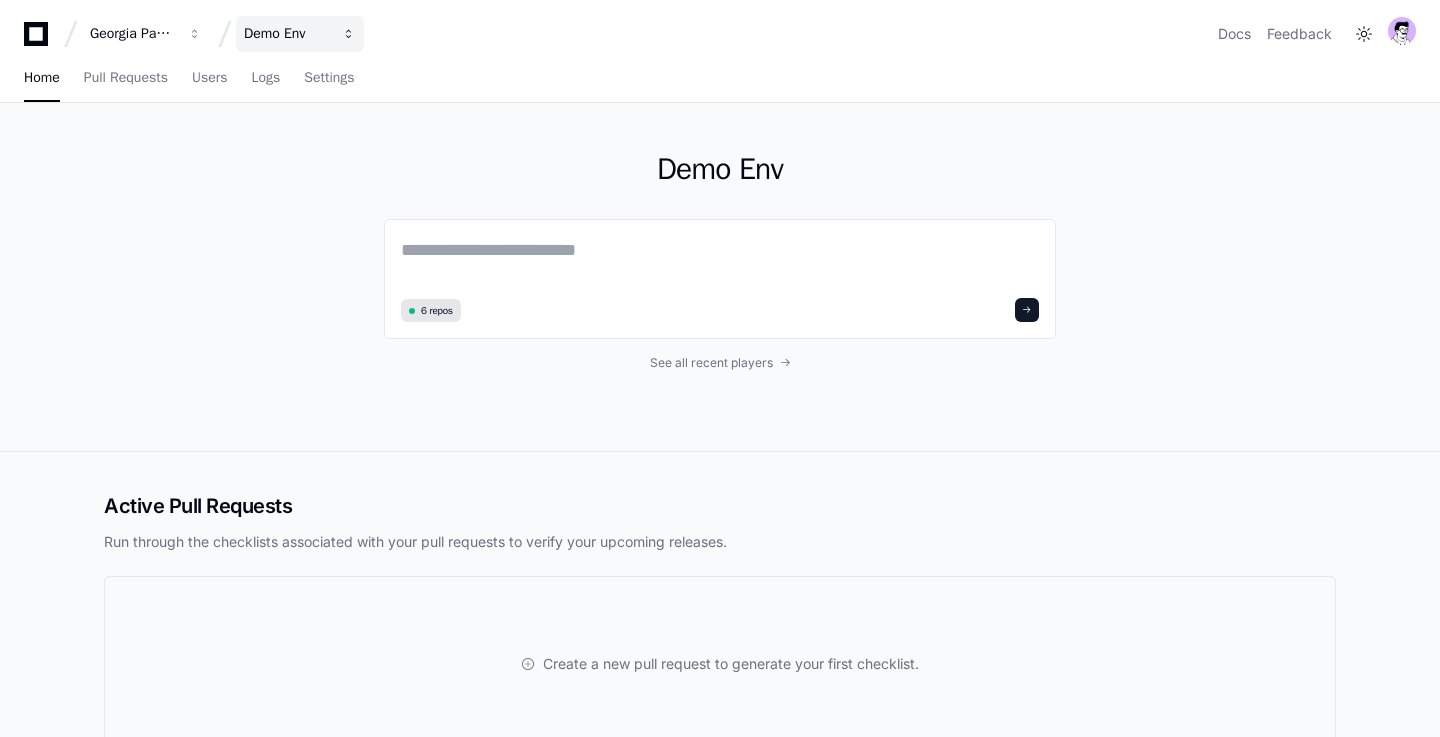 scroll, scrollTop: 0, scrollLeft: 0, axis: both 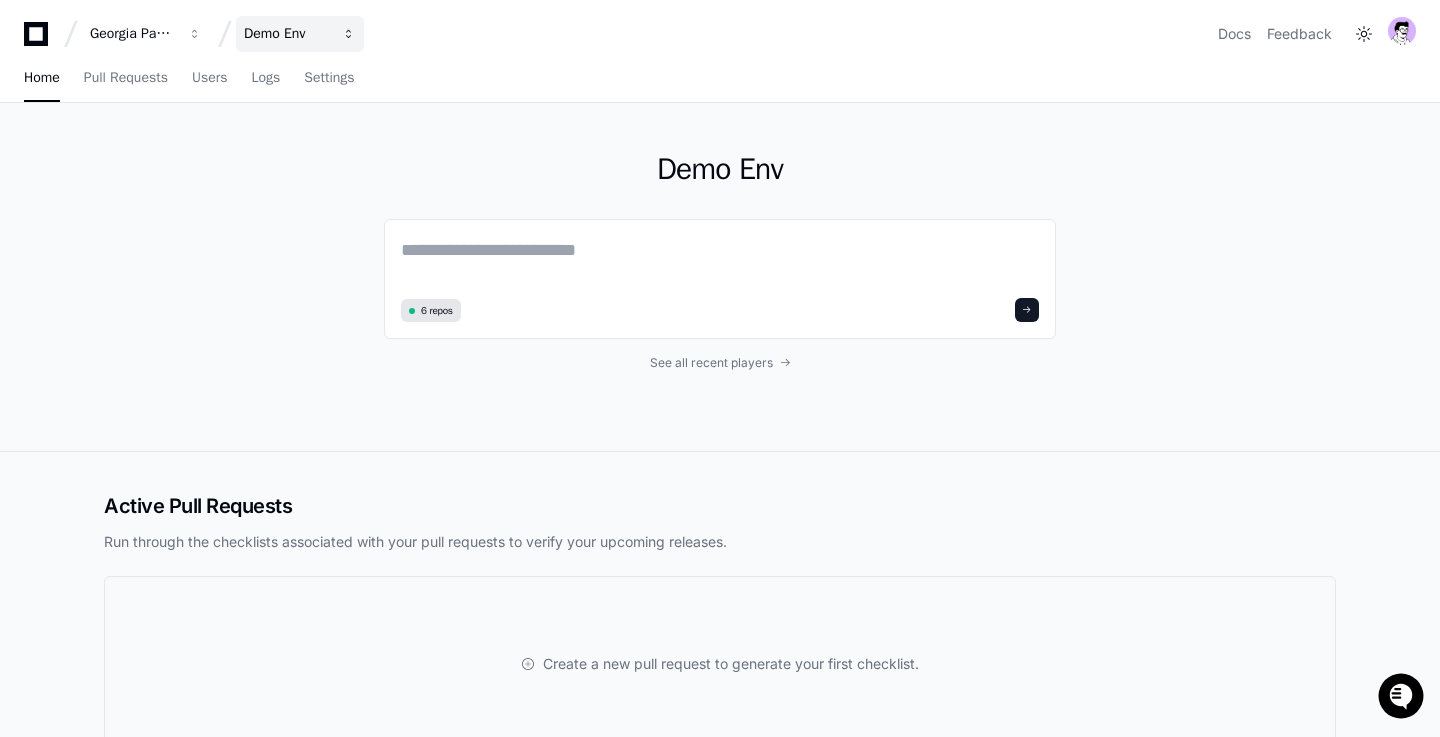 click on "Demo Env" at bounding box center (133, 34) 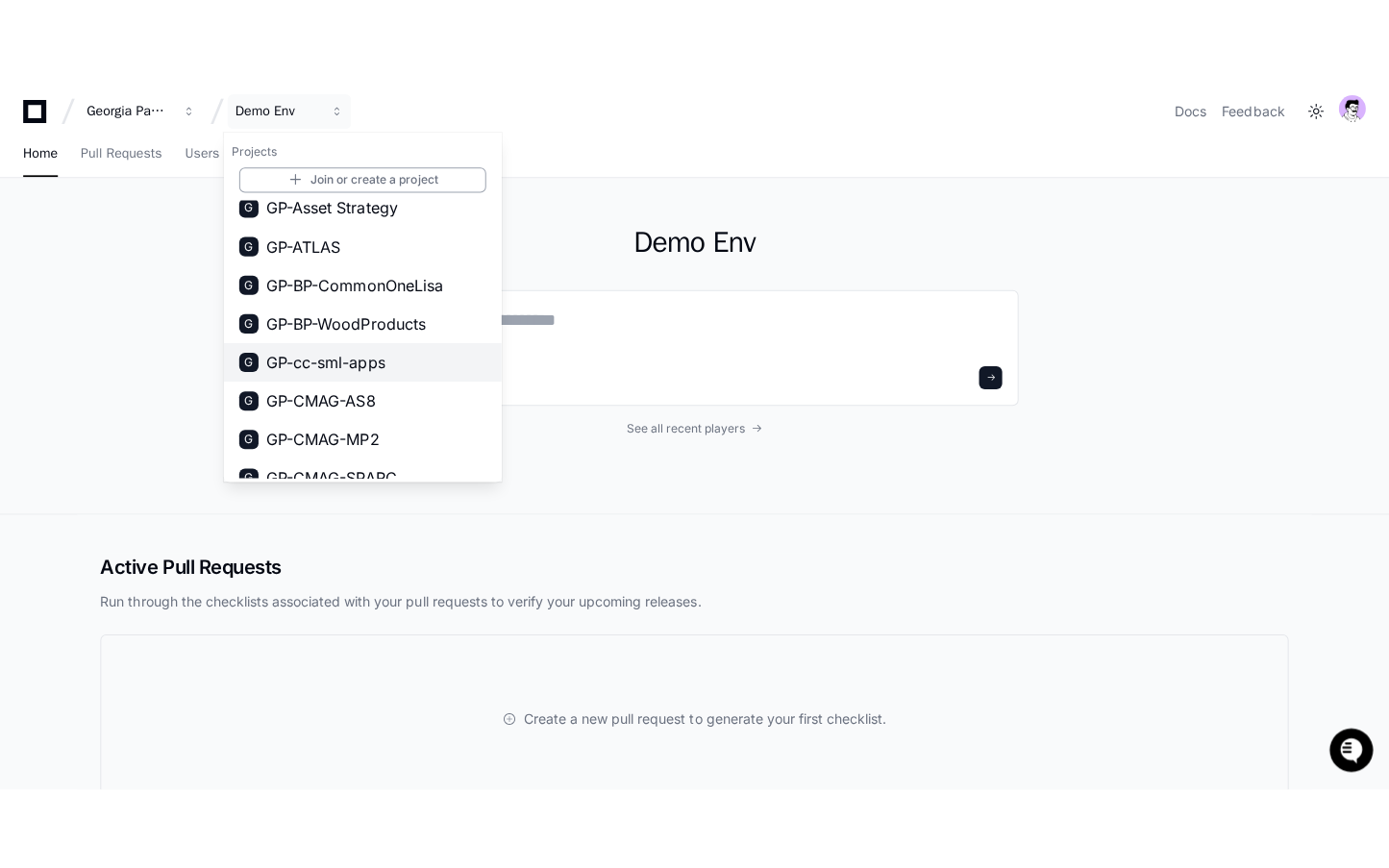 scroll, scrollTop: 62, scrollLeft: 0, axis: vertical 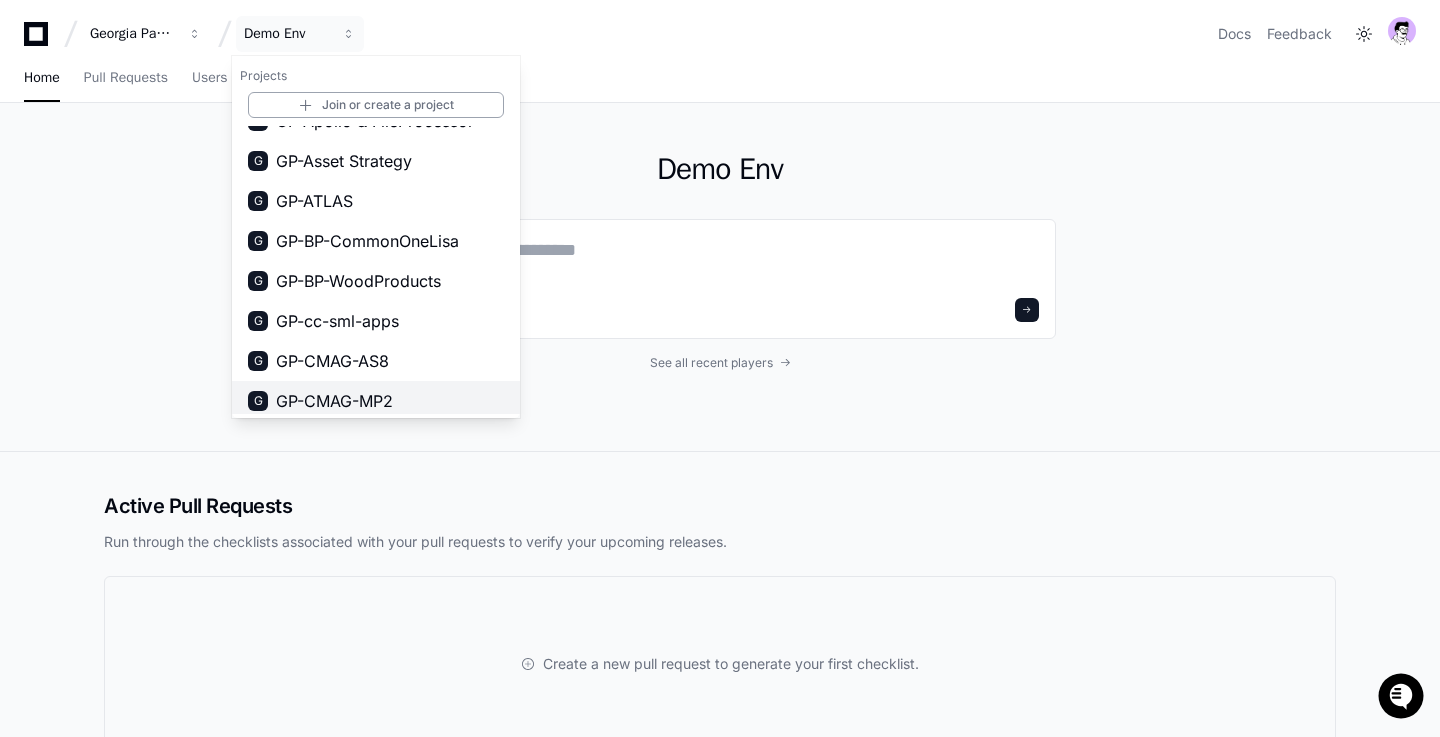 click on "G  GP-CMAG-MP2" at bounding box center (376, 401) 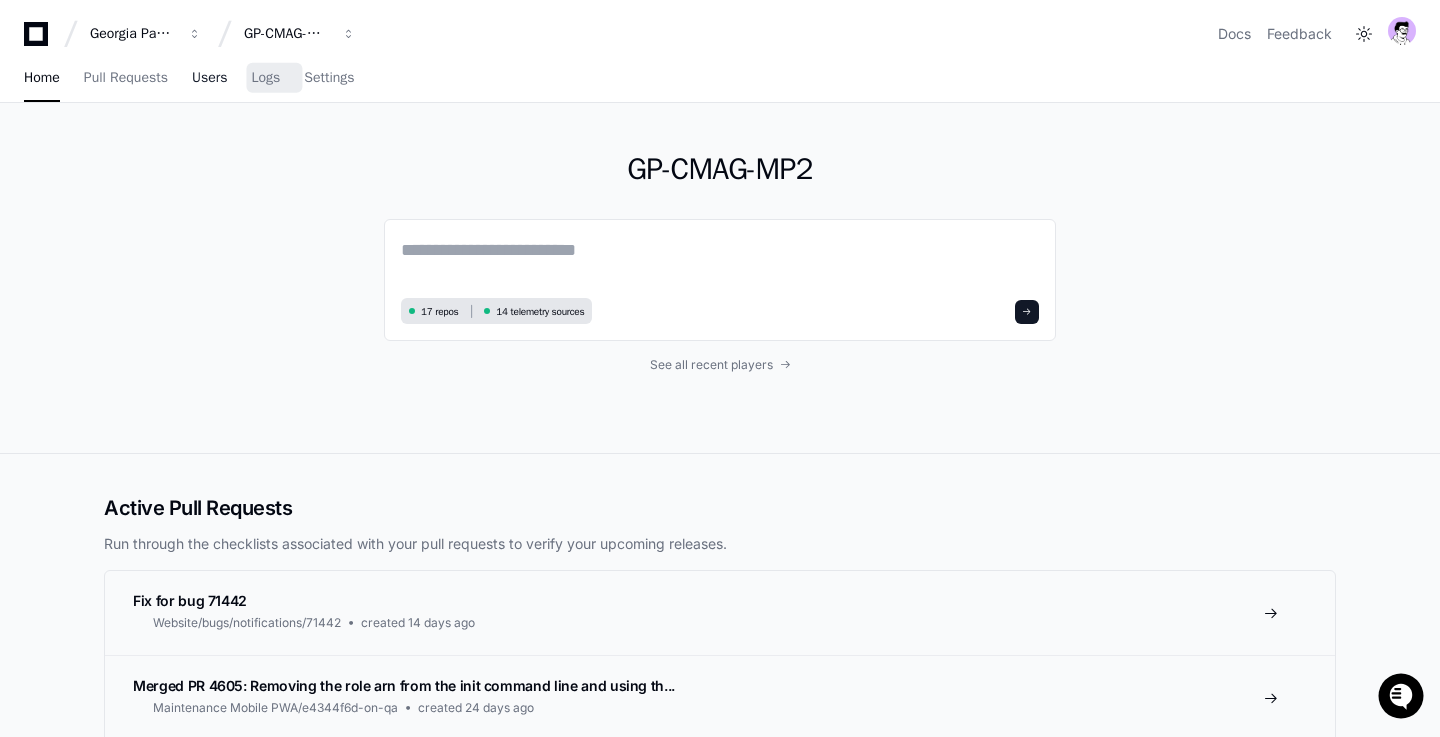 click on "Users" at bounding box center [210, 79] 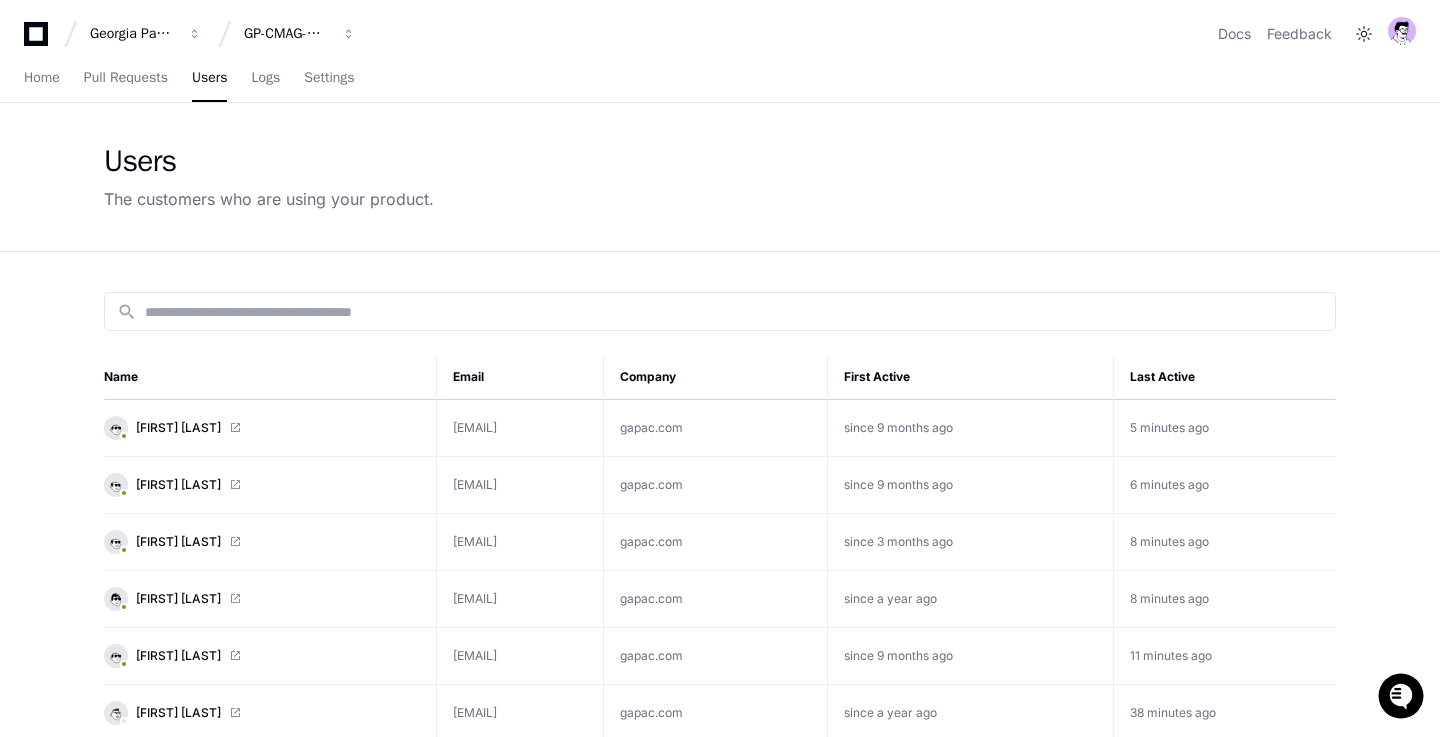 click on "Home Pull Requests Users Logs Settings" at bounding box center (189, 79) 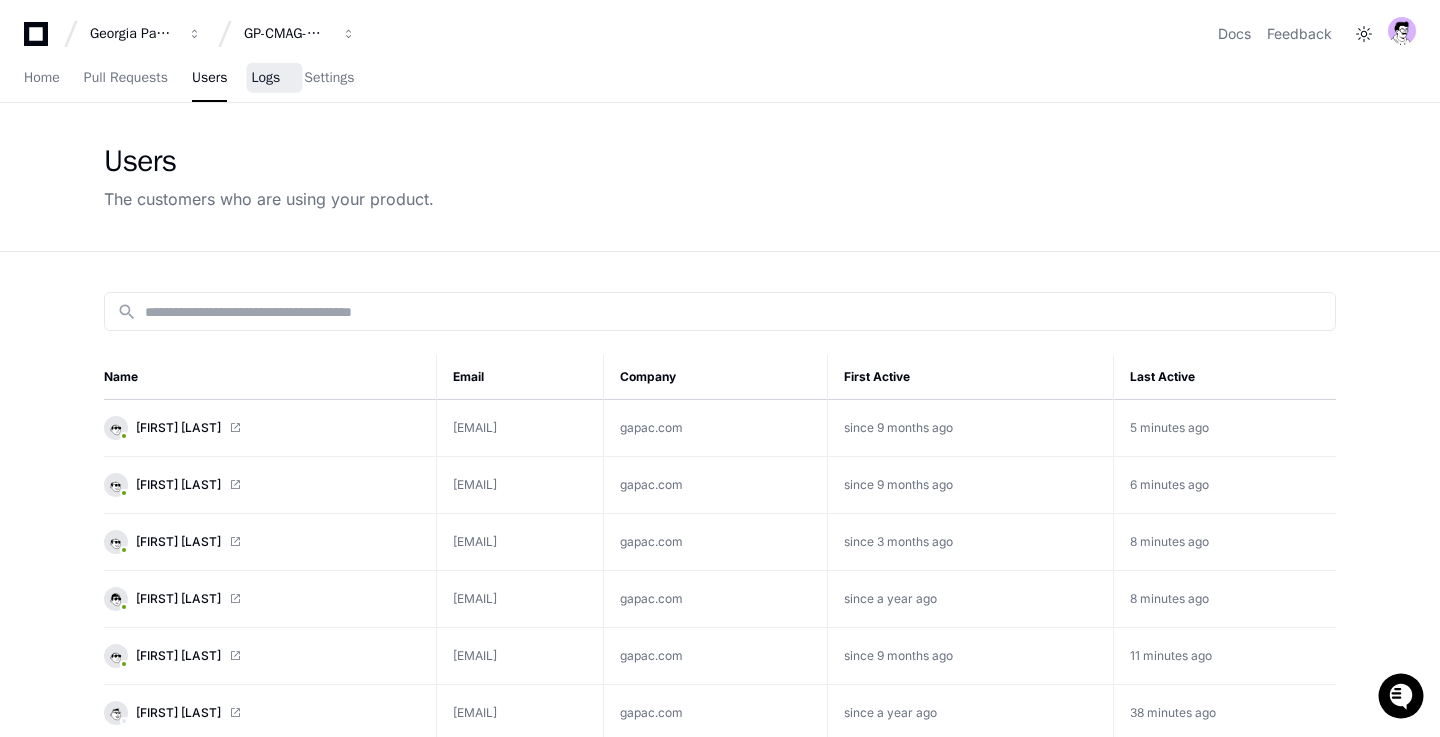 click on "Logs" at bounding box center [265, 78] 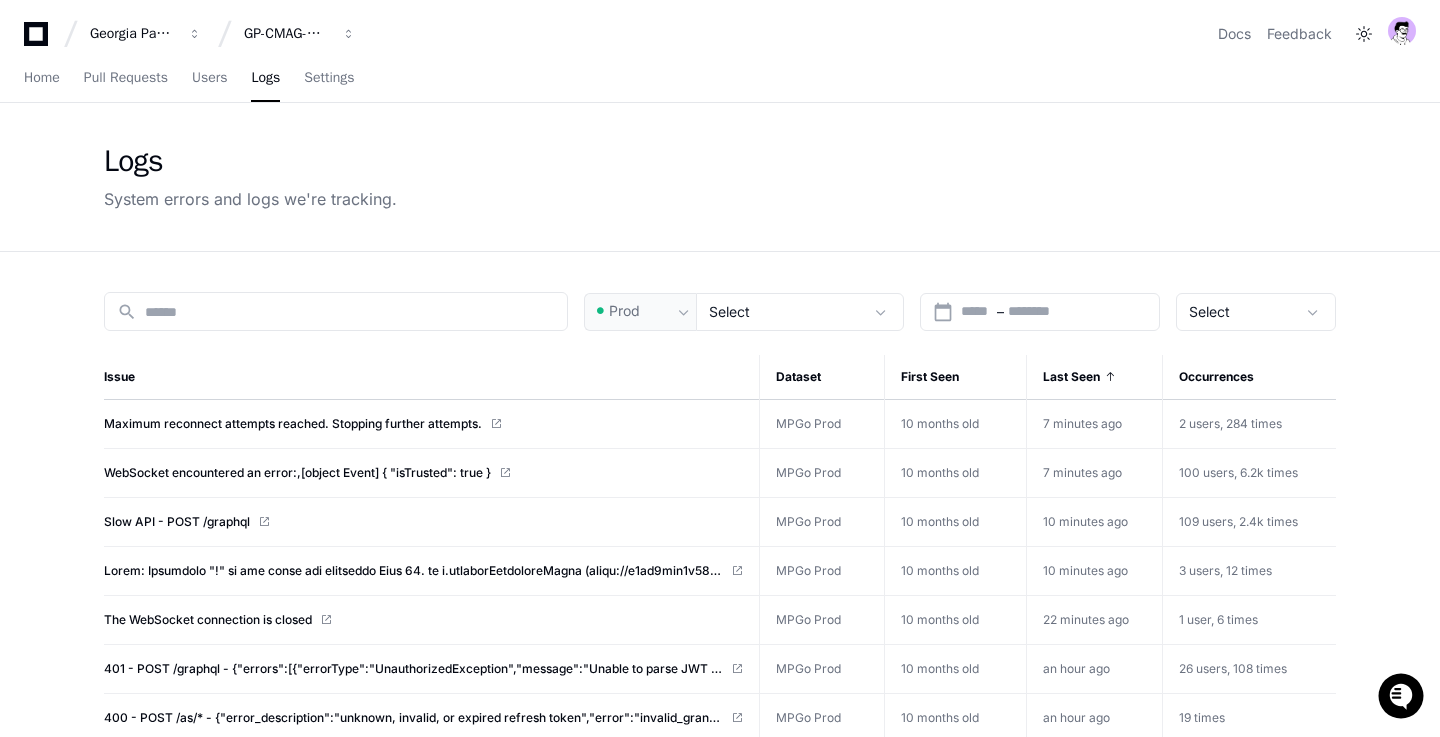 click on "Logs System errors and logs we're tracking." 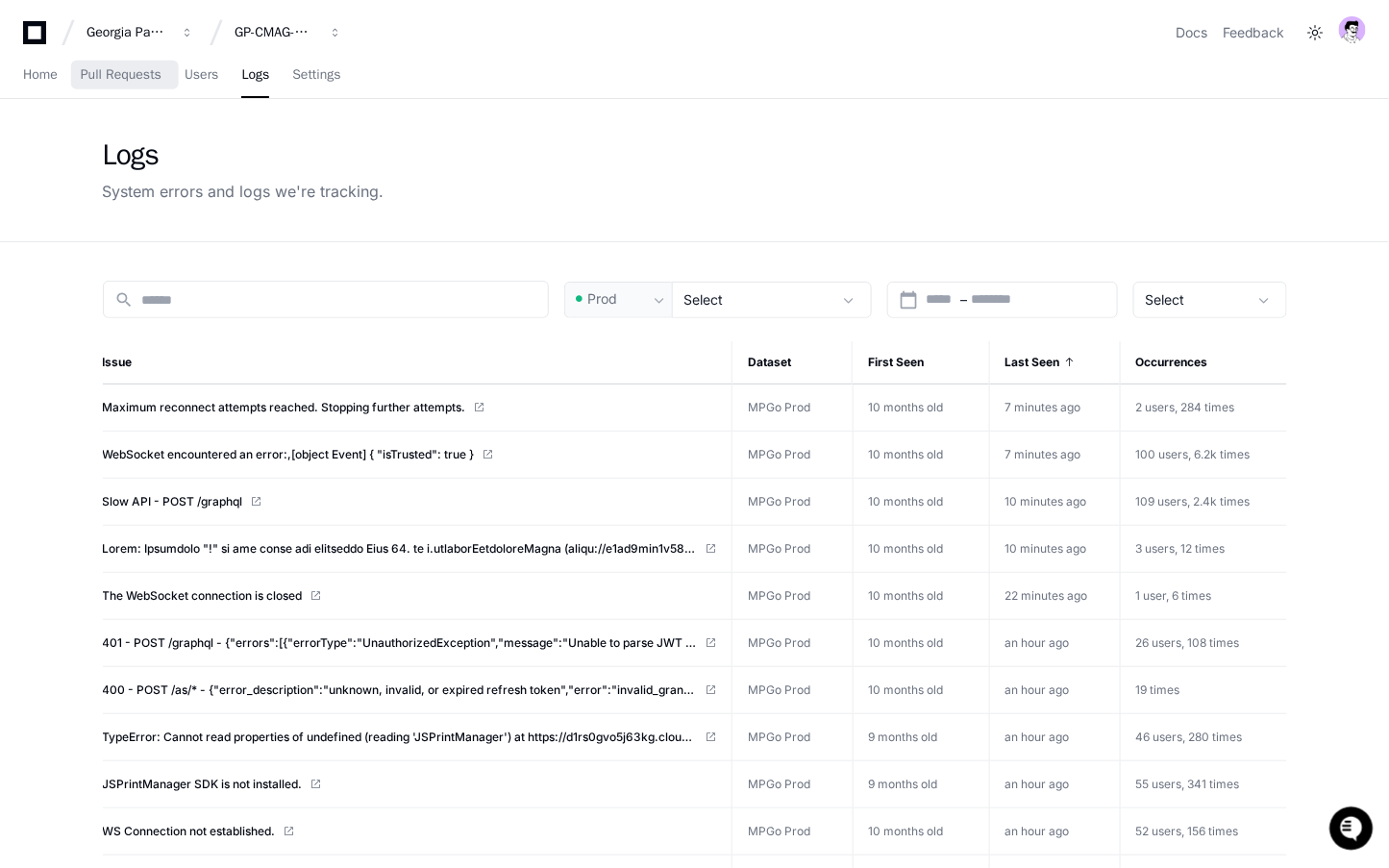 click on "Home Pull Requests Users Logs Settings" at bounding box center [182, 76] 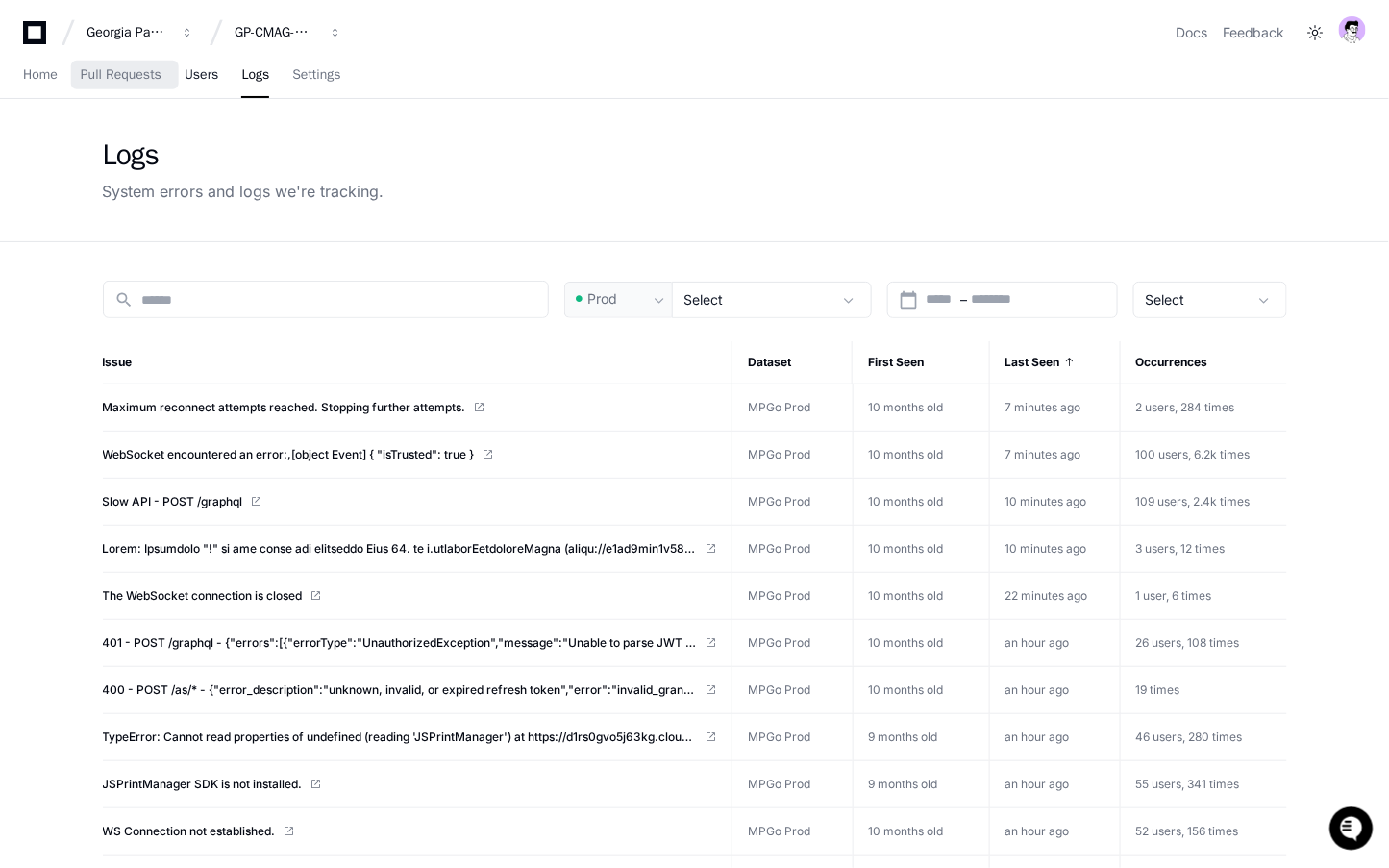 click on "Home Pull Requests Users Logs Settings" at bounding box center [182, 76] 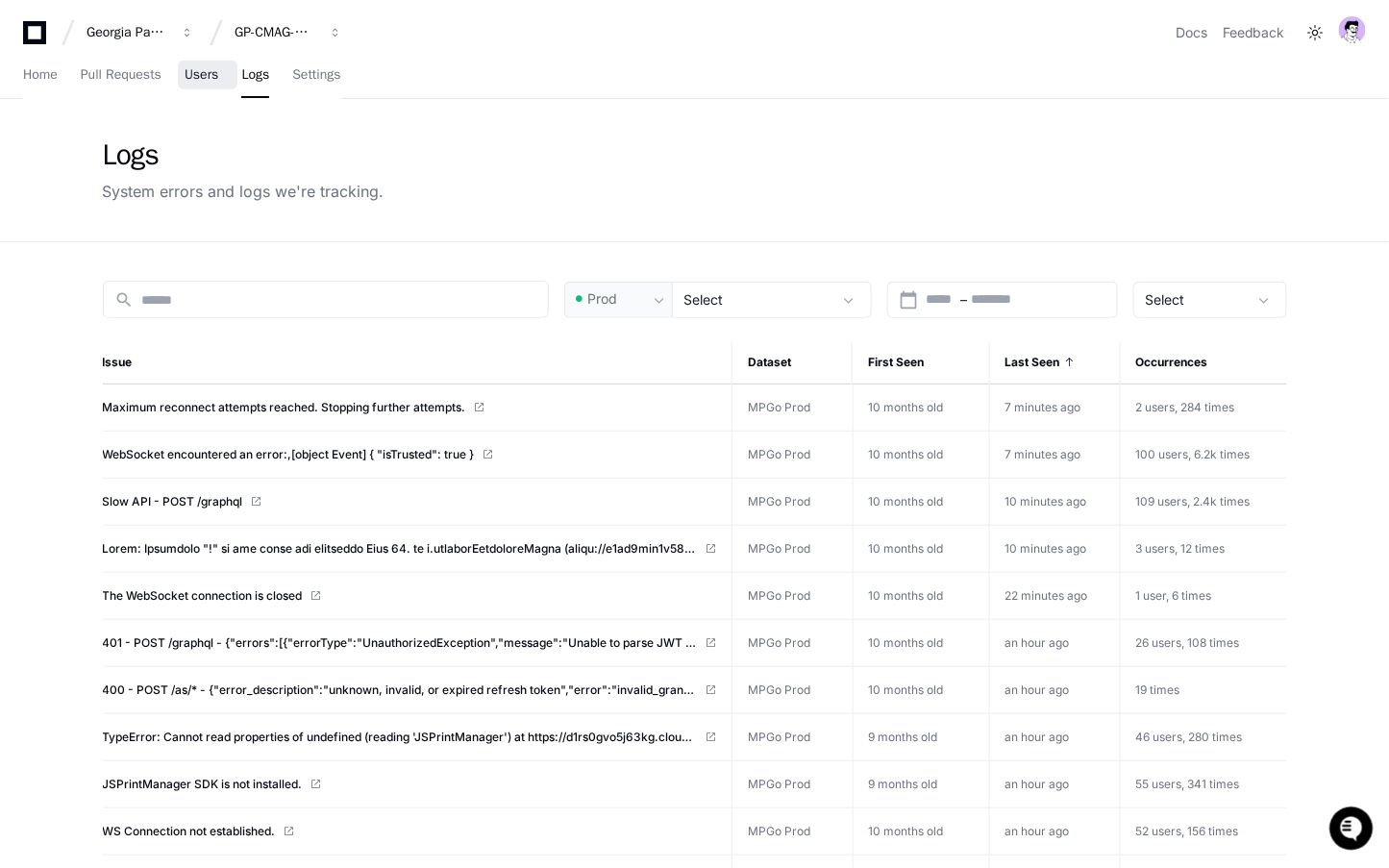 click on "Users" at bounding box center [202, 75] 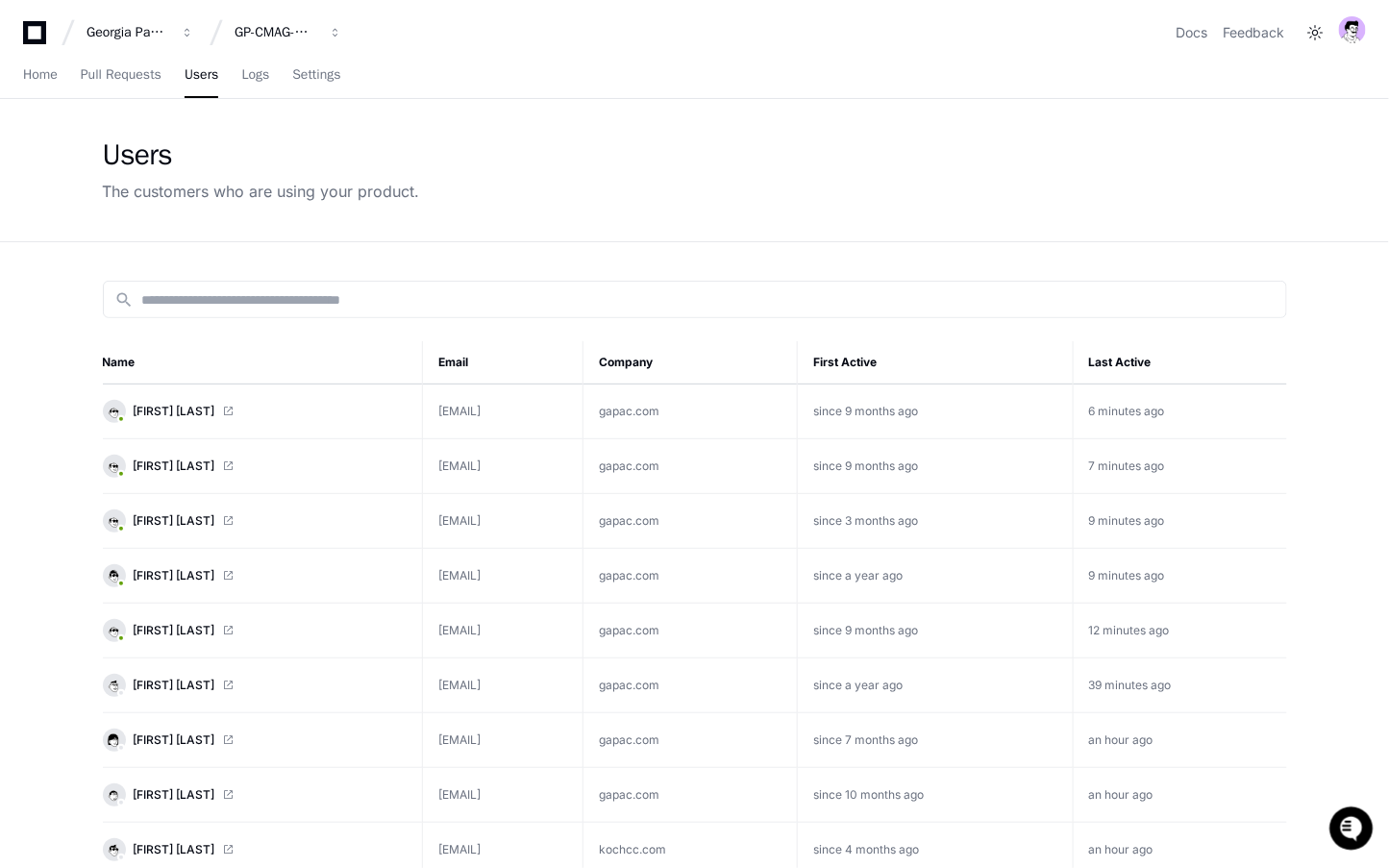 click on "Users The customers who are using your product." 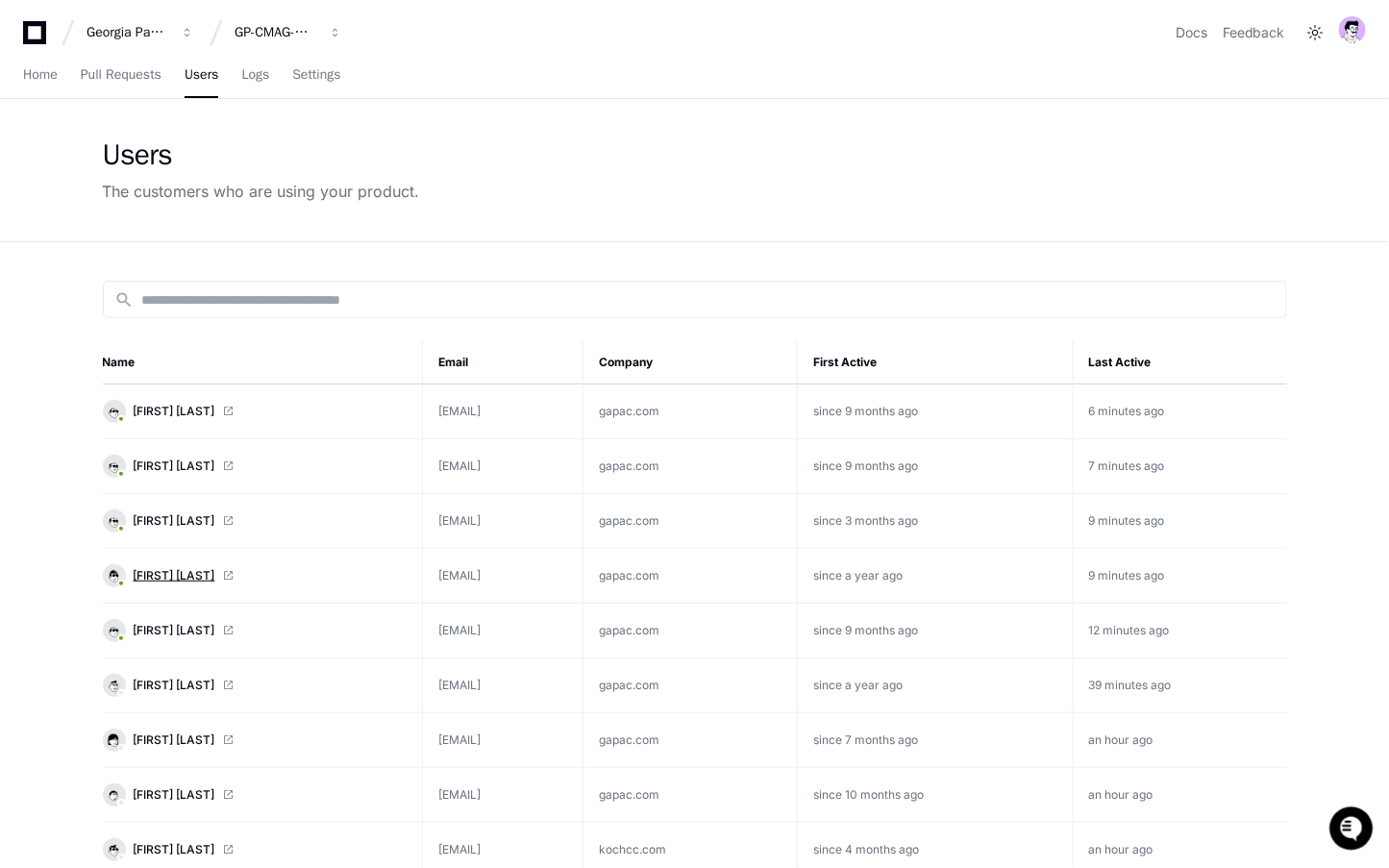 click on "Jim Farrell" 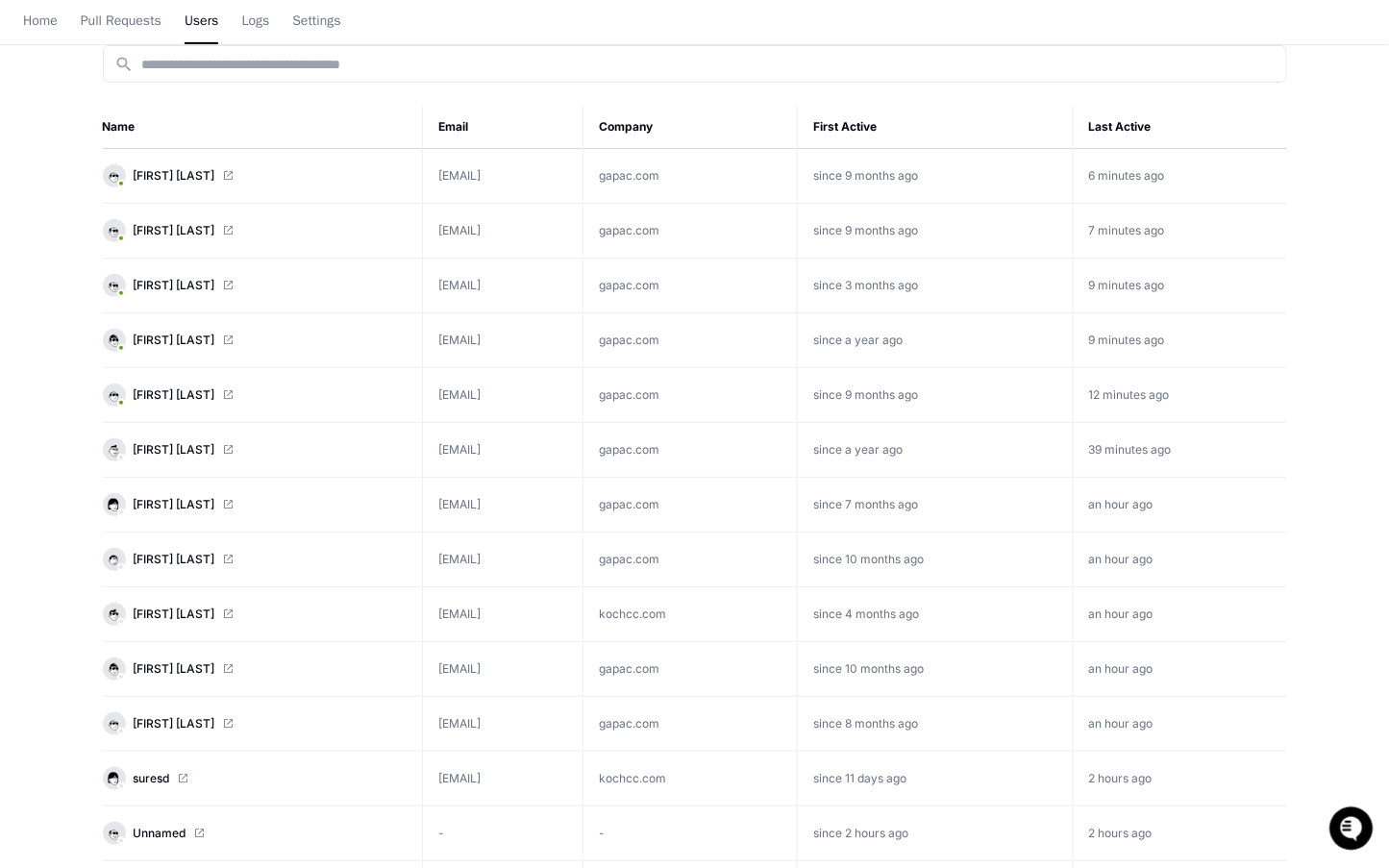 scroll, scrollTop: 762, scrollLeft: 0, axis: vertical 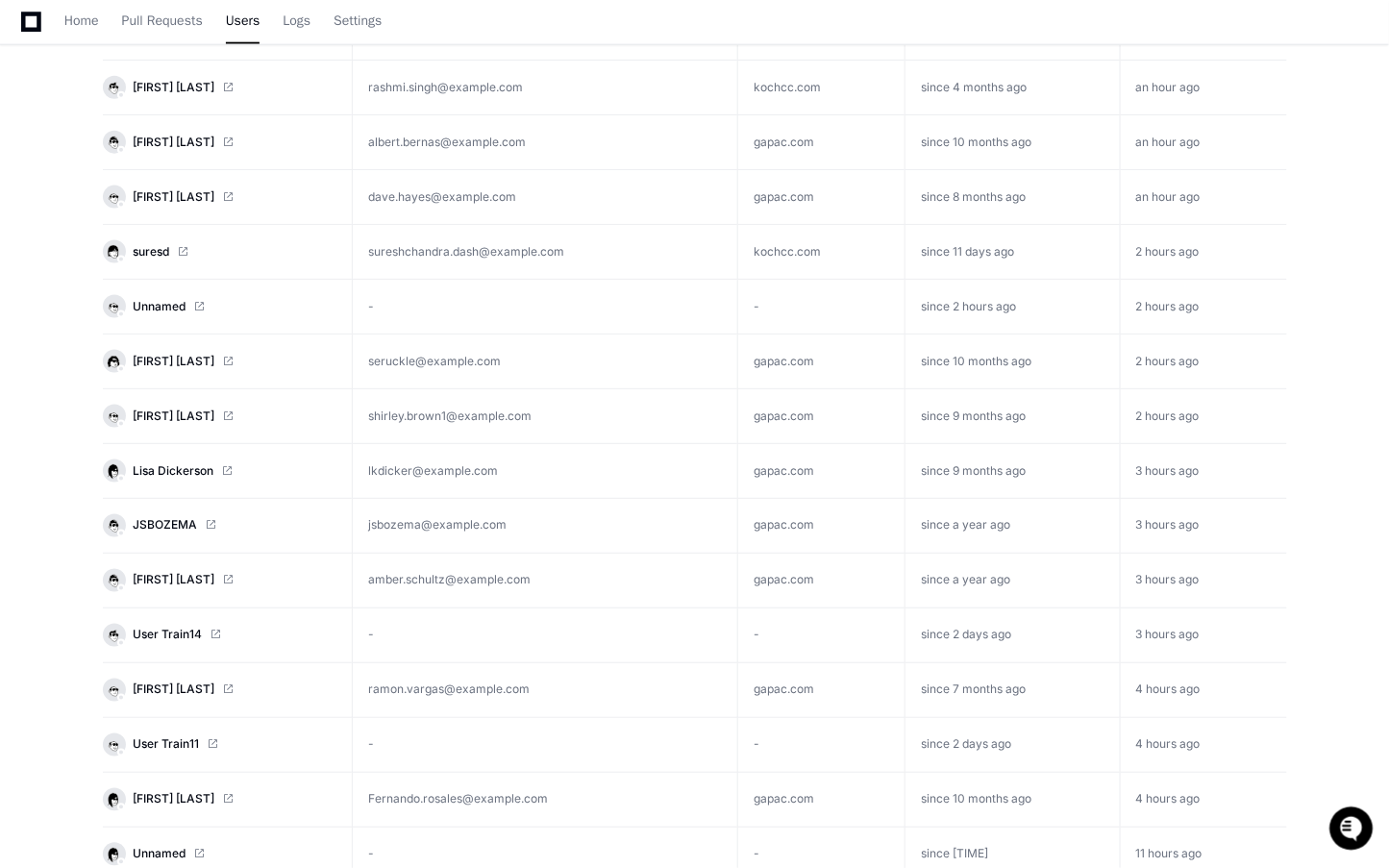 click on "User Train11" 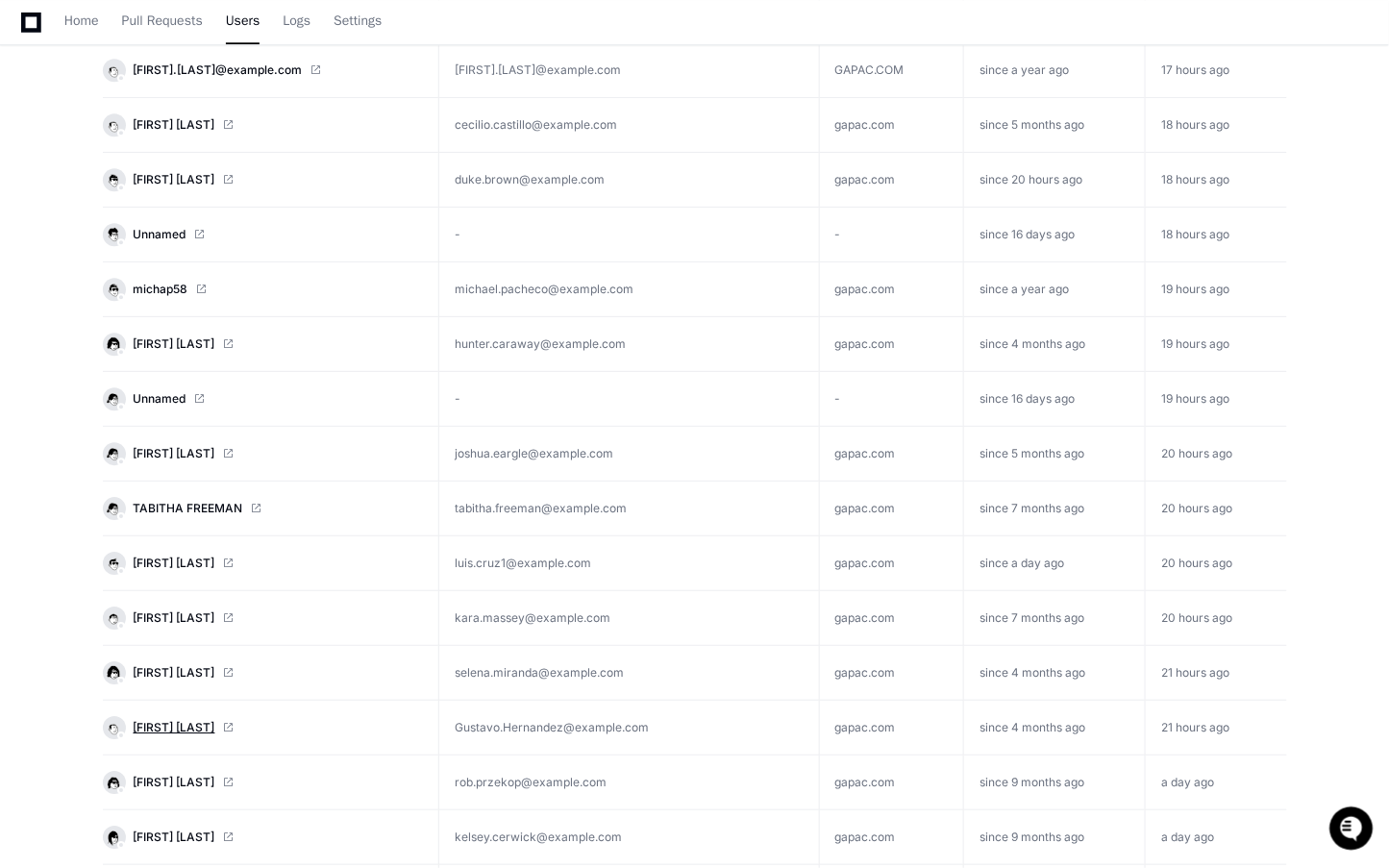 scroll, scrollTop: 1714, scrollLeft: 0, axis: vertical 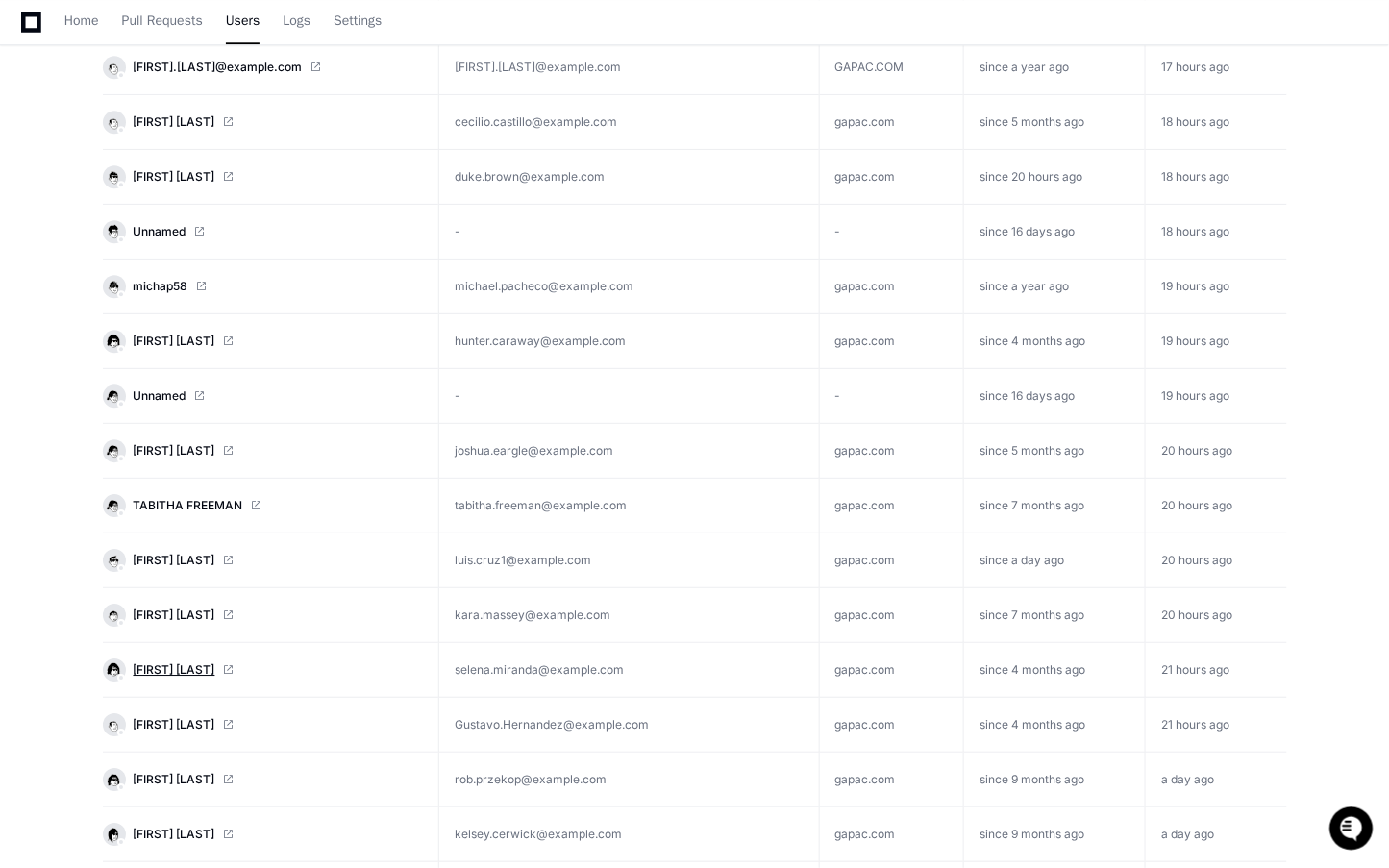 click on "Selena Miranda" 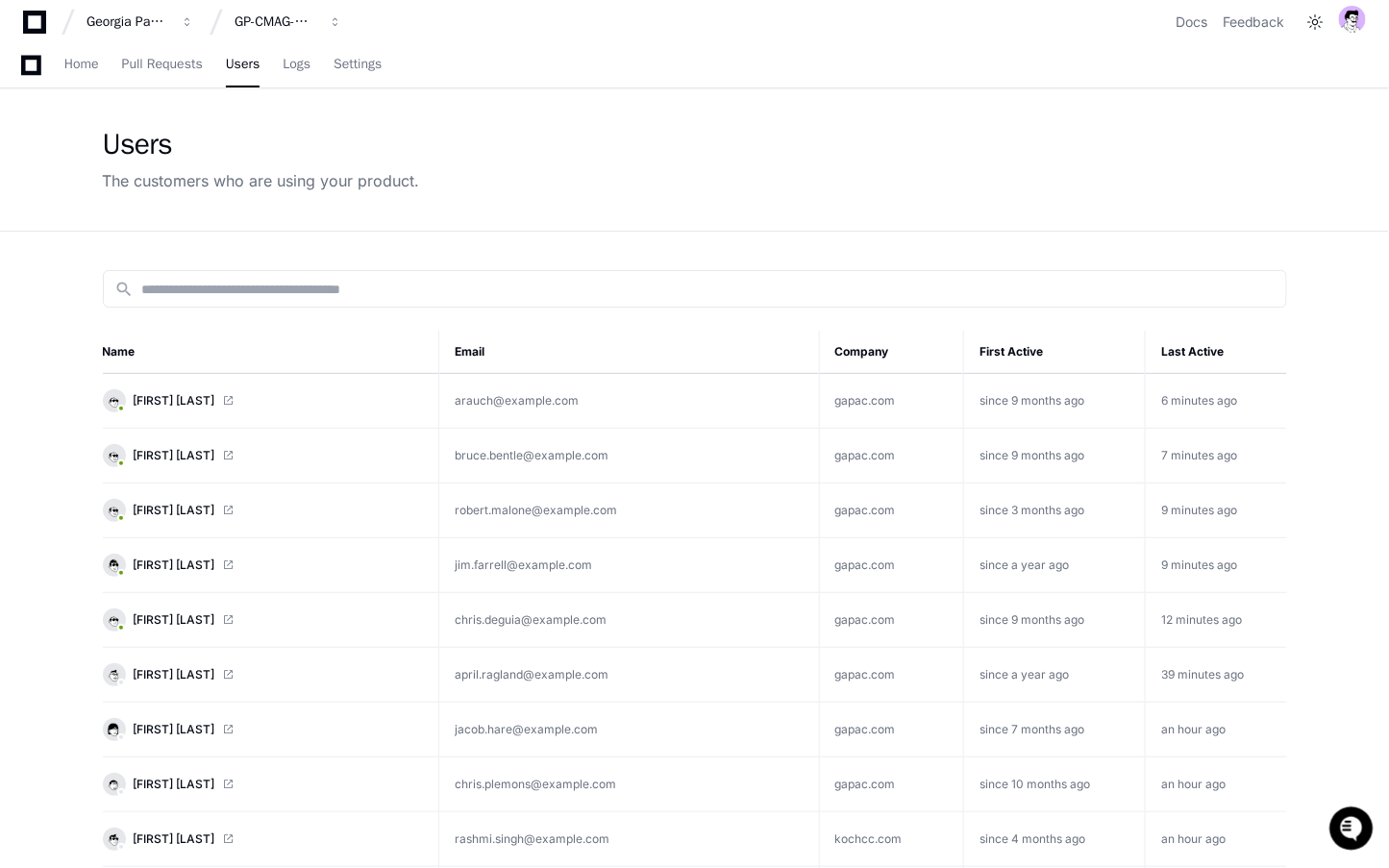 scroll, scrollTop: 0, scrollLeft: 0, axis: both 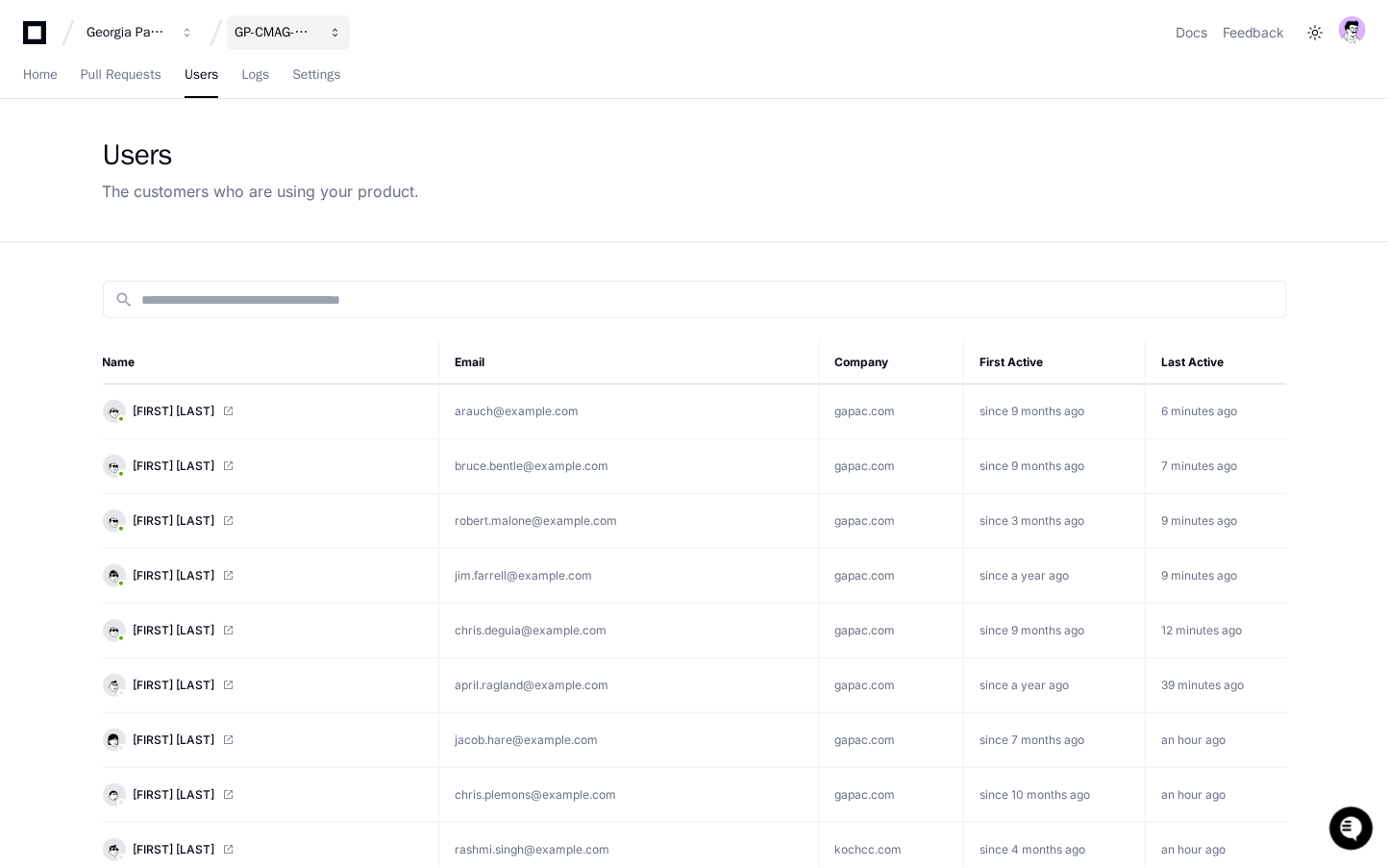 click on "GP-CMAG-MP2" 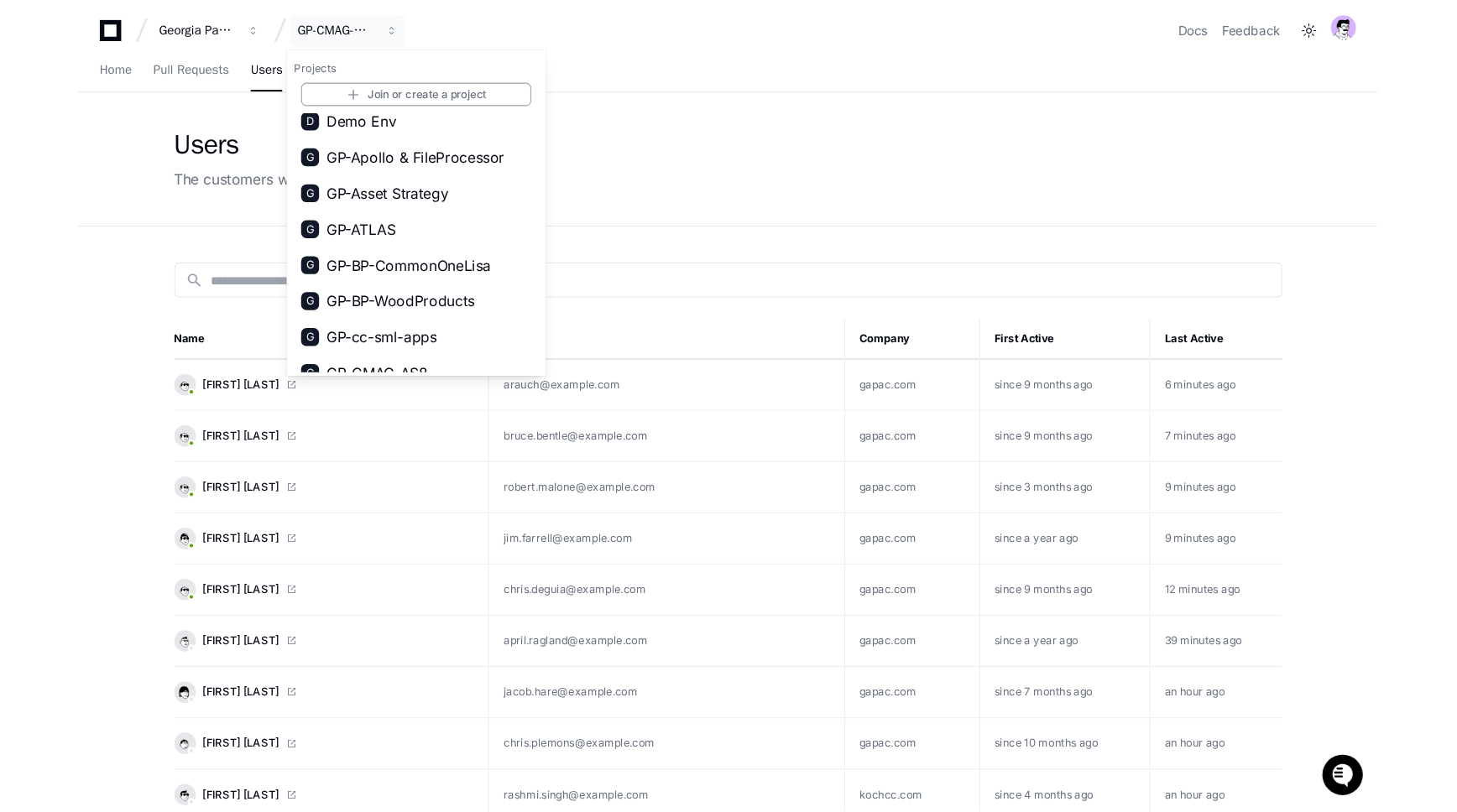 scroll, scrollTop: 8, scrollLeft: 0, axis: vertical 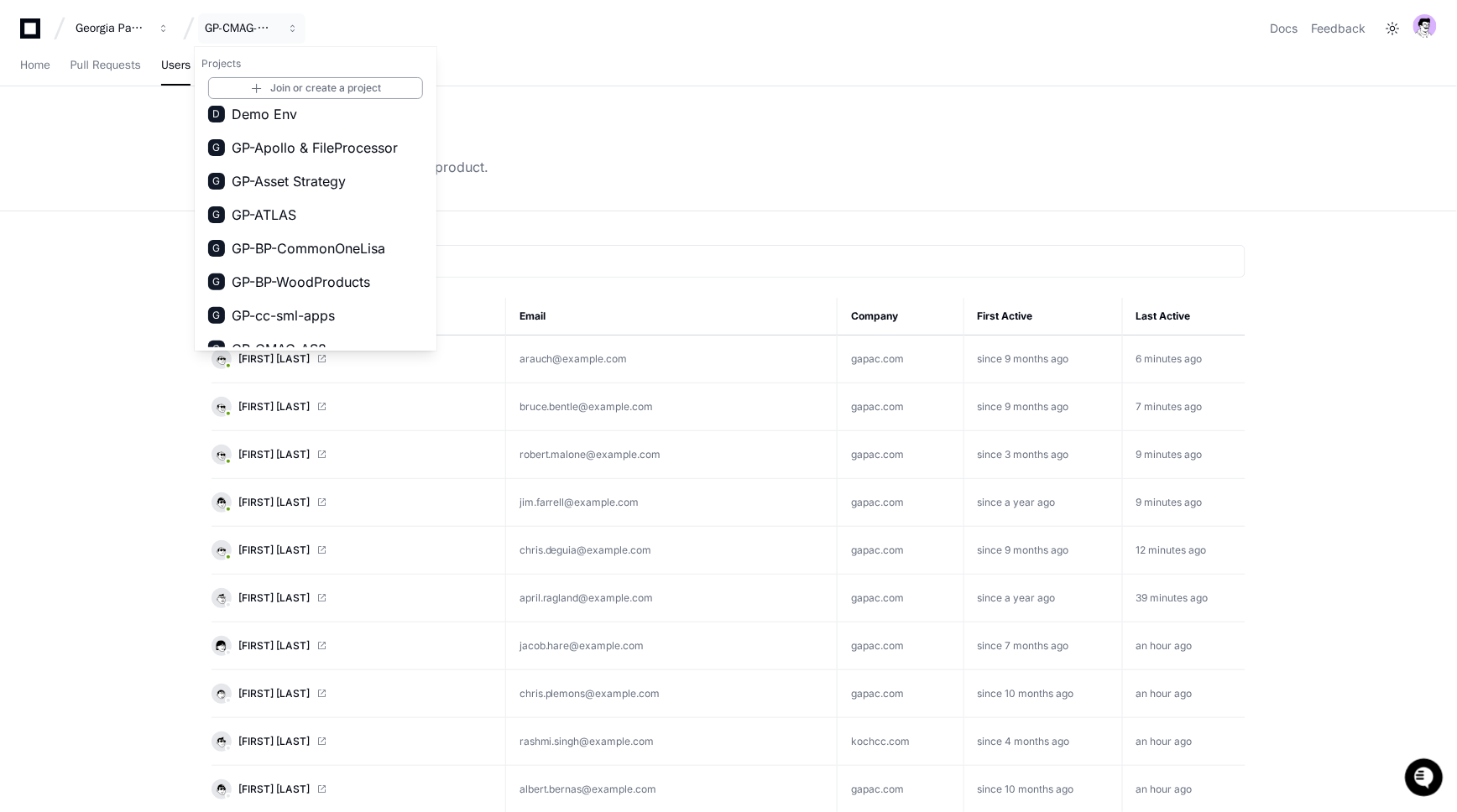 click on "Users The customers who are using your product." 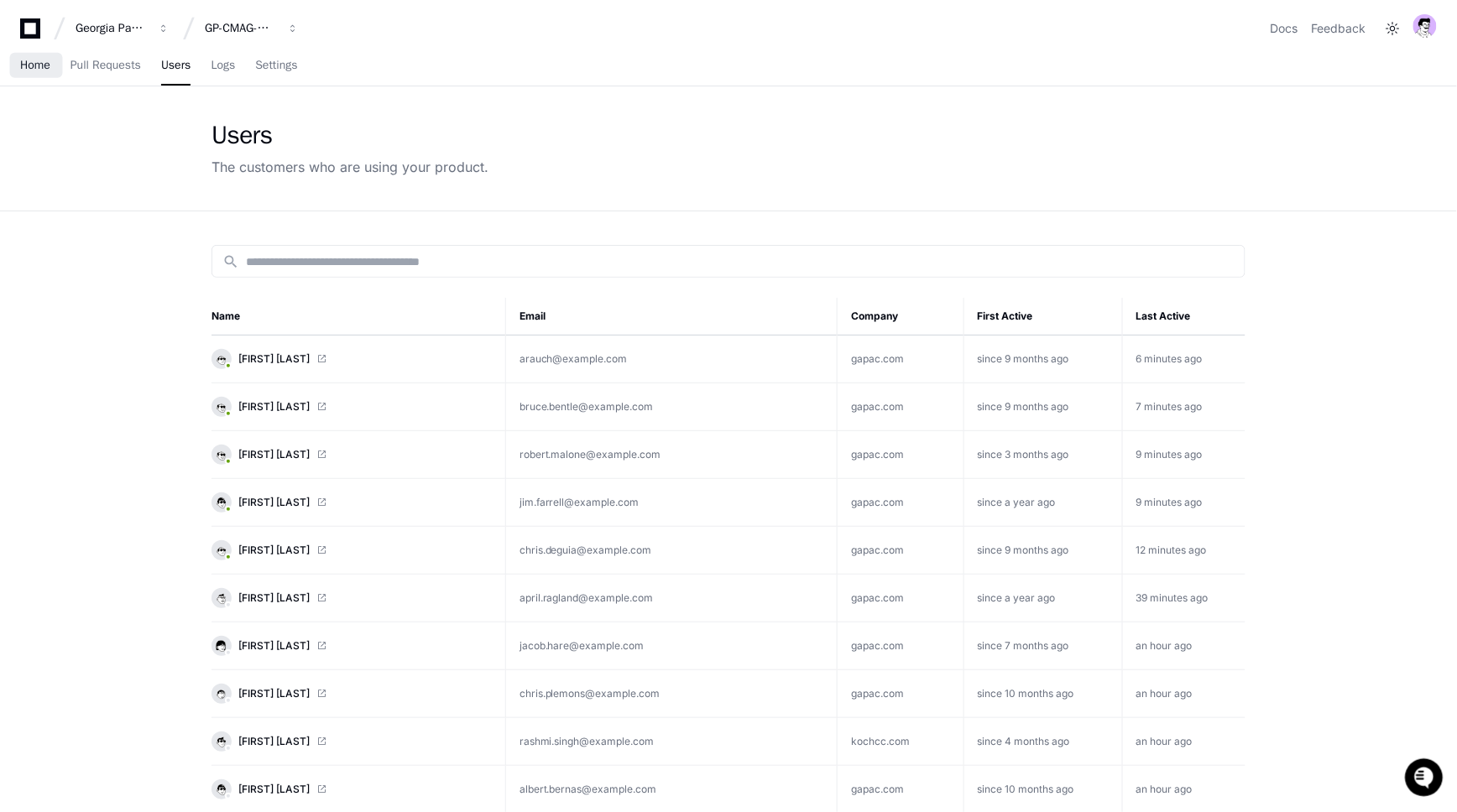 click on "Home" 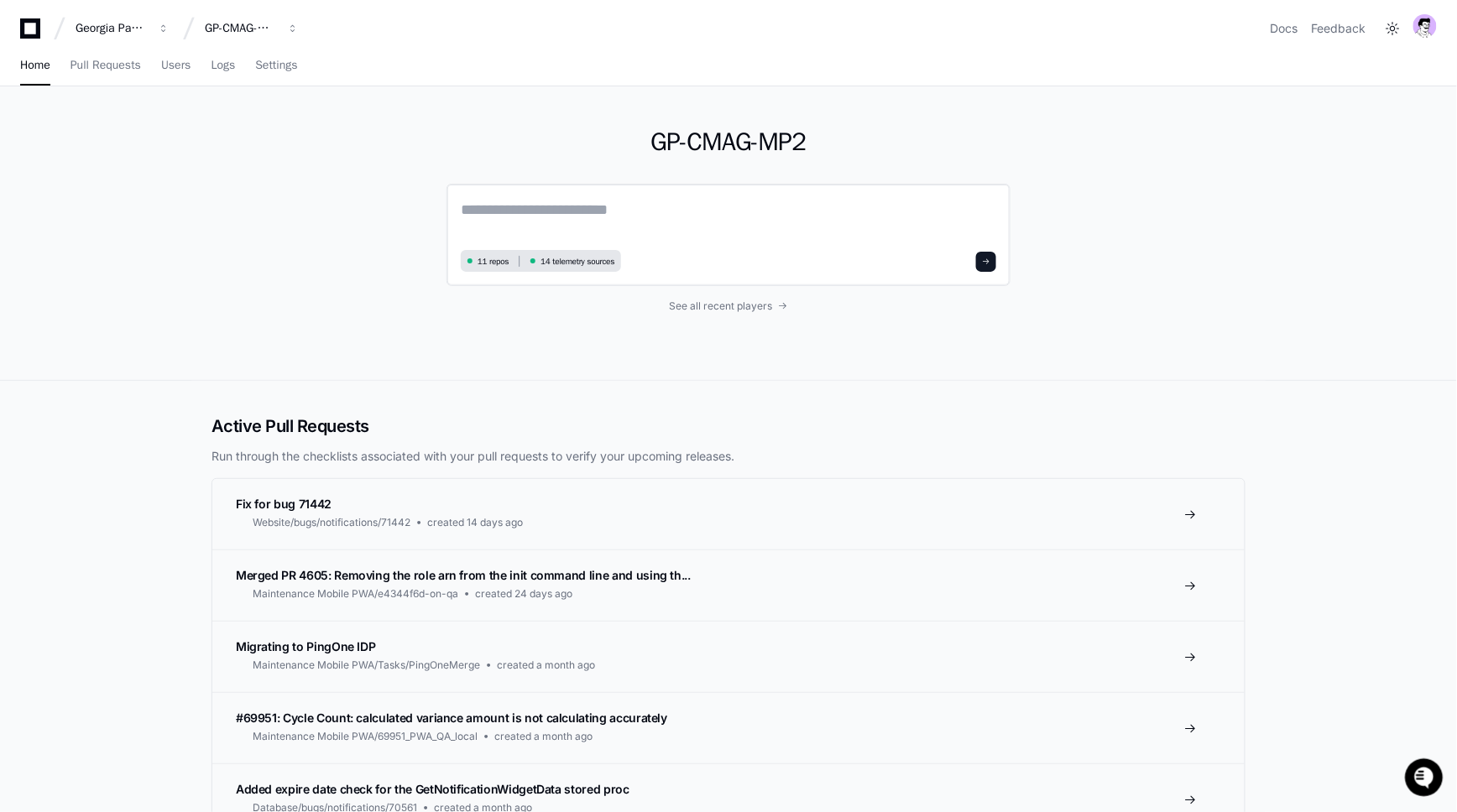 click 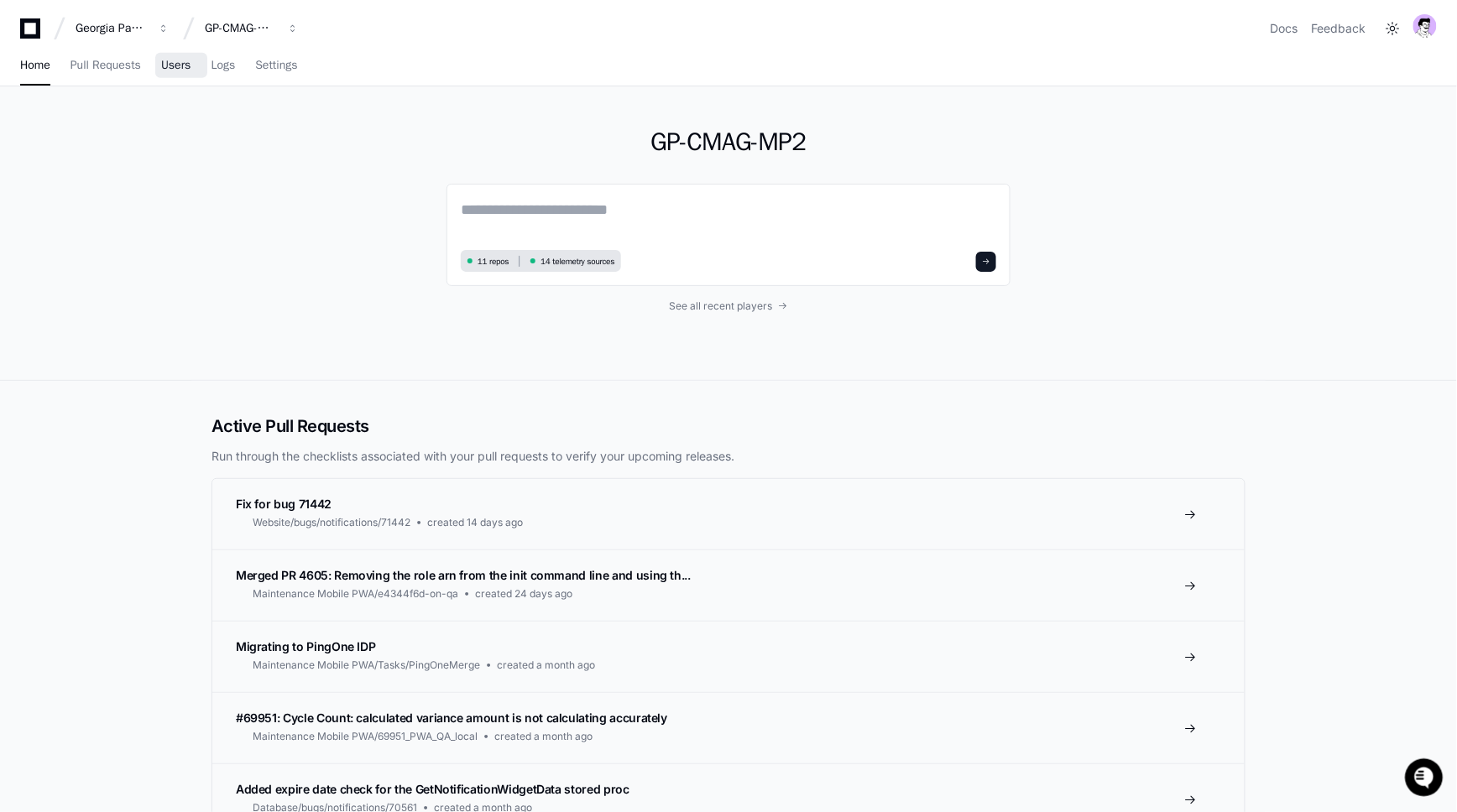 click on "Users" 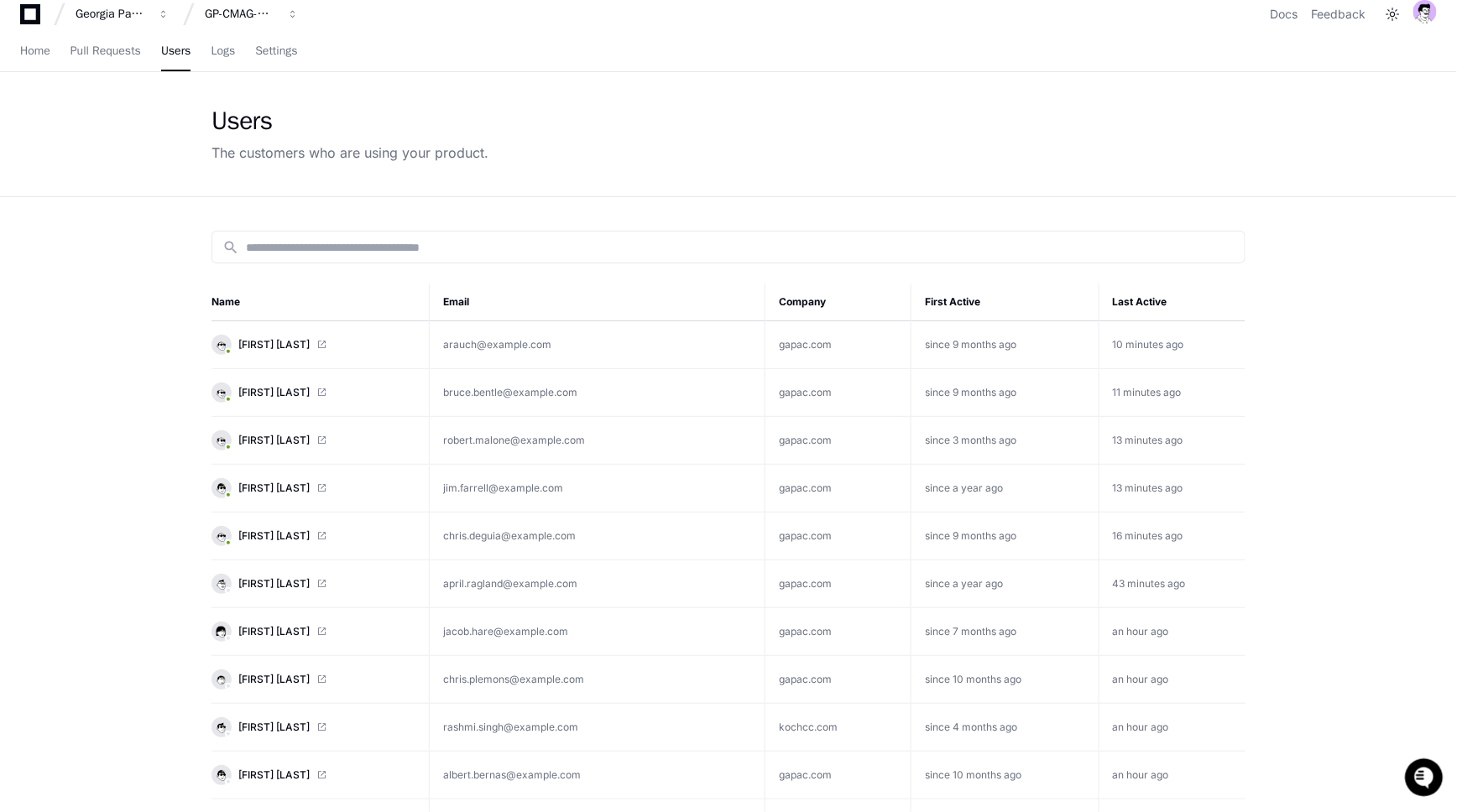 scroll, scrollTop: 0, scrollLeft: 0, axis: both 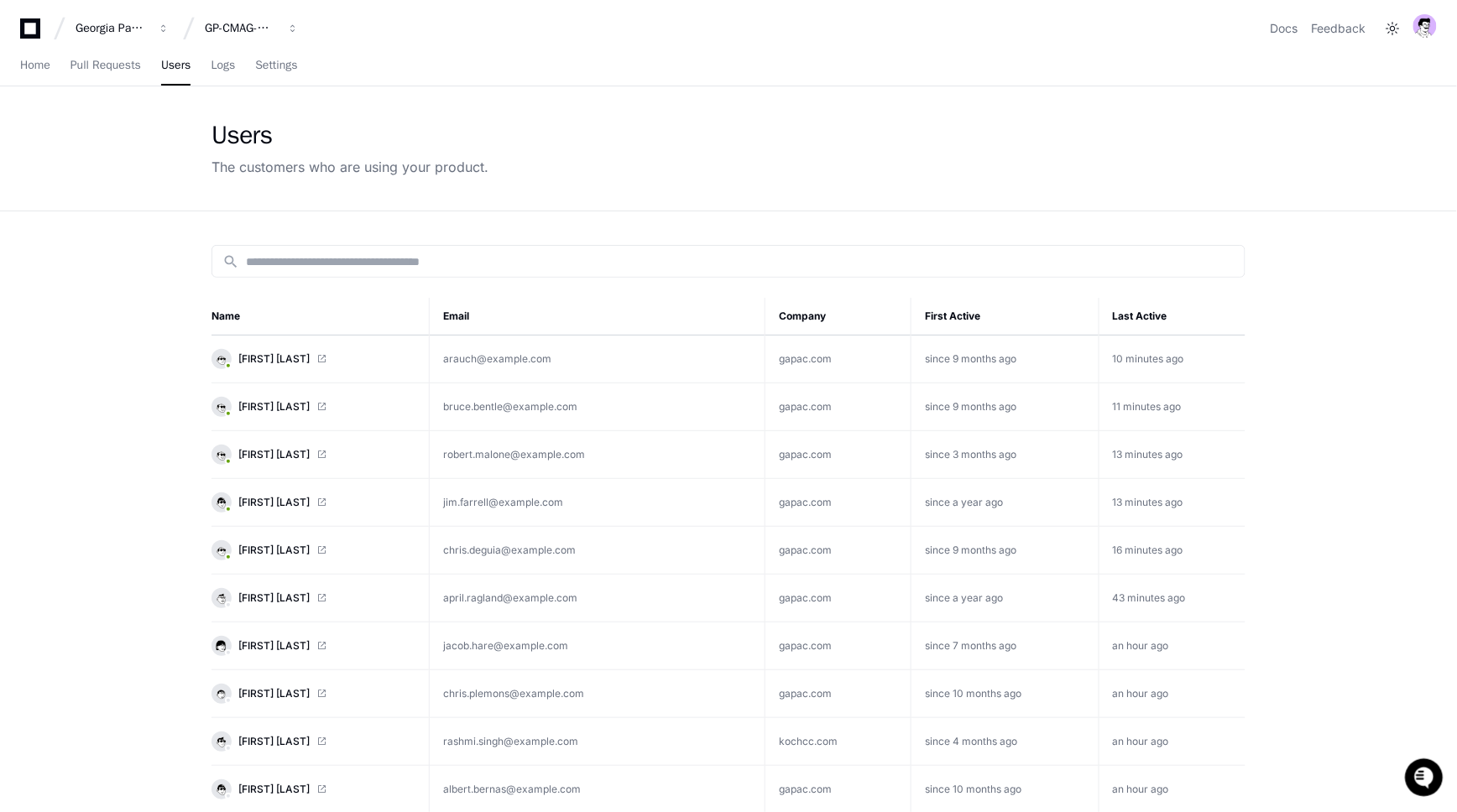 drag, startPoint x: 1133, startPoint y: 352, endPoint x: 1090, endPoint y: 354, distance: 43.0465 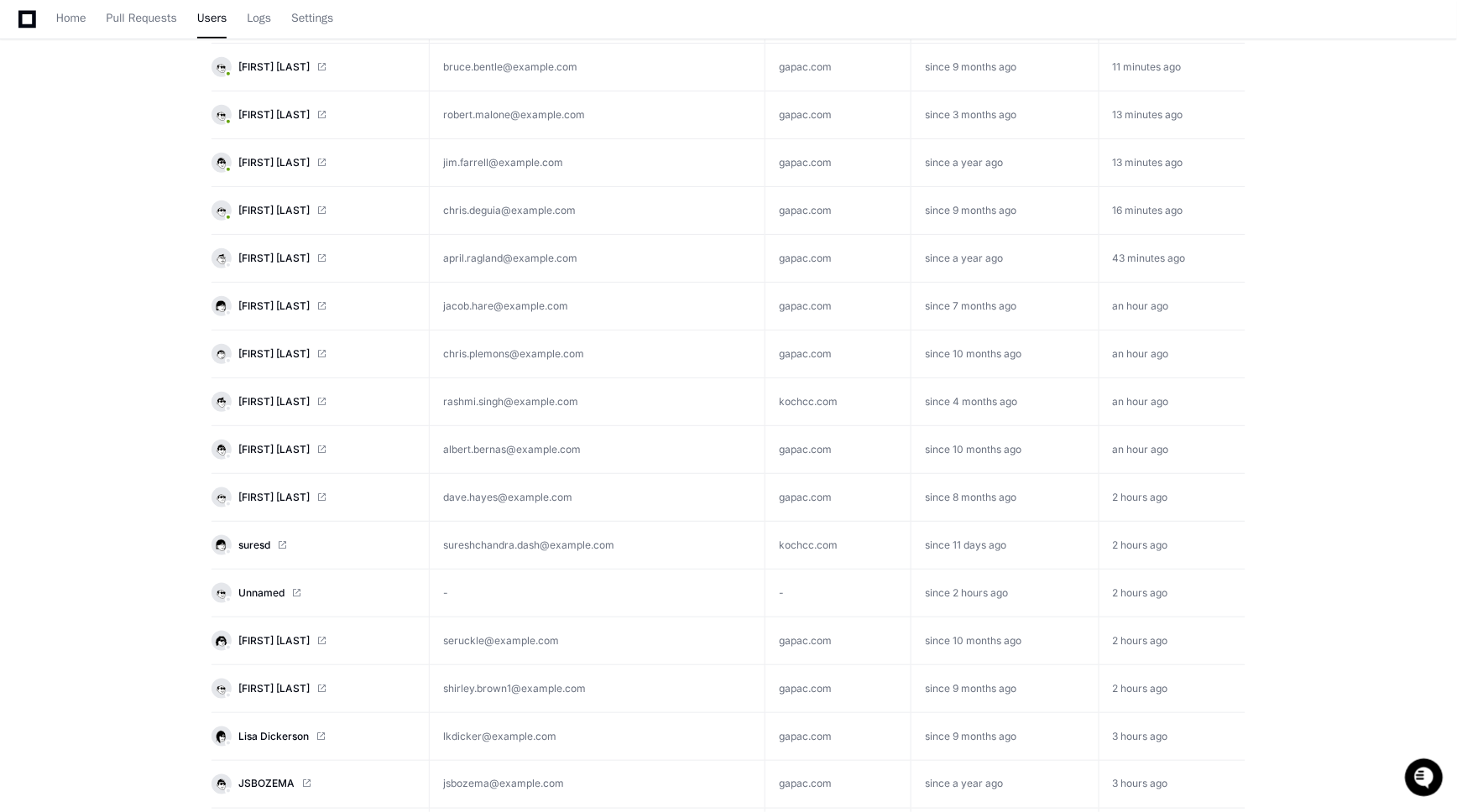 scroll, scrollTop: 0, scrollLeft: 0, axis: both 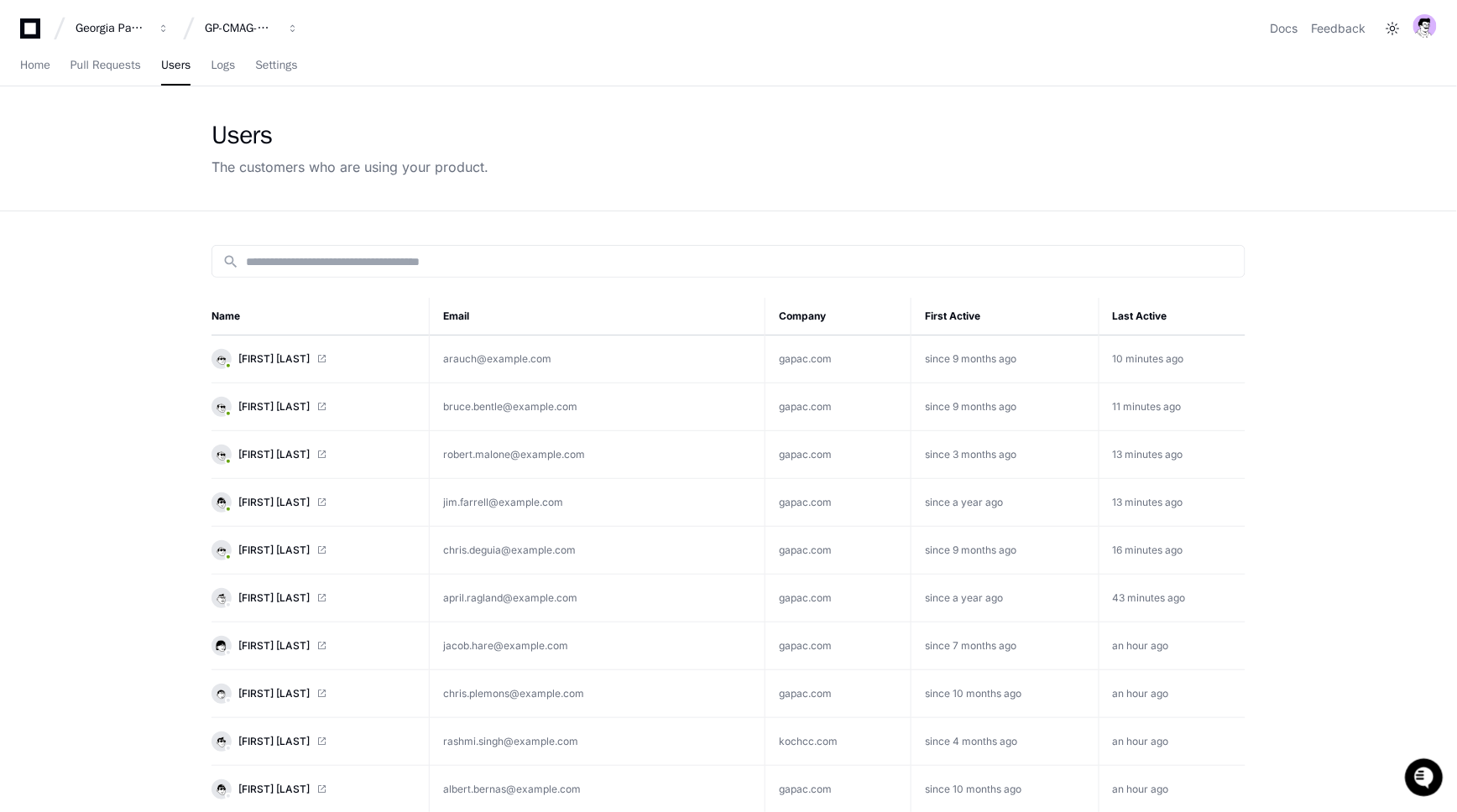 drag, startPoint x: 853, startPoint y: 360, endPoint x: 787, endPoint y: 364, distance: 66.121101 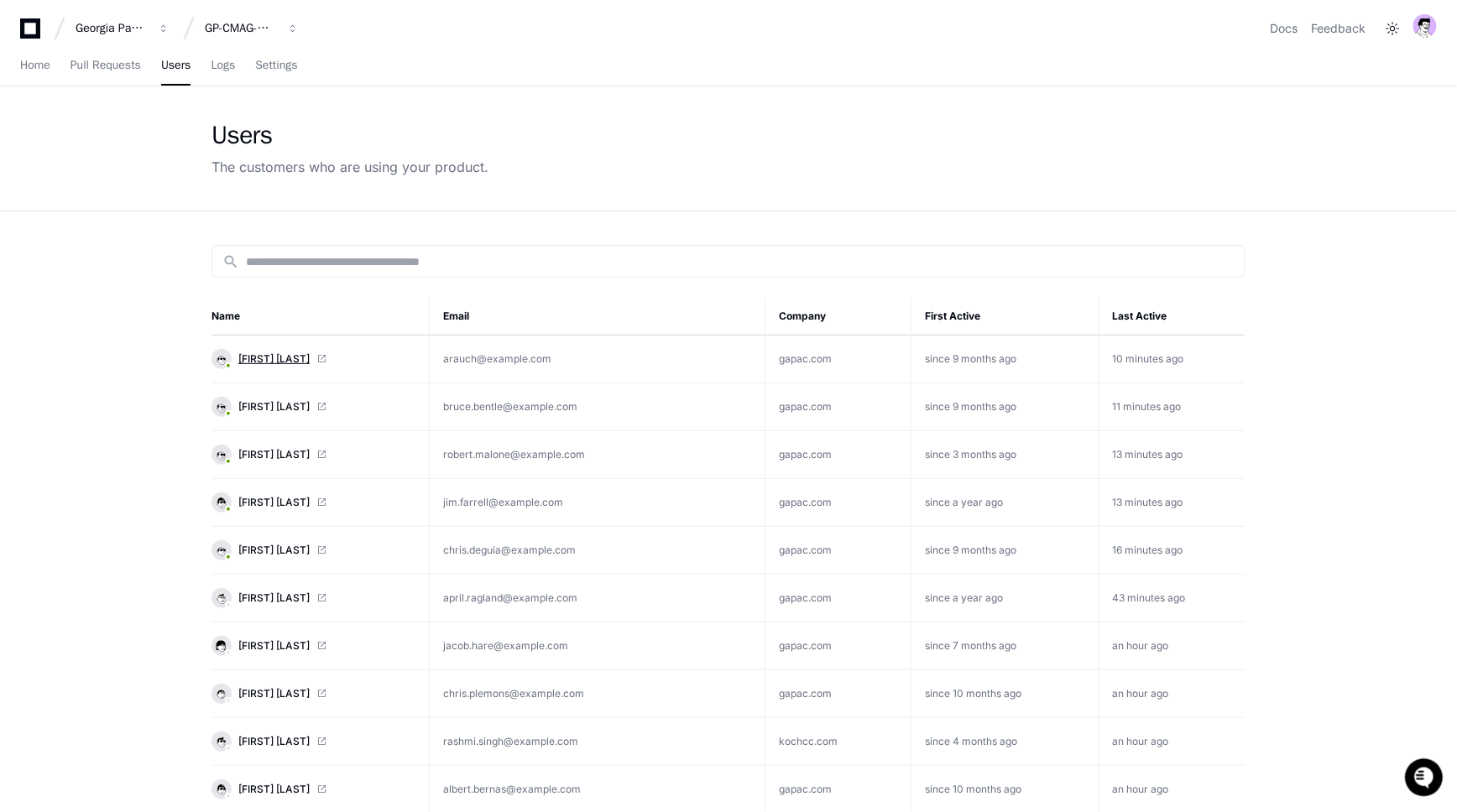click on "Anthony Rauch" 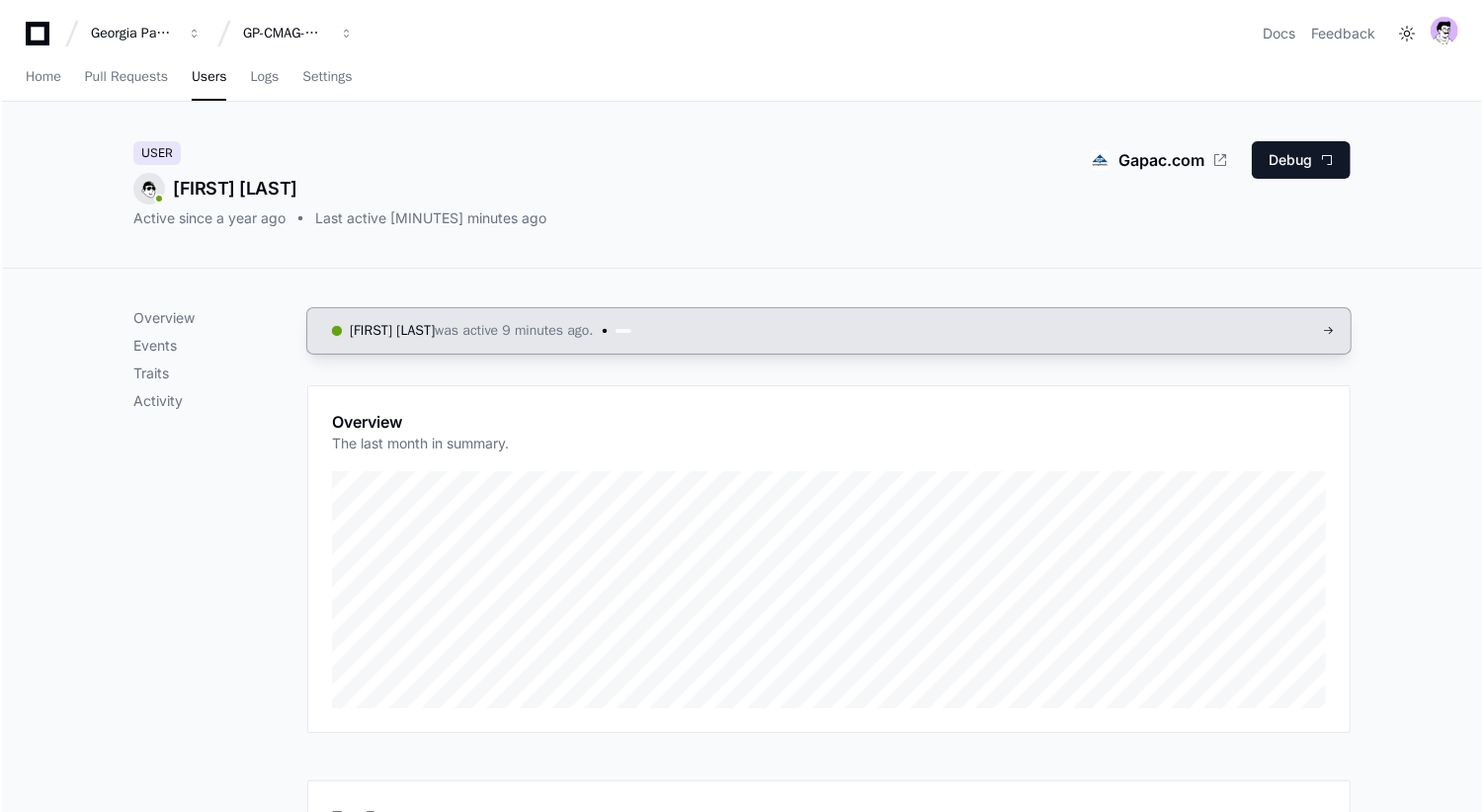 scroll, scrollTop: 0, scrollLeft: 0, axis: both 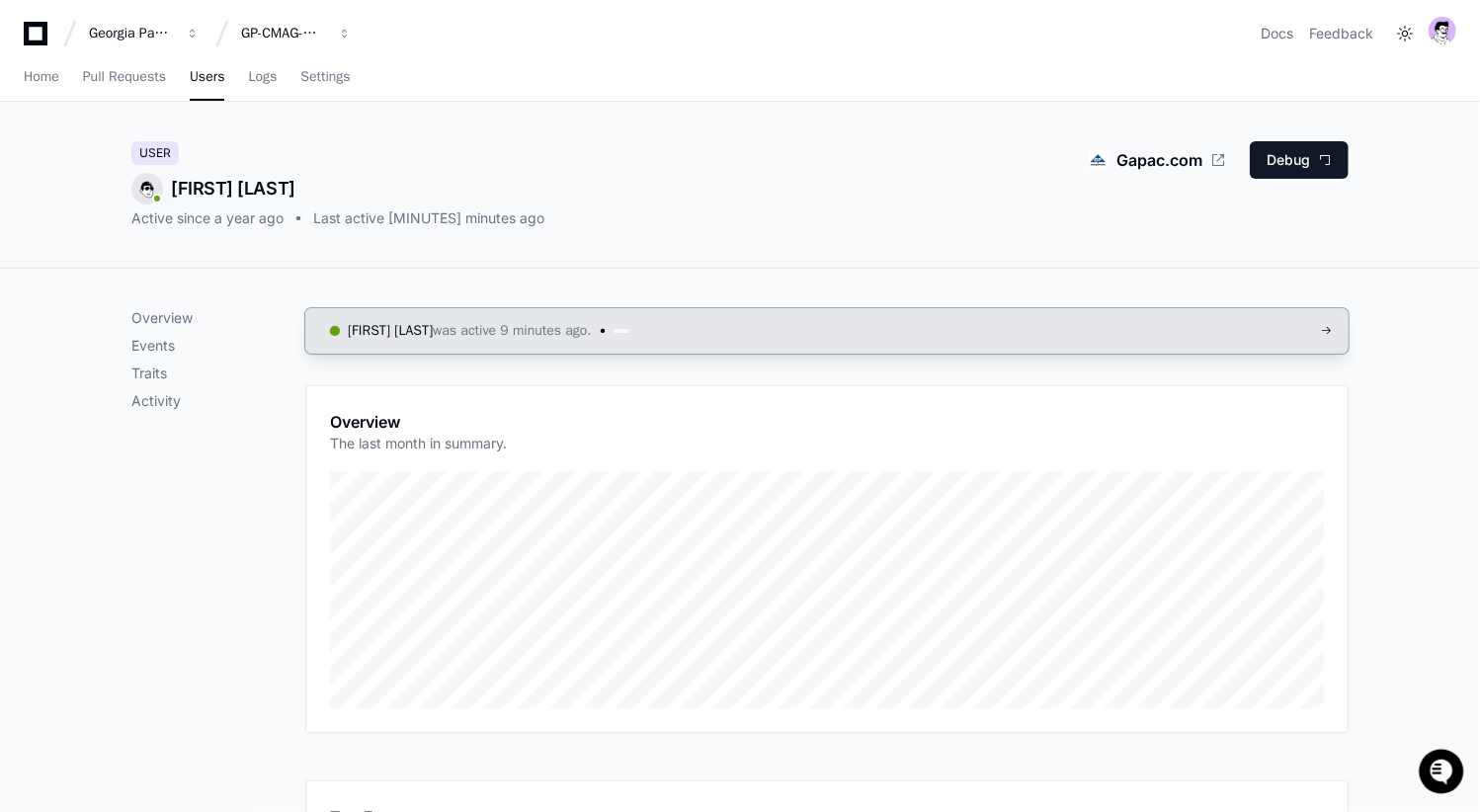 click on "was active 9 minutes ago." 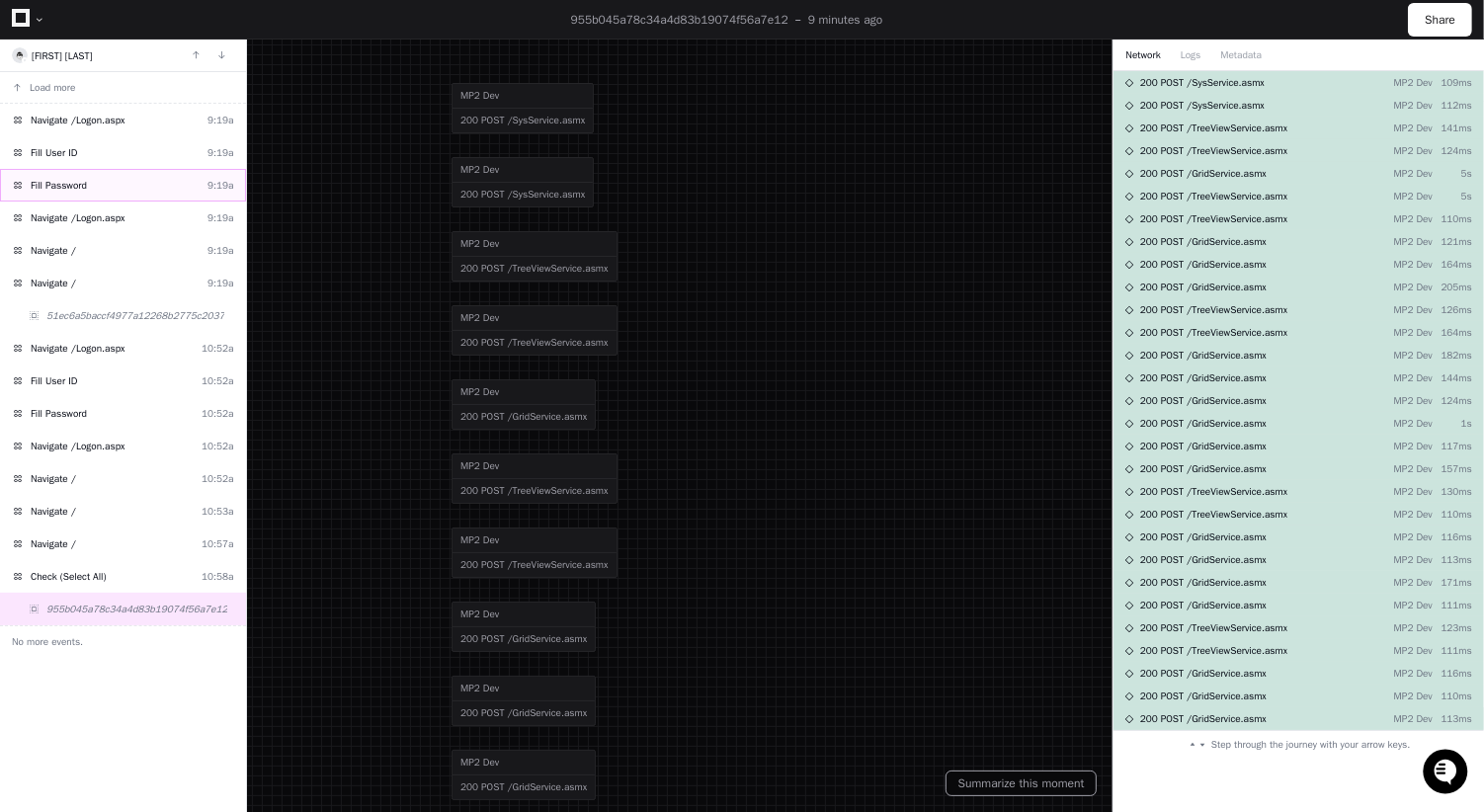 click on "Fill Password" 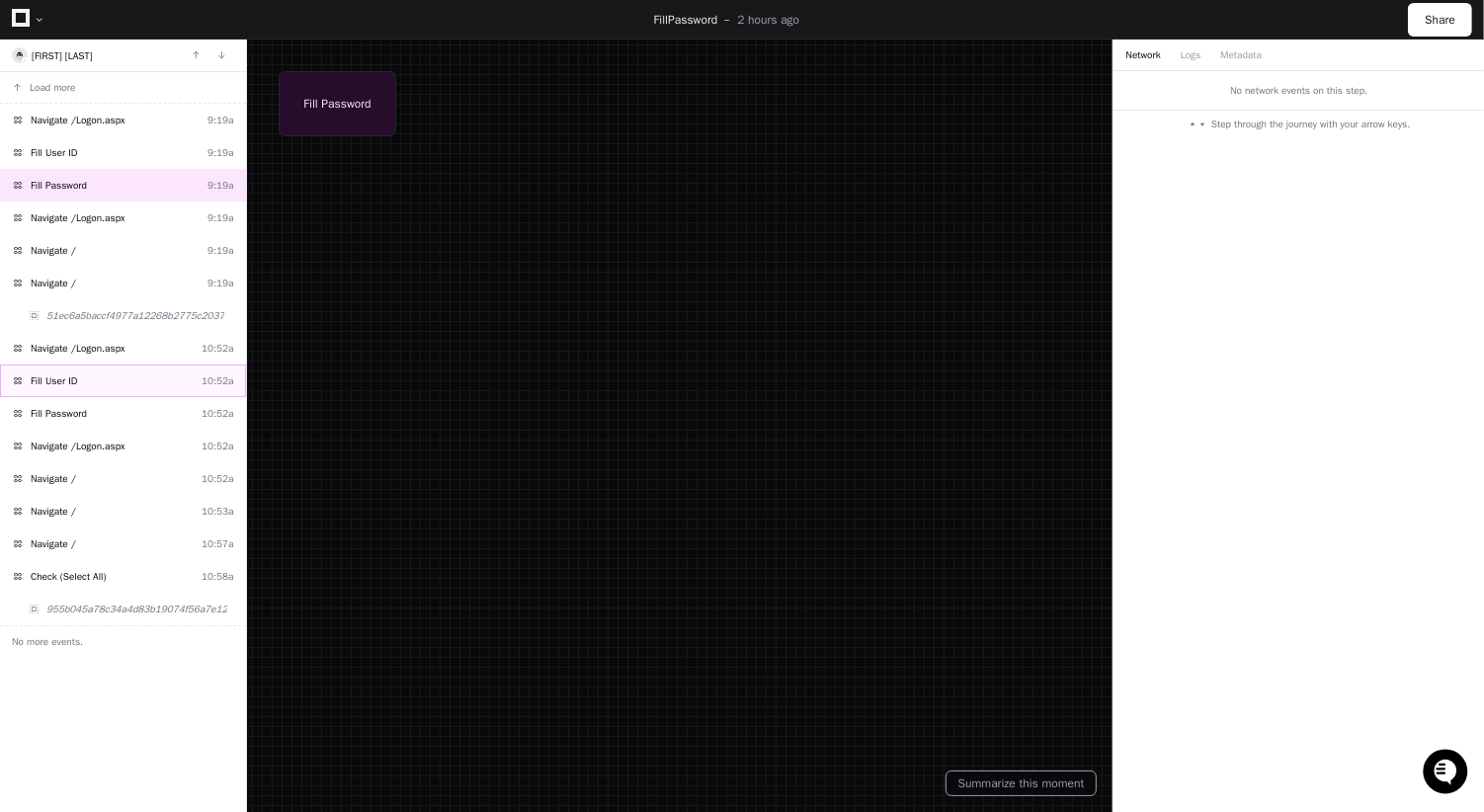 click on "Fill User ID  10:52a" 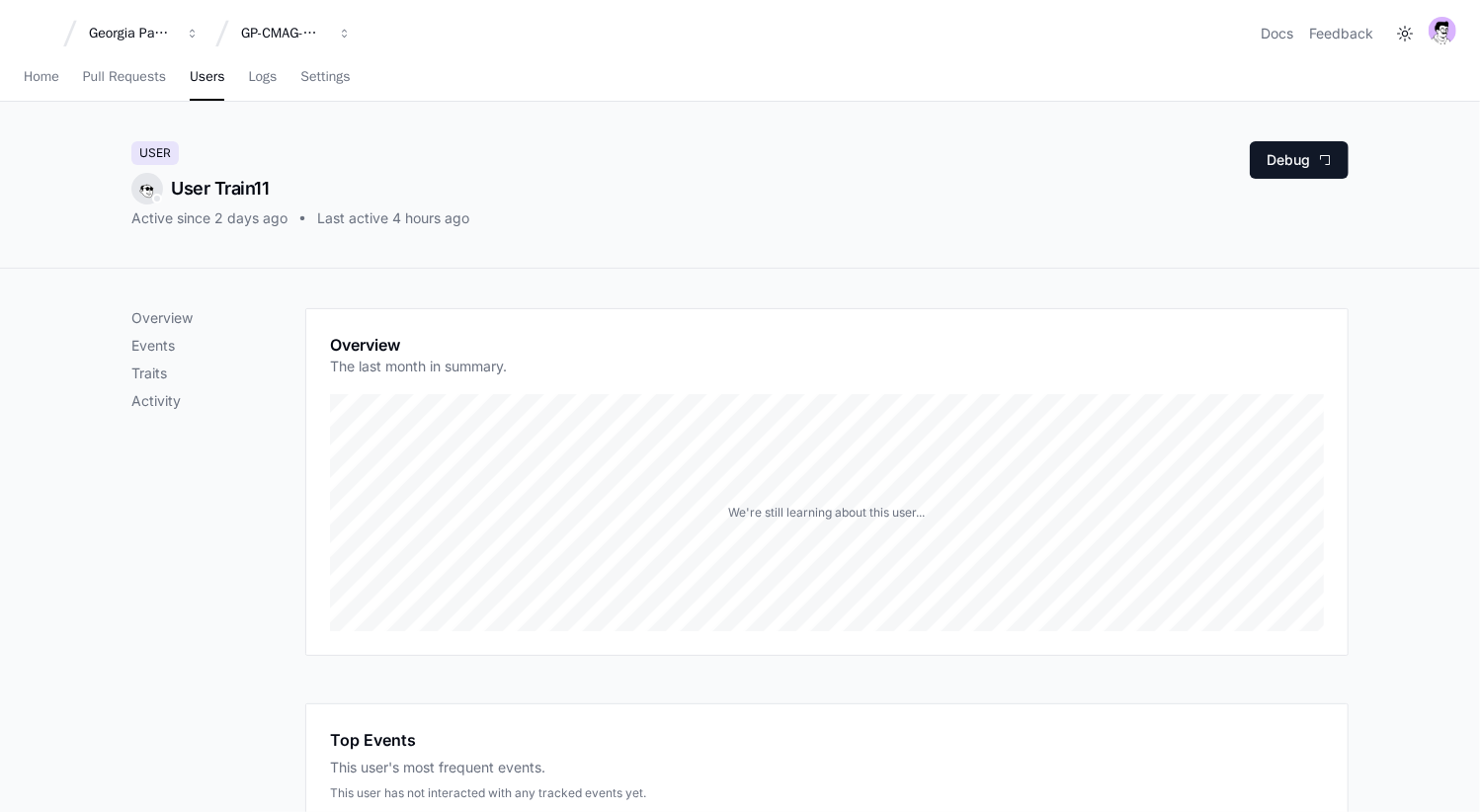 scroll, scrollTop: 0, scrollLeft: 0, axis: both 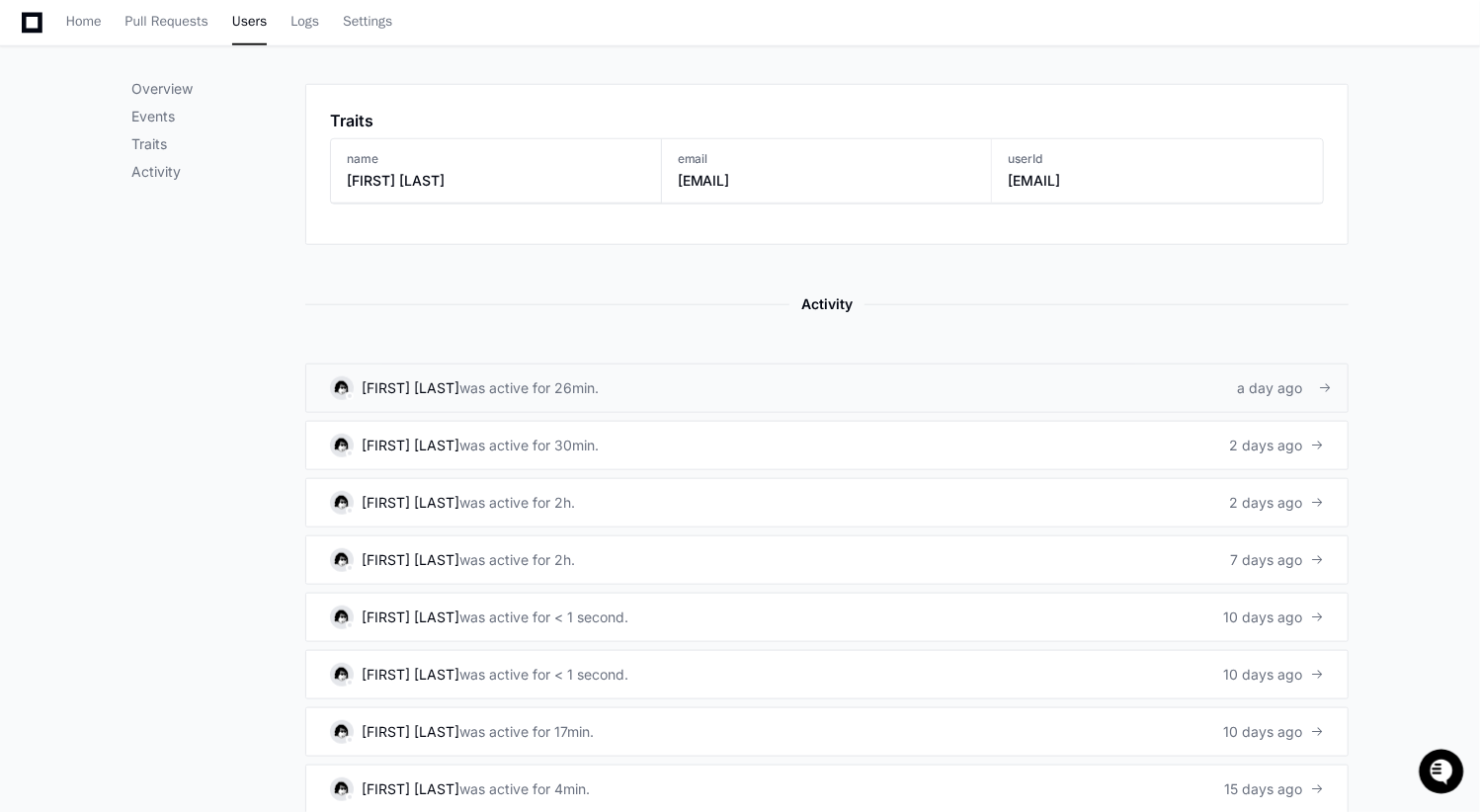 click on "Selena Miranda   was active for 26min.  a day ago" 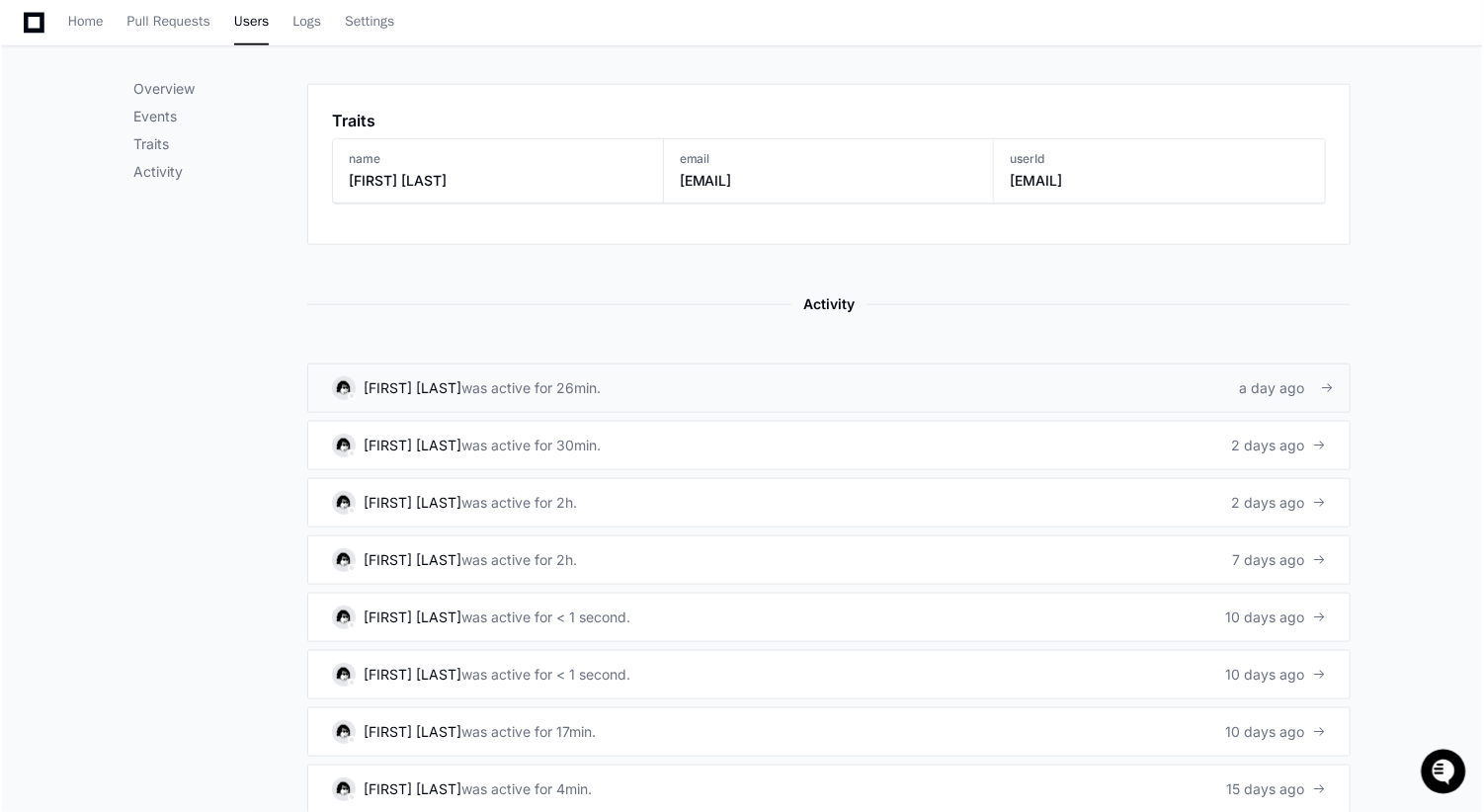 scroll, scrollTop: 0, scrollLeft: 0, axis: both 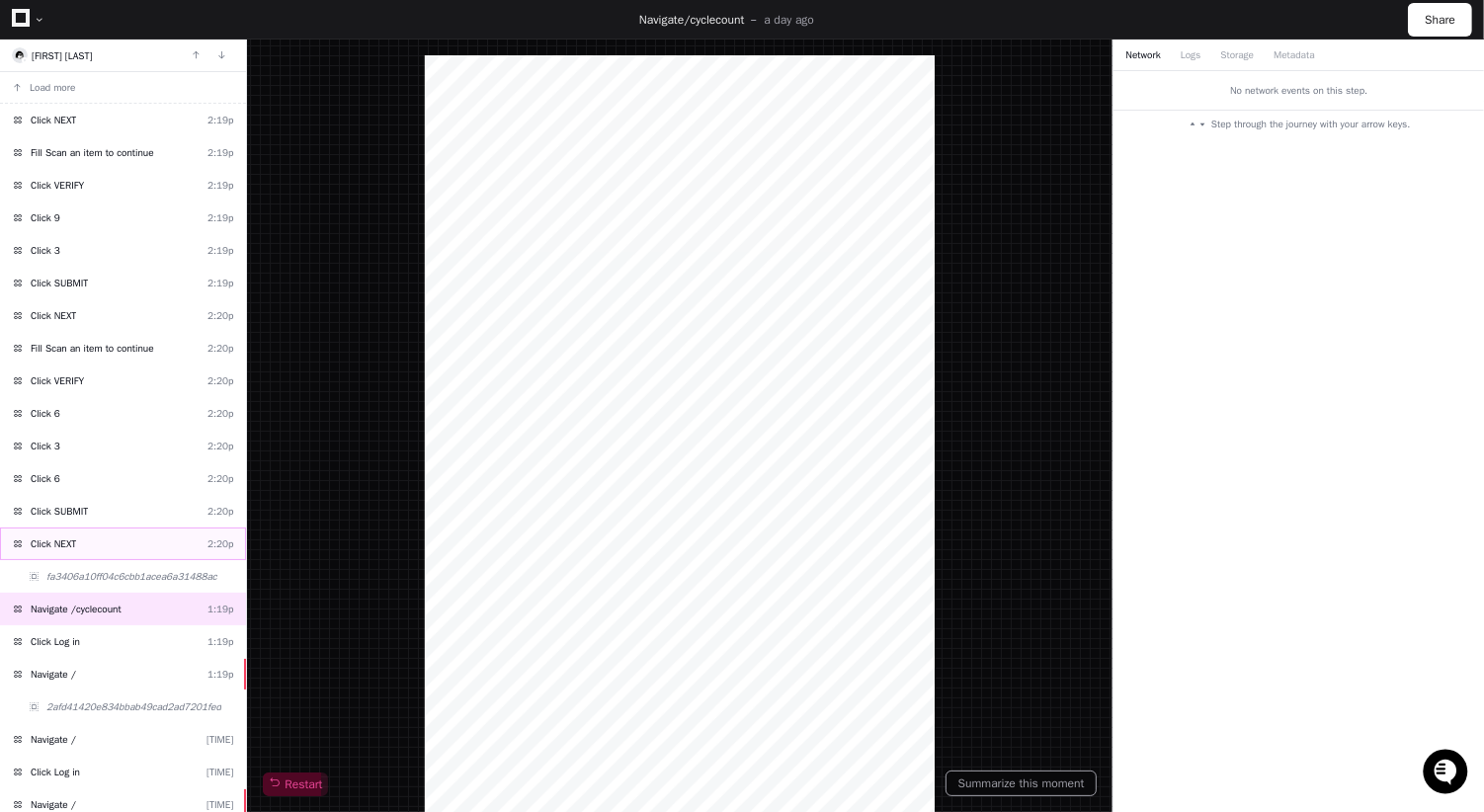 click on "Click NEXT  2:20p" 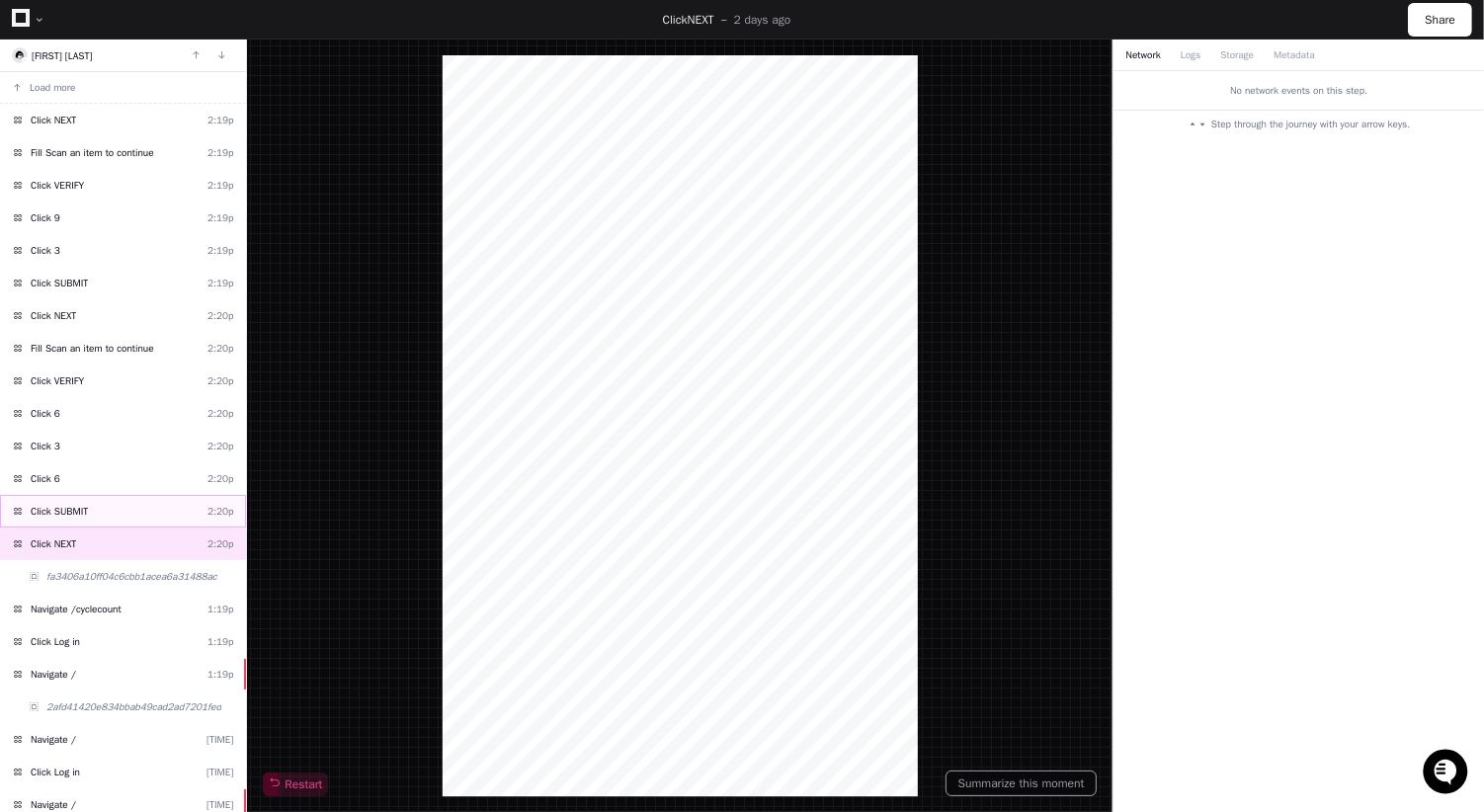 click on "Click SUBMIT  2:20p" 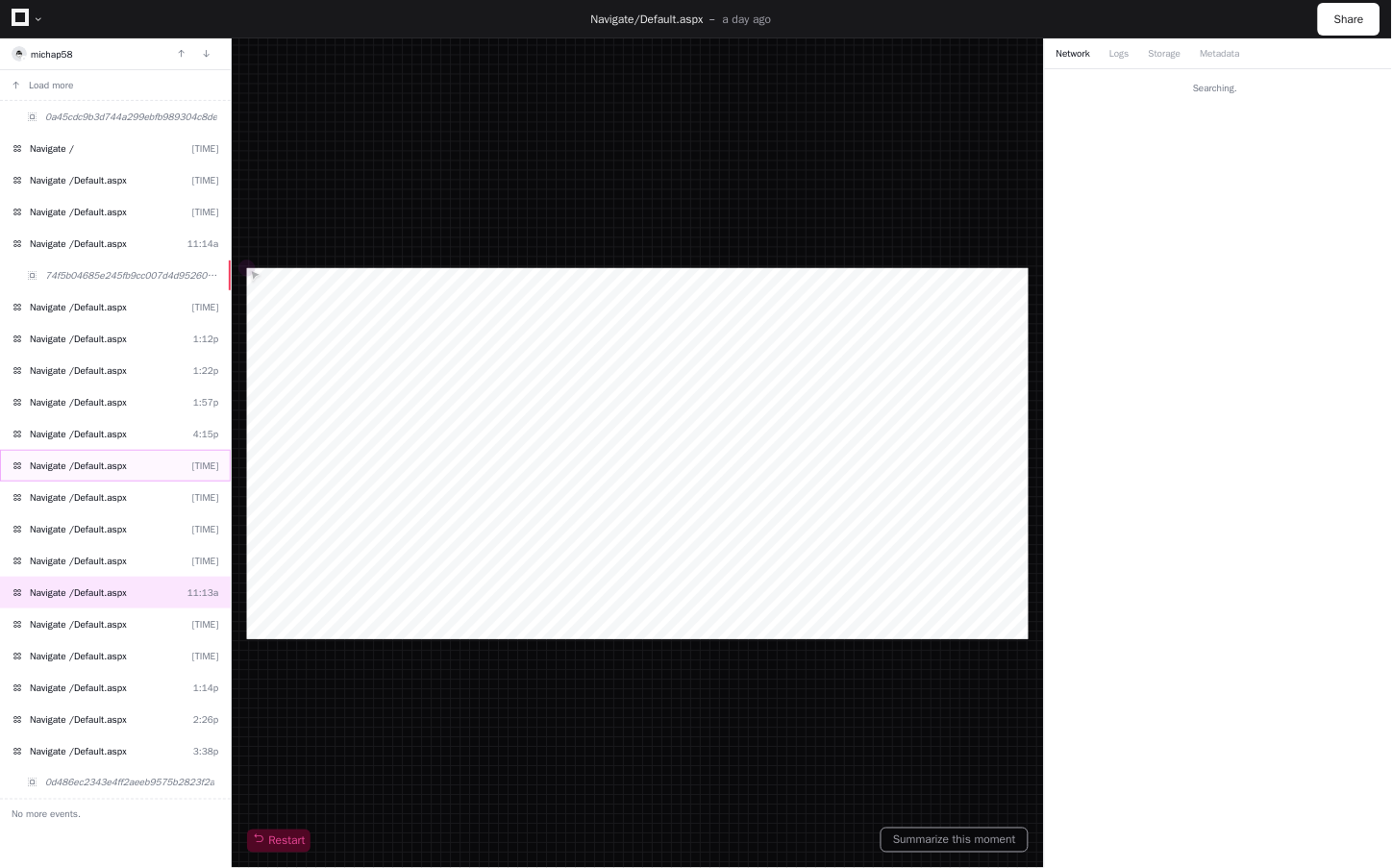 scroll, scrollTop: 0, scrollLeft: 0, axis: both 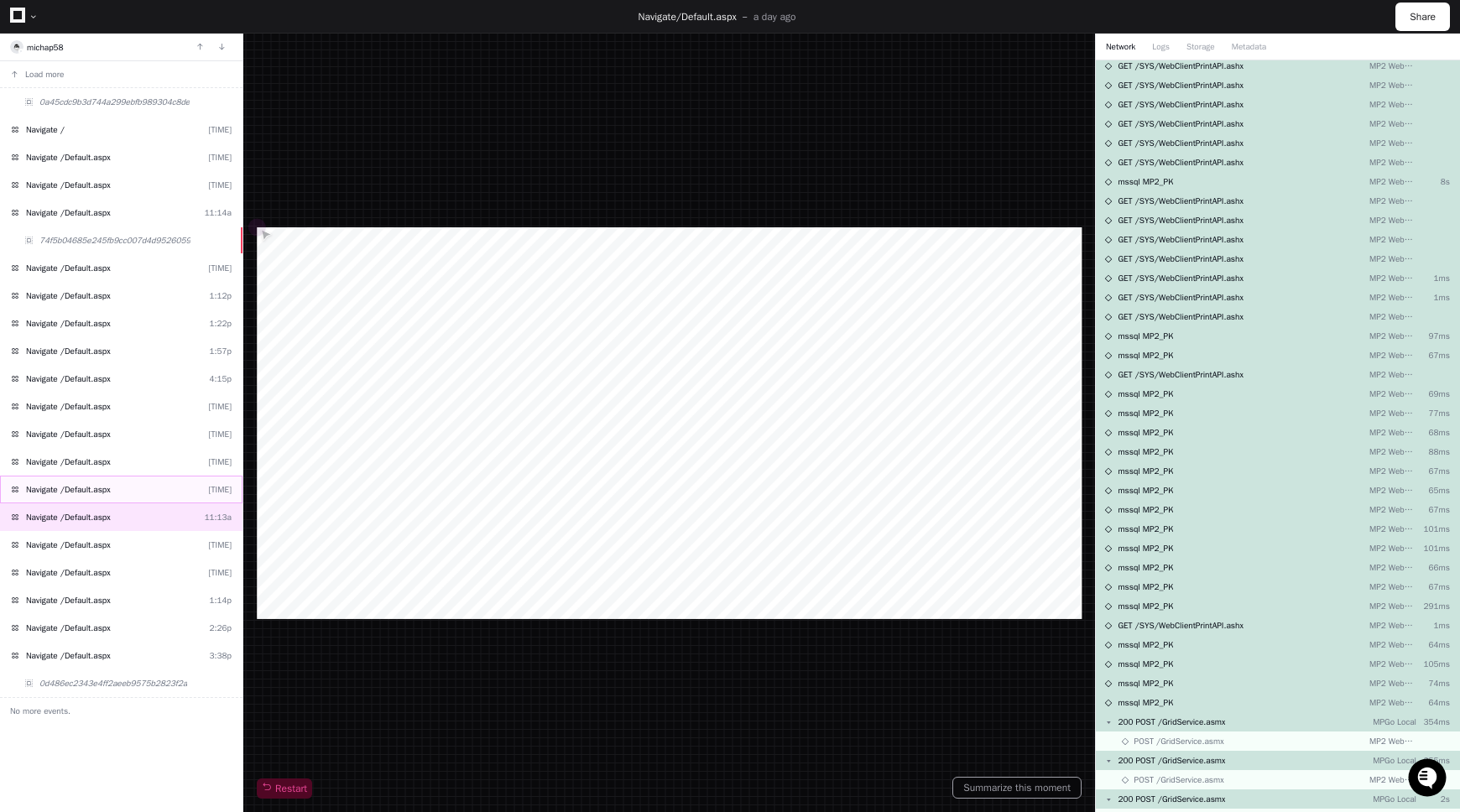 click on "Navigate /Default.aspx  11:06a" 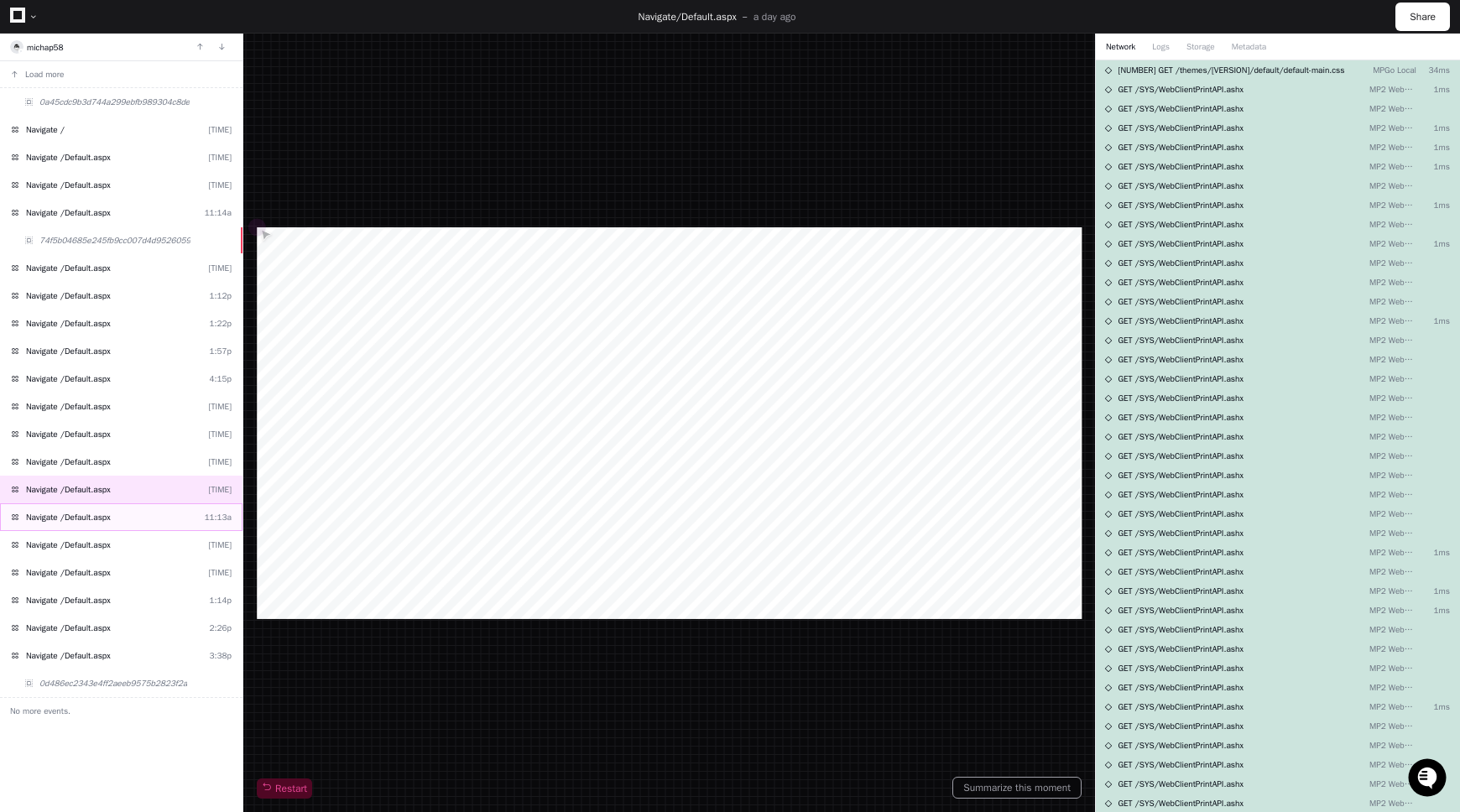 click on "Navigate /Default.aspx" 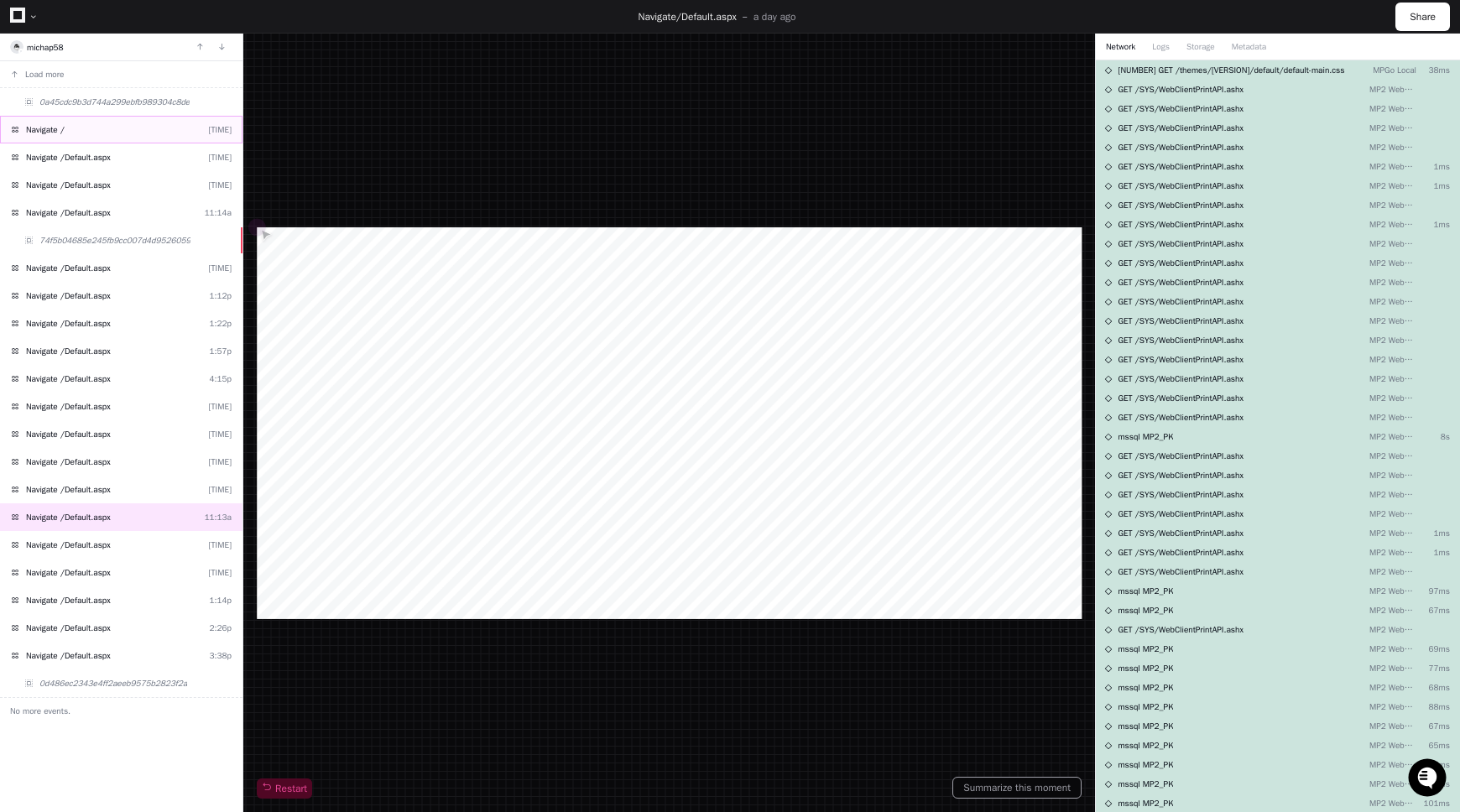 click on "Navigate /  9:02a" 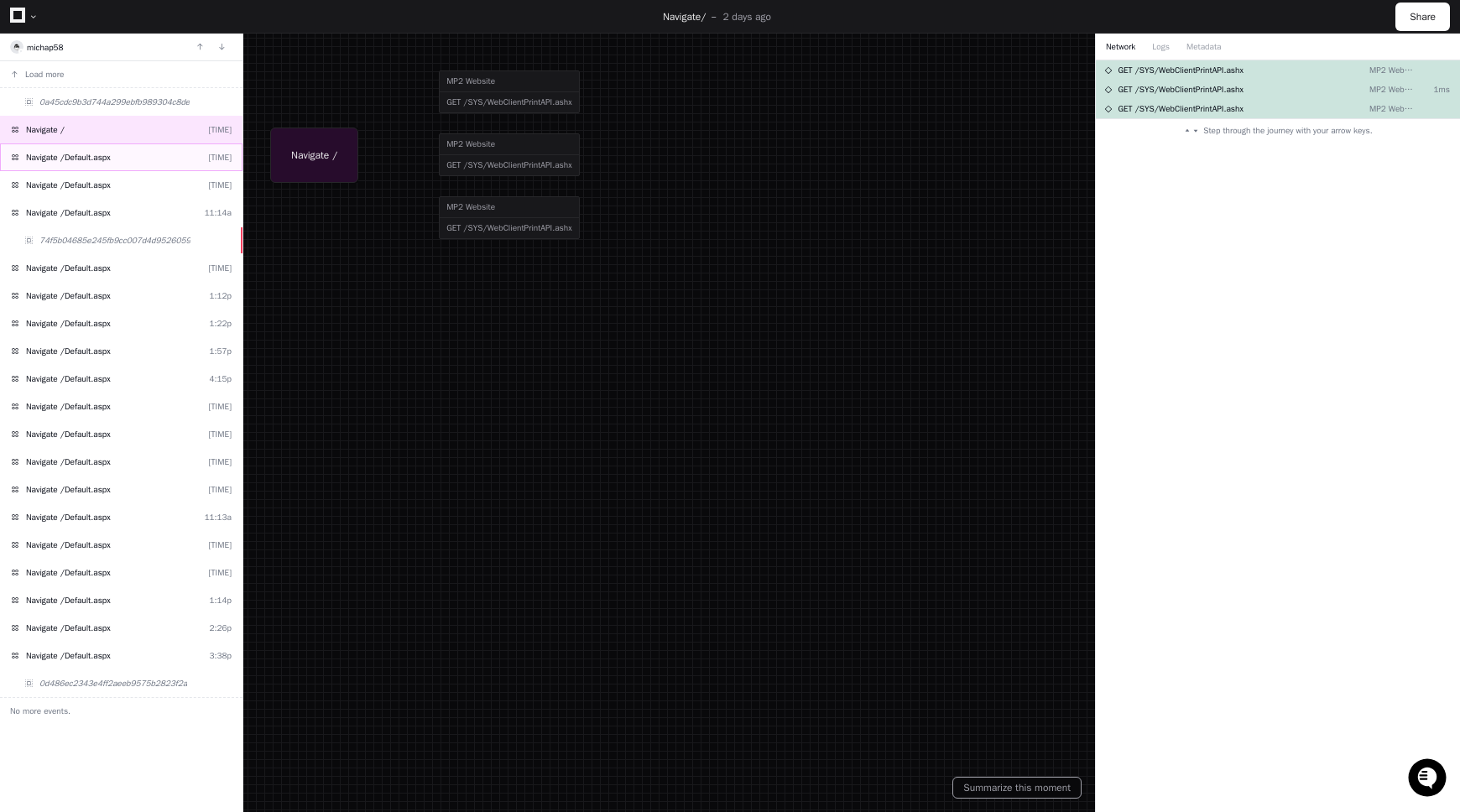 click on "Navigate /Default.aspx" 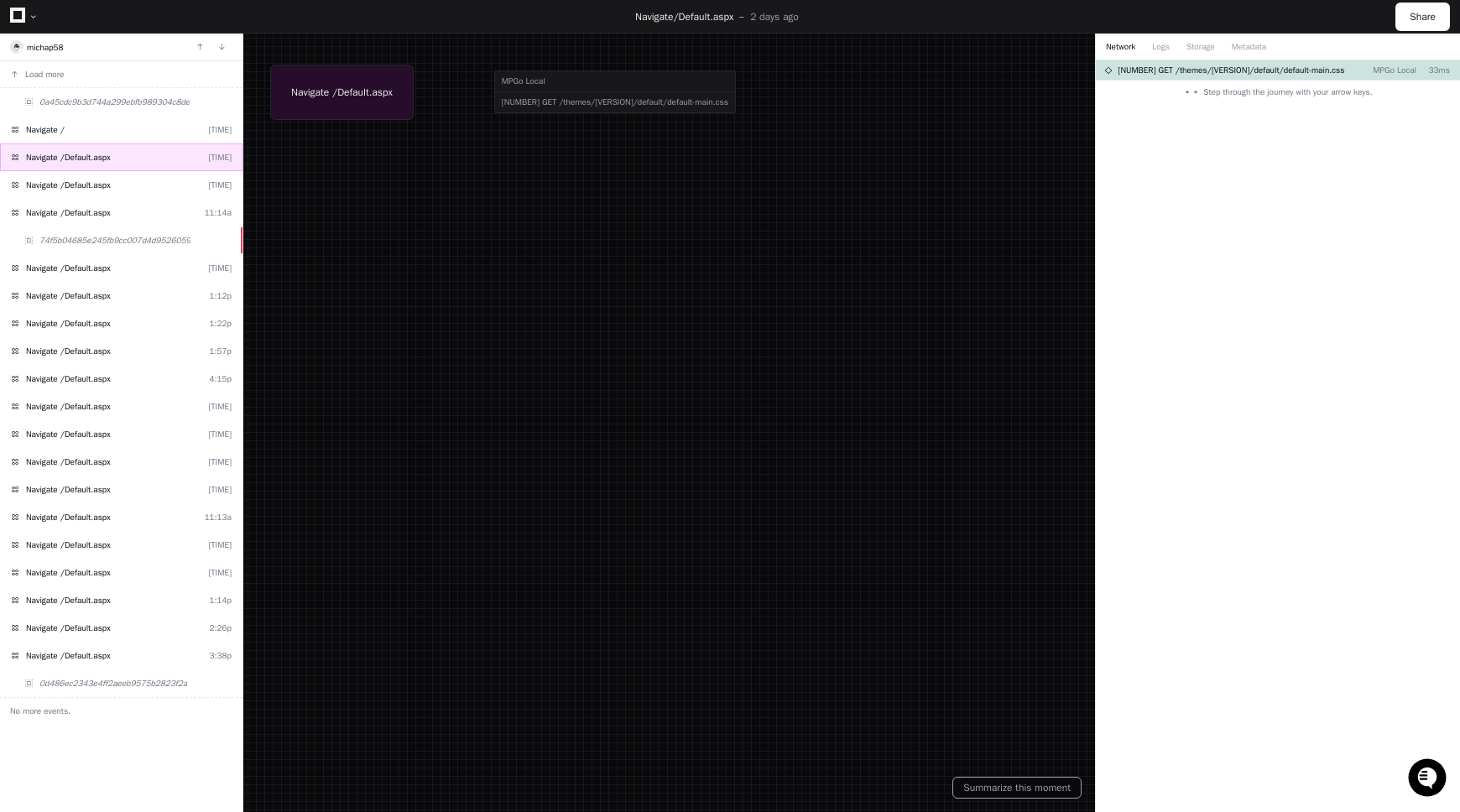 click on "Navigate /Default.aspx  10:50a" 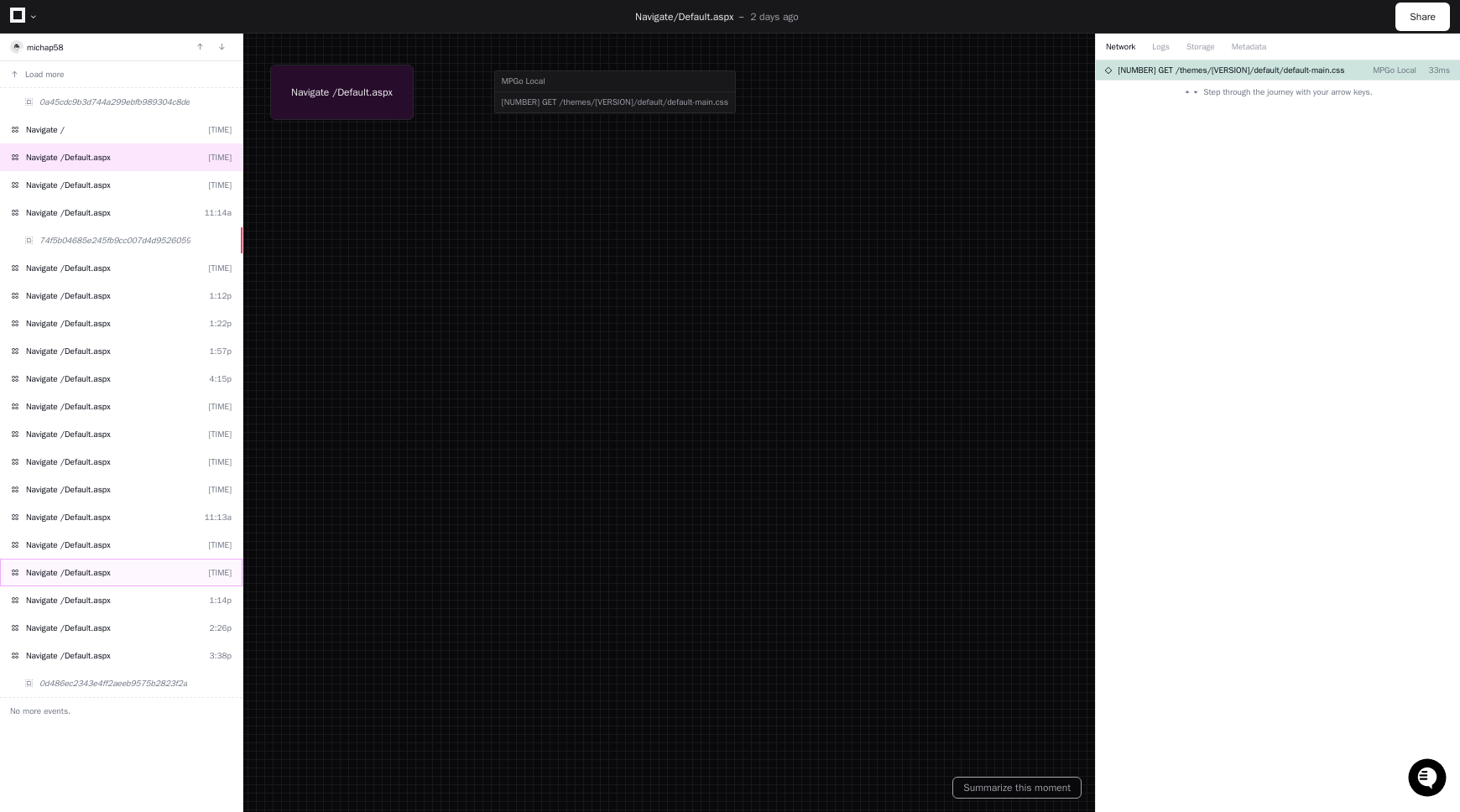click on "Navigate /Default.aspx  12:33p" 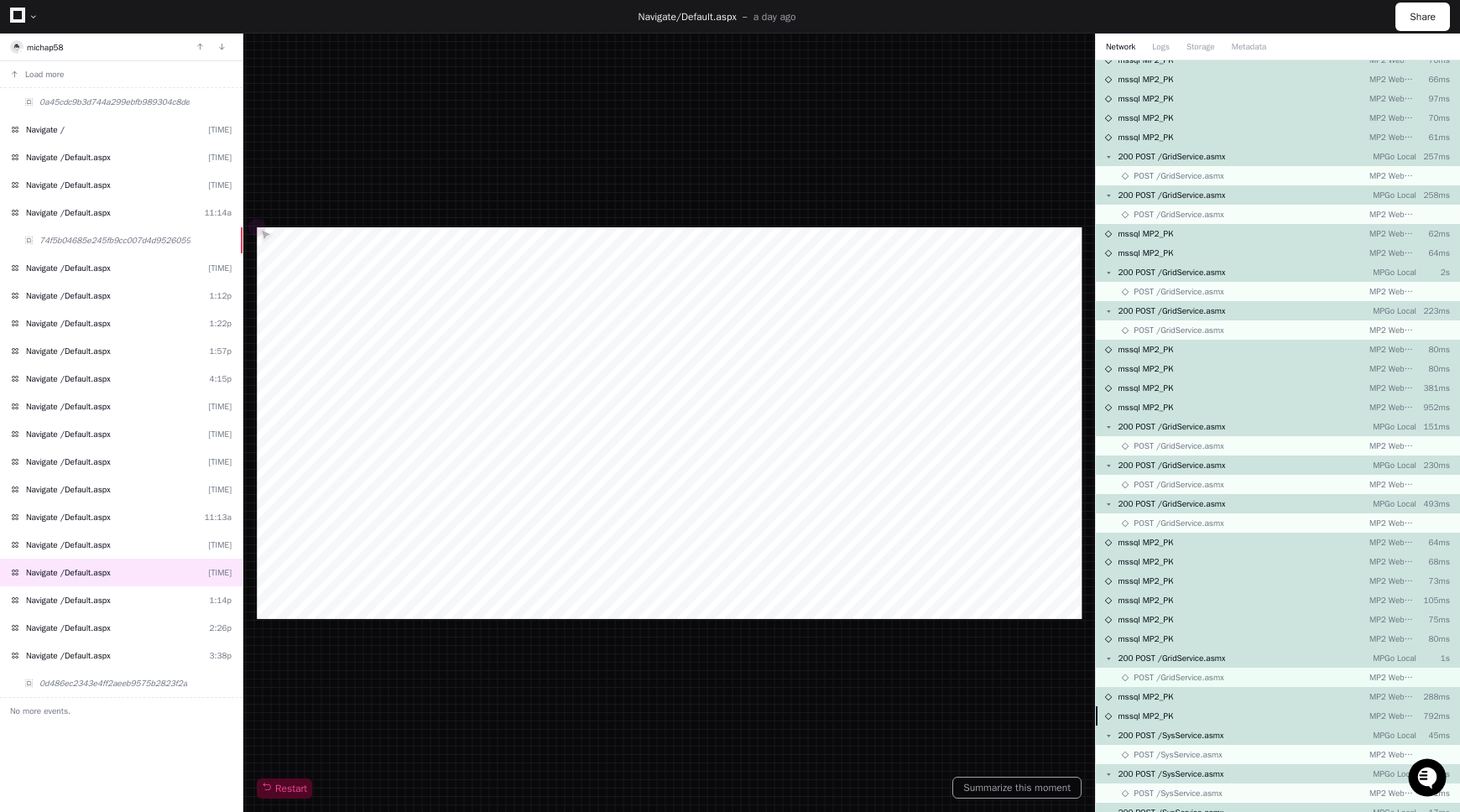scroll, scrollTop: 1557, scrollLeft: 0, axis: vertical 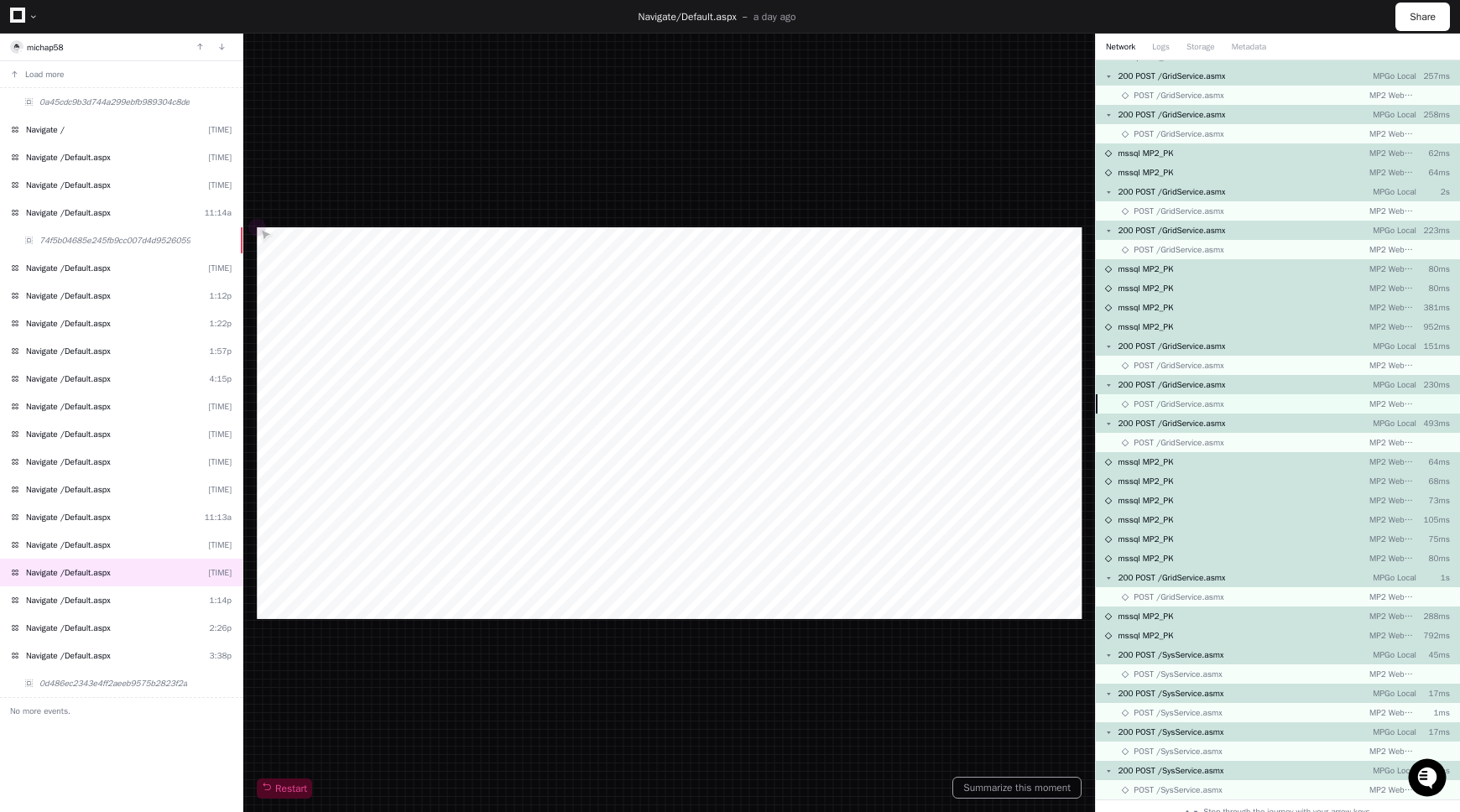click on "POST /GridService.asmx" 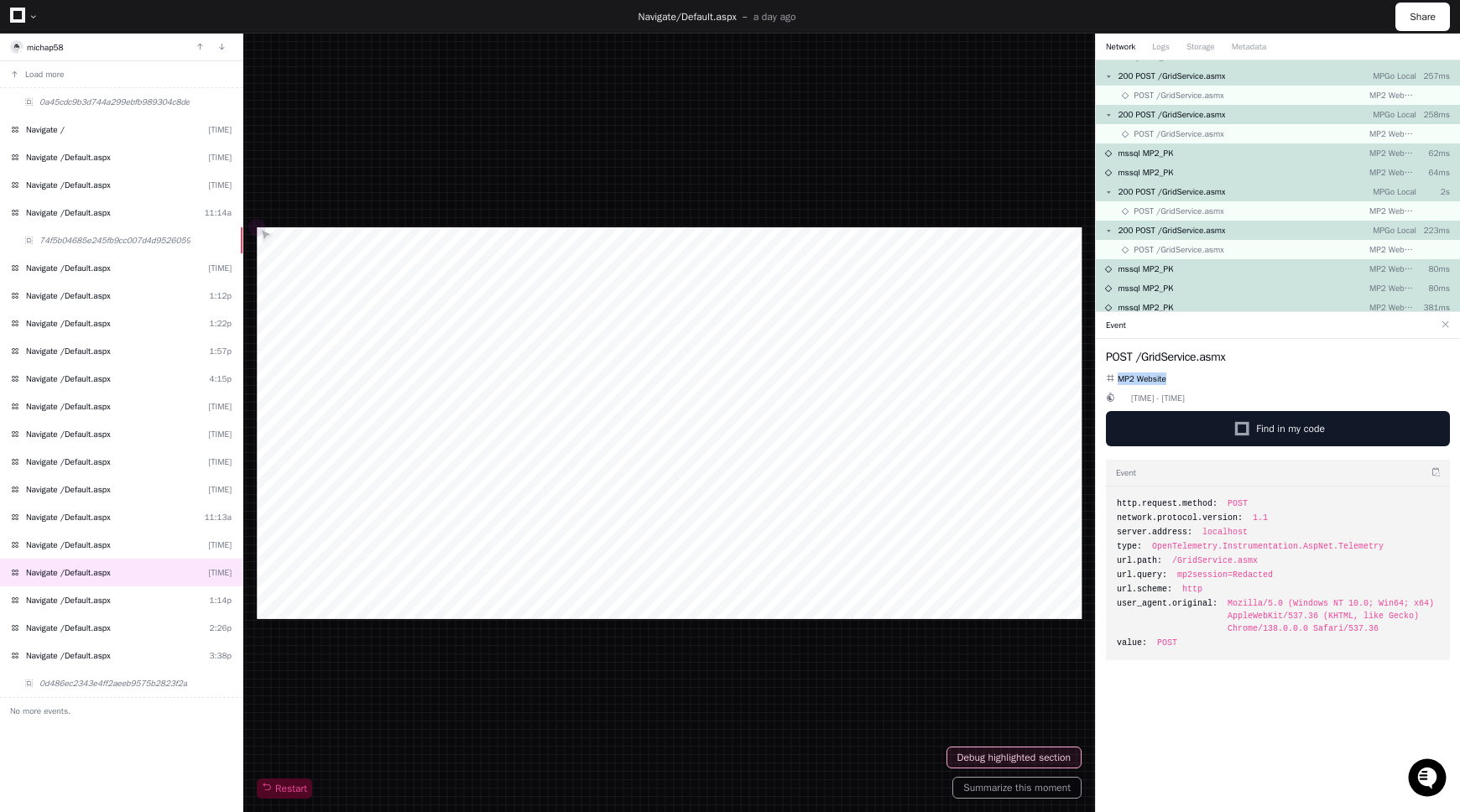 drag, startPoint x: 1172, startPoint y: 378, endPoint x: 1117, endPoint y: 372, distance: 55.3263 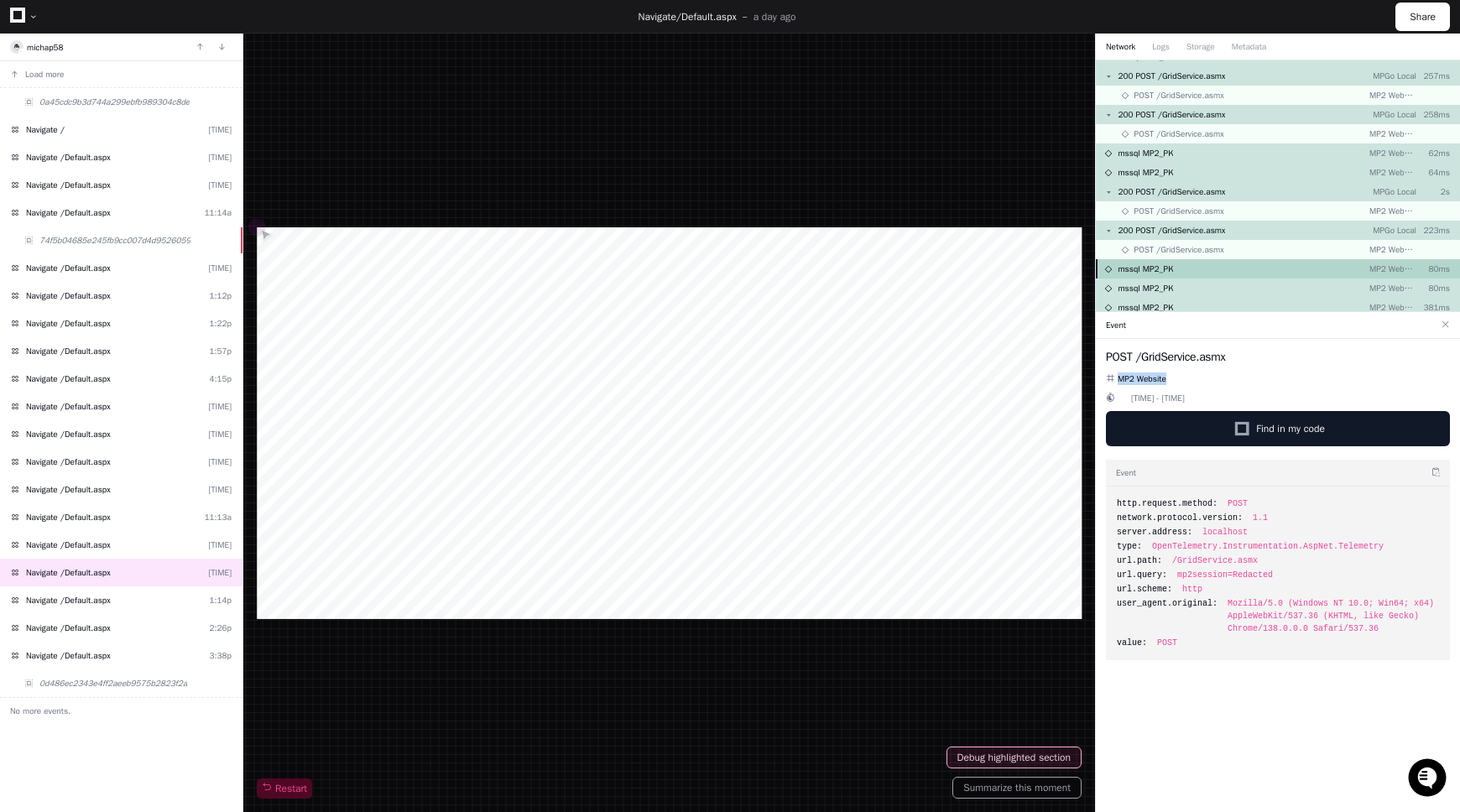 click on "mssql MP2_PK" 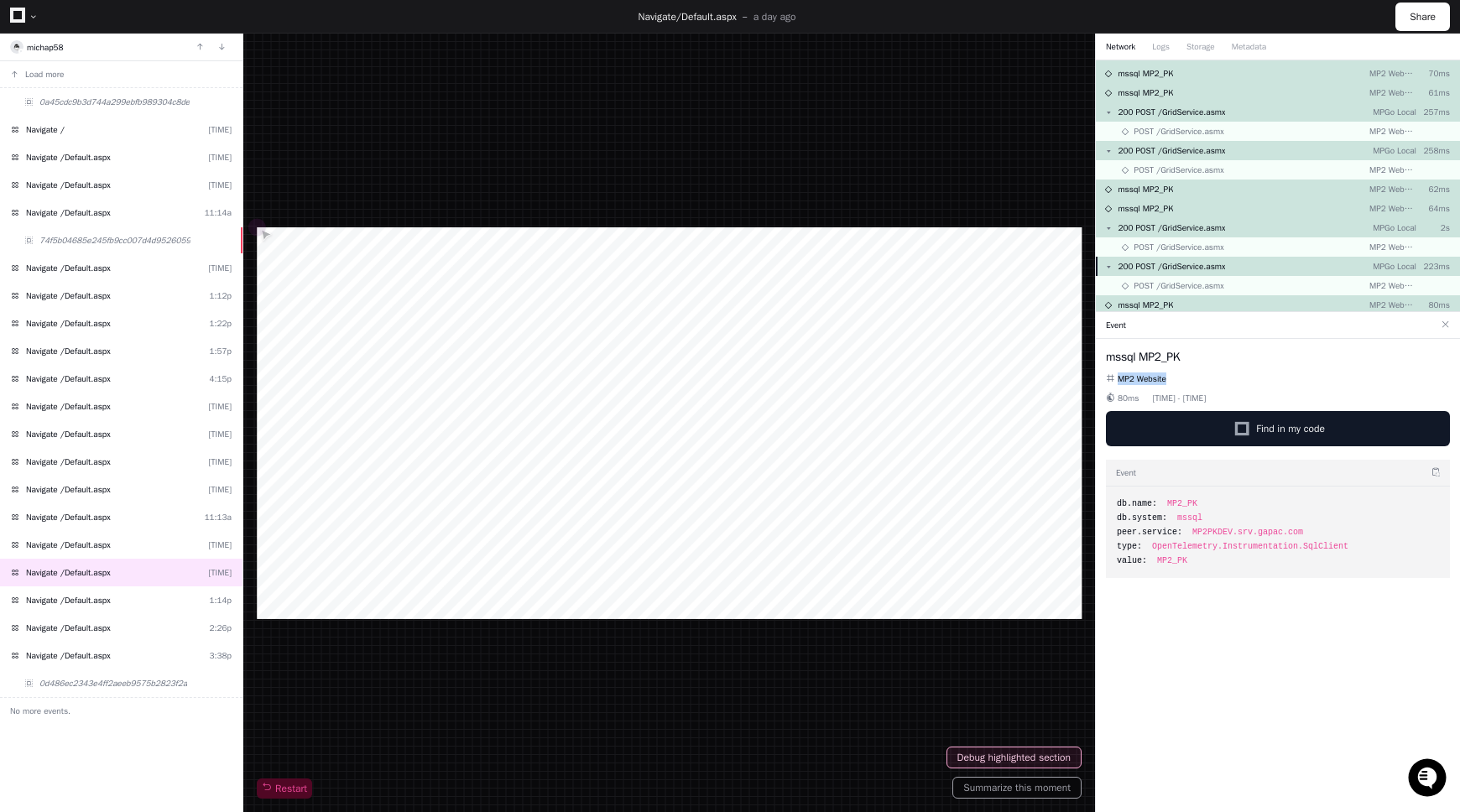 scroll, scrollTop: 1515, scrollLeft: 0, axis: vertical 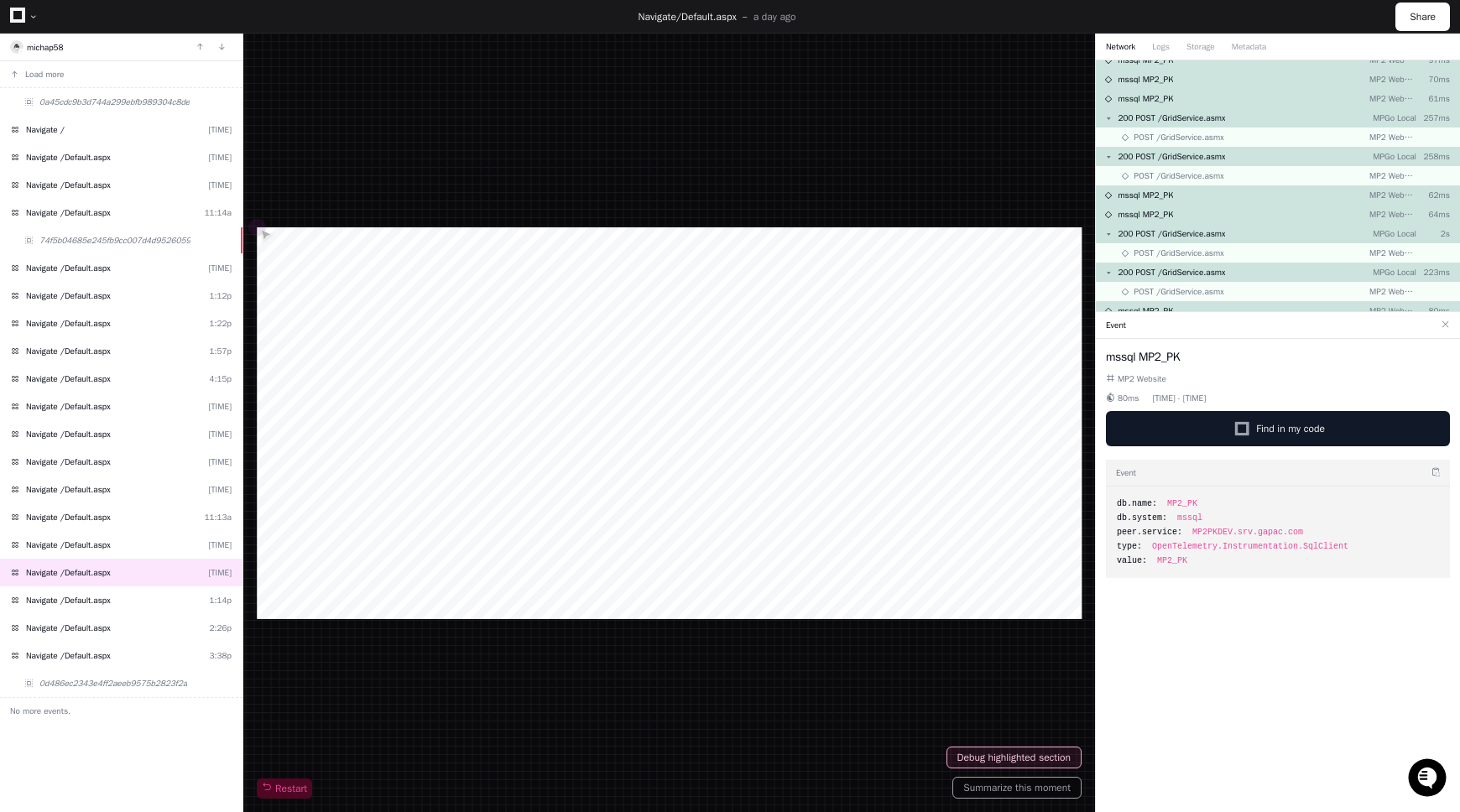 click on "Network  Logs  Storage  Metadata" 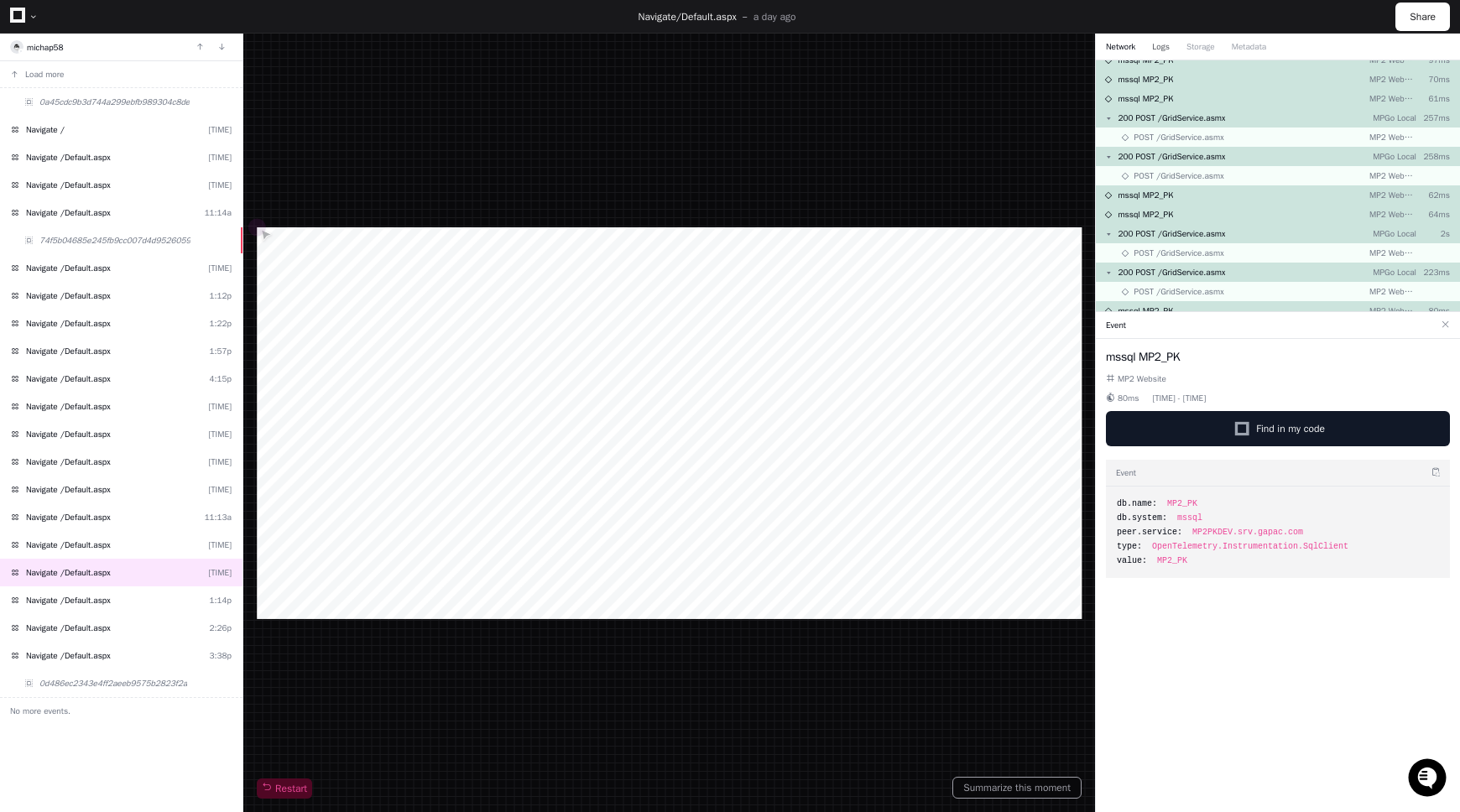click on "Logs" 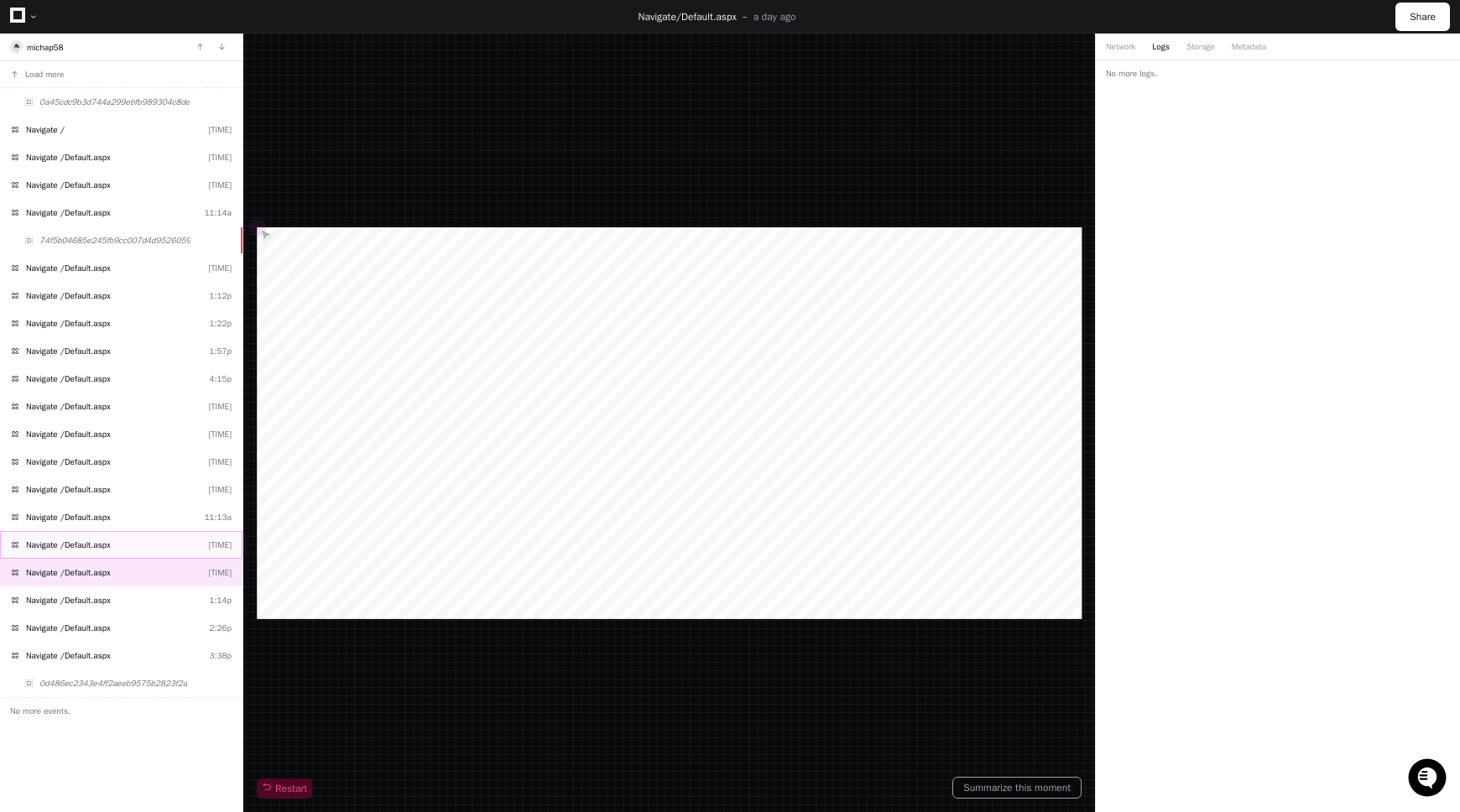 click on "Navigate /Default.aspx  11:16a" 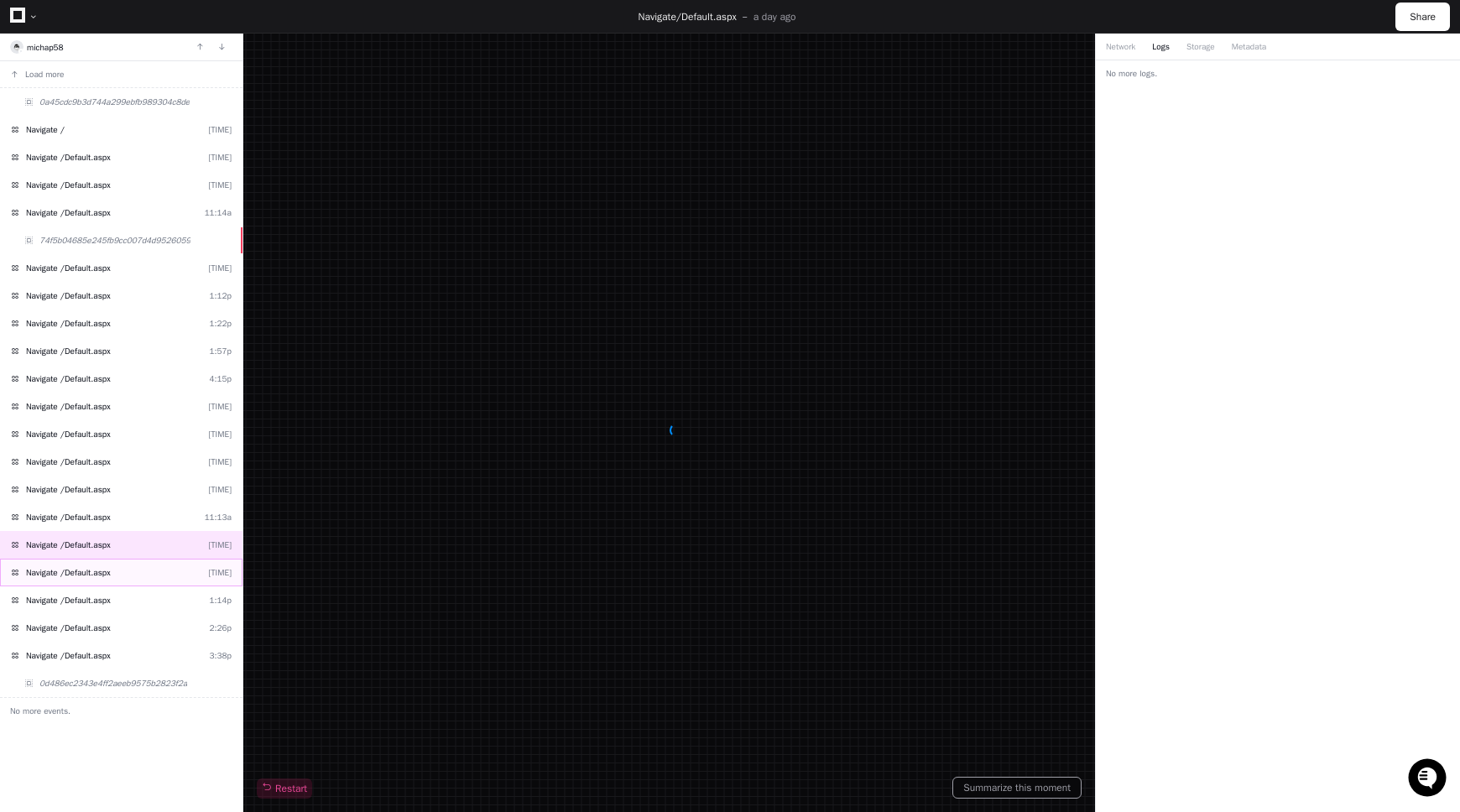 click on "Navigate /Default.aspx  12:33p" 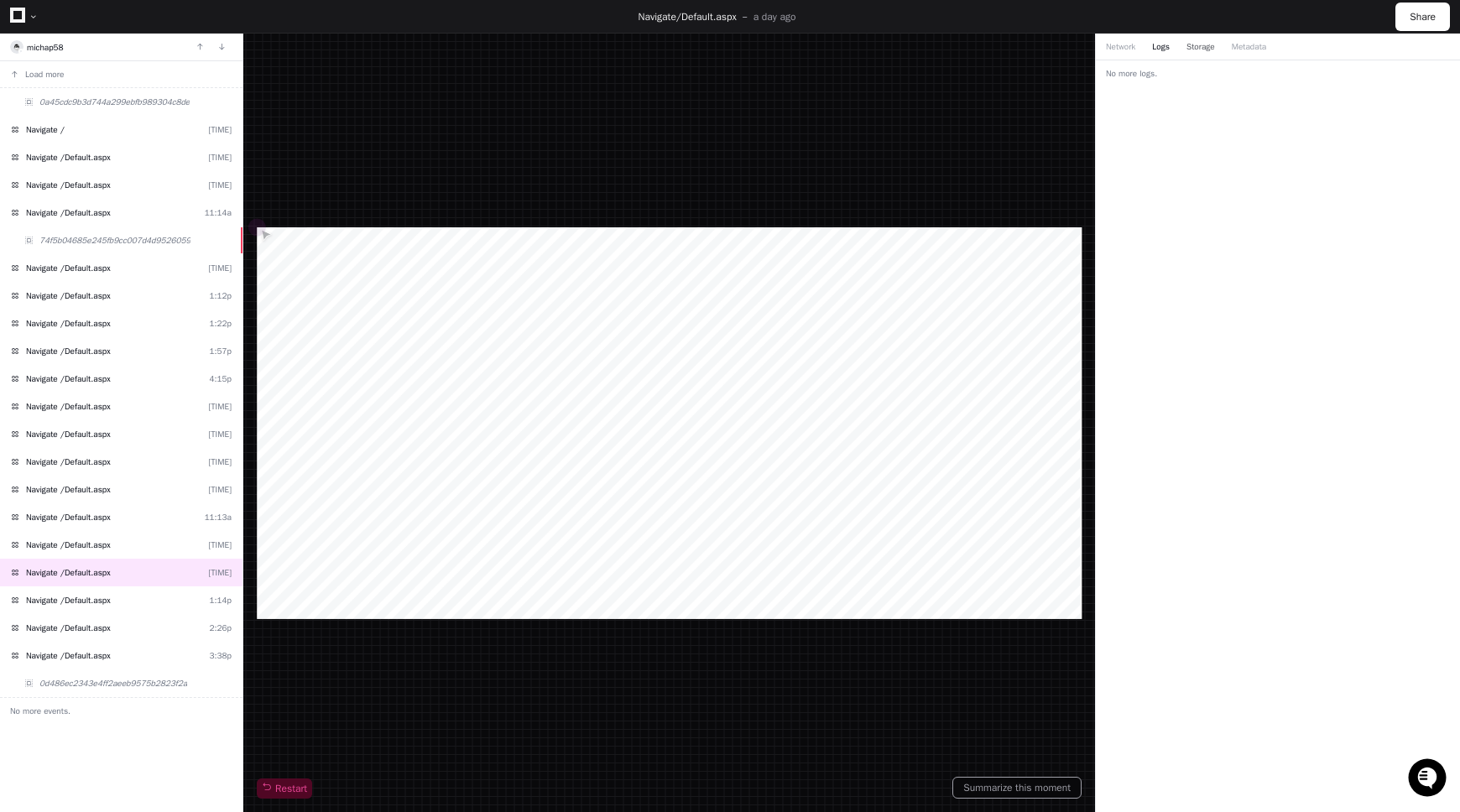 click on "Storage" 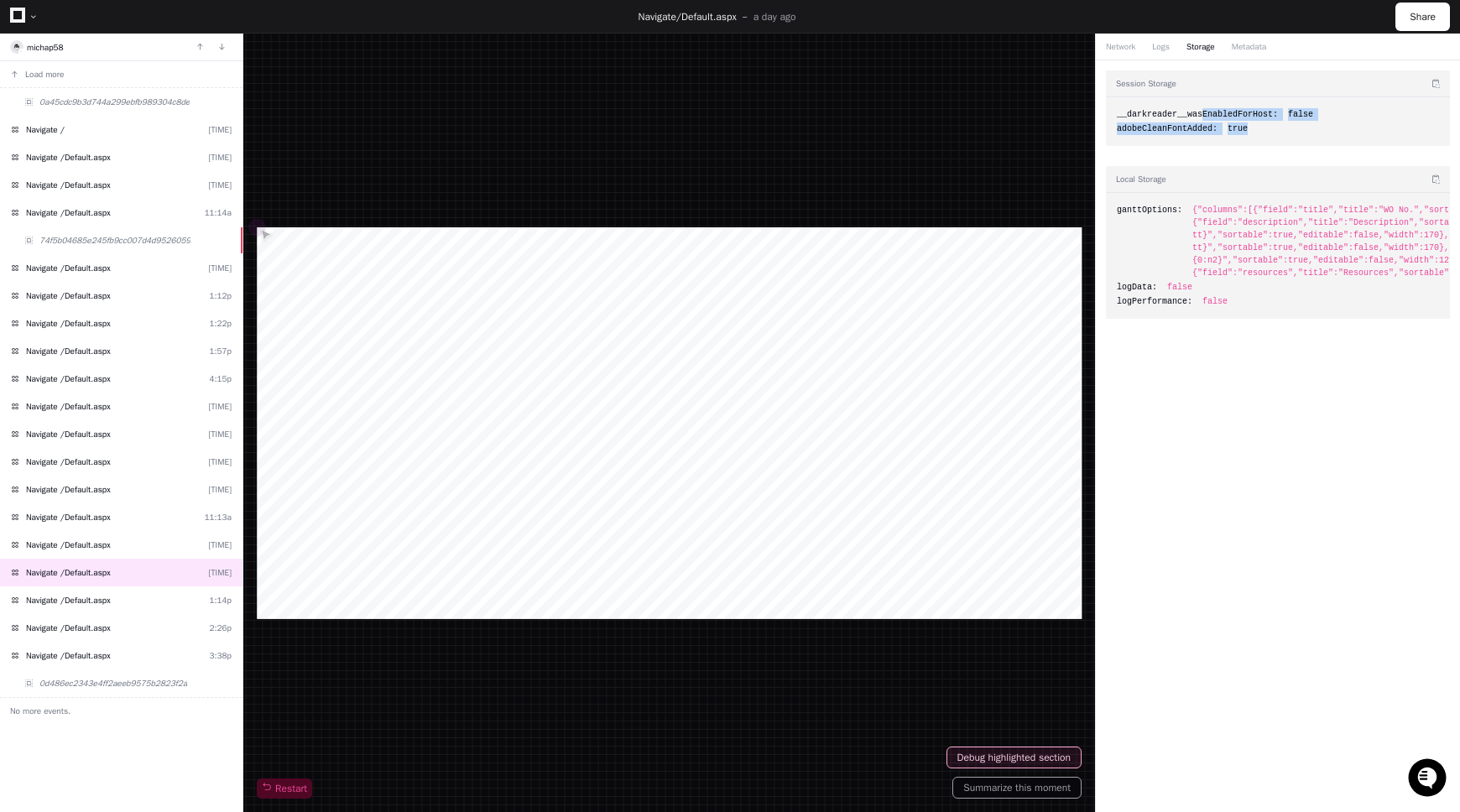 drag, startPoint x: 1244, startPoint y: 123, endPoint x: 1202, endPoint y: 109, distance: 44.27189 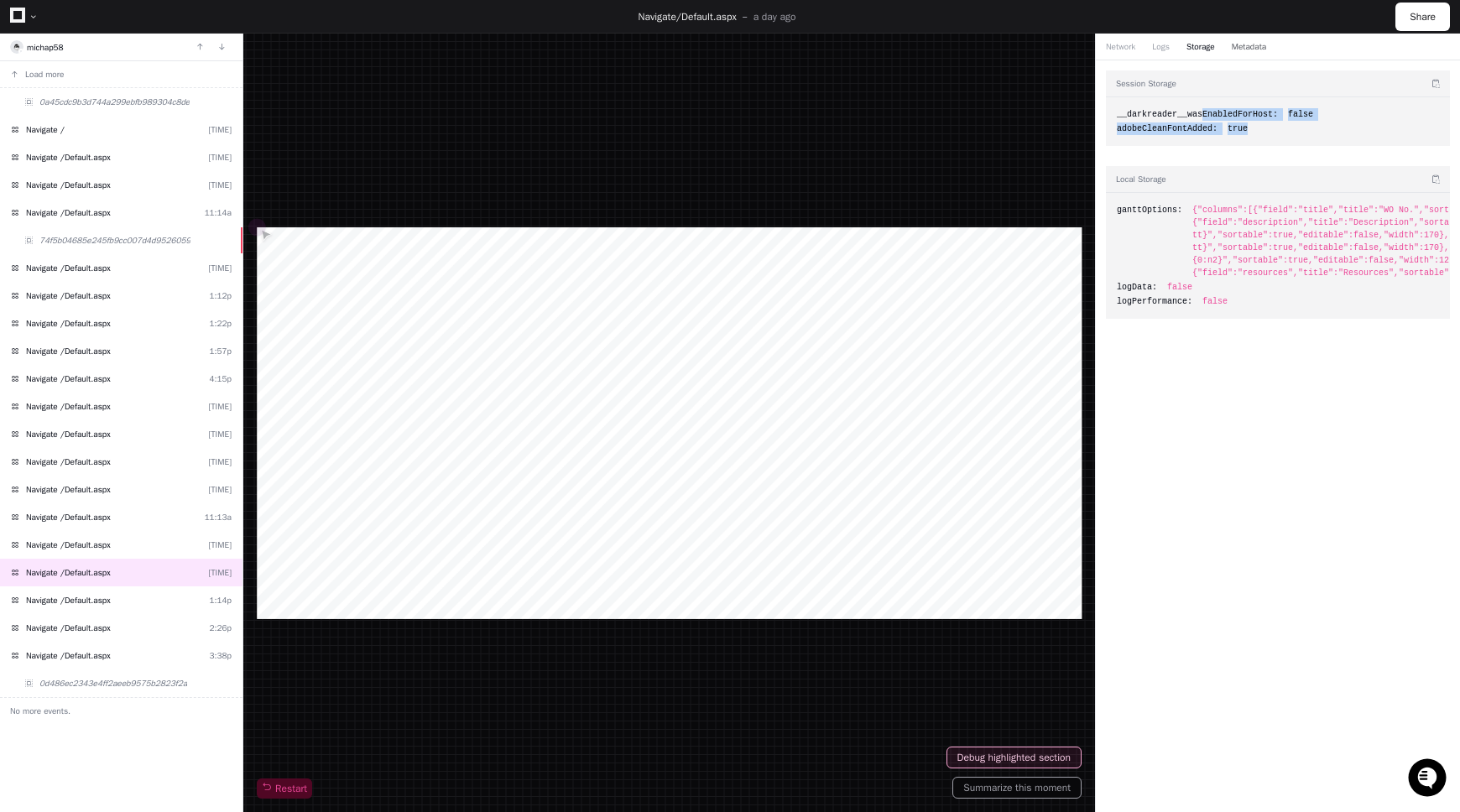 click on "Metadata" 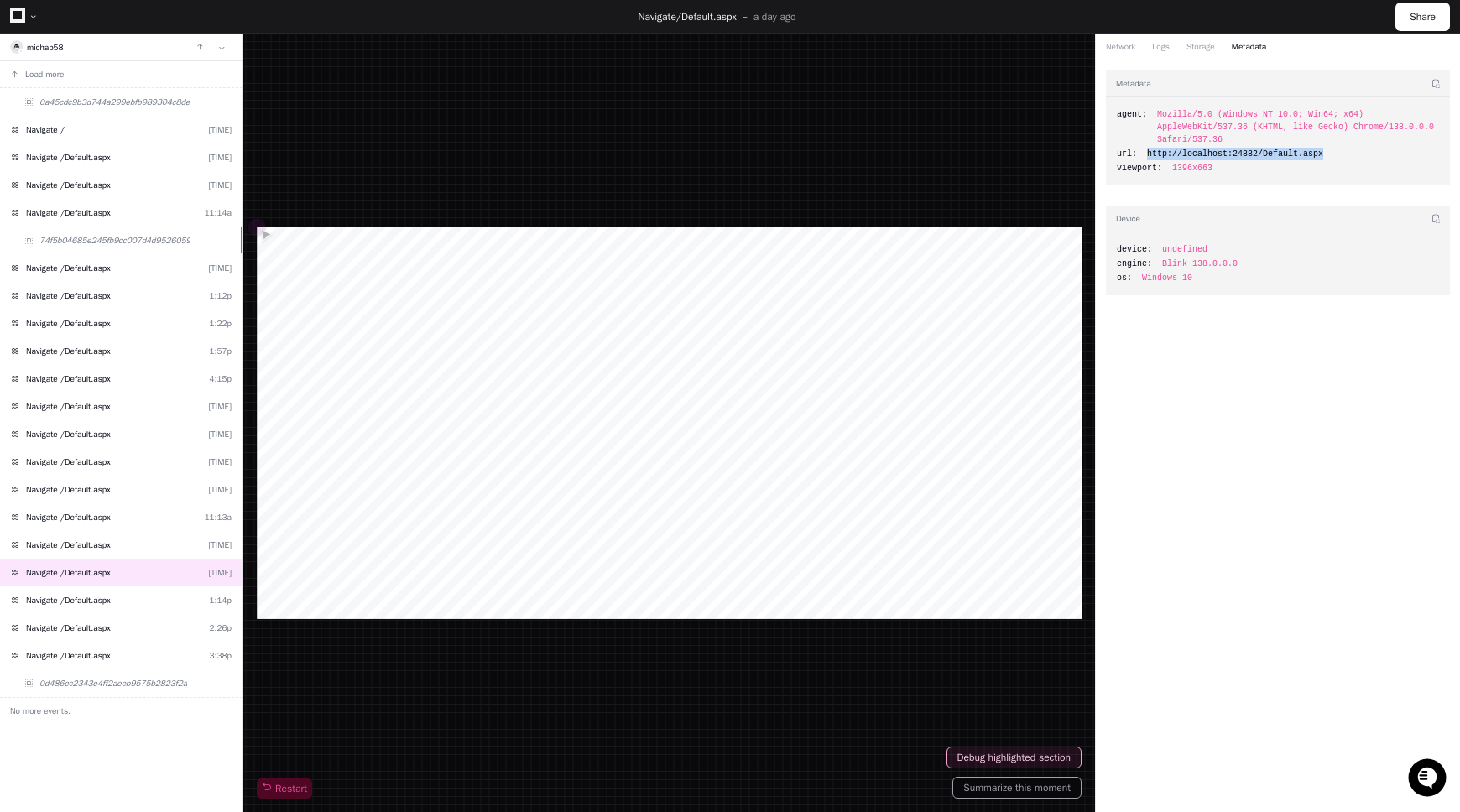 drag, startPoint x: 1331, startPoint y: 154, endPoint x: 1153, endPoint y: 159, distance: 178.07021 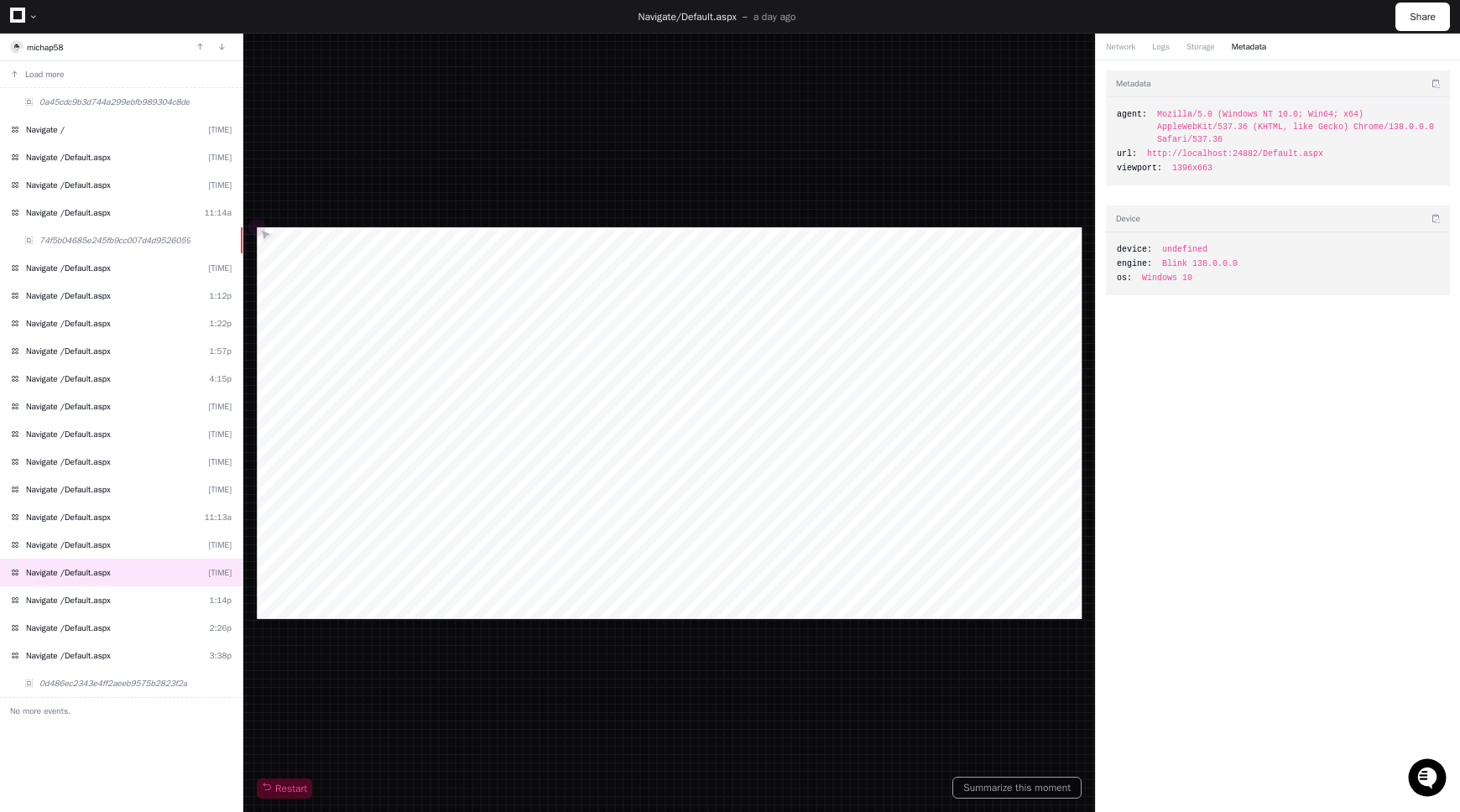click on "Mozilla/5.0 (Windows NT 10.0; Win64; x64) AppleWebKit/537.36 (KHTML, like Gecko) Chrome/138.0.0.0 Safari/537.36" 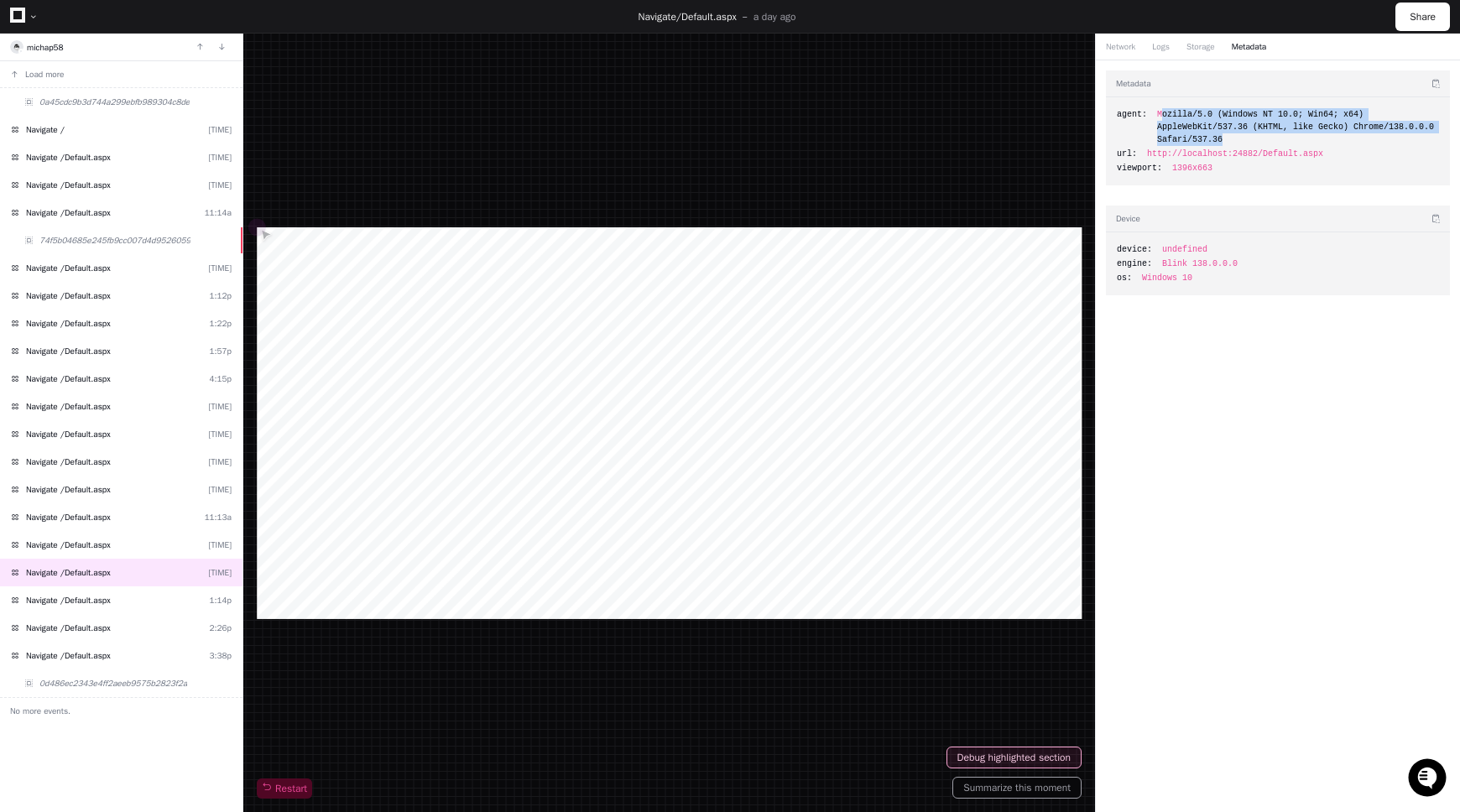 drag, startPoint x: 1212, startPoint y: 135, endPoint x: 1160, endPoint y: 110, distance: 57.69749 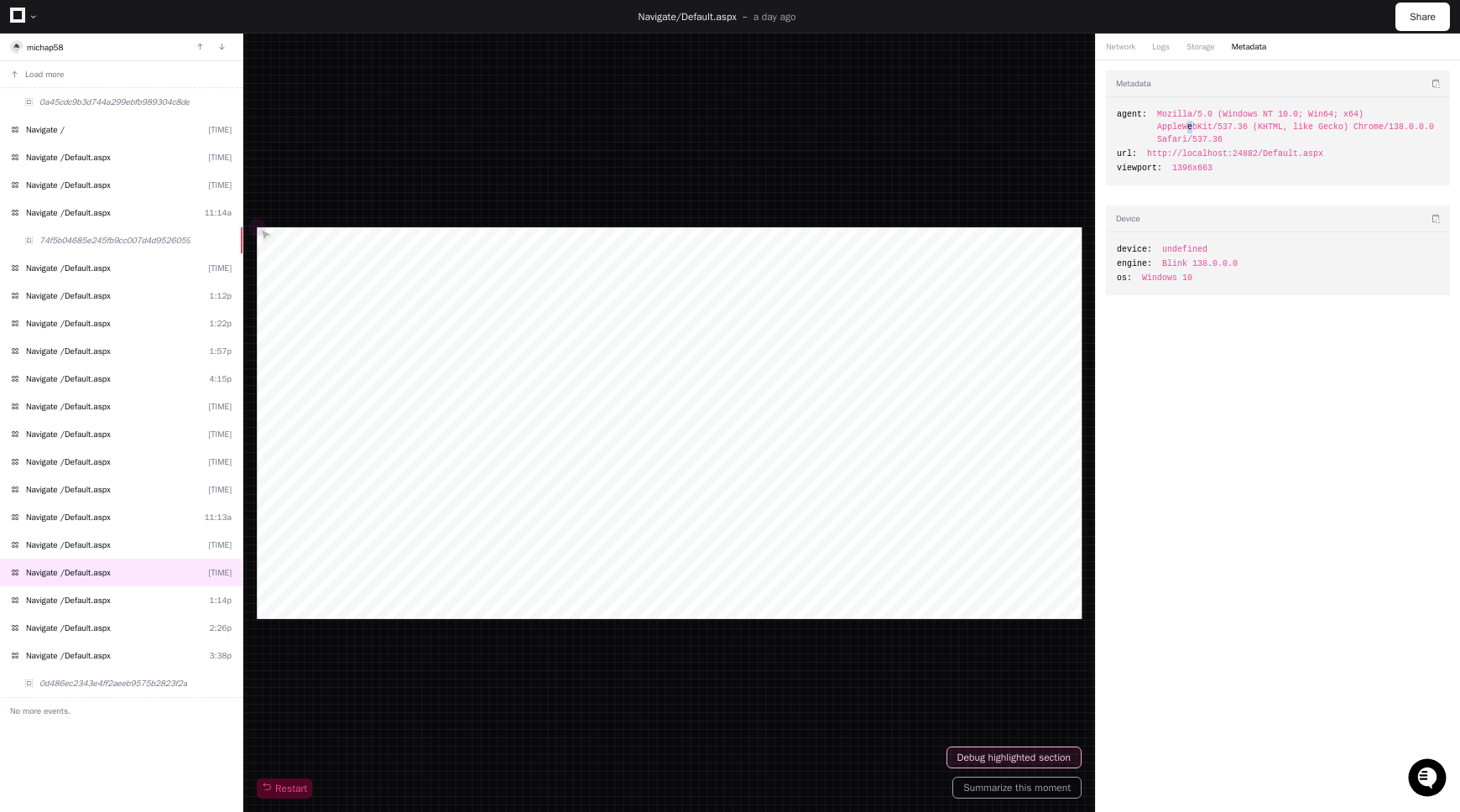 click on "Mozilla/5.0 (Windows NT 10.0; Win64; x64) AppleWebKit/537.36 (KHTML, like Gecko) Chrome/138.0.0.0 Safari/537.36" 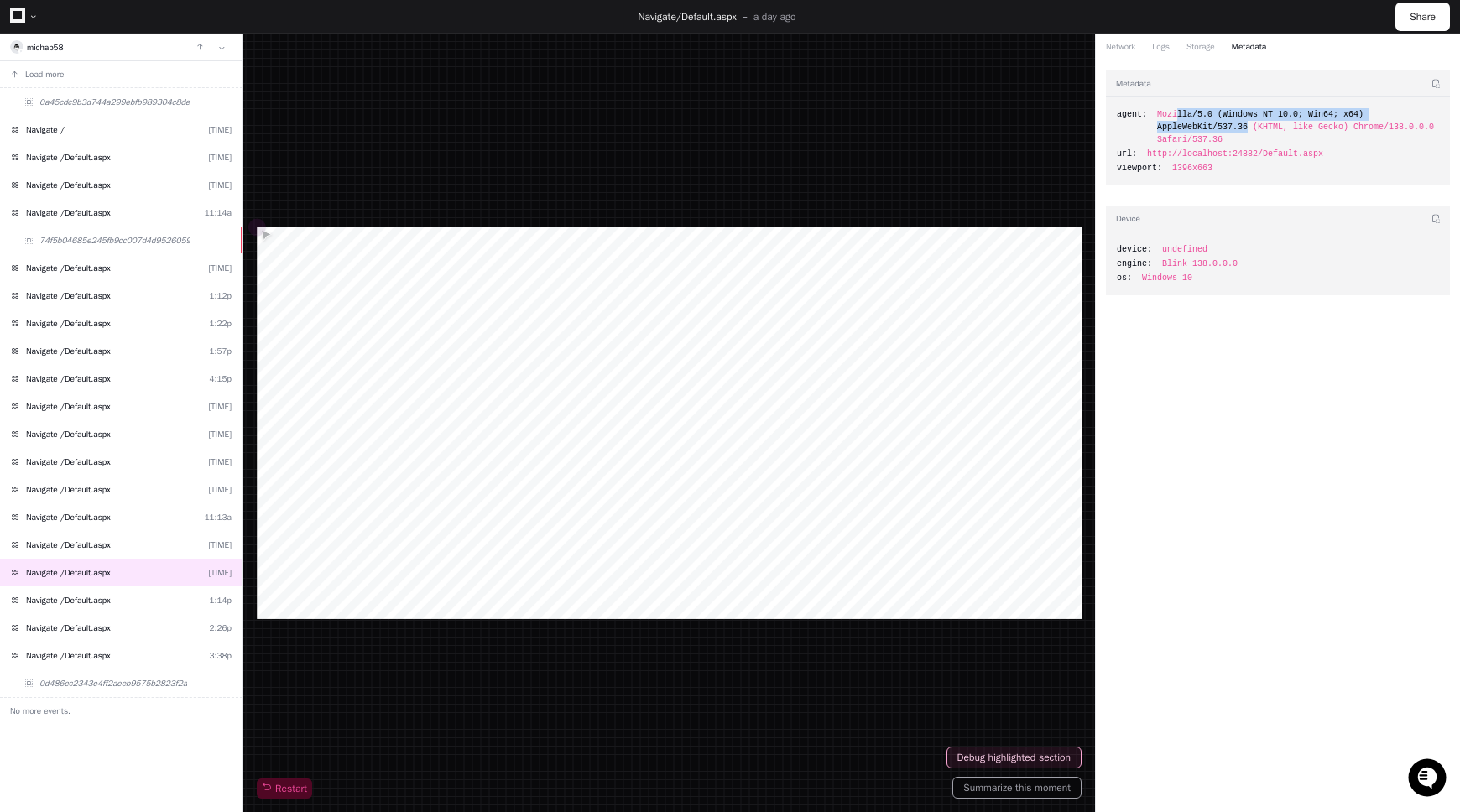 drag, startPoint x: 1247, startPoint y: 133, endPoint x: 1177, endPoint y: 108, distance: 74.33034 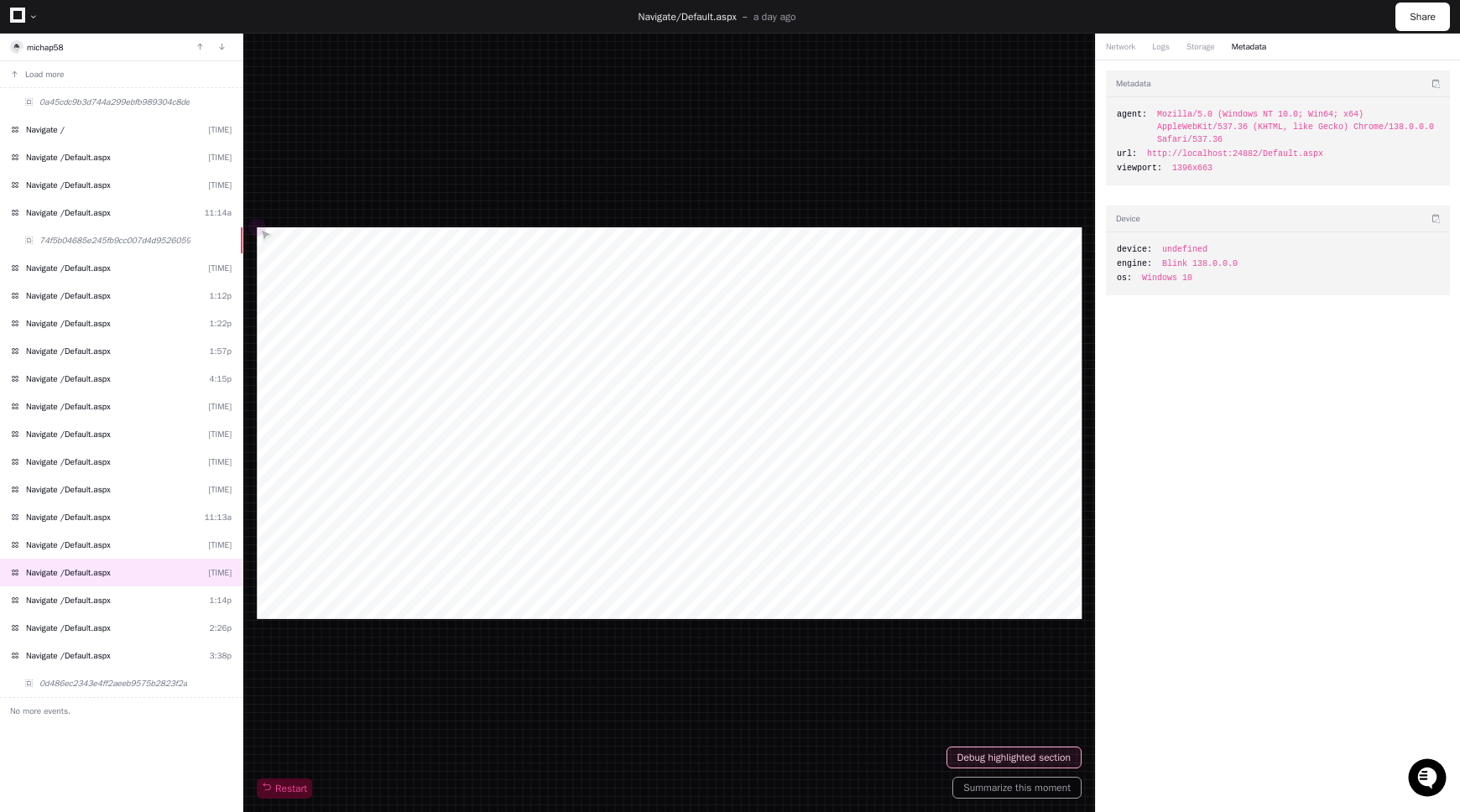 click on "Mozilla/5.0 (Windows NT 10.0; Win64; x64) AppleWebKit/537.36 (KHTML, like Gecko) Chrome/138.0.0.0 Safari/537.36" 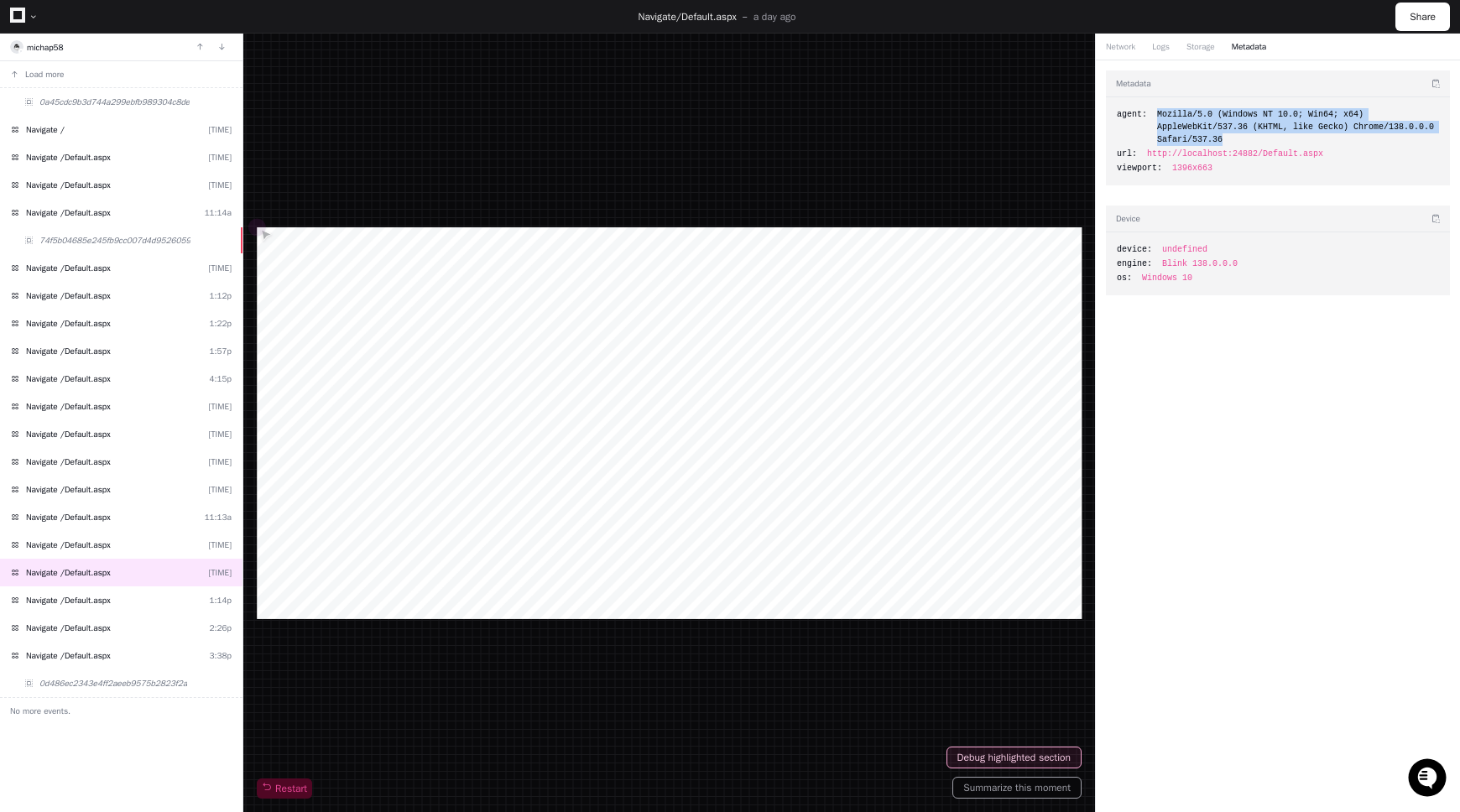 drag, startPoint x: 1153, startPoint y: 106, endPoint x: 1270, endPoint y: 143, distance: 122.711 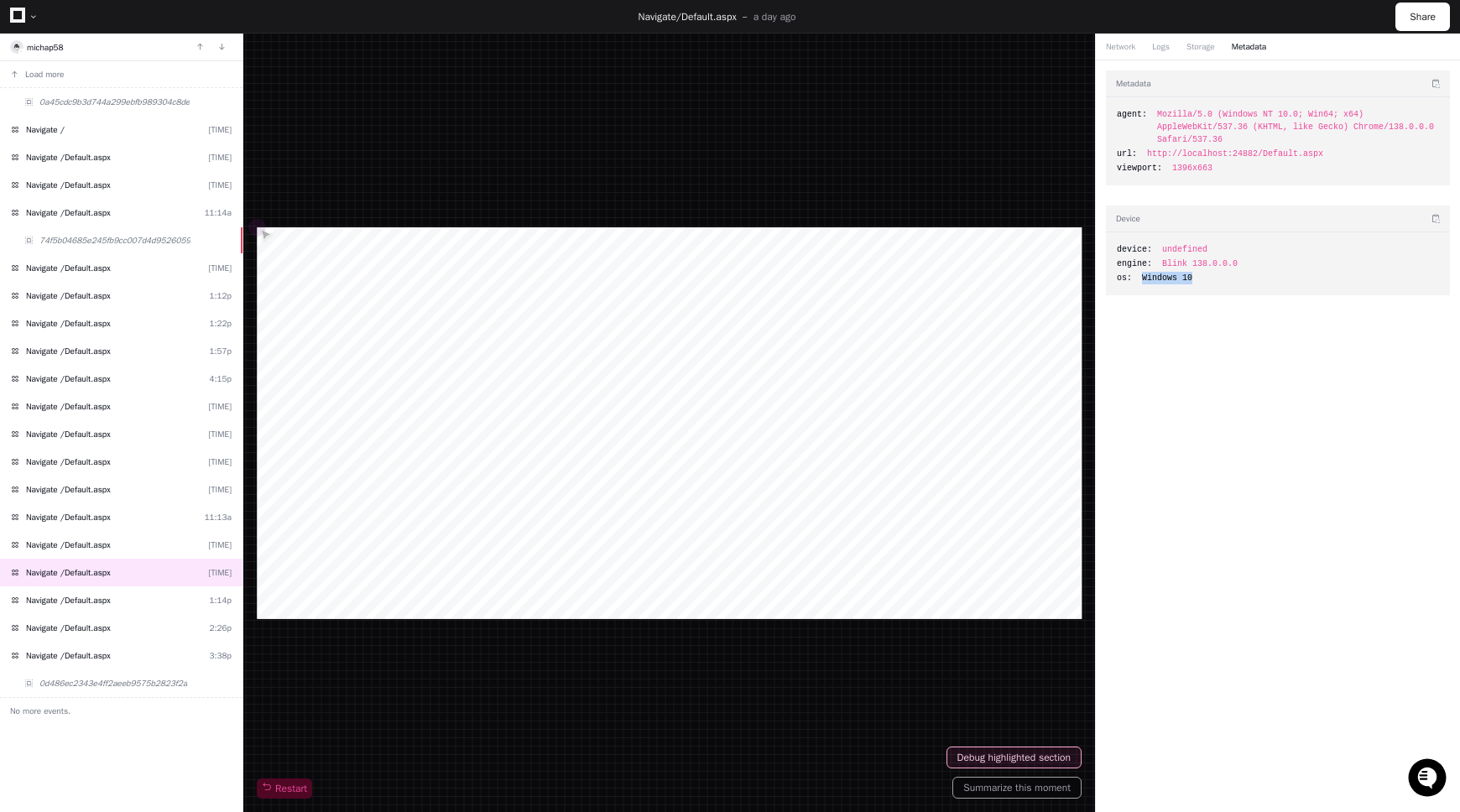 drag, startPoint x: 1222, startPoint y: 286, endPoint x: 1135, endPoint y: 282, distance: 87.091905 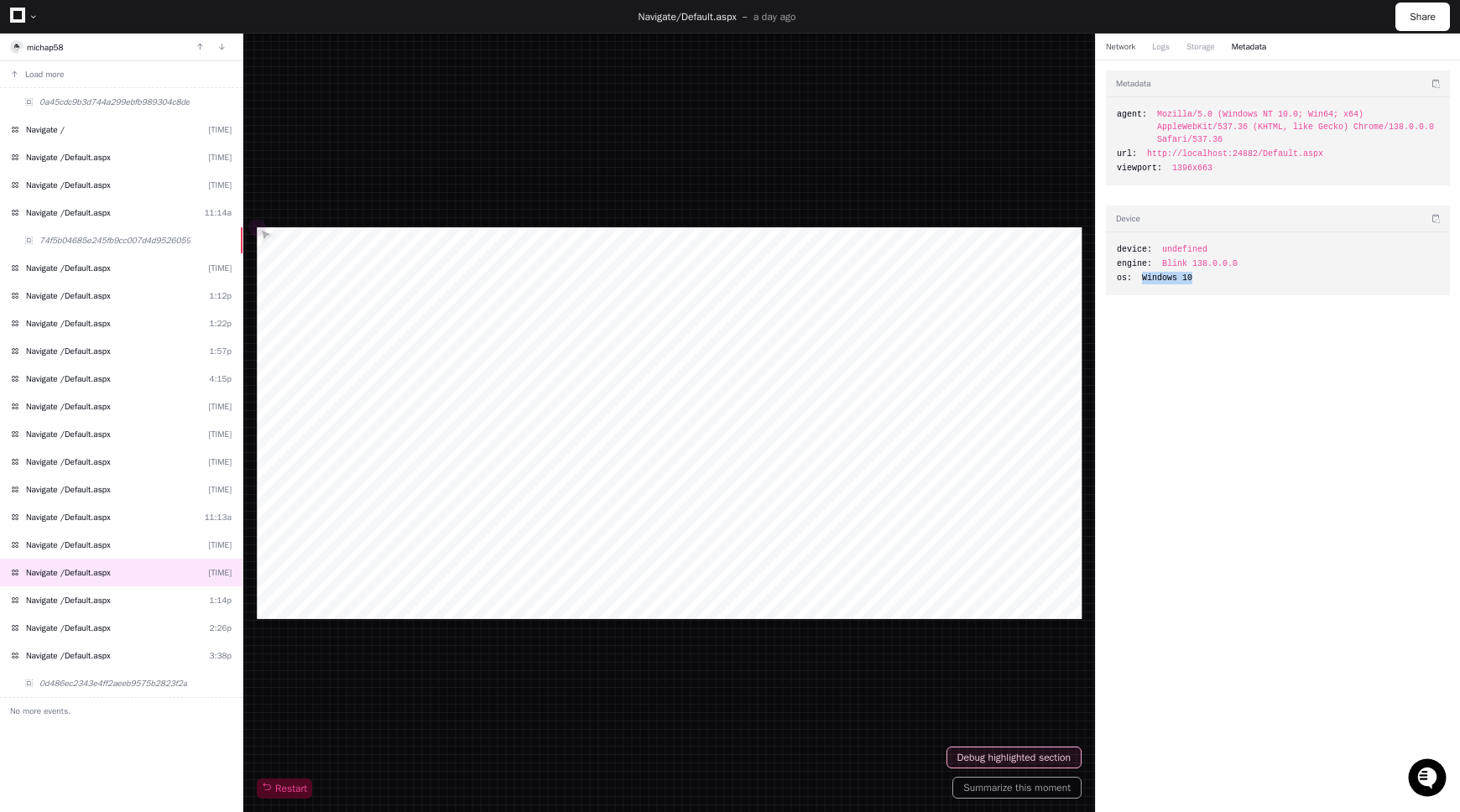 click on "Network" 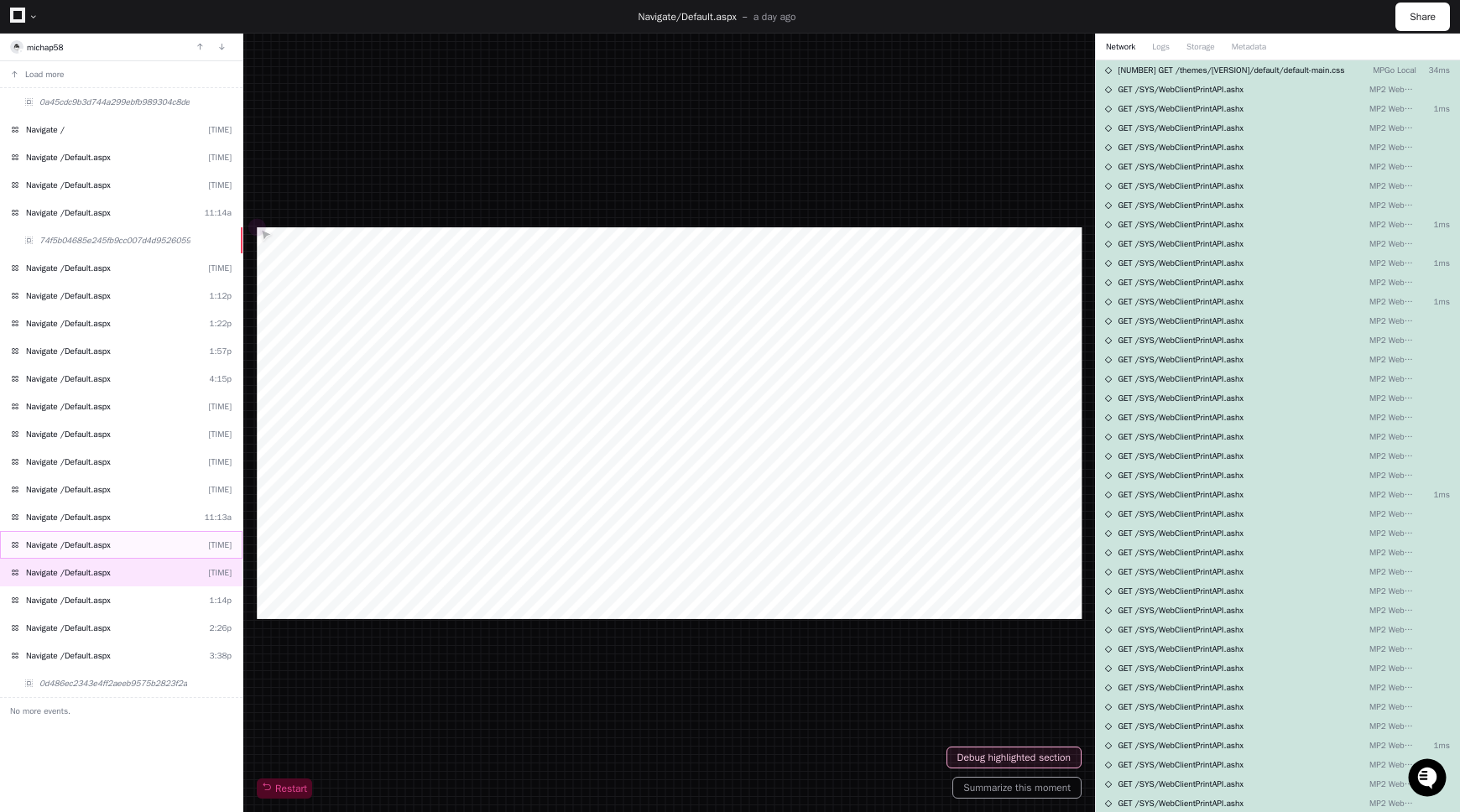 click on "Navigate /Default.aspx  11:16a" 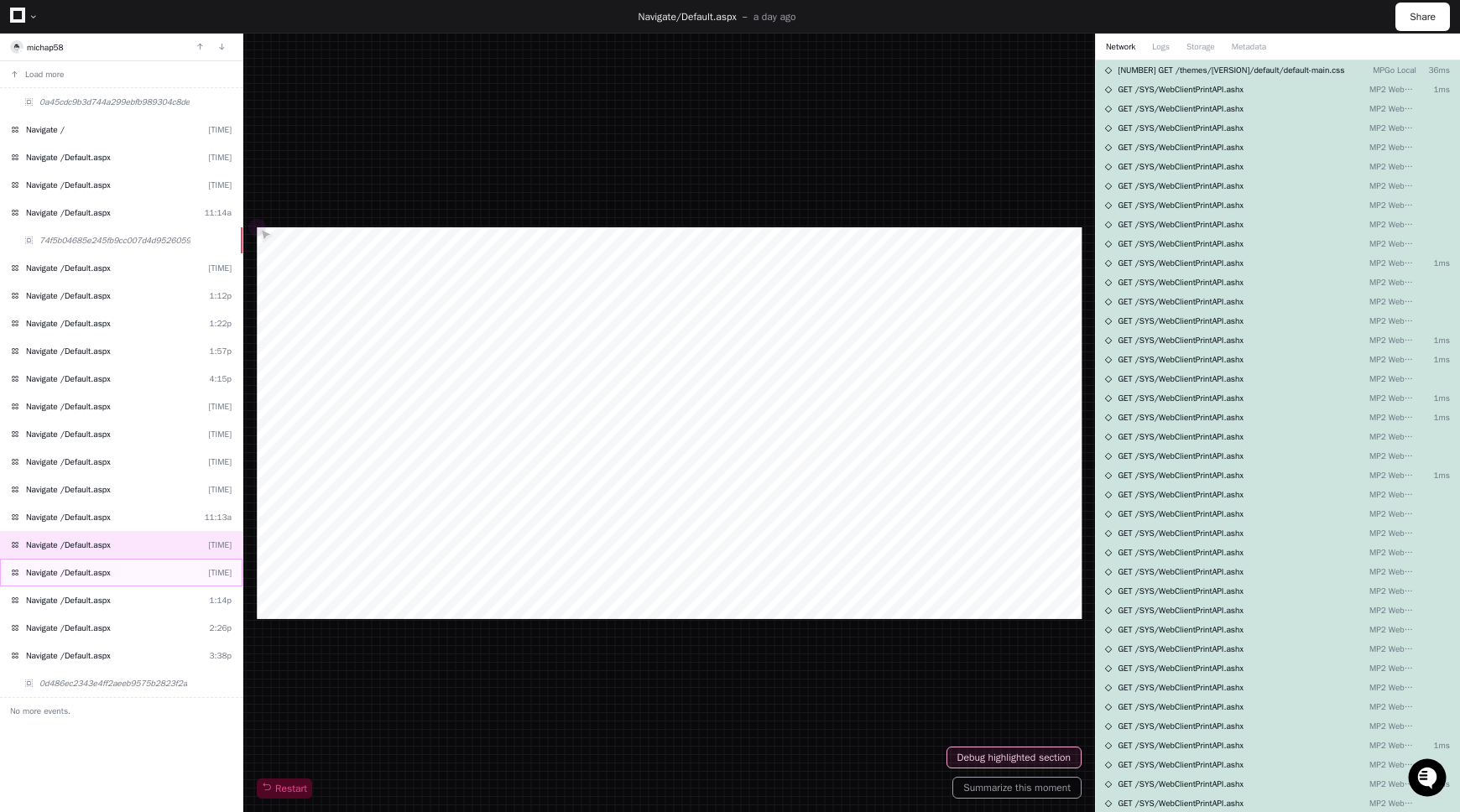 click on "Navigate /Default.aspx  12:33p" 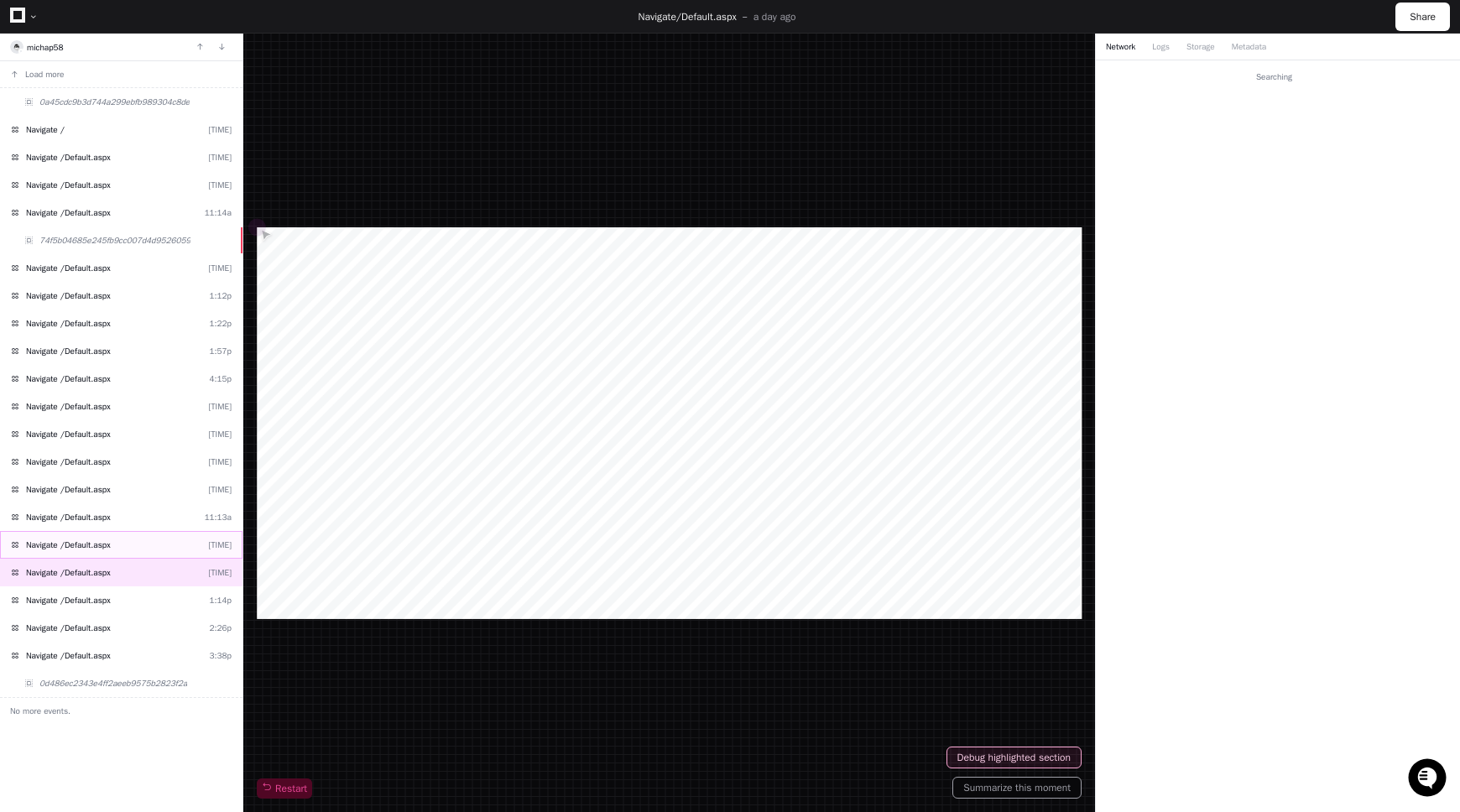 click on "Navigate /Default.aspx  11:16a" 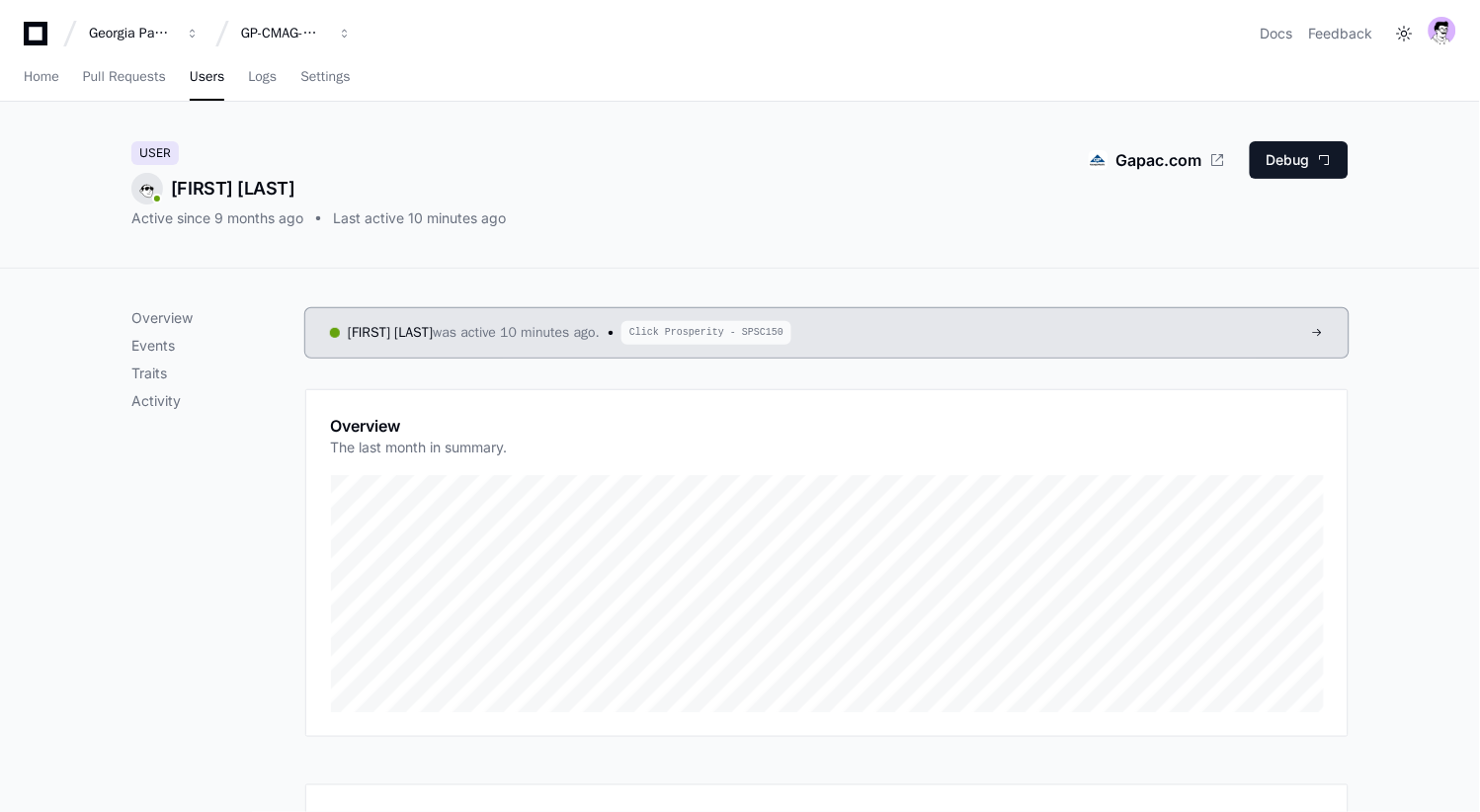 scroll, scrollTop: 0, scrollLeft: 0, axis: both 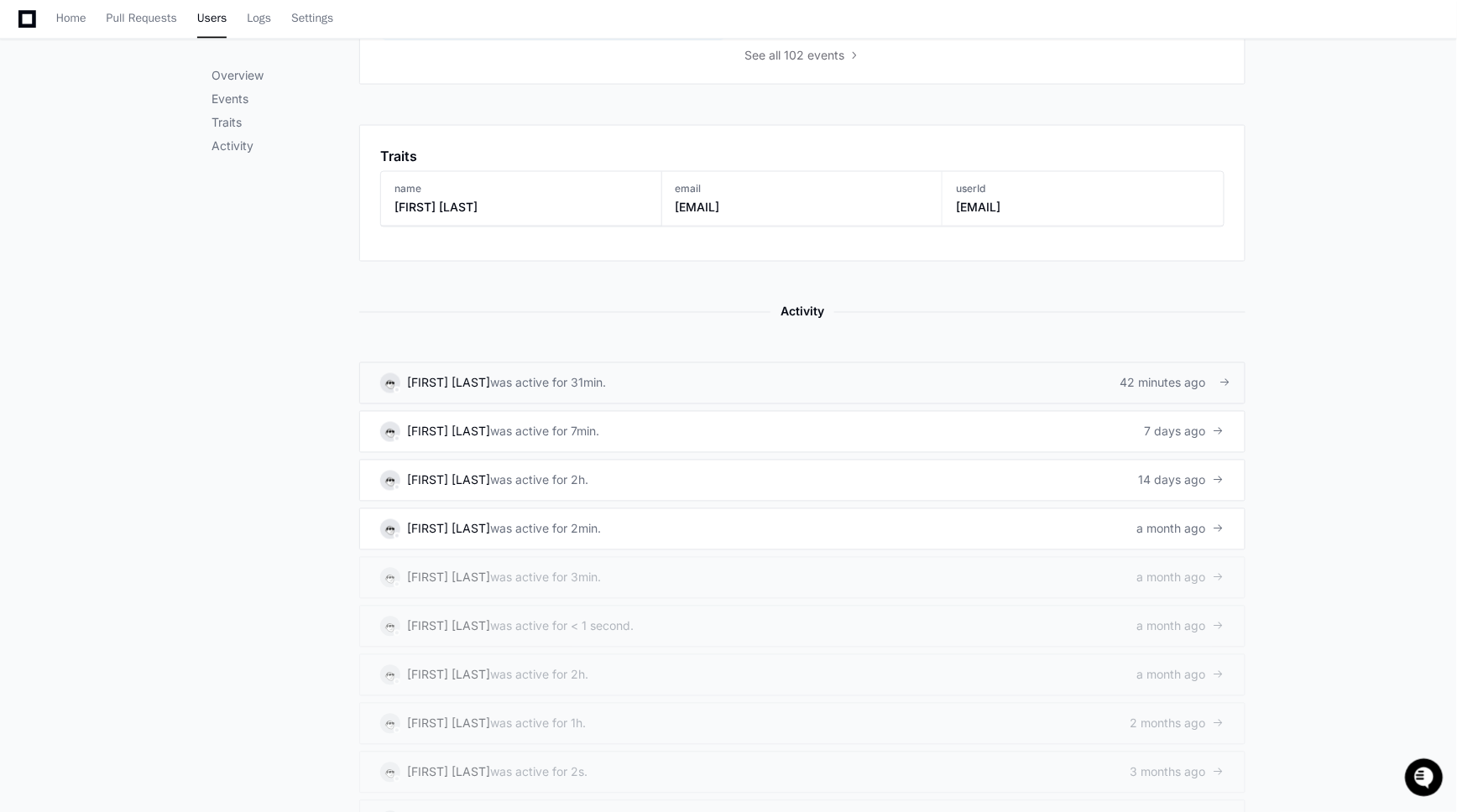 click on "was active for 31min." 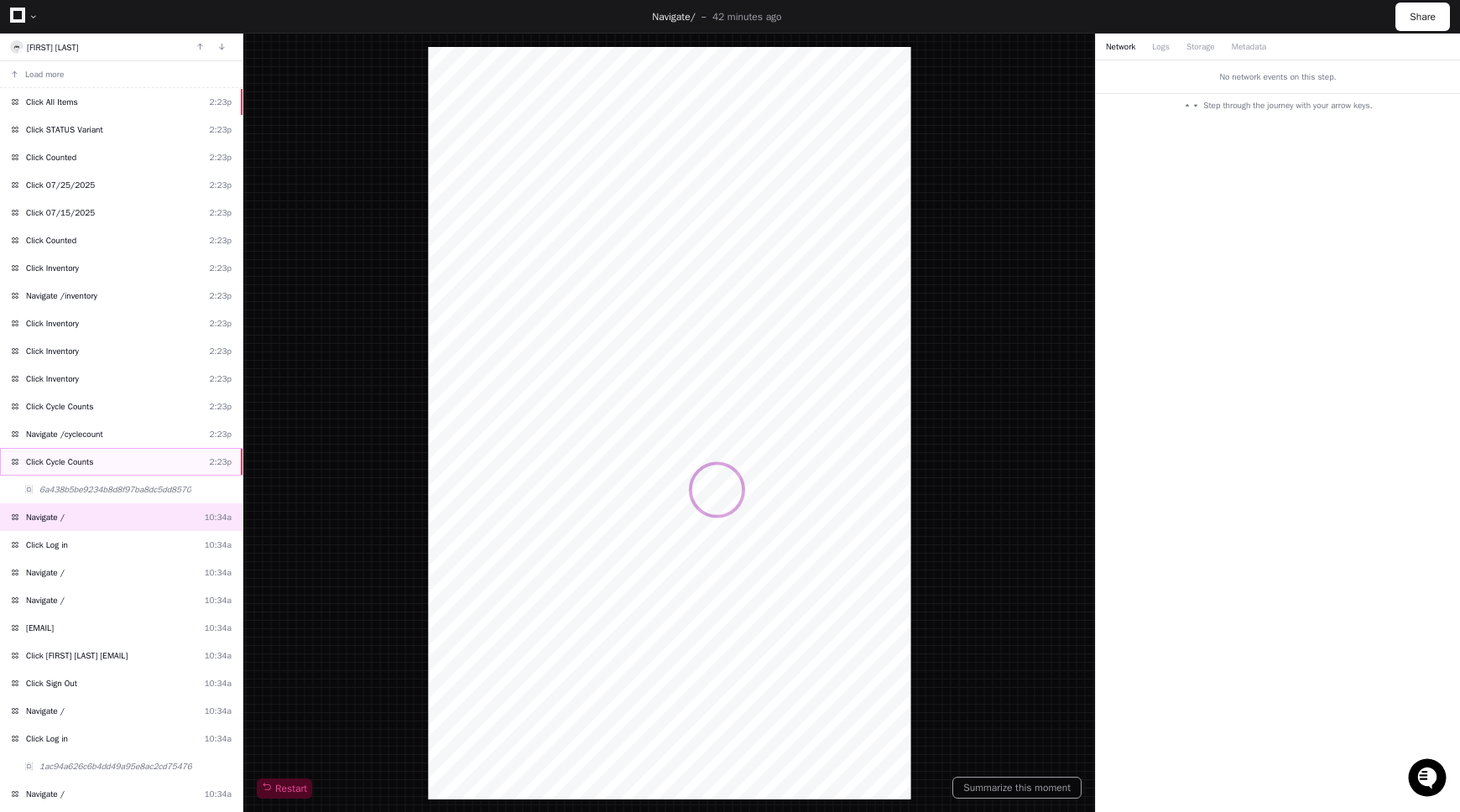 click on "Click Cycle Counts  2:23p" 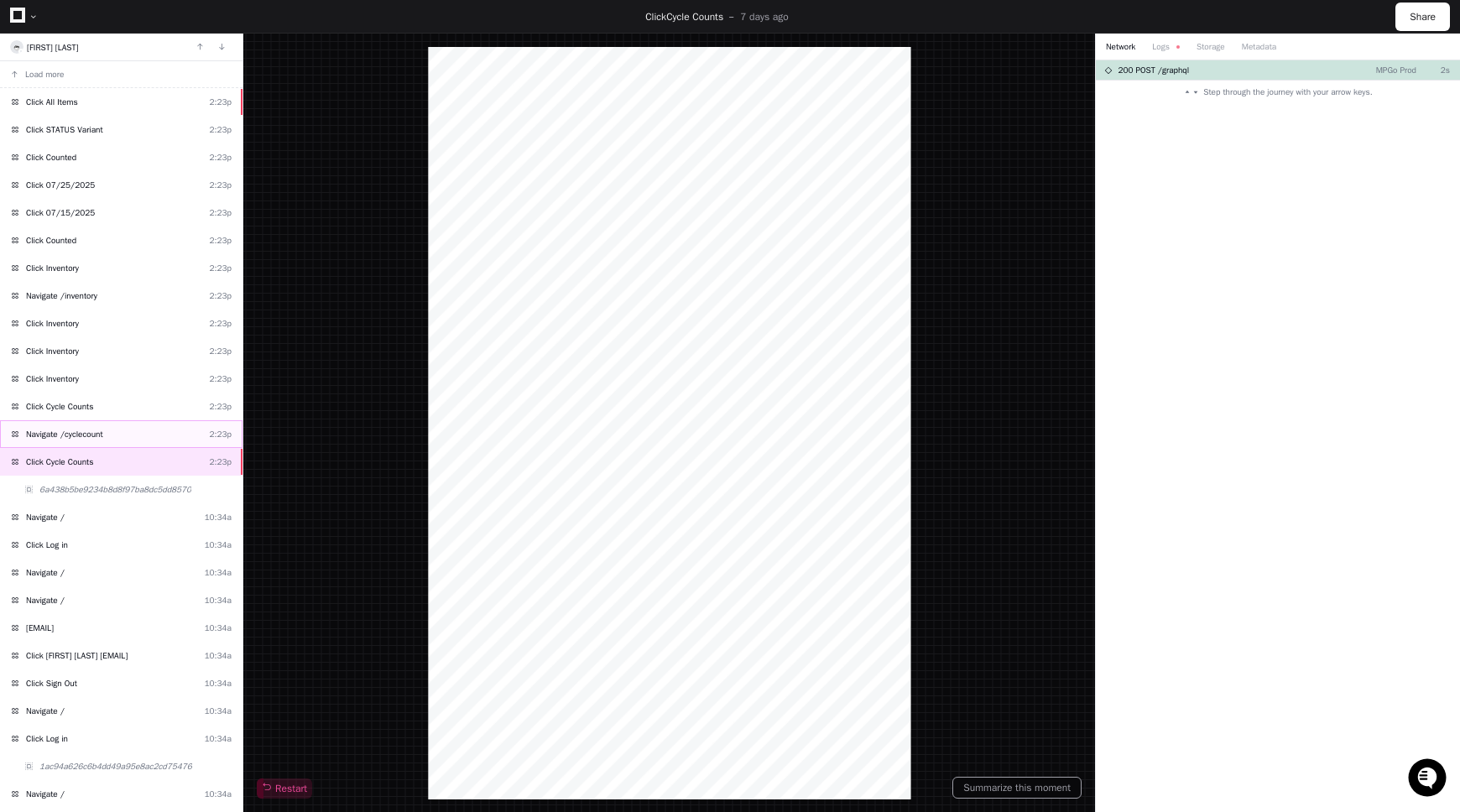 click on "Navigate /cyclecount  2:23p" 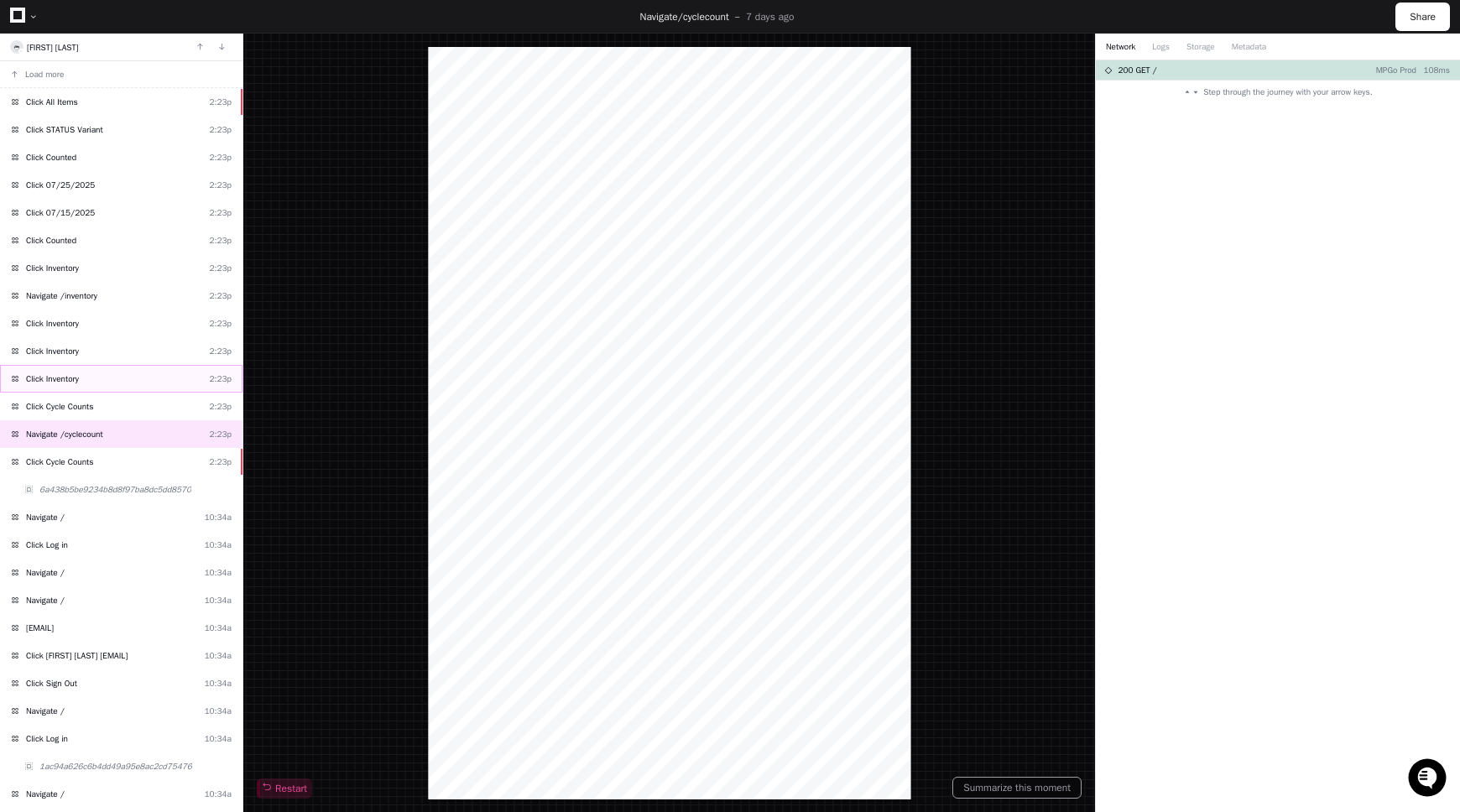 click on "Click Inventory  2:23p" 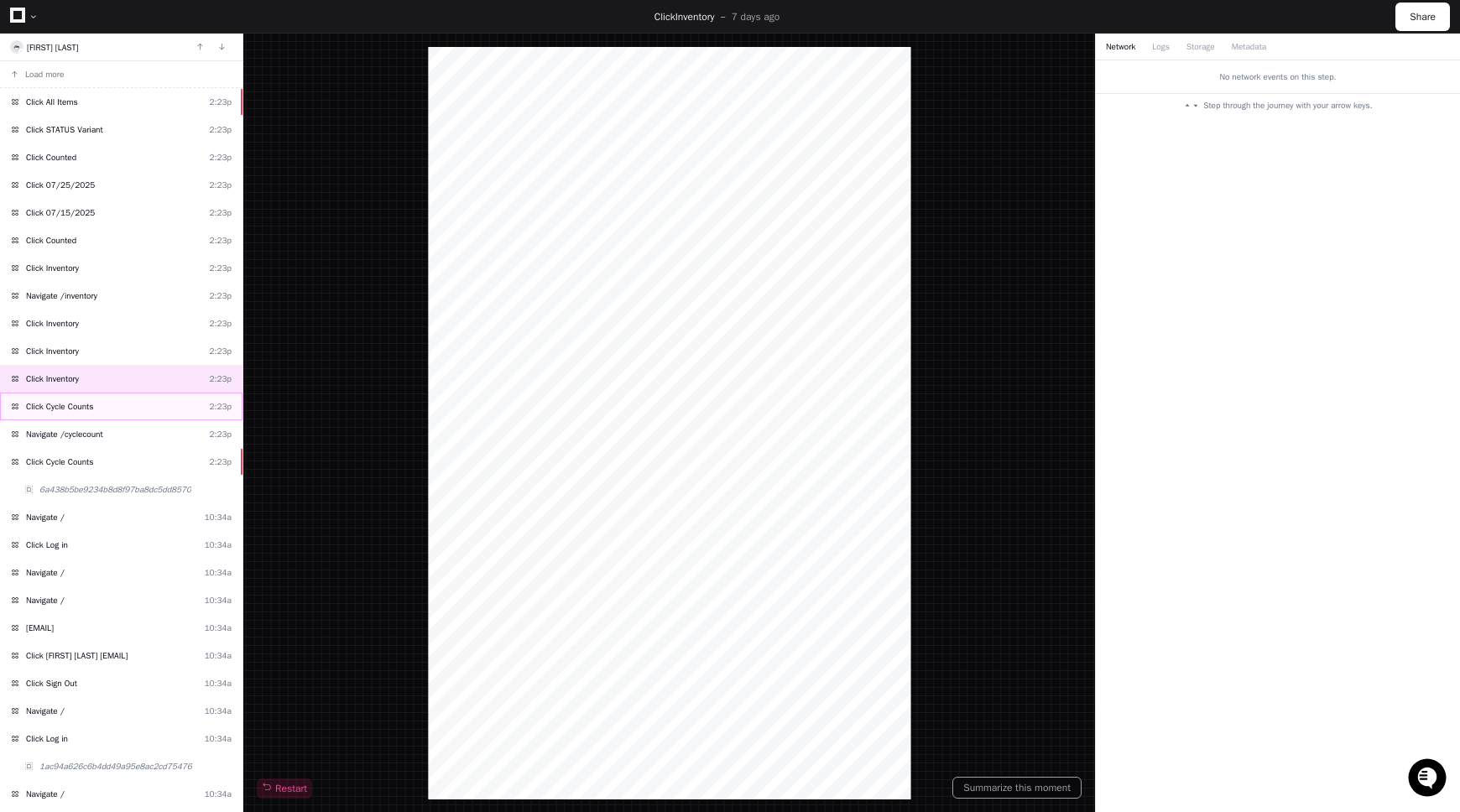 click on "Click Cycle Counts  2:23p" 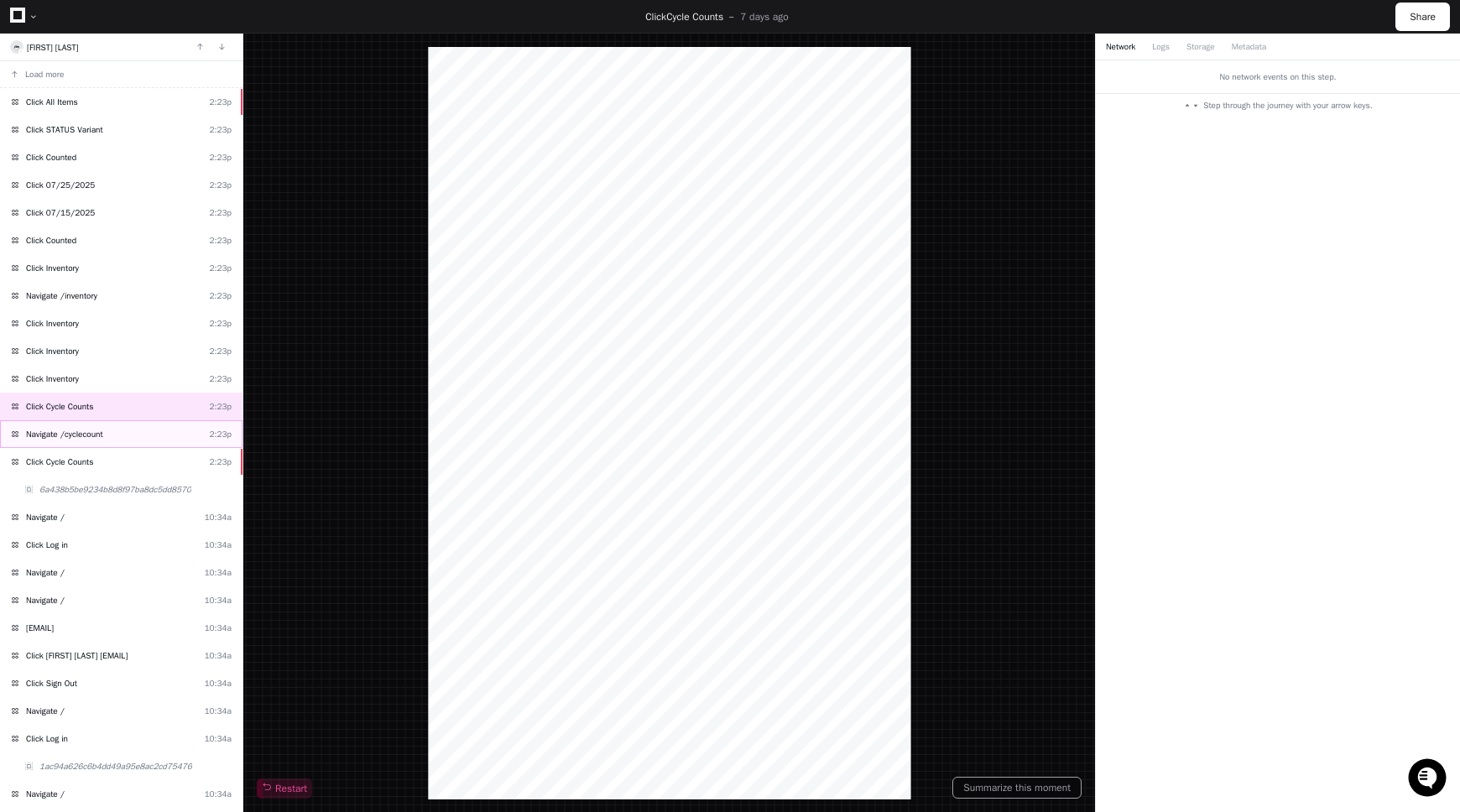 click on "Navigate /cyclecount  2:23p" 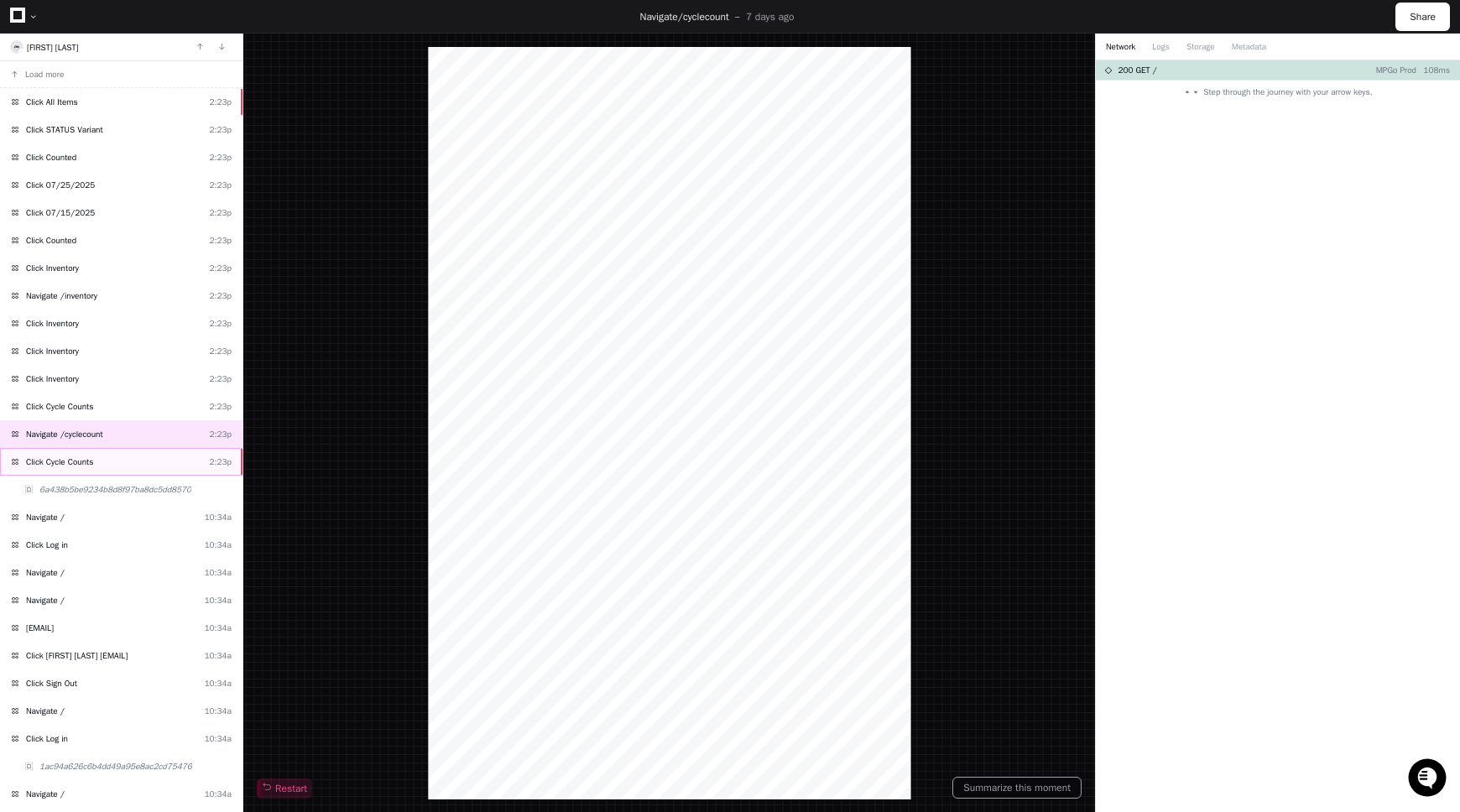 click on "Click Cycle Counts  2:23p" 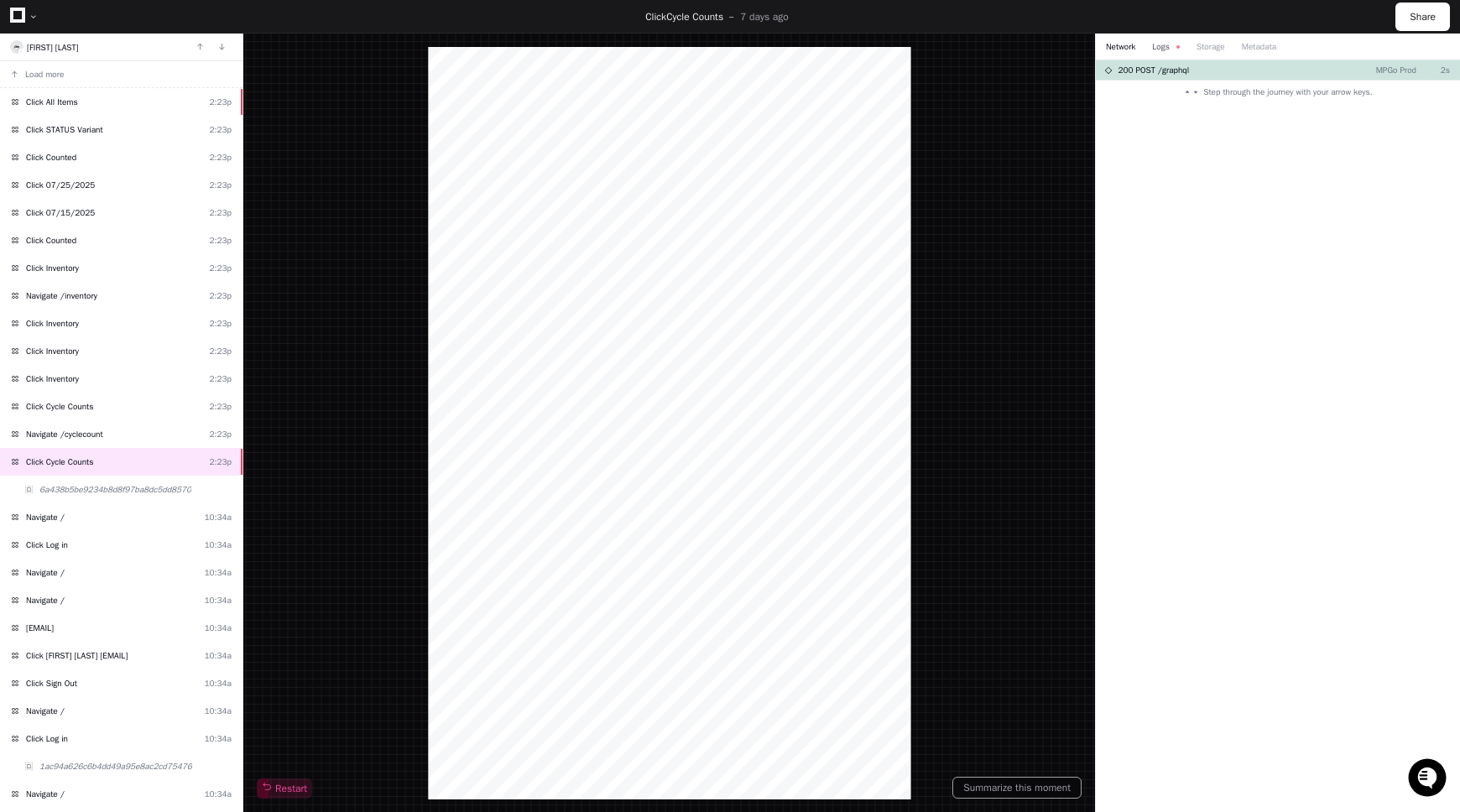 click on "Logs" 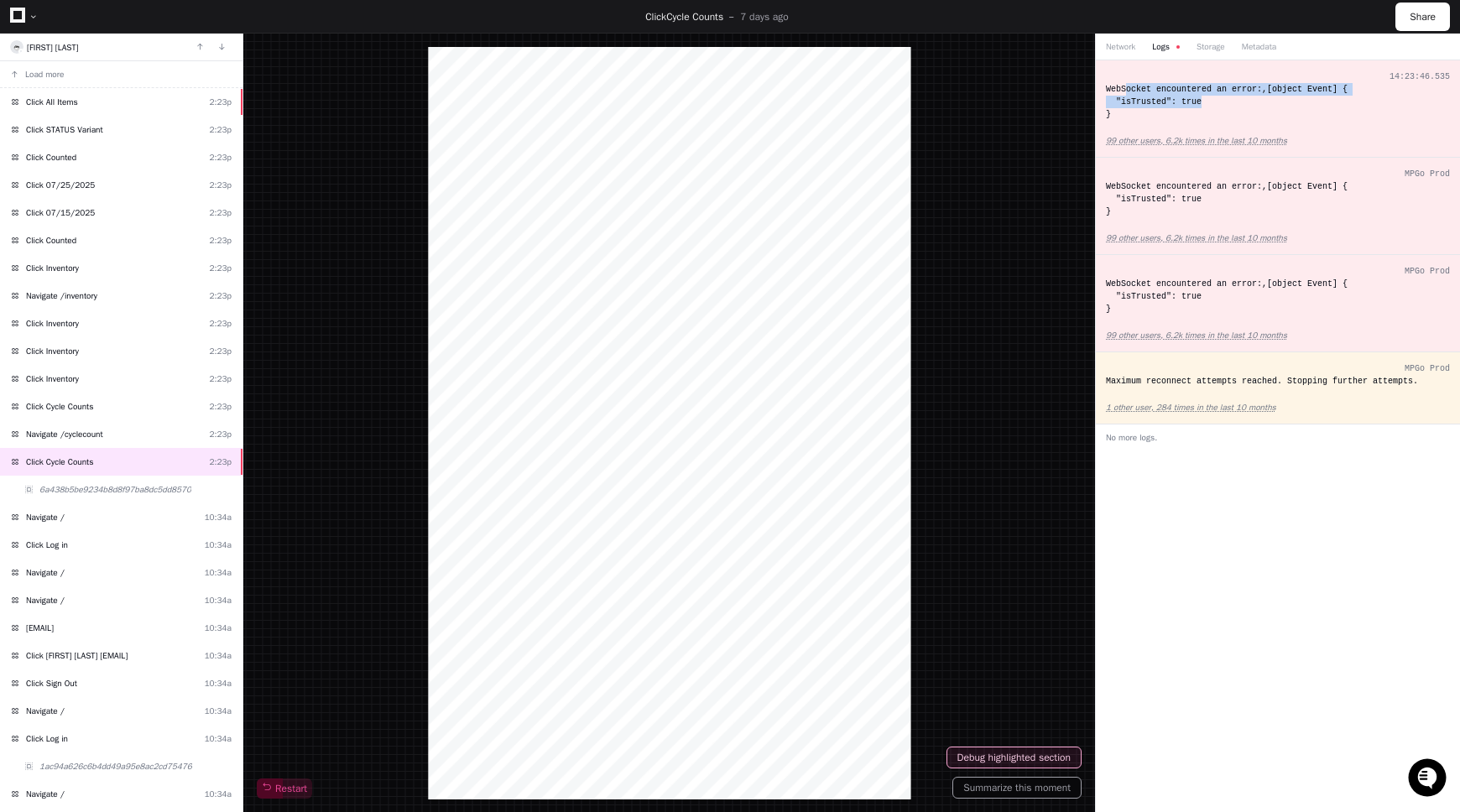 drag, startPoint x: 1189, startPoint y: 103, endPoint x: 1126, endPoint y: 90, distance: 64.327288 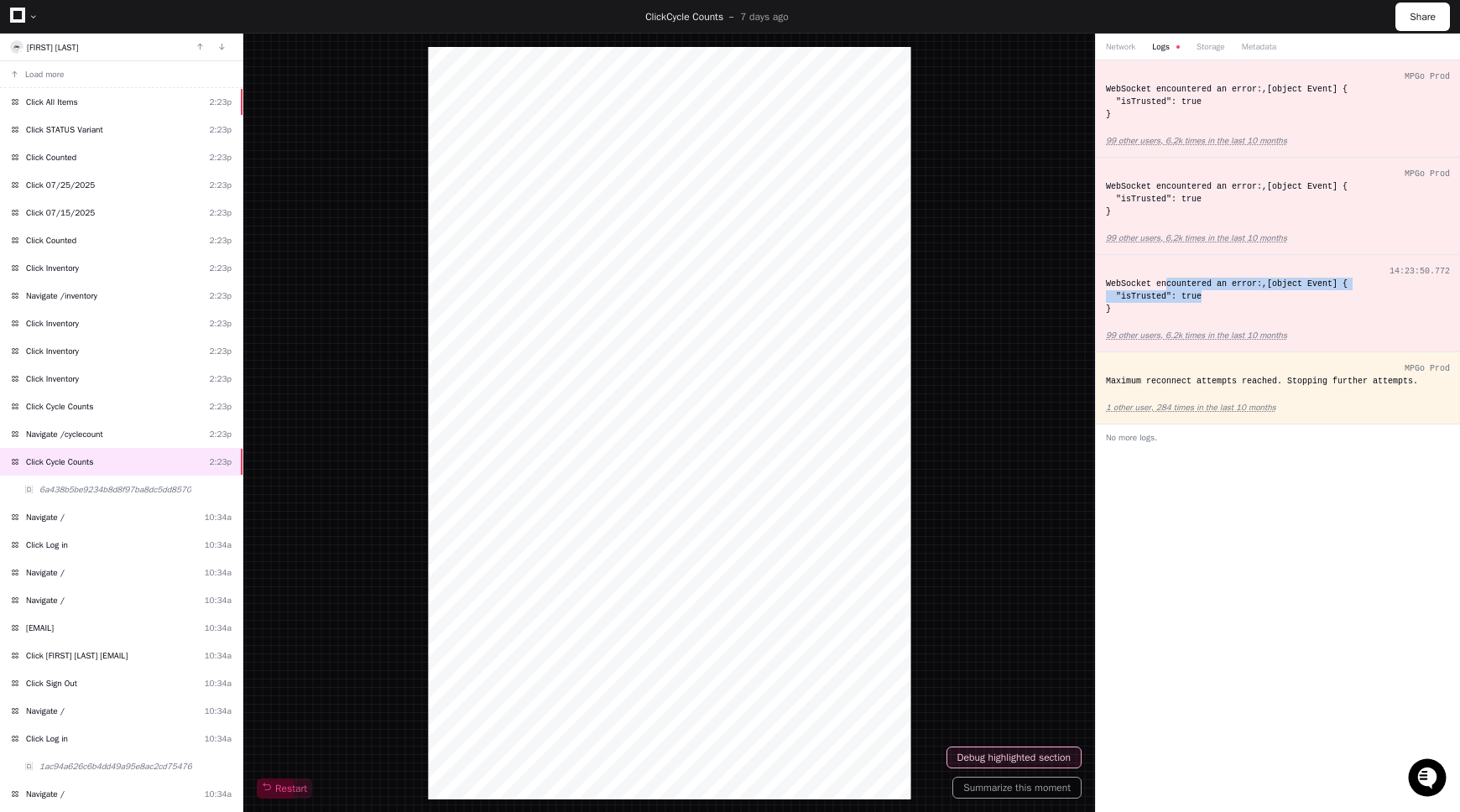 click on "WebSocket encountered an error:,[object Event] {
"isTrusted": true
}" 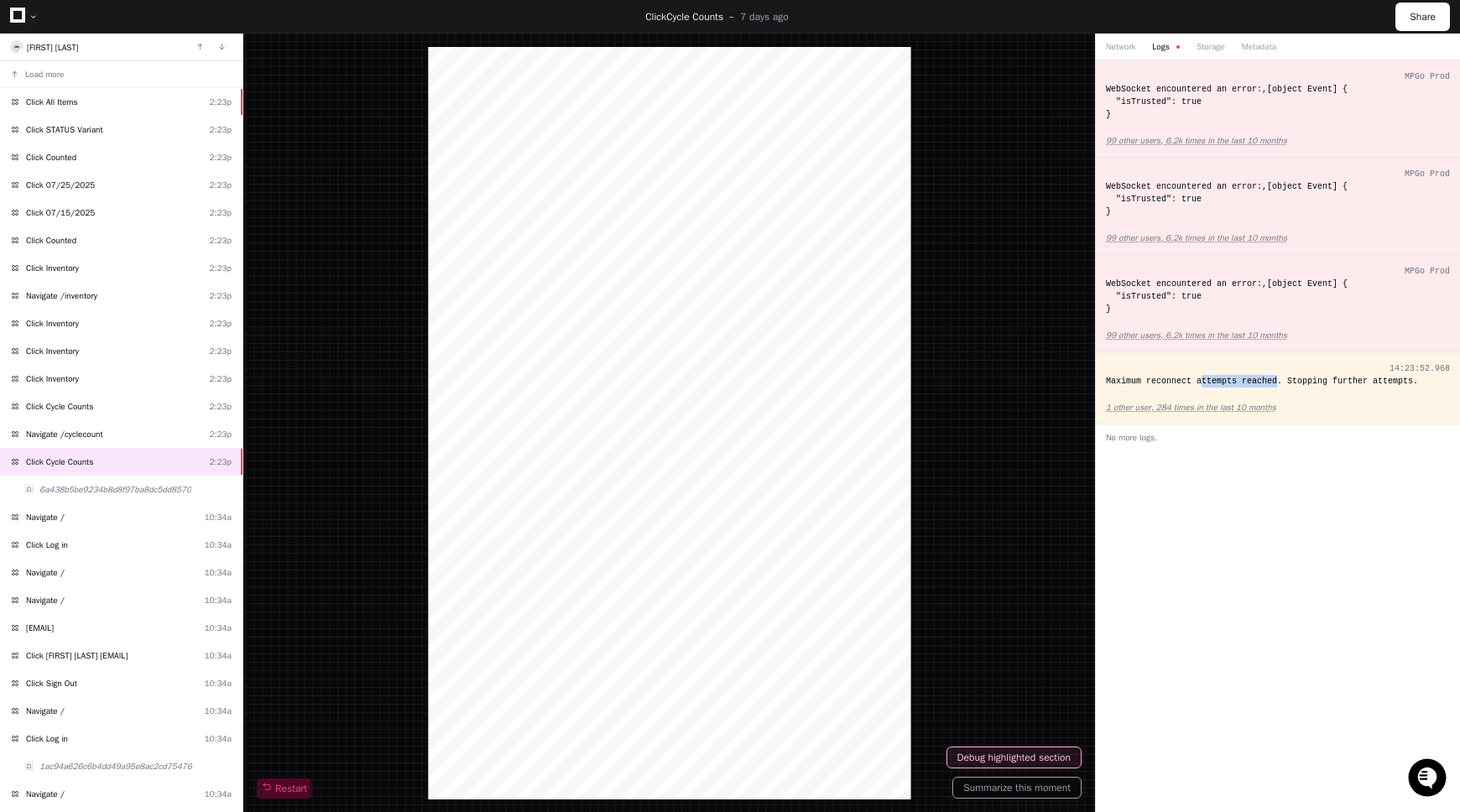 drag, startPoint x: 1202, startPoint y: 377, endPoint x: 1279, endPoint y: 376, distance: 77.00649 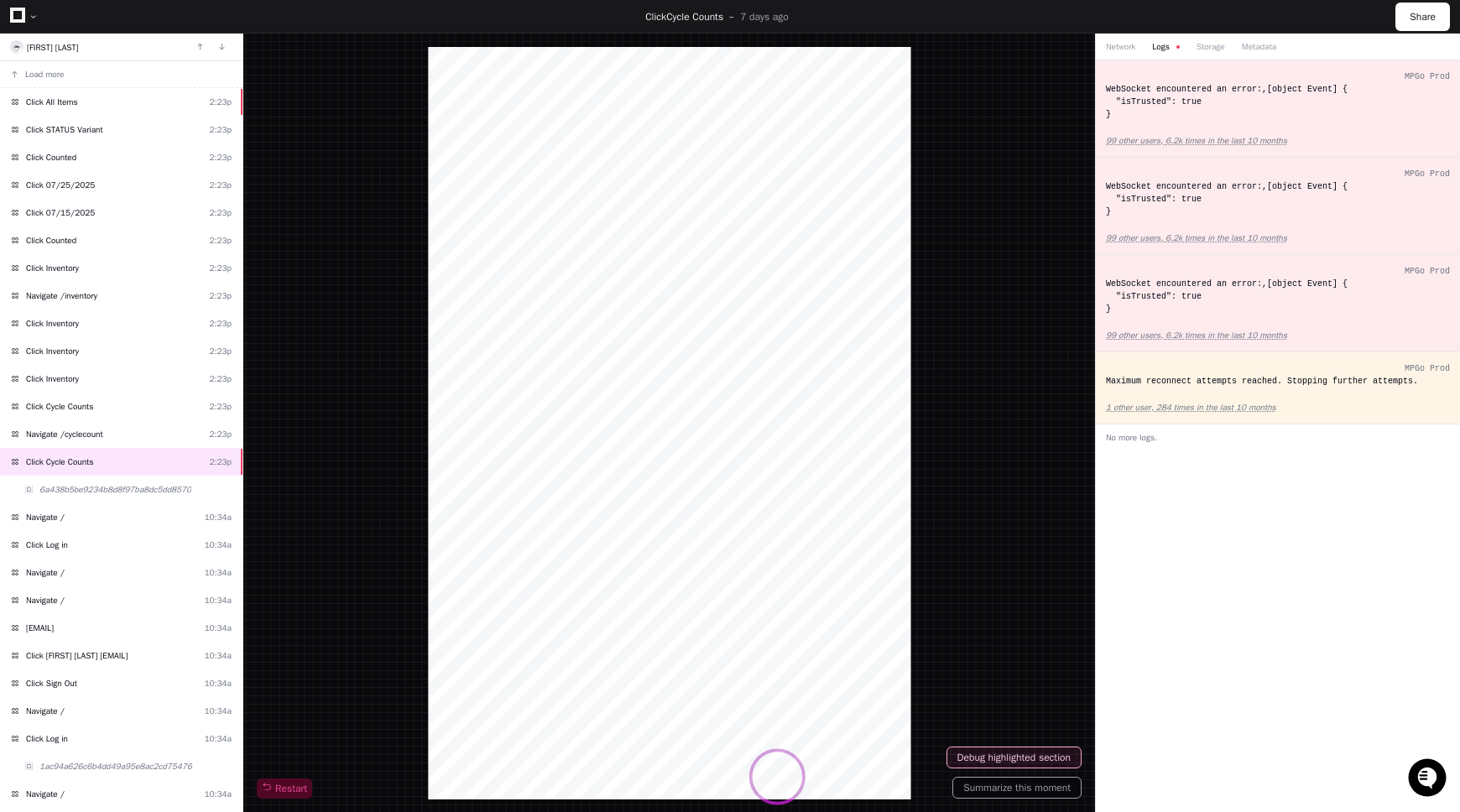 click on "MPGo Prod WebSocket encountered an error:,[object Event] {
"isTrusted": true
} 99 other users, 6.2k times in the last 10 months MPGo Prod WebSocket encountered an error:,[object Event] {
"isTrusted": true
} 99 other users, 6.2k times in the last 10 months MPGo Prod WebSocket encountered an error:,[object Event] {
"isTrusted": true
} 99 other users, 6.2k times in the last 10 months MPGo Prod Maximum reconnect attempts reached. Stopping further attempts. 1 other user, 284 times in the last 10 months No more logs." 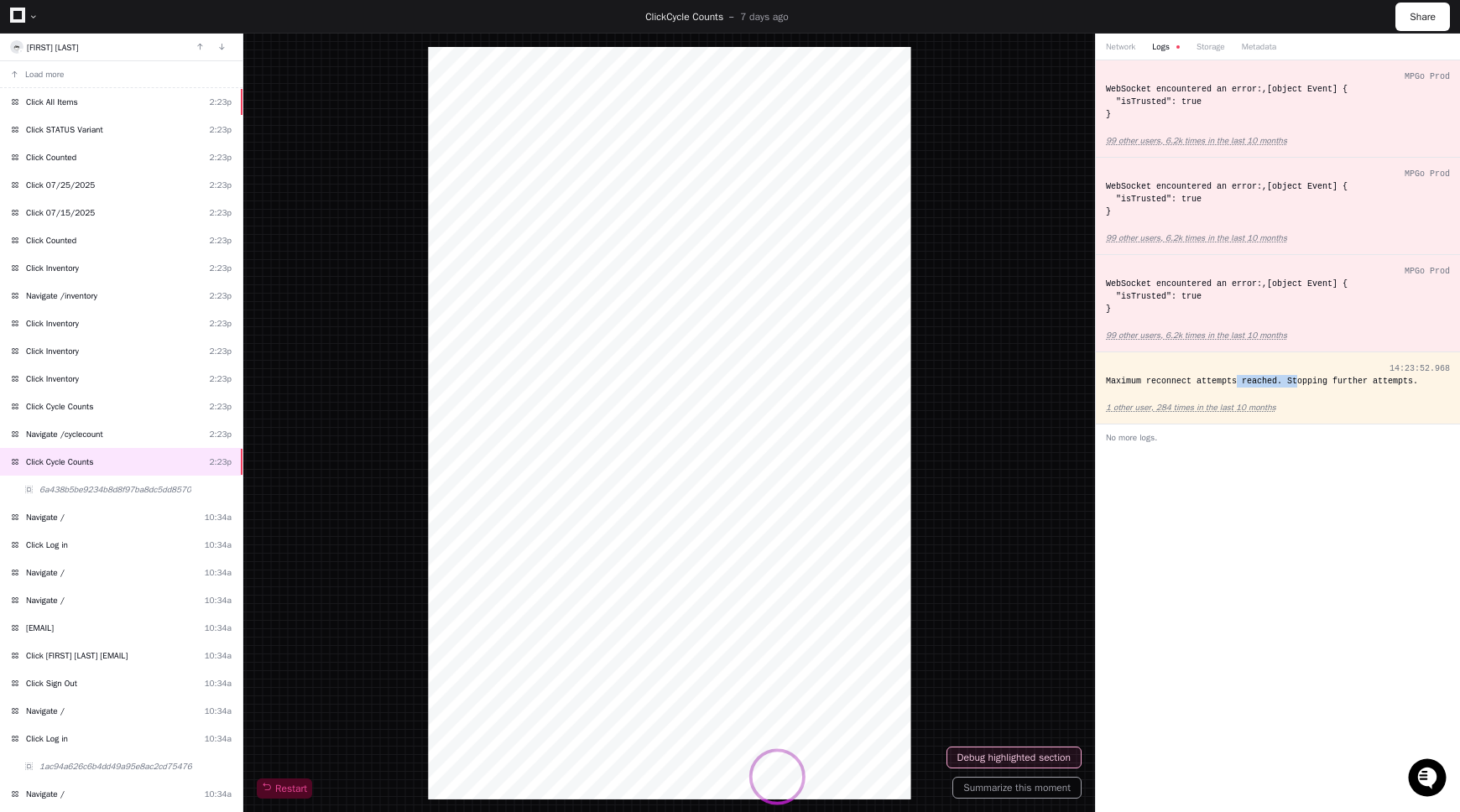 drag, startPoint x: 1297, startPoint y: 380, endPoint x: 1235, endPoint y: 377, distance: 62.07254 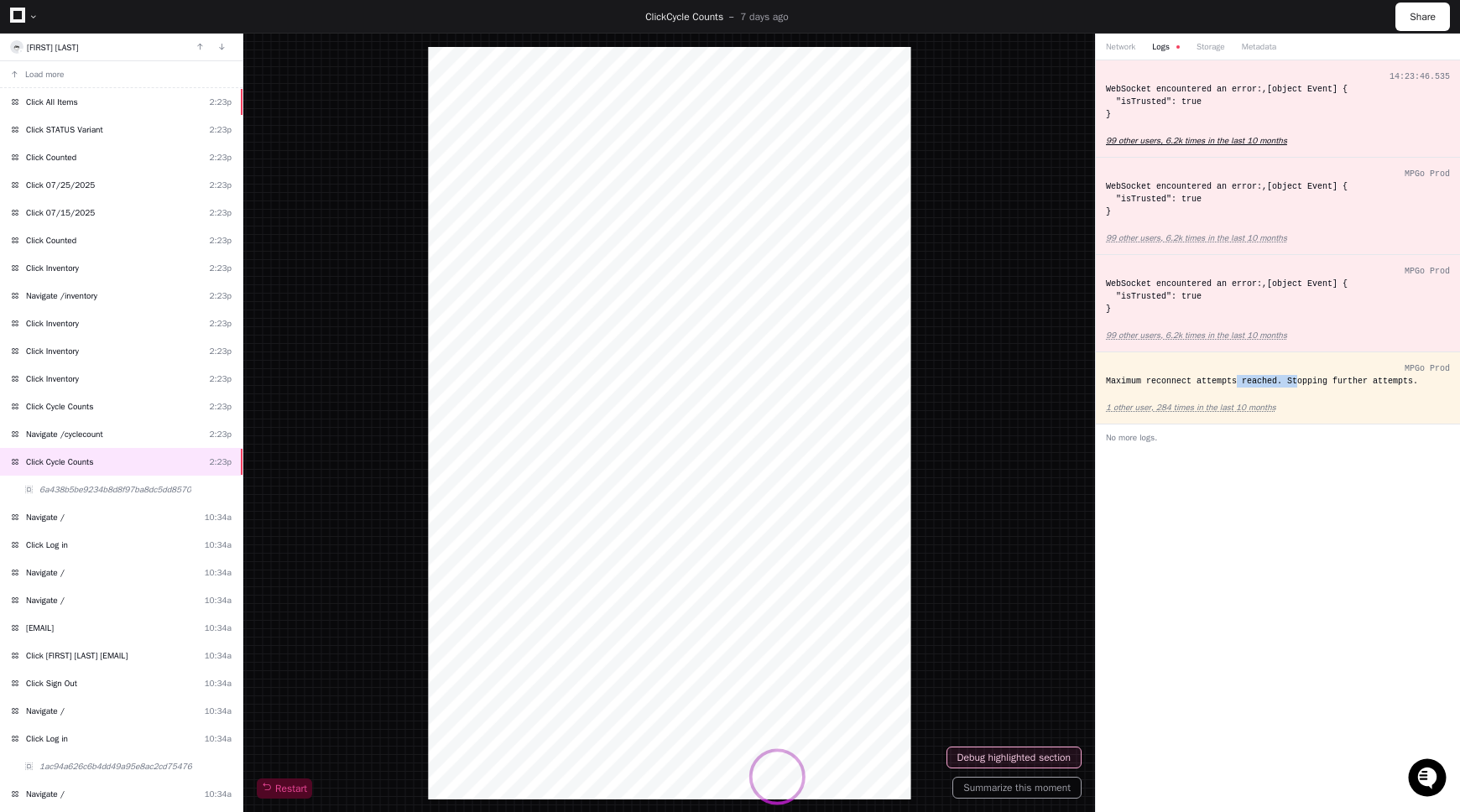 click on "99 other users, 6.2k times in the last 10 months" 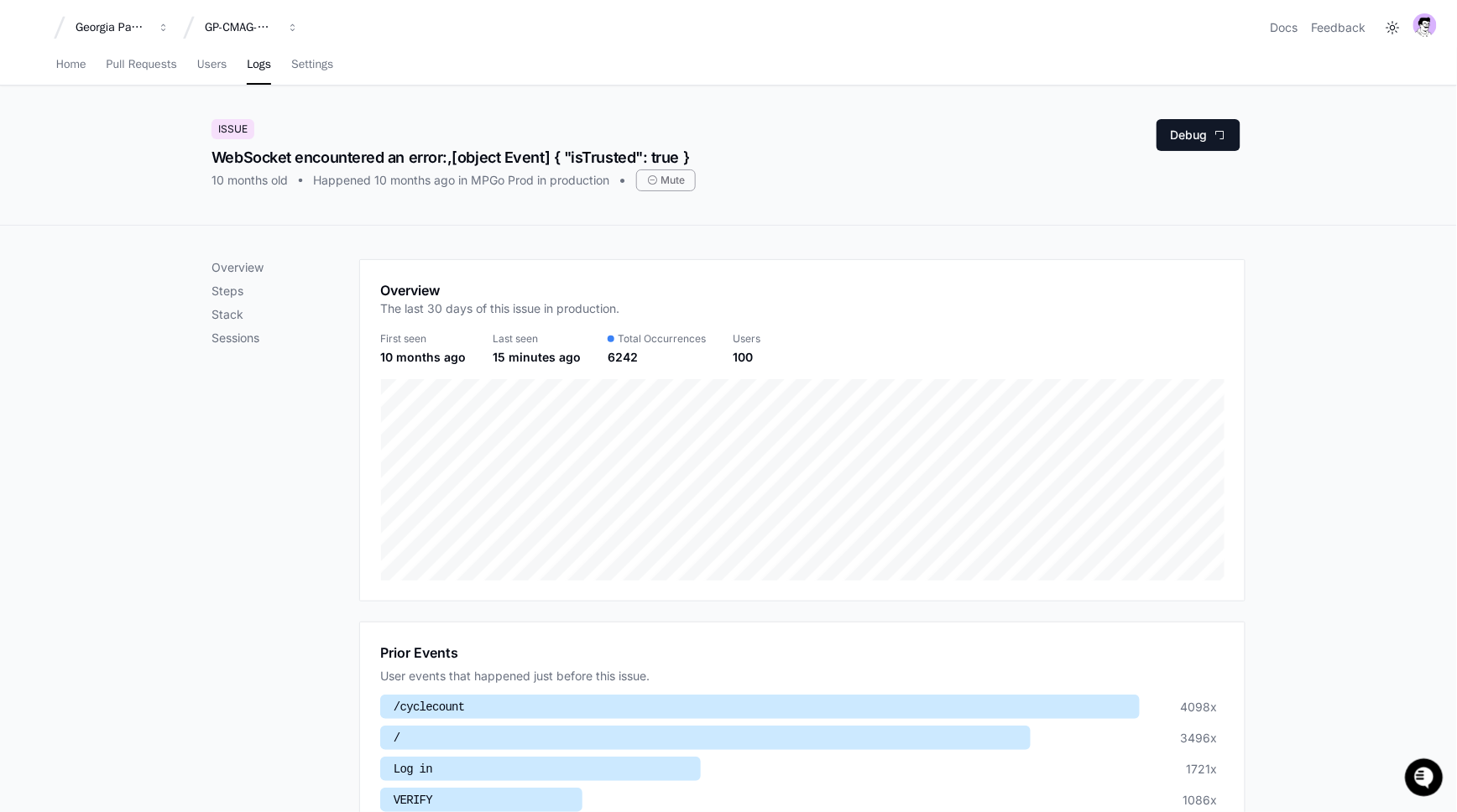 scroll, scrollTop: 0, scrollLeft: 0, axis: both 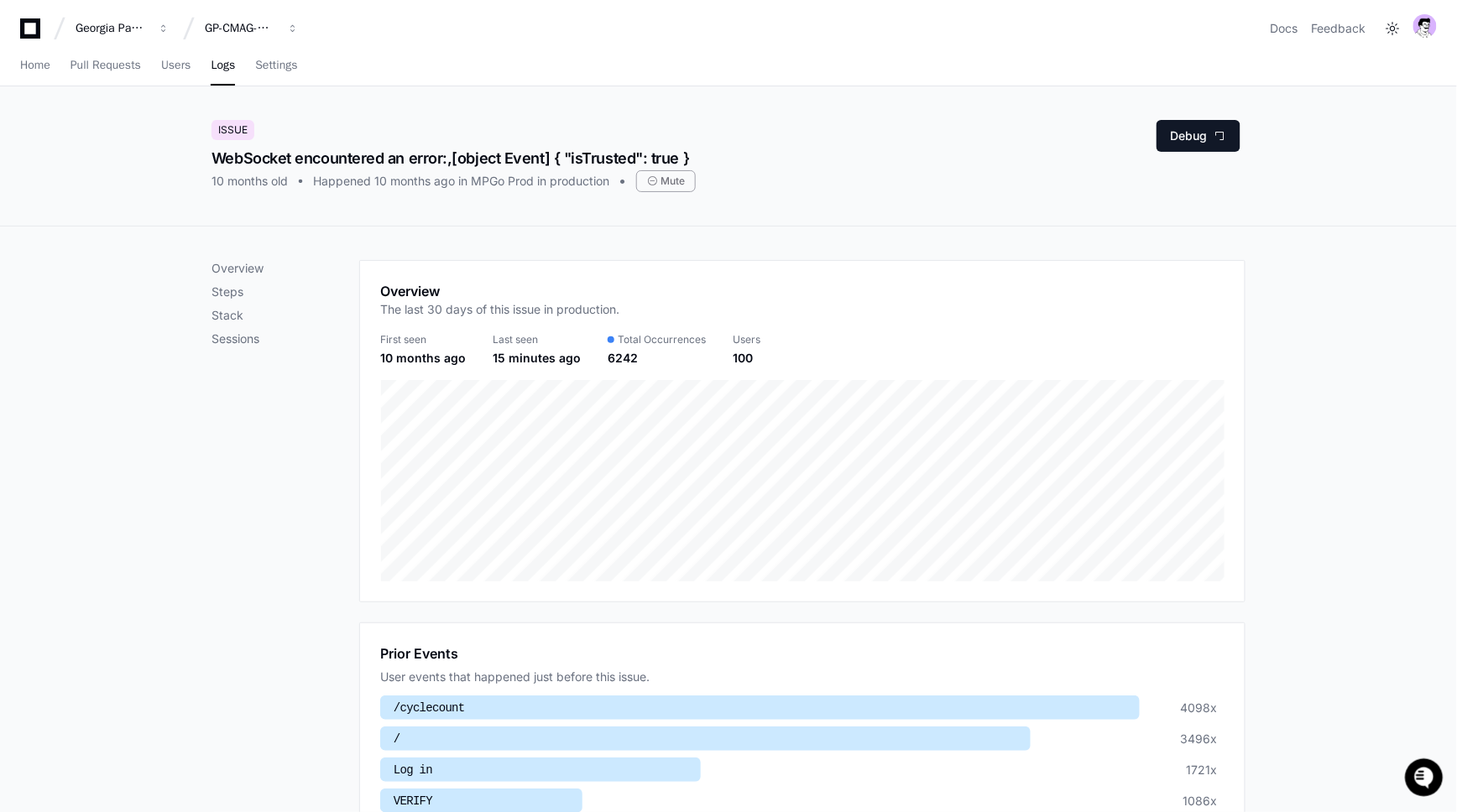 drag, startPoint x: 723, startPoint y: 152, endPoint x: 324, endPoint y: 139, distance: 399.2117 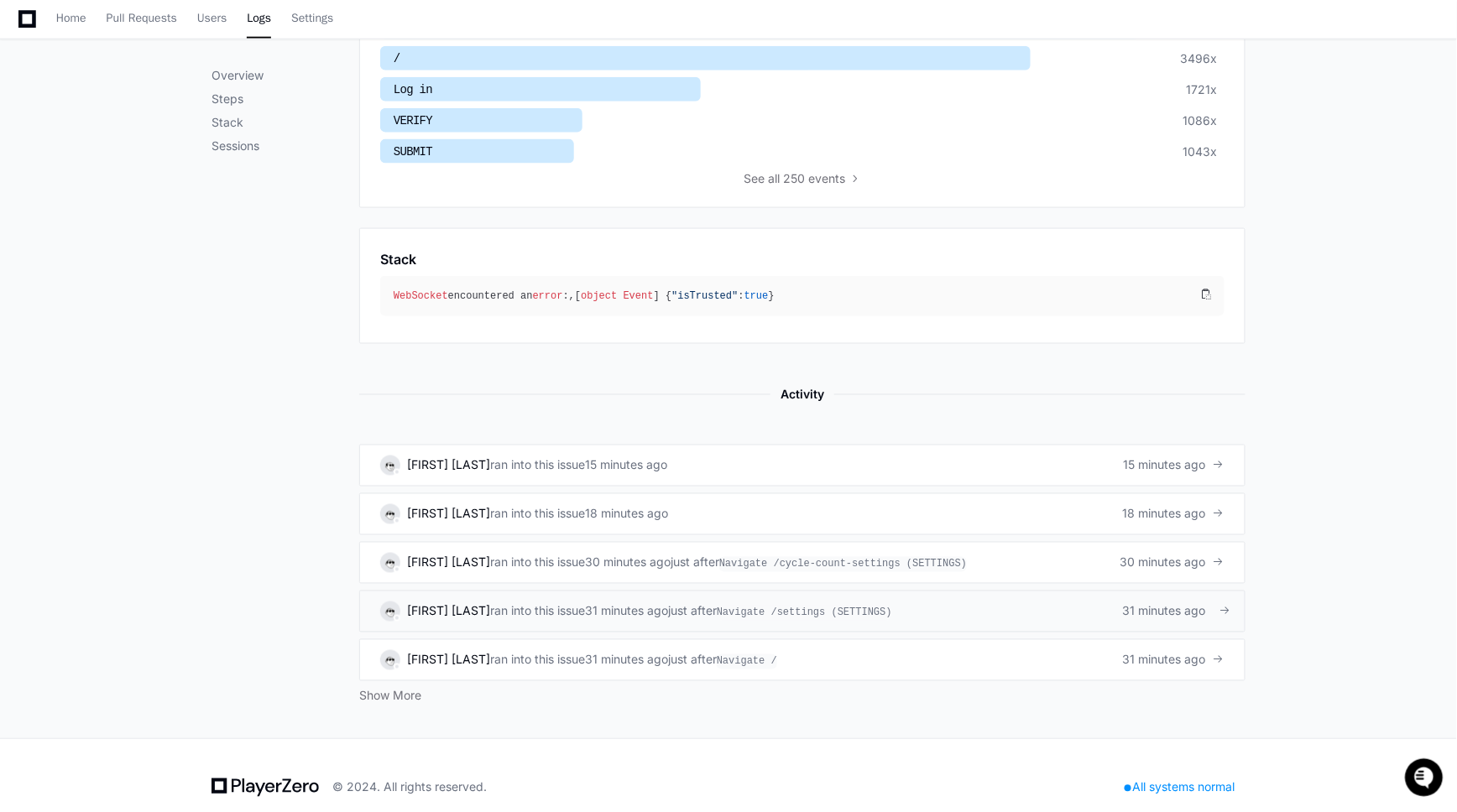 scroll, scrollTop: 703, scrollLeft: 0, axis: vertical 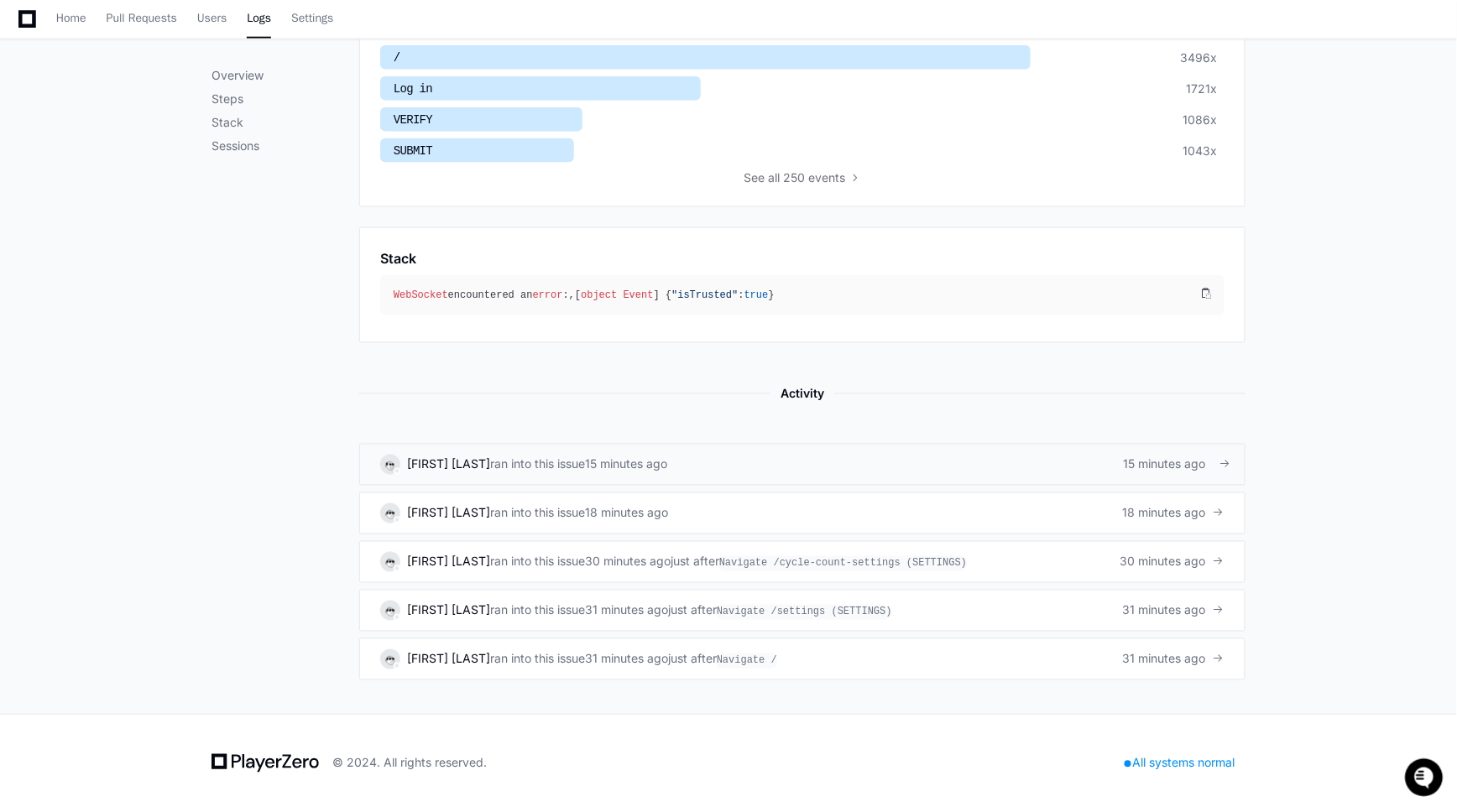click on "ran into this issue" 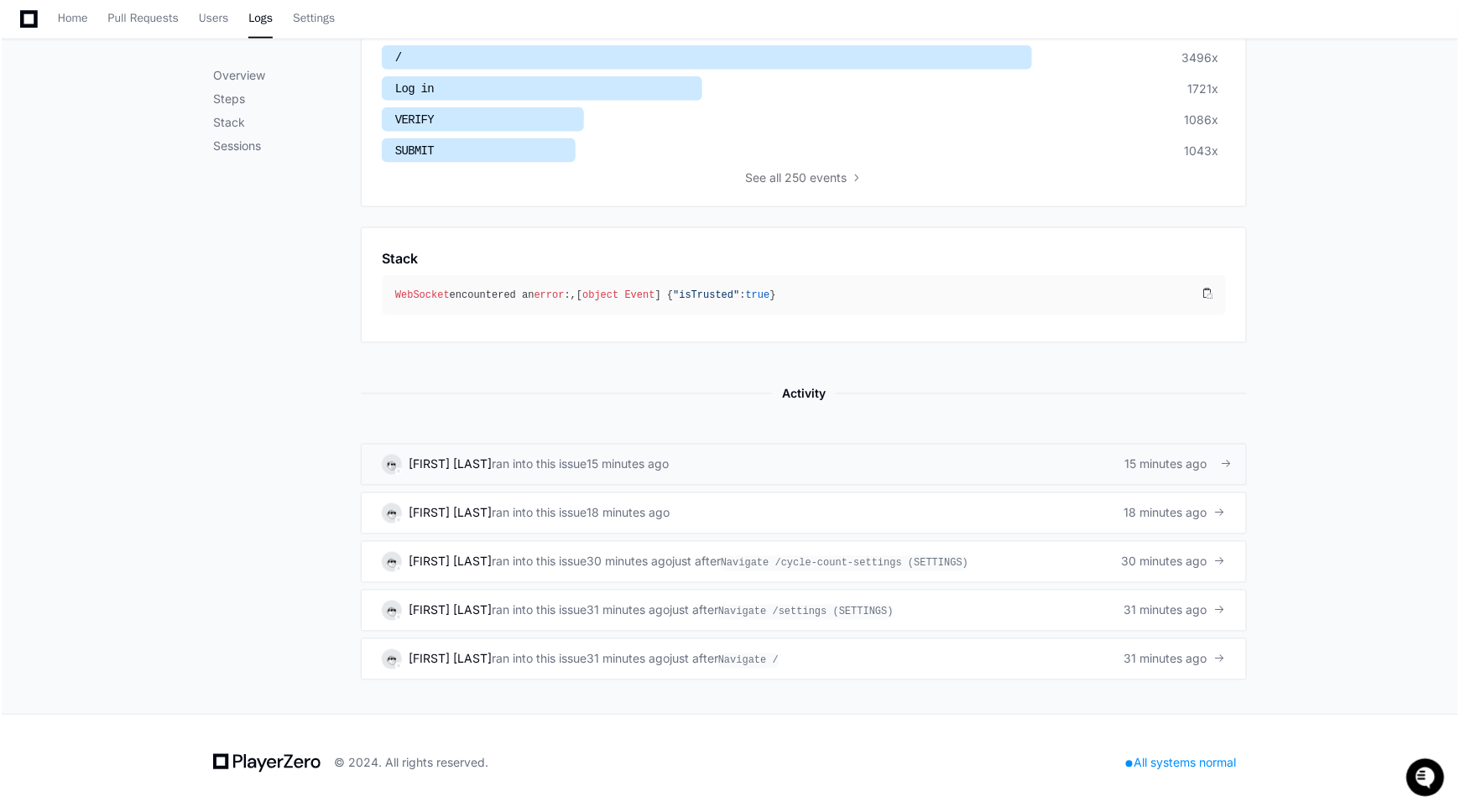 scroll, scrollTop: 0, scrollLeft: 0, axis: both 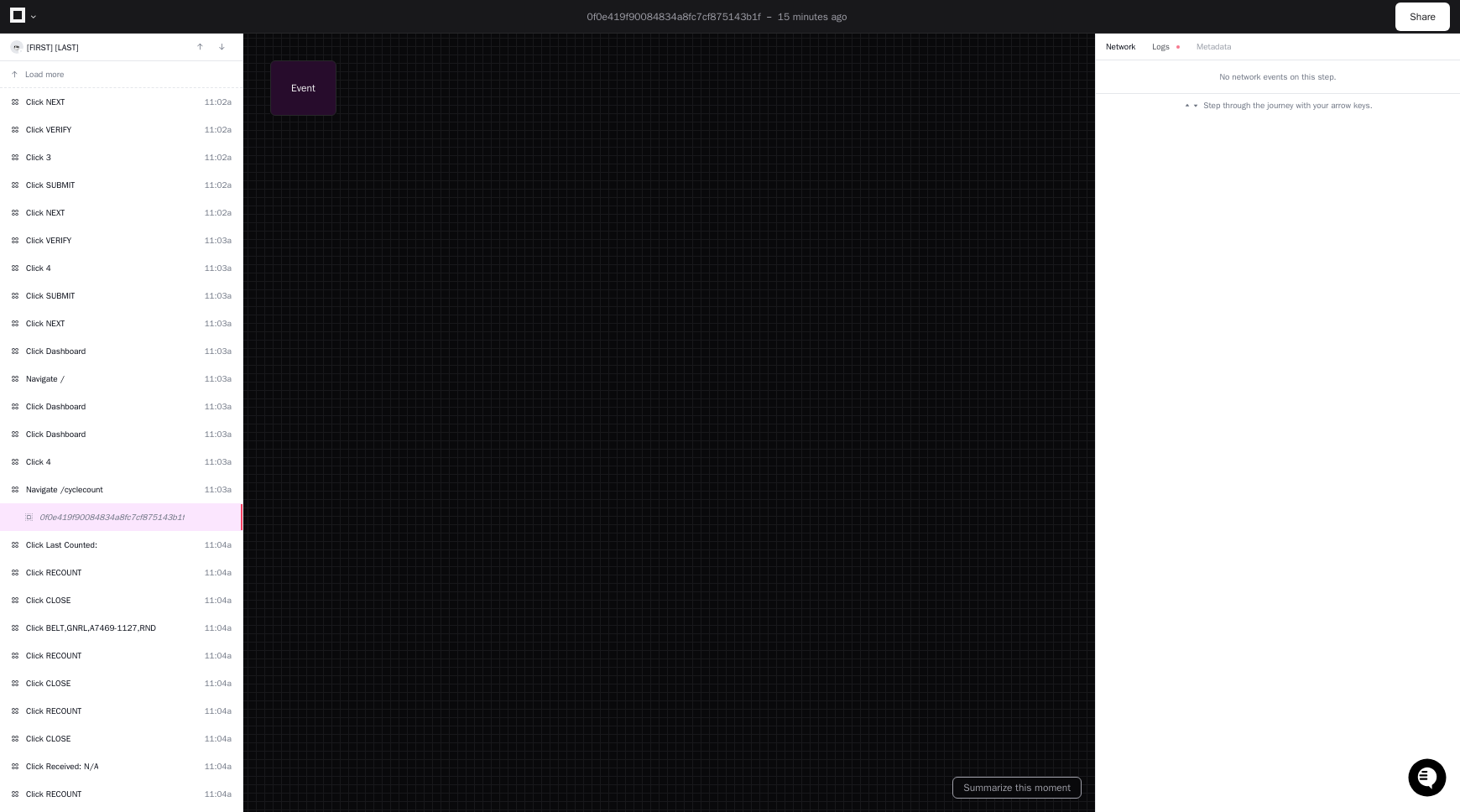 click on "Logs" 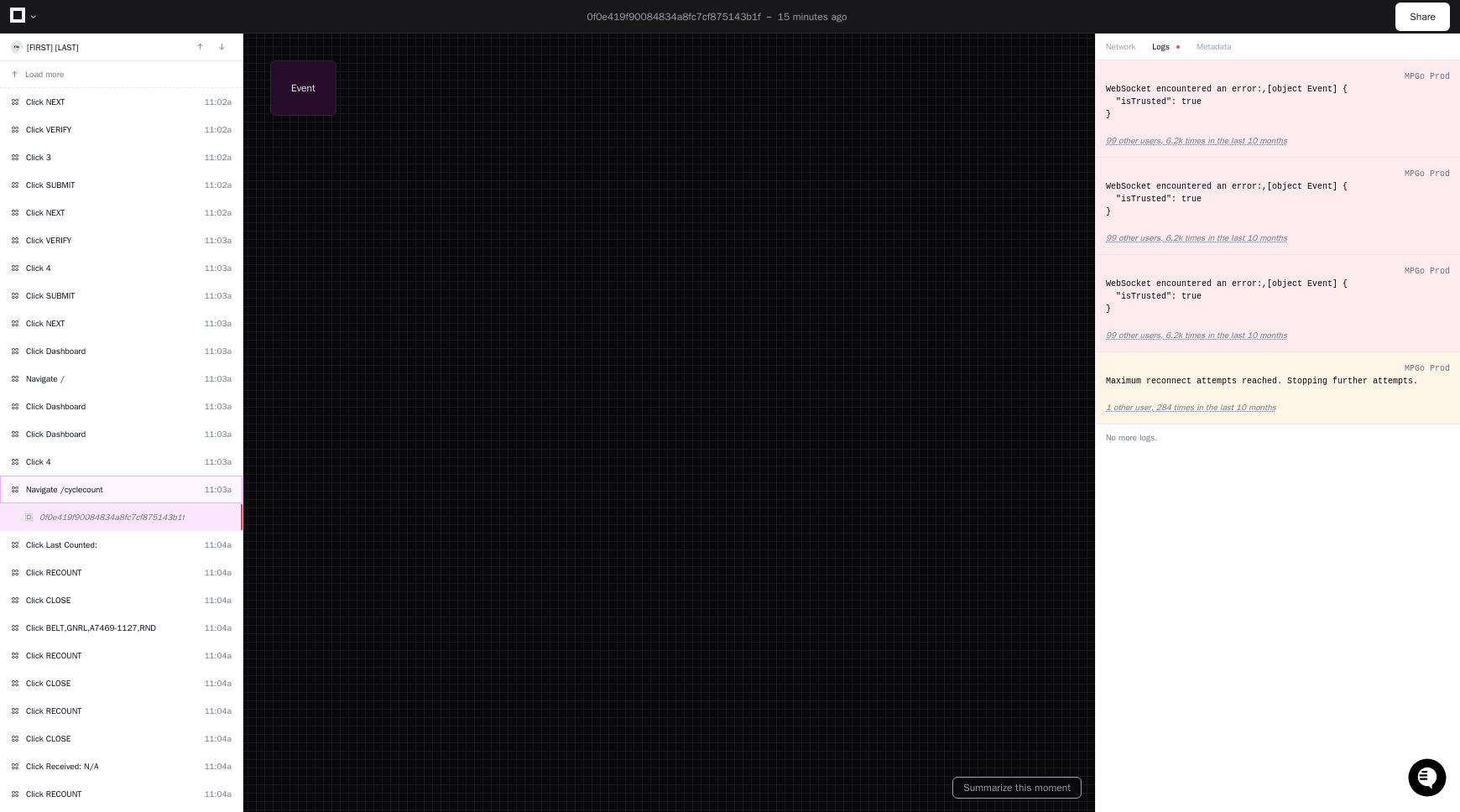 click on "Navigate /cyclecount" 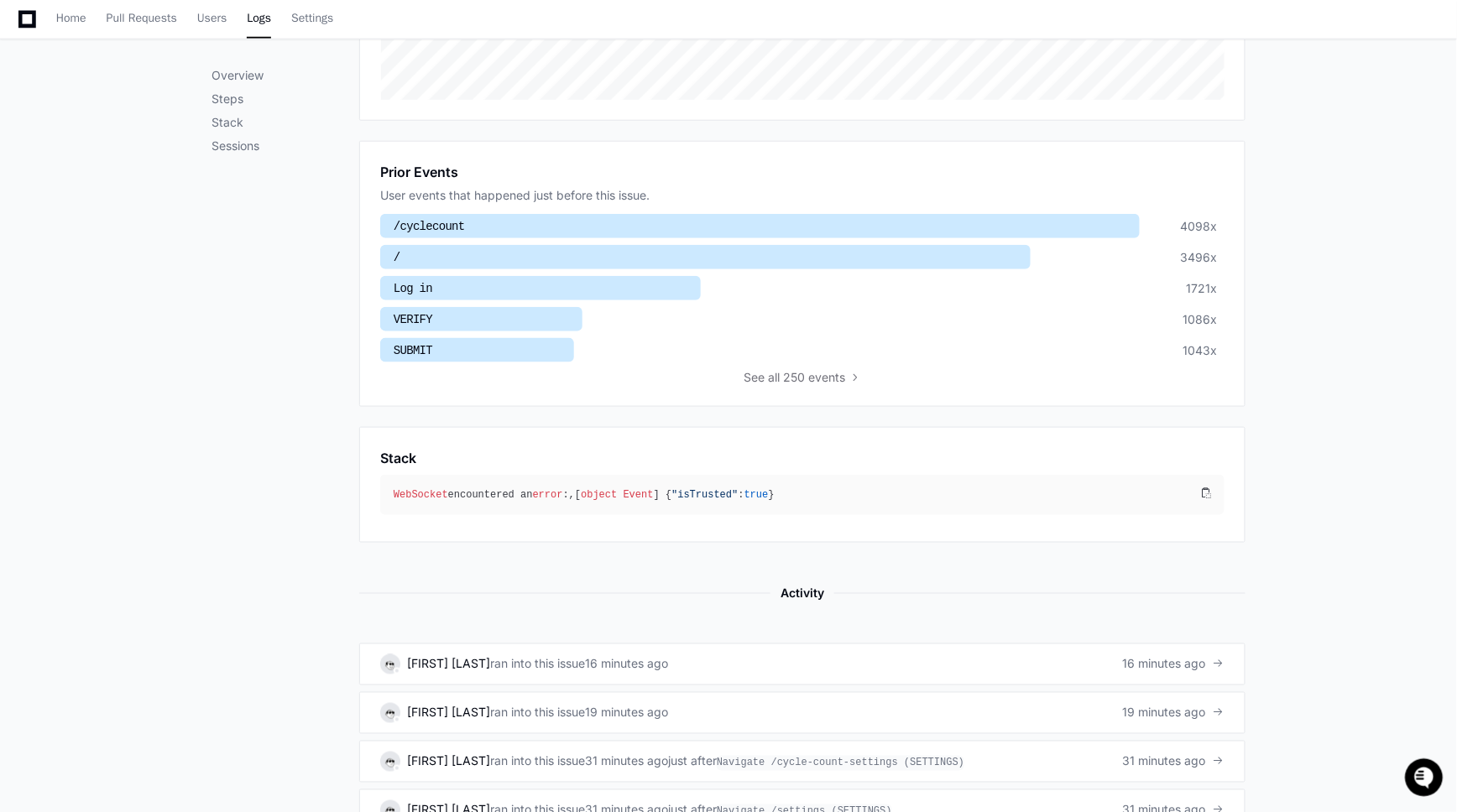 scroll, scrollTop: 0, scrollLeft: 0, axis: both 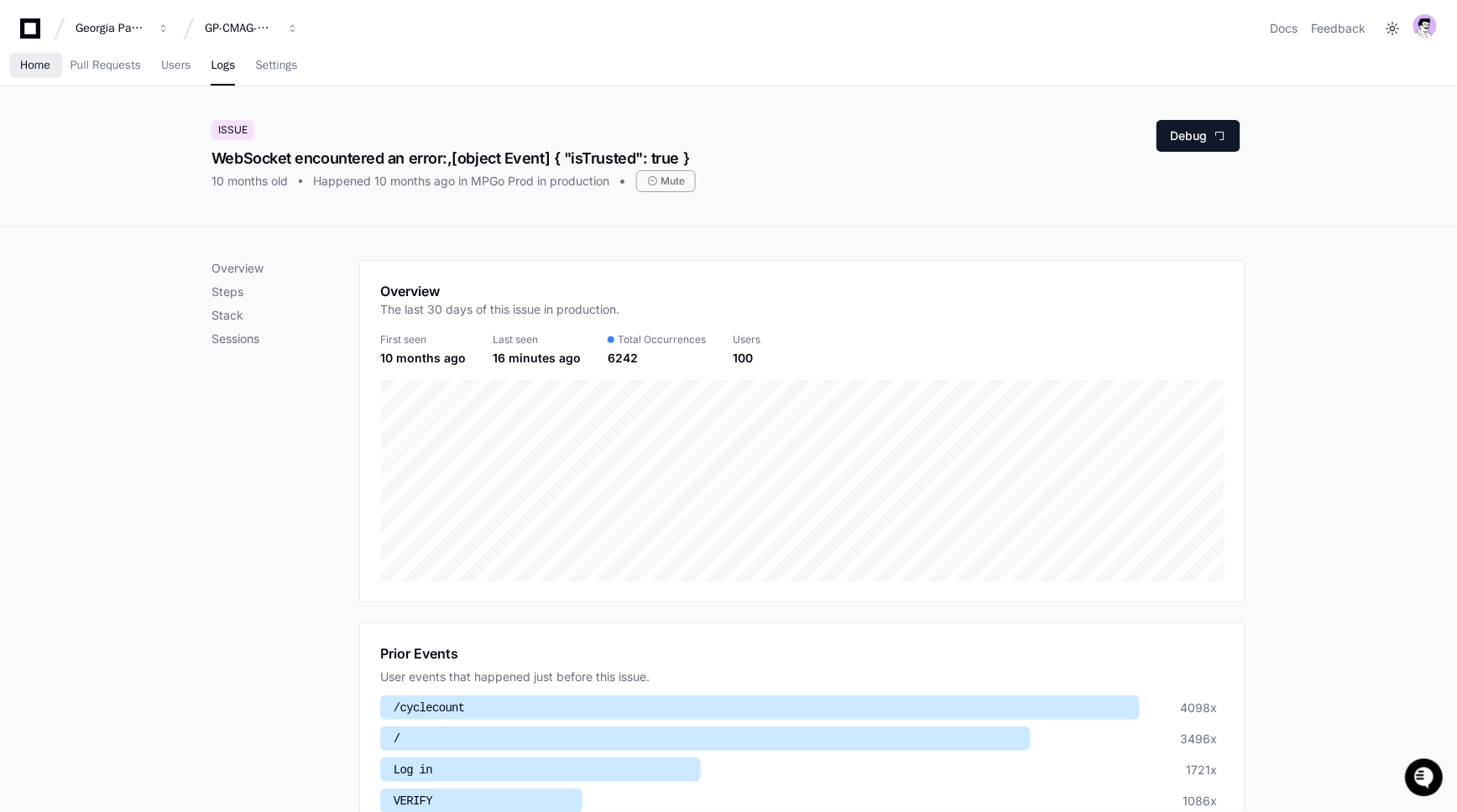 click on "Home" at bounding box center [35, 65] 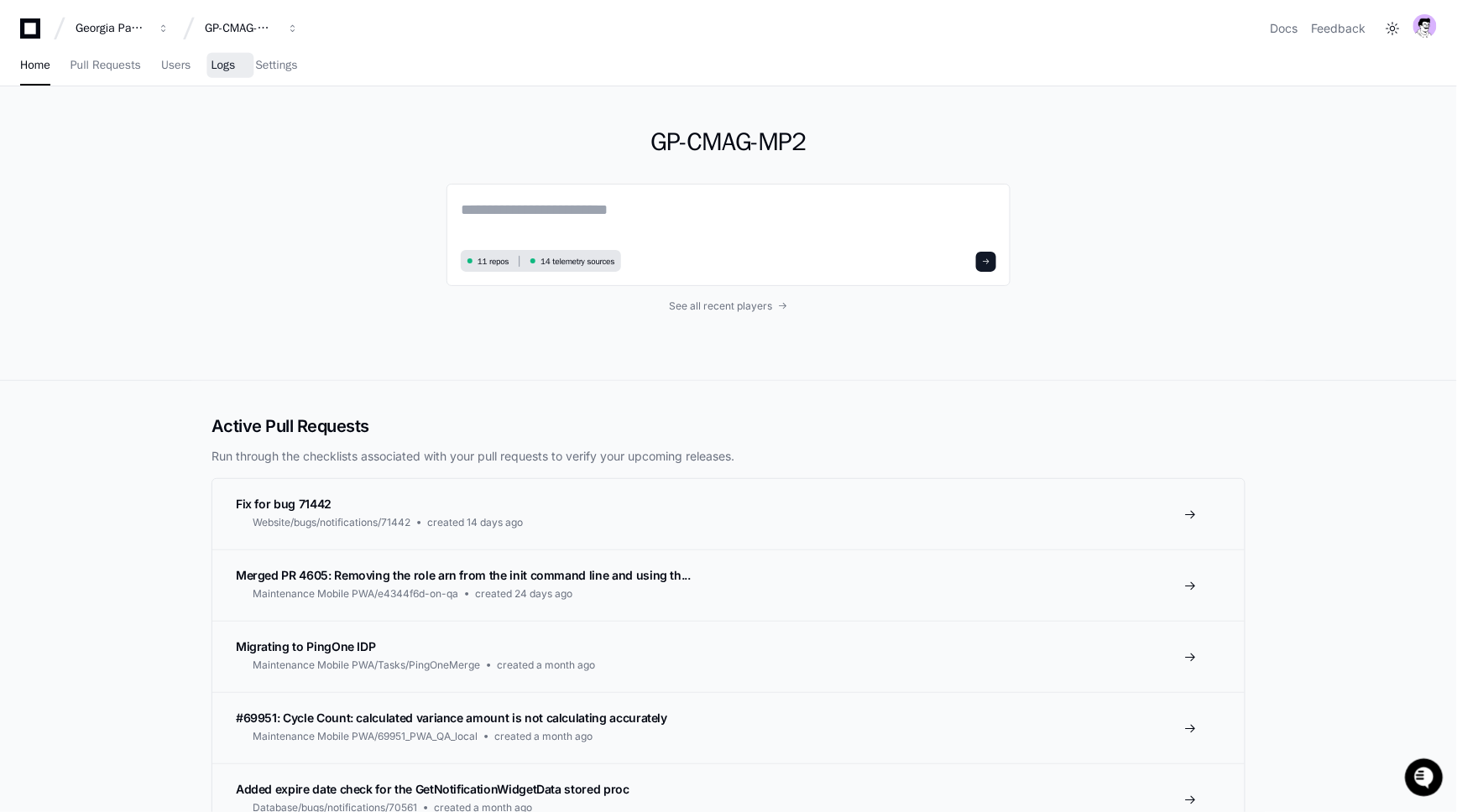 click on "Logs" at bounding box center [222, 65] 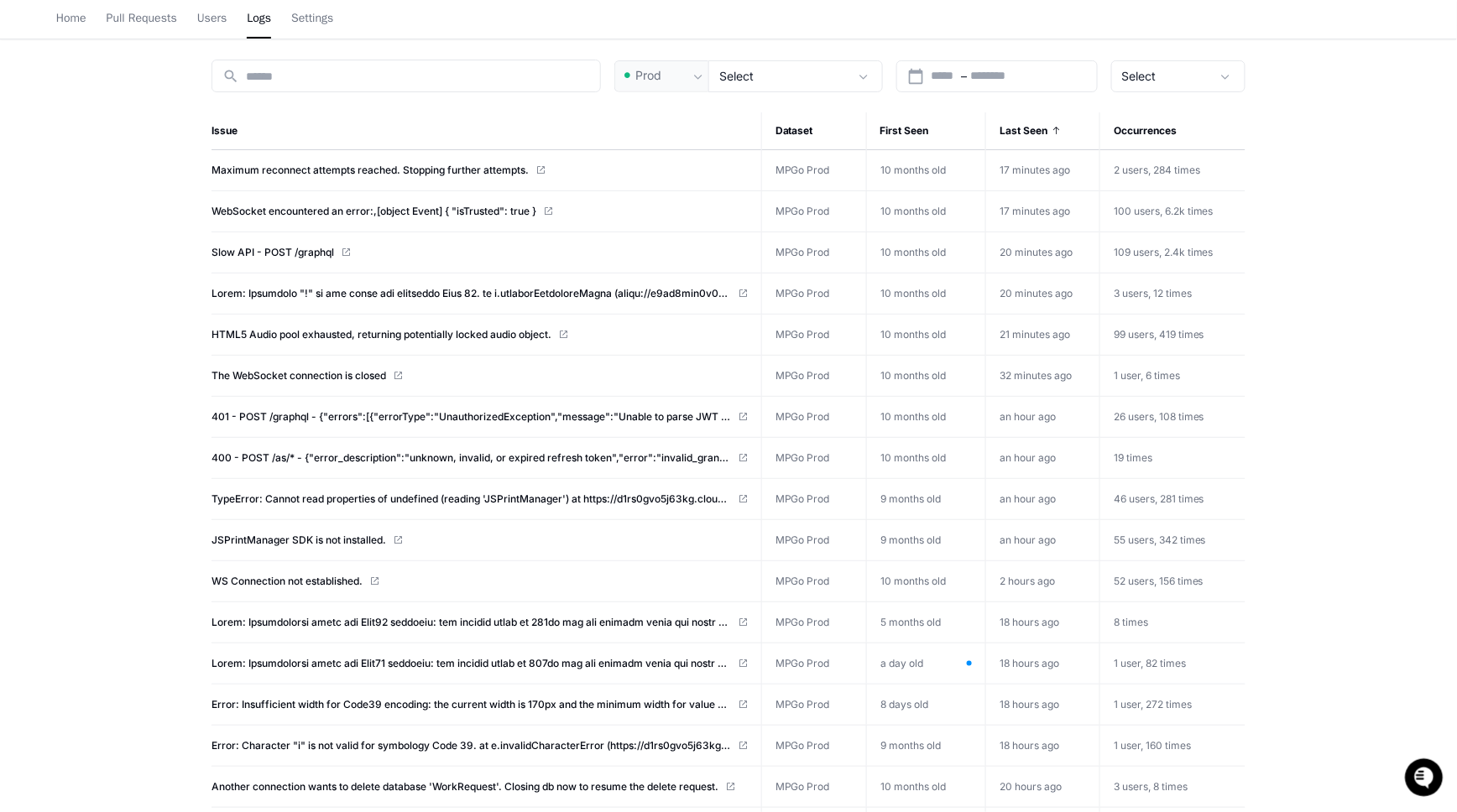 scroll, scrollTop: 195, scrollLeft: 0, axis: vertical 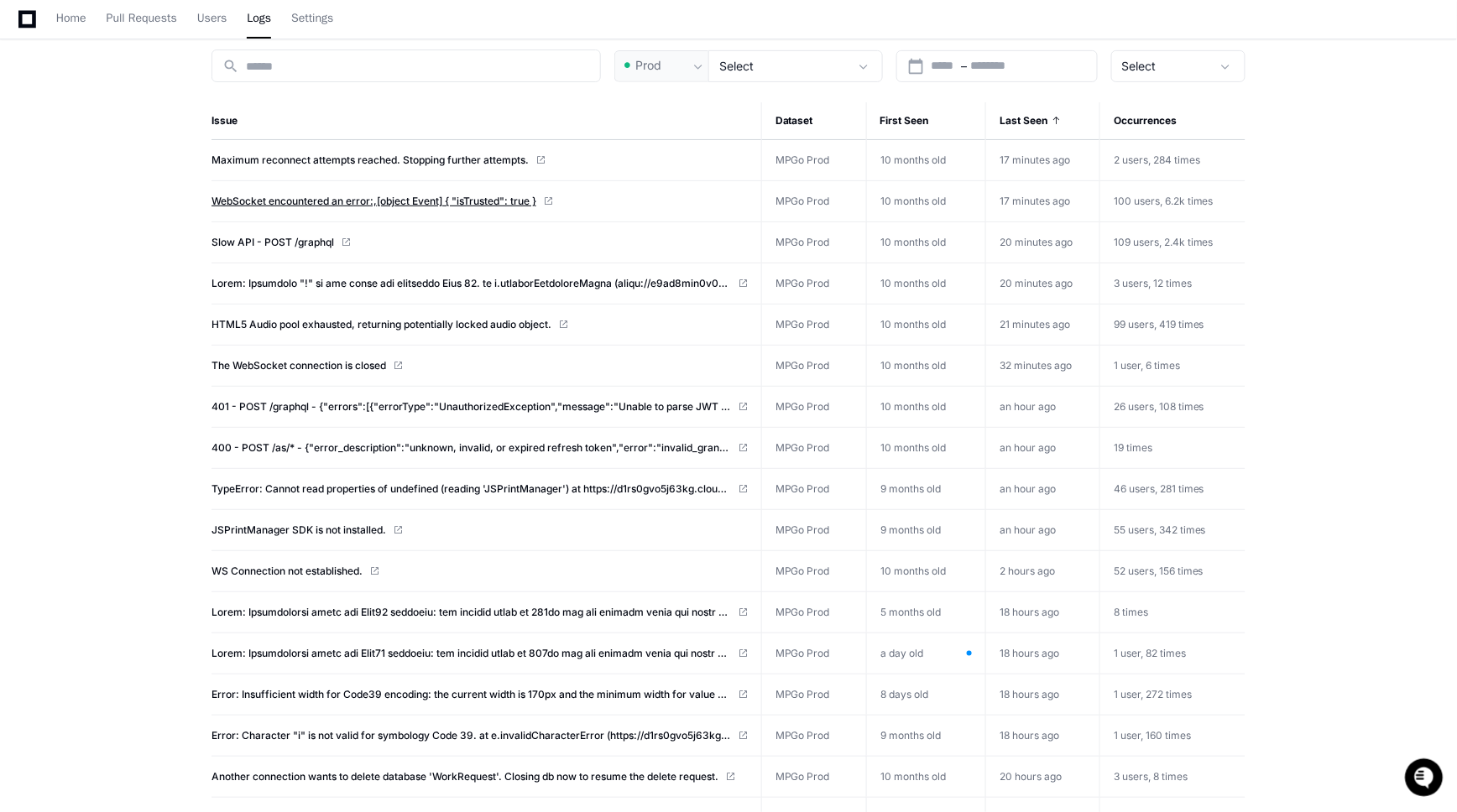 click on "WebSocket encountered an error:,[object Event] {
"isTrusted": true
}" 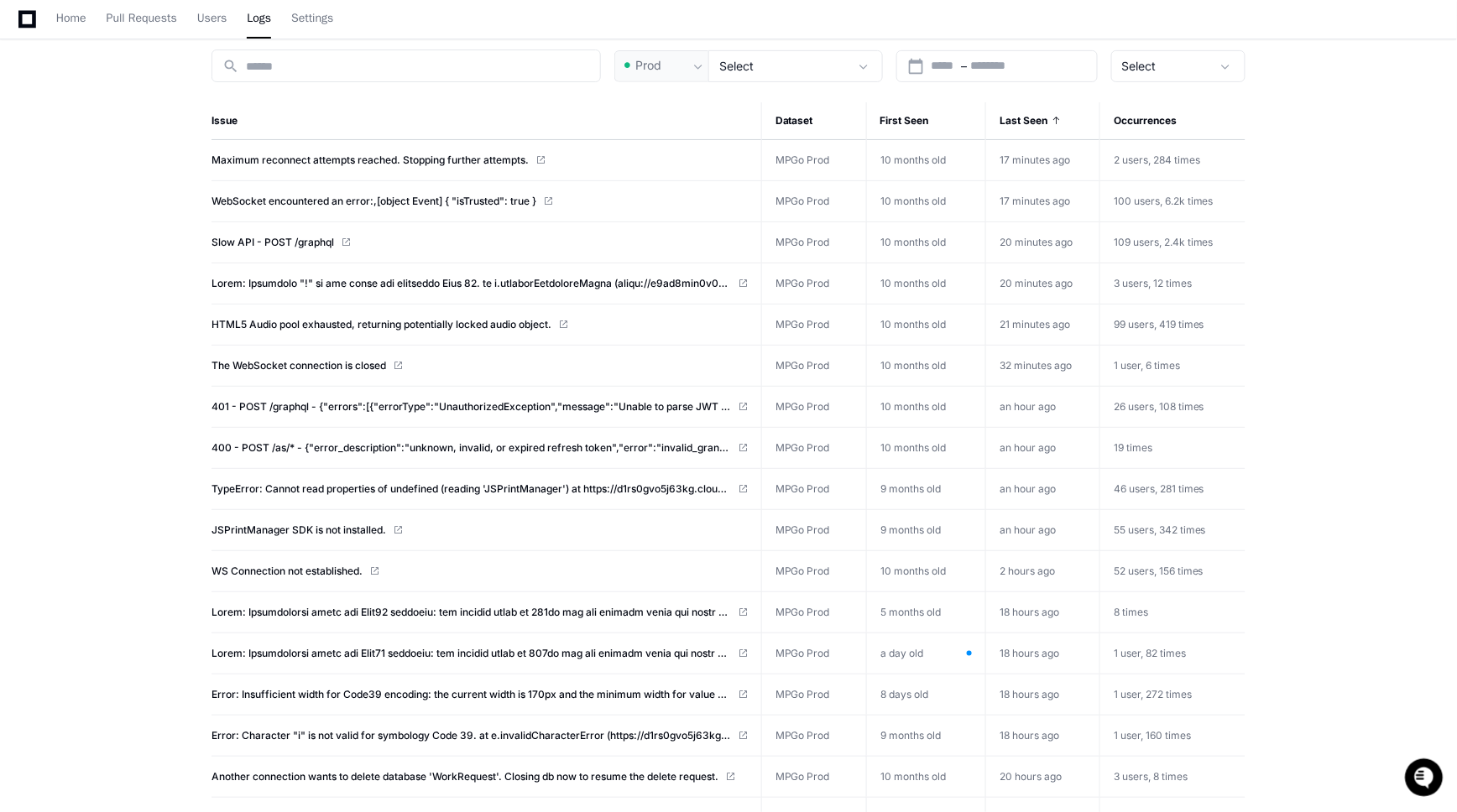 click on "Logs System errors and logs we're tracking. search Prod Select calendar_today Start – End date Select Issue Dataset First Seen  Last Seen   Occurrences  Maximum reconnect attempts reached. Stopping further attempts.  MPGo Prod   10 months old   17 minutes ago  2 users, 284 times WebSocket encountered an error:,[object Event] {
"isTrusted": true
}  MPGo Prod   10 months old   17 minutes ago  100 users, 6.2k times Slow API - POST /graphql  MPGo Prod   10 months old   20 minutes ago  109 users, 2.4k times  MPGo Prod   10 months old   20 minutes ago  3 users, 12 times HTML5 Audio pool exhausted, returning potentially locked audio object.  MPGo Prod   10 months old   21 minutes ago  99 users, 419 times The WebSocket connection is closed  MPGo Prod   10 months old   32 minutes ago  1 user, 6 times 401 - POST /graphql - {"errors":[{"errorType":"UnauthorizedException","message":"Unable to parse JWT token."}]}  MPGo Prod   10 months old   an hour ago  26 users, 108 times  MPGo Prod   10 months old   an hour ago" 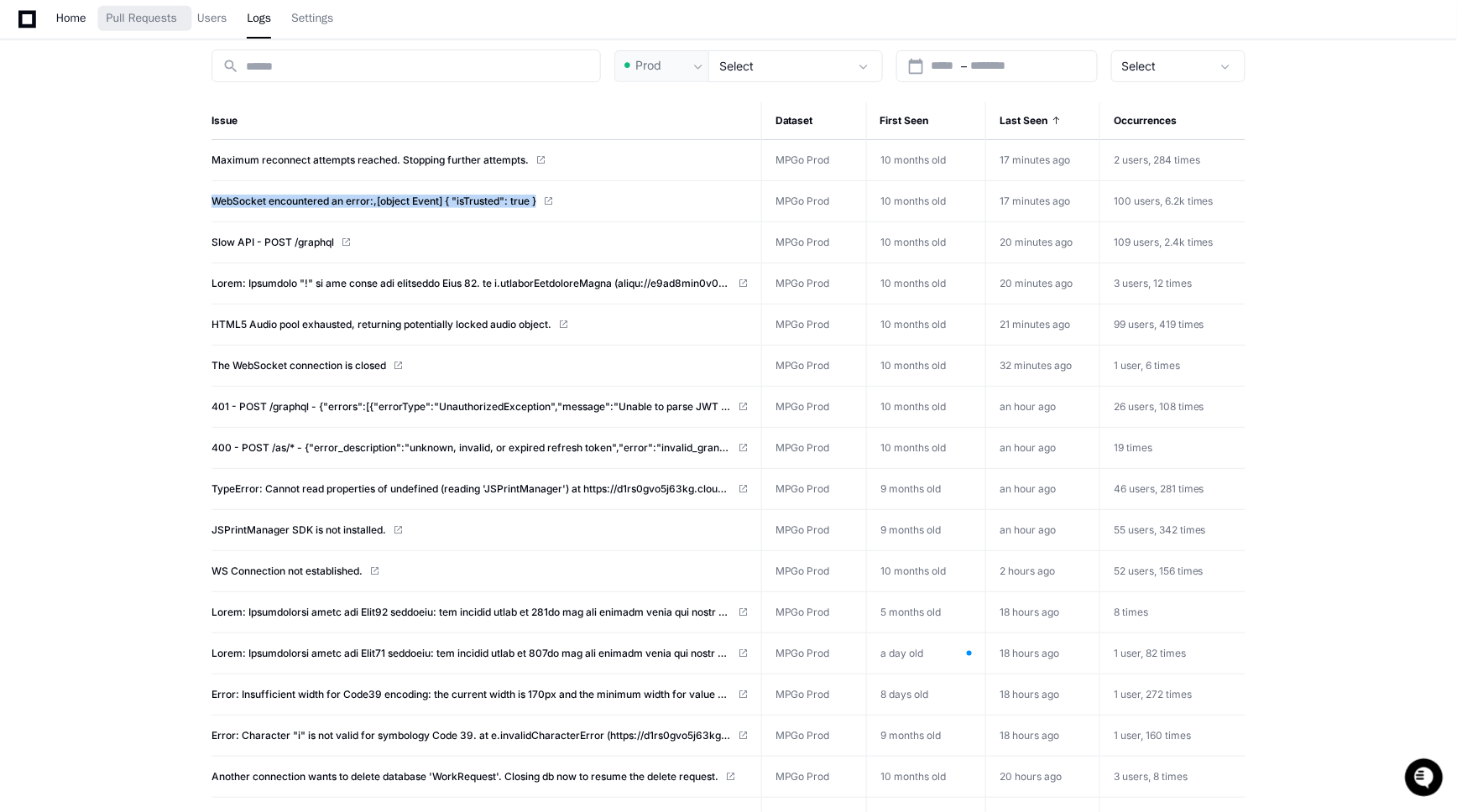 click on "Home" at bounding box center (71, 18) 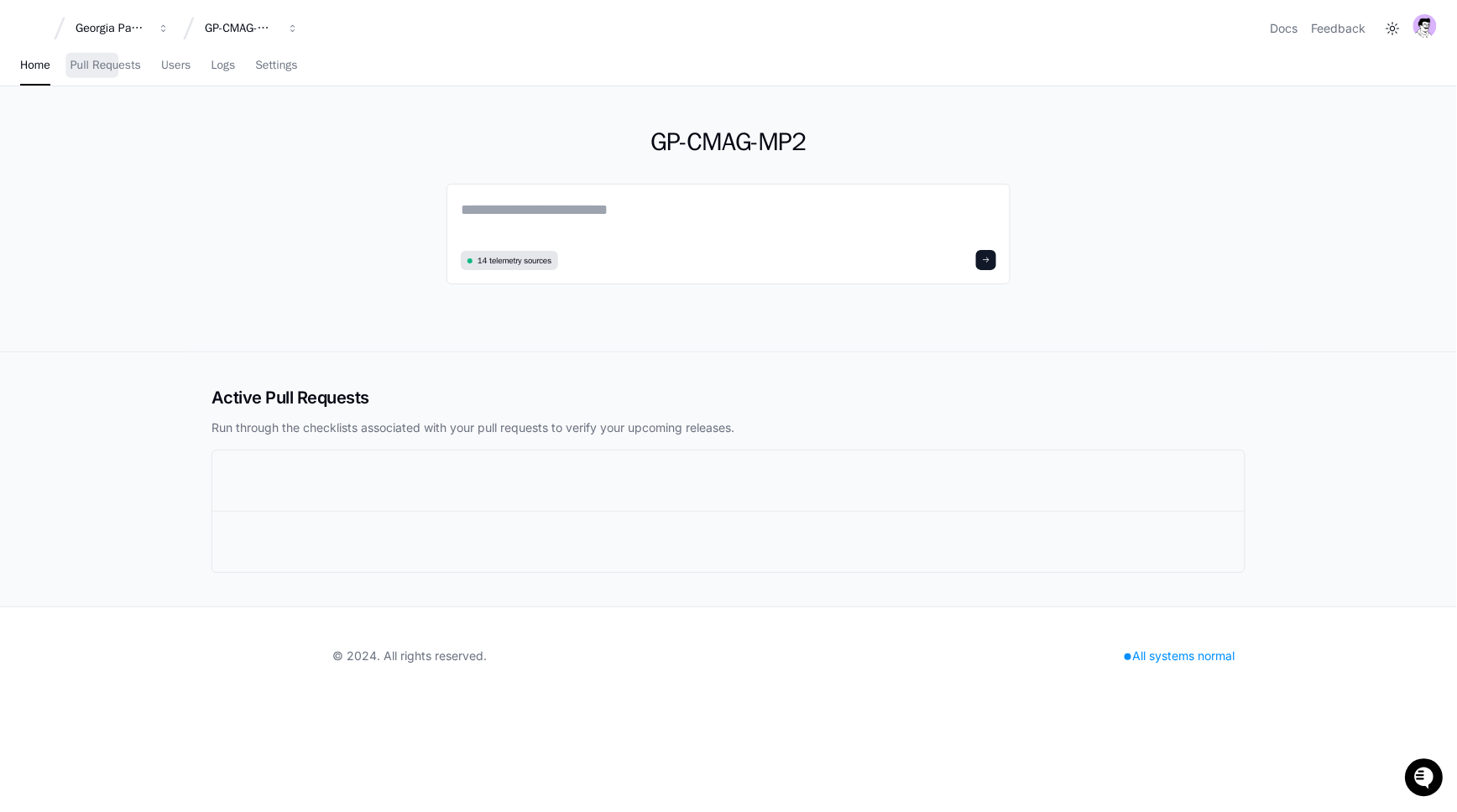 scroll, scrollTop: 0, scrollLeft: 0, axis: both 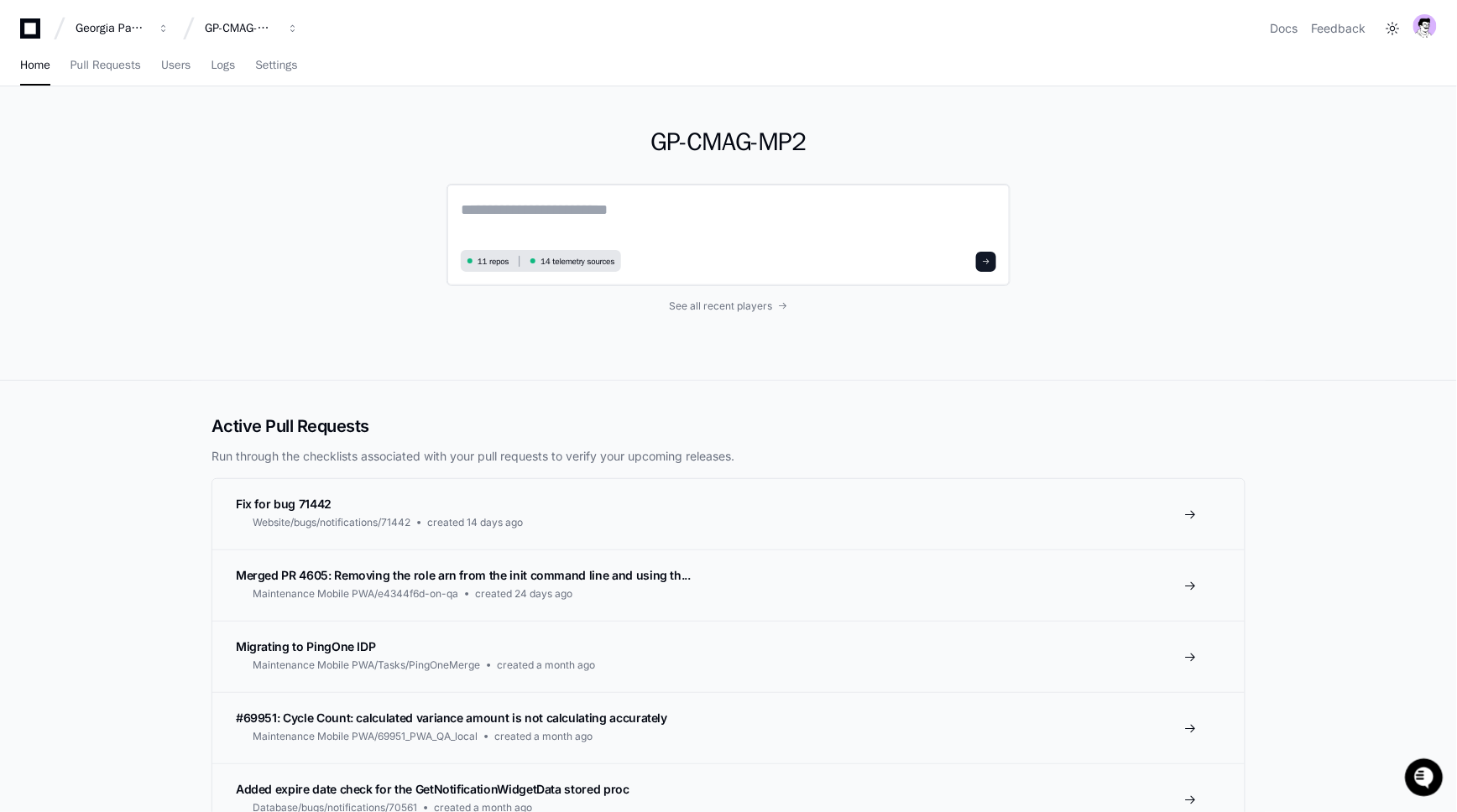 click 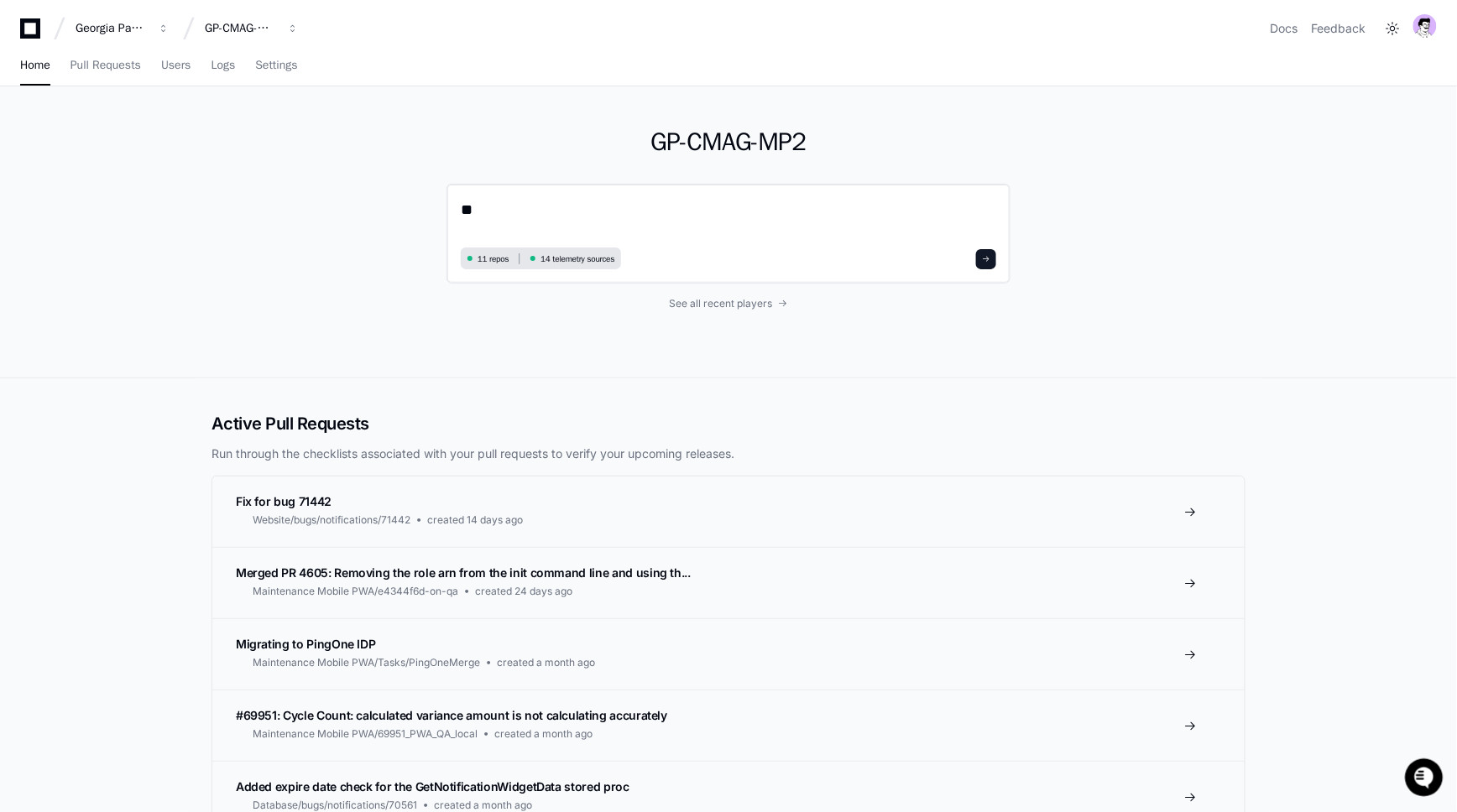 type on "*" 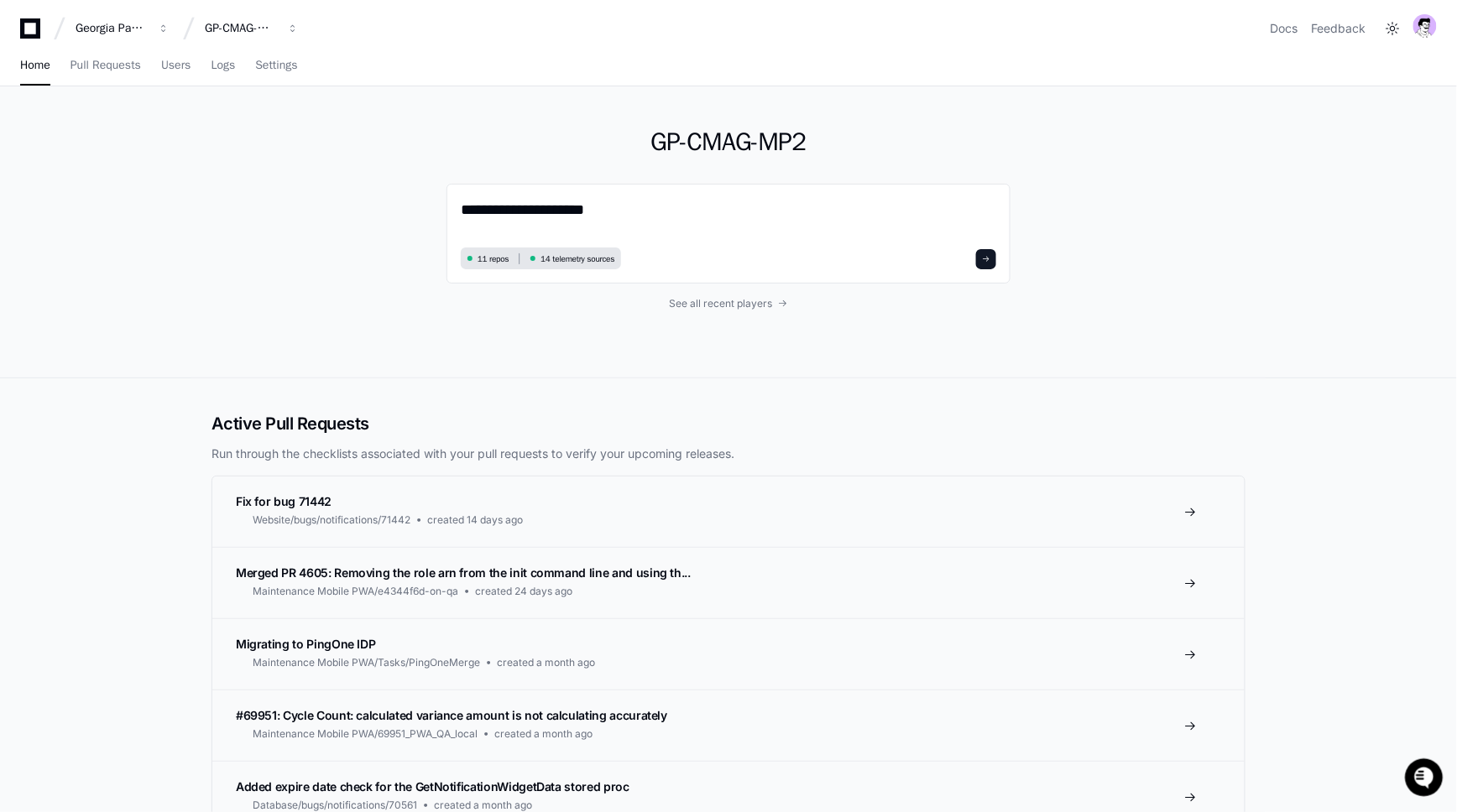 type on "**********" 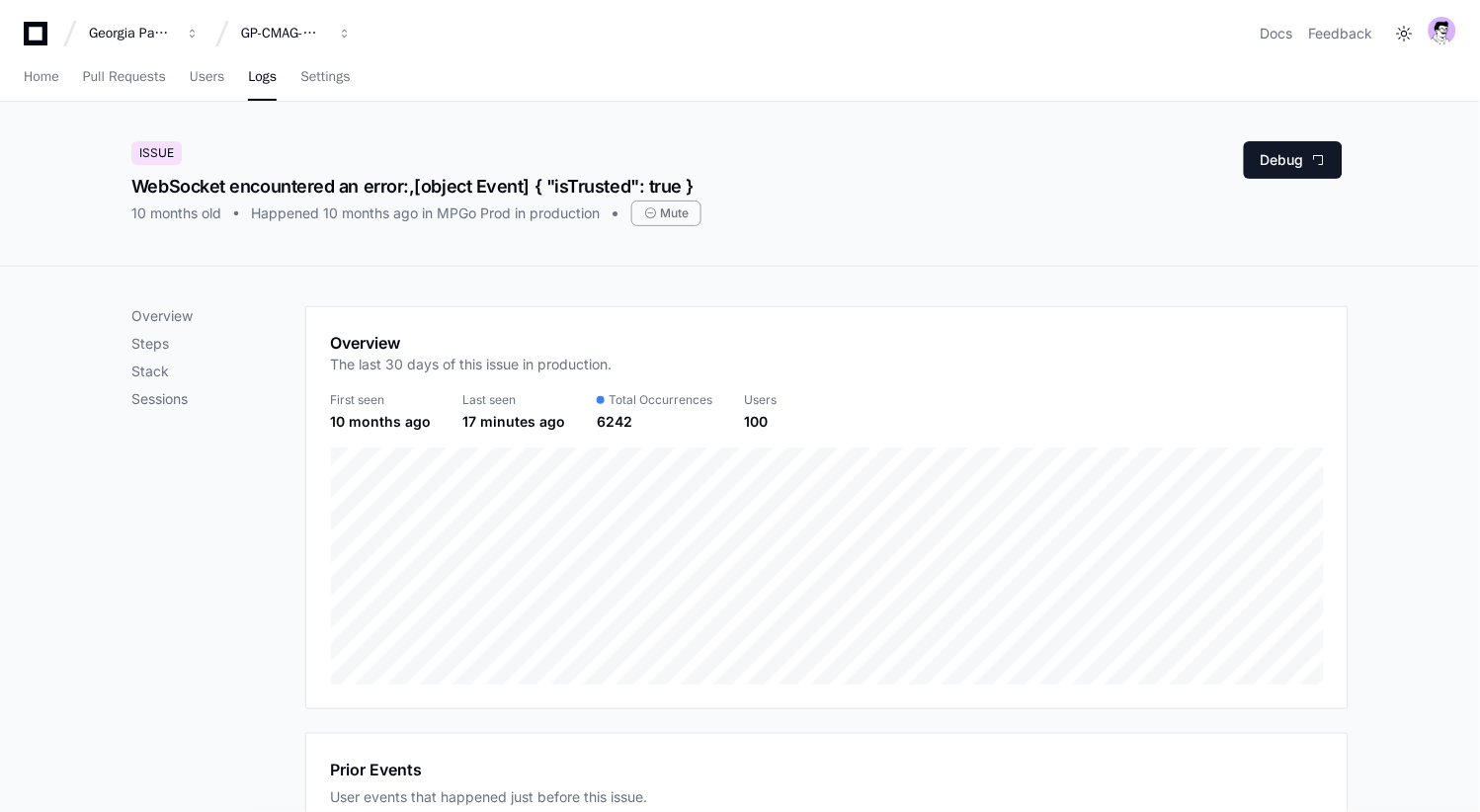 scroll, scrollTop: 0, scrollLeft: 0, axis: both 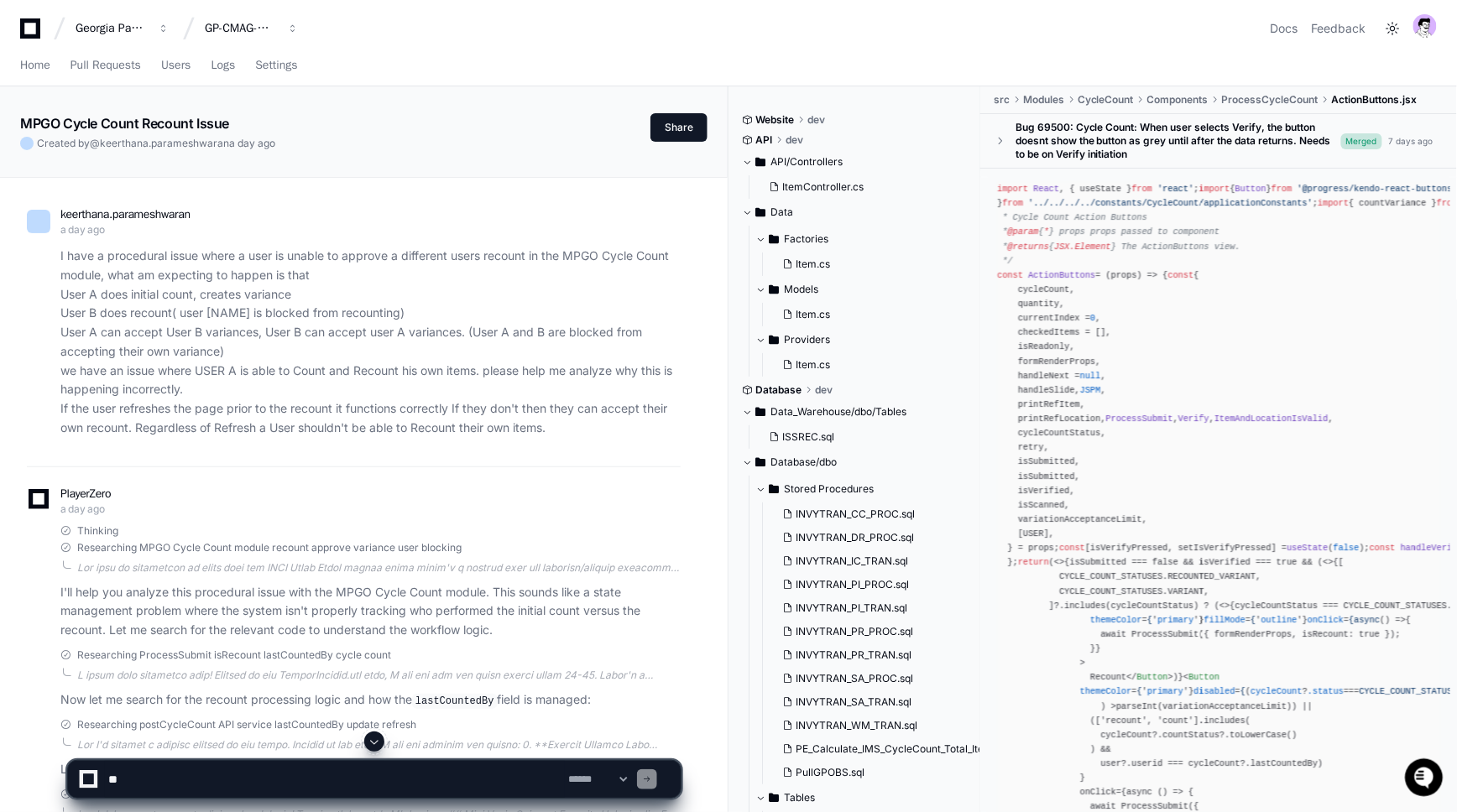 click on "I have a procedural issue where a user is unable to approve a different users recount in the MPGO Cycle Count module, what am expecting to happen is that
User [NAME] does initial count, creates variance
User B does recount( user [NAME] is blocked from recounting)
User [NAME] can accept User B variances, User B can accept user [NAME] variances. (User [NAME] and B are blocked from accepting their own variance)
we have an issue where USER [NAME] is able to Count and Recount his own items. please help me analyze why this is happening incorrectly.
If the user refreshes the page prior to the recount it functions correctly If they don't then they can accept their own recount. Regardless of Refresh a User shouldn't be able to Recount their own items." 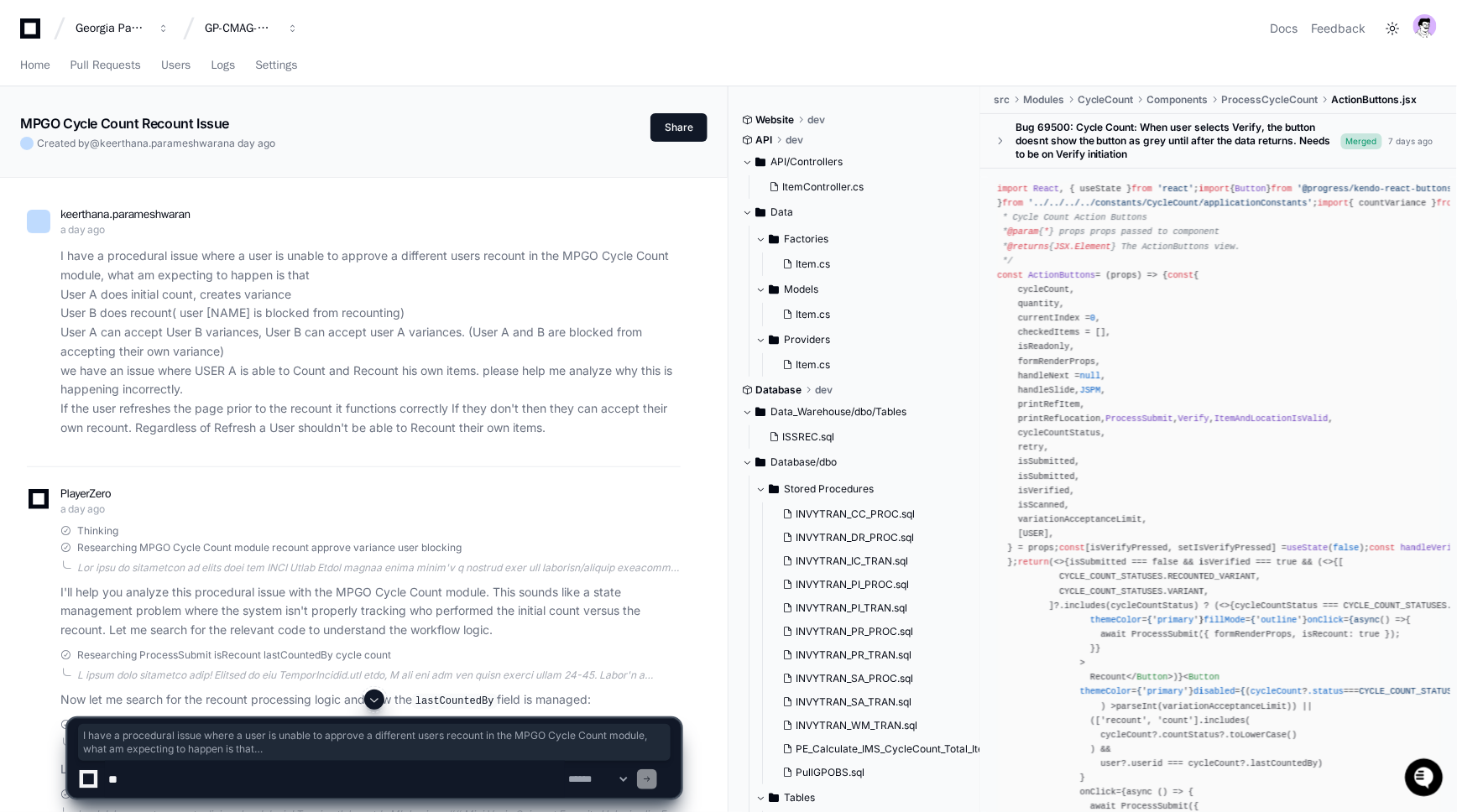 drag, startPoint x: 56, startPoint y: 256, endPoint x: 558, endPoint y: 429, distance: 530.9736 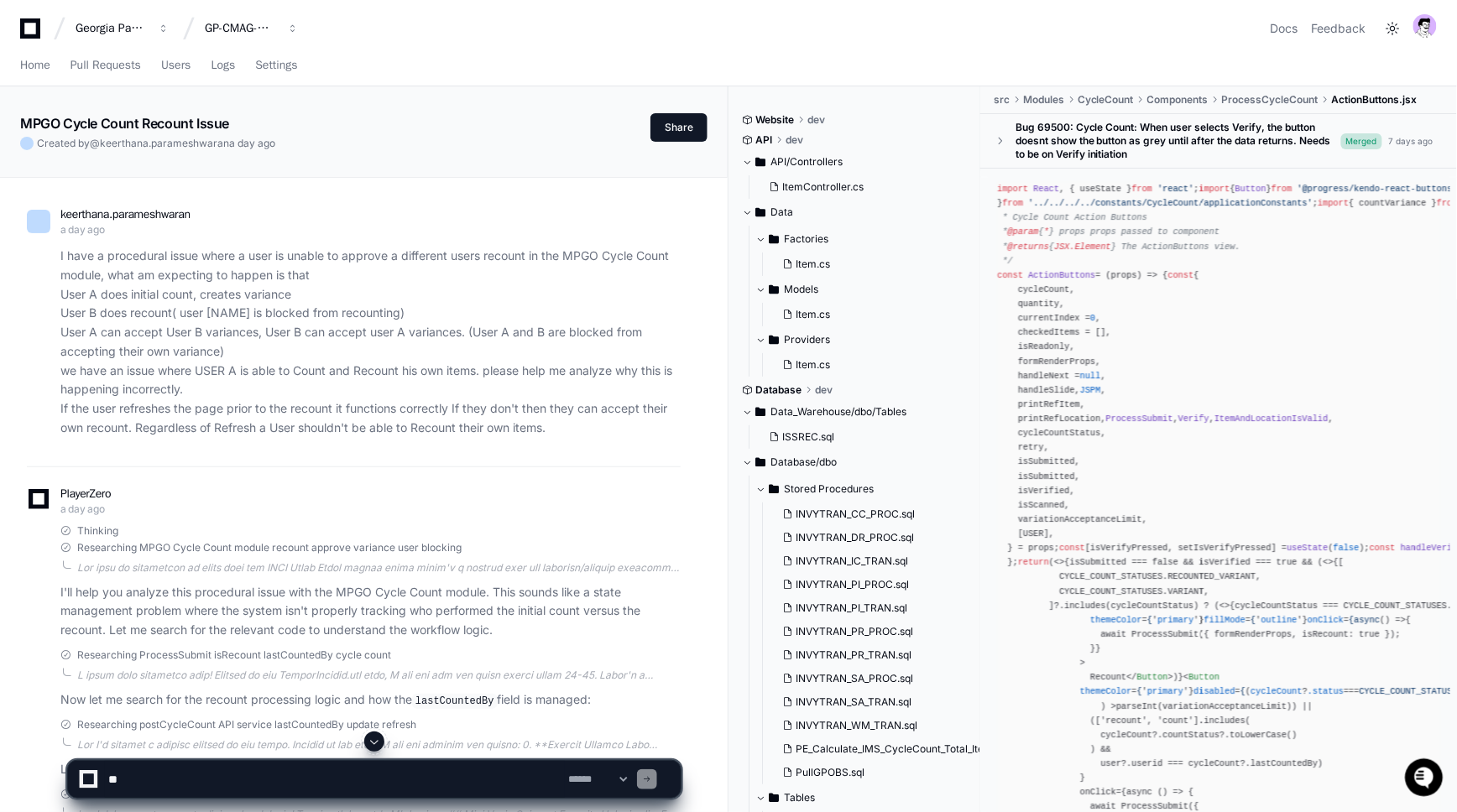 click on "I have a procedural issue where a user is unable to approve a different users recount in the MPGO Cycle Count module, what am expecting to happen is that
User A does initial count, creates variance
User B does recount( user A is blocked from recounting)
User A can accept User B variances, User B can accept user A variances. (User A and B are blocked from accepting their own variance)
we have an issue where USER A is able to Count and Recount his own items. please help me analyze why this is happening incorrectly.
If the user refreshes the page prior to the recount it functions correctly If they don't then they can accept their own recount. Regardless of Refresh a User shouldn't be able to Recount their own items." 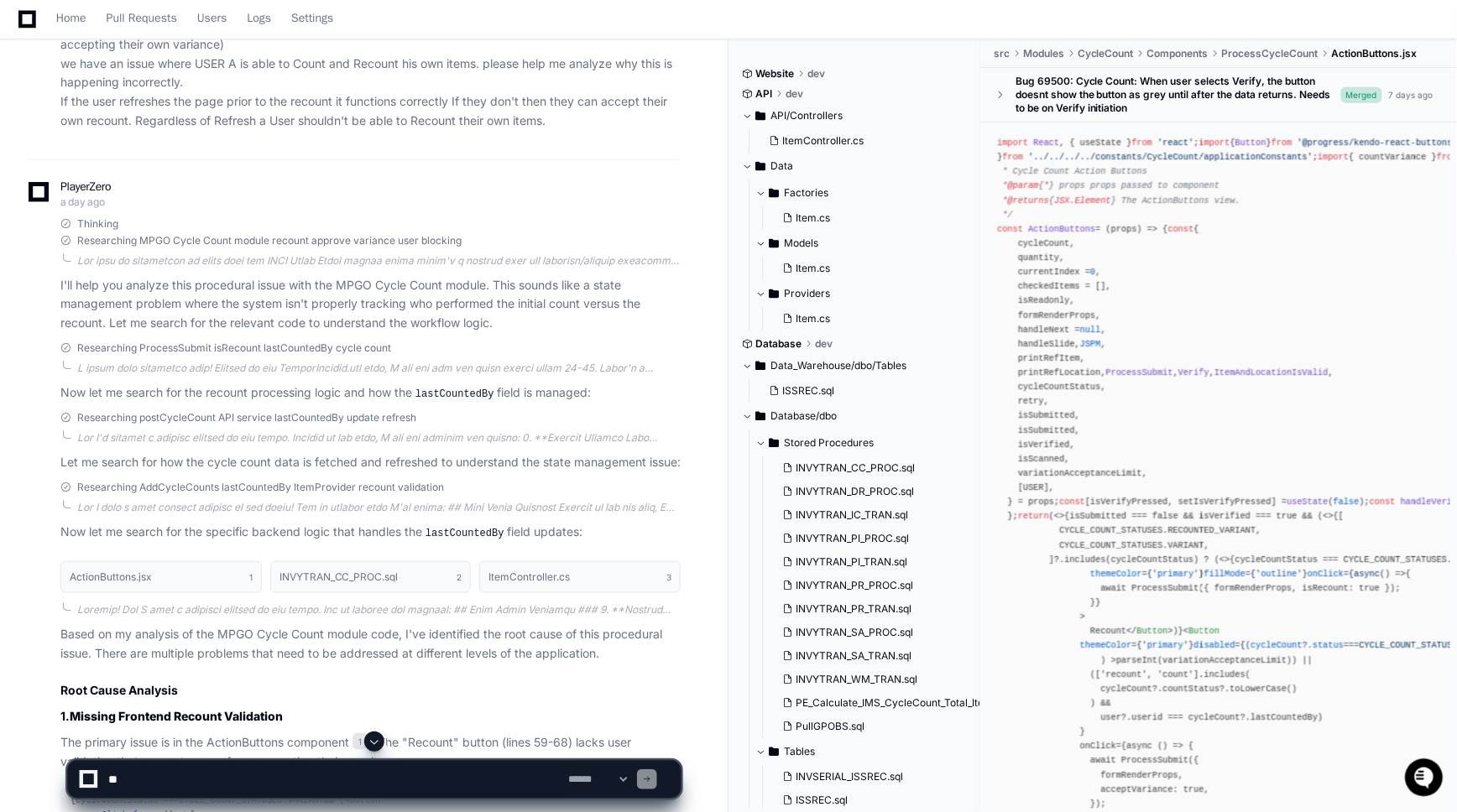 scroll, scrollTop: 0, scrollLeft: 0, axis: both 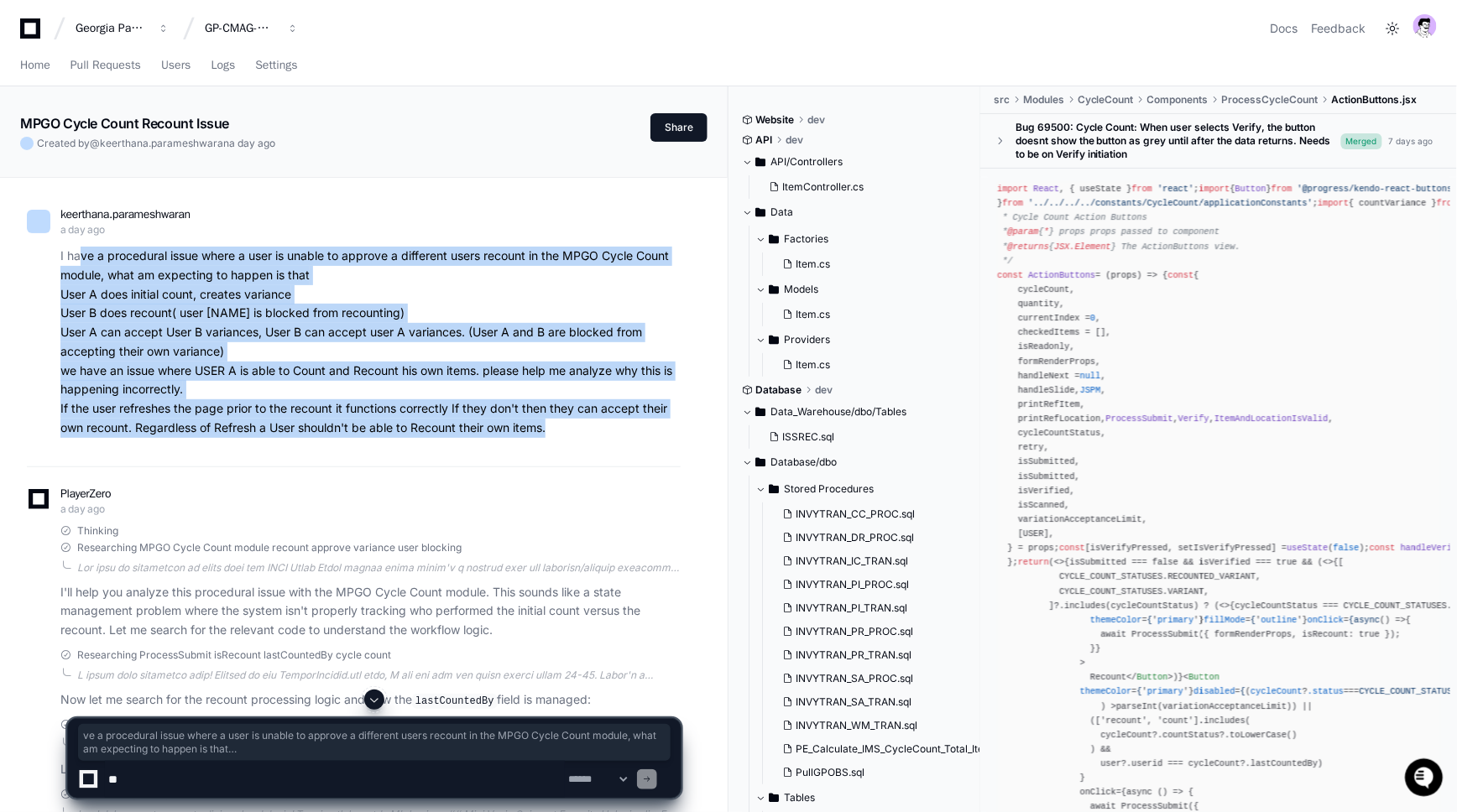 drag, startPoint x: 546, startPoint y: 430, endPoint x: 78, endPoint y: 260, distance: 497.91967 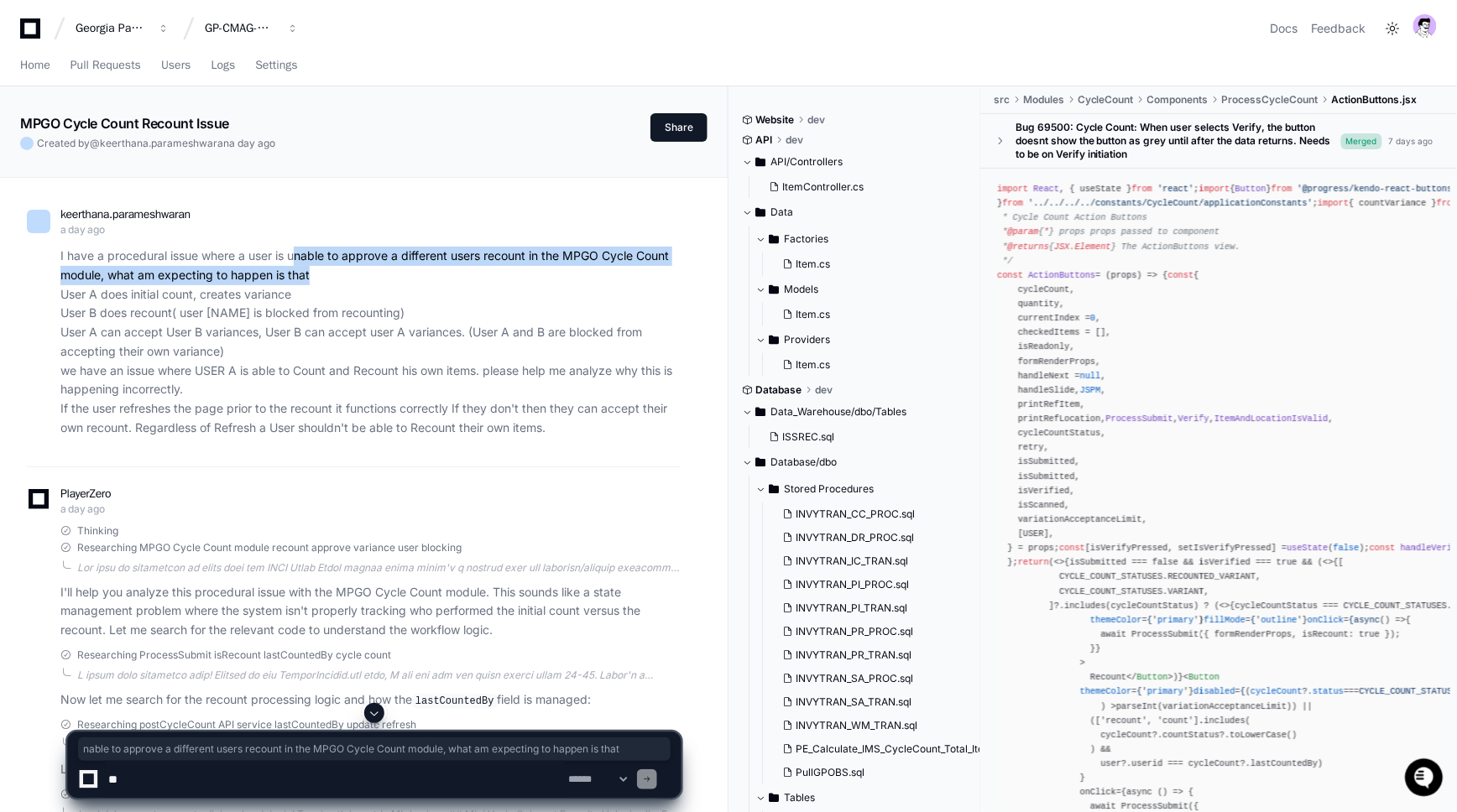 drag, startPoint x: 335, startPoint y: 272, endPoint x: 297, endPoint y: 259, distance: 40.162171 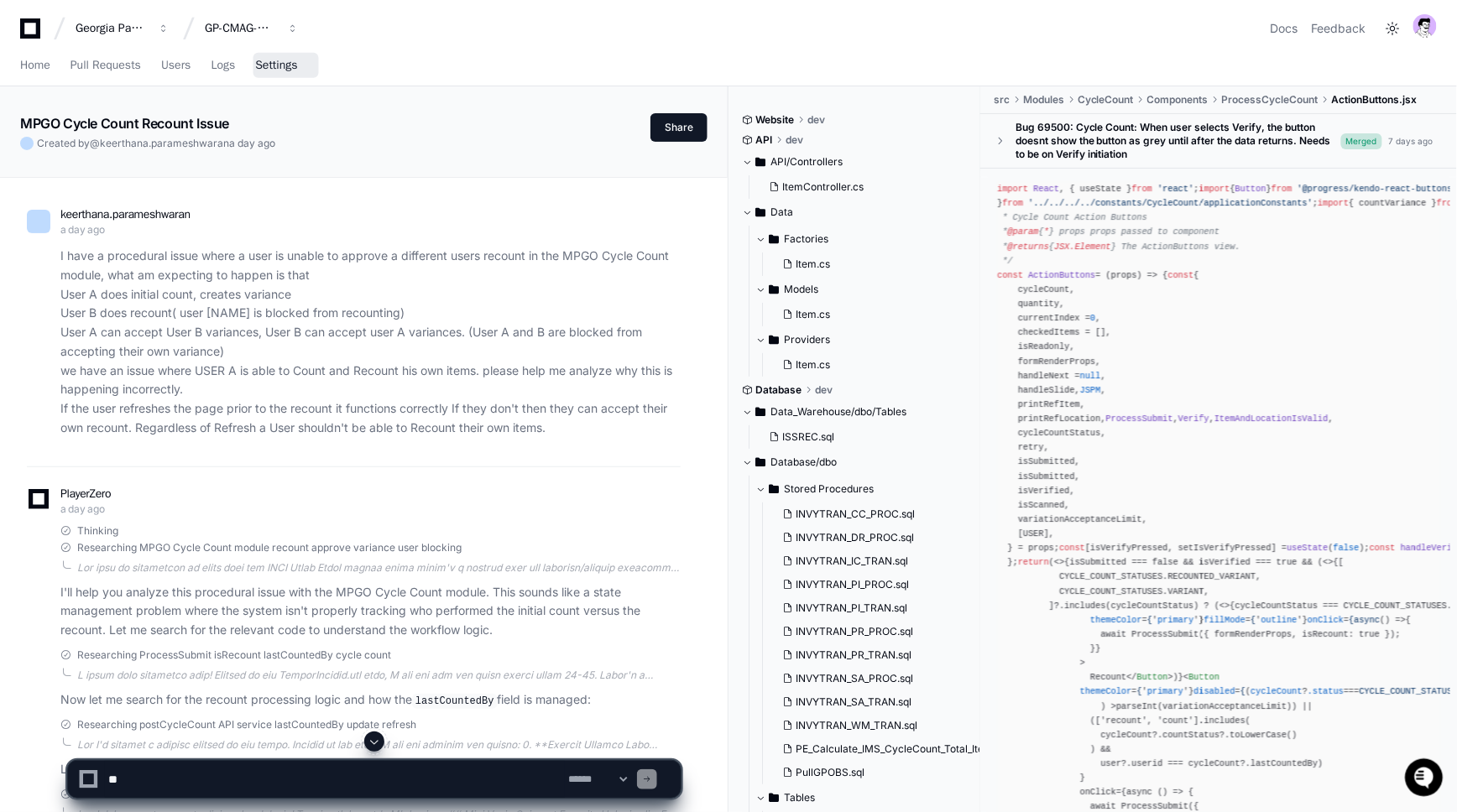 click on "Settings" at bounding box center [276, 66] 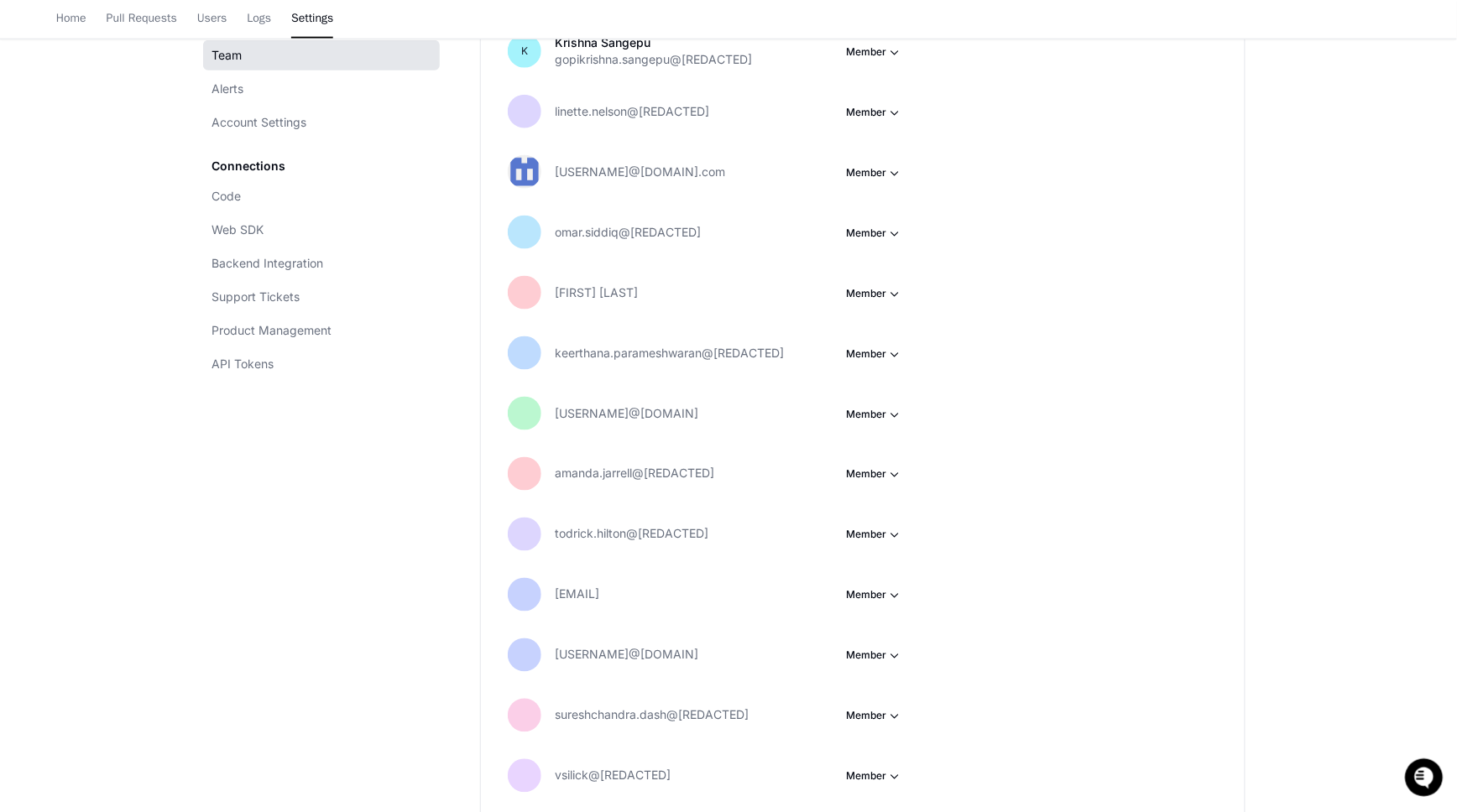 scroll, scrollTop: 674, scrollLeft: 0, axis: vertical 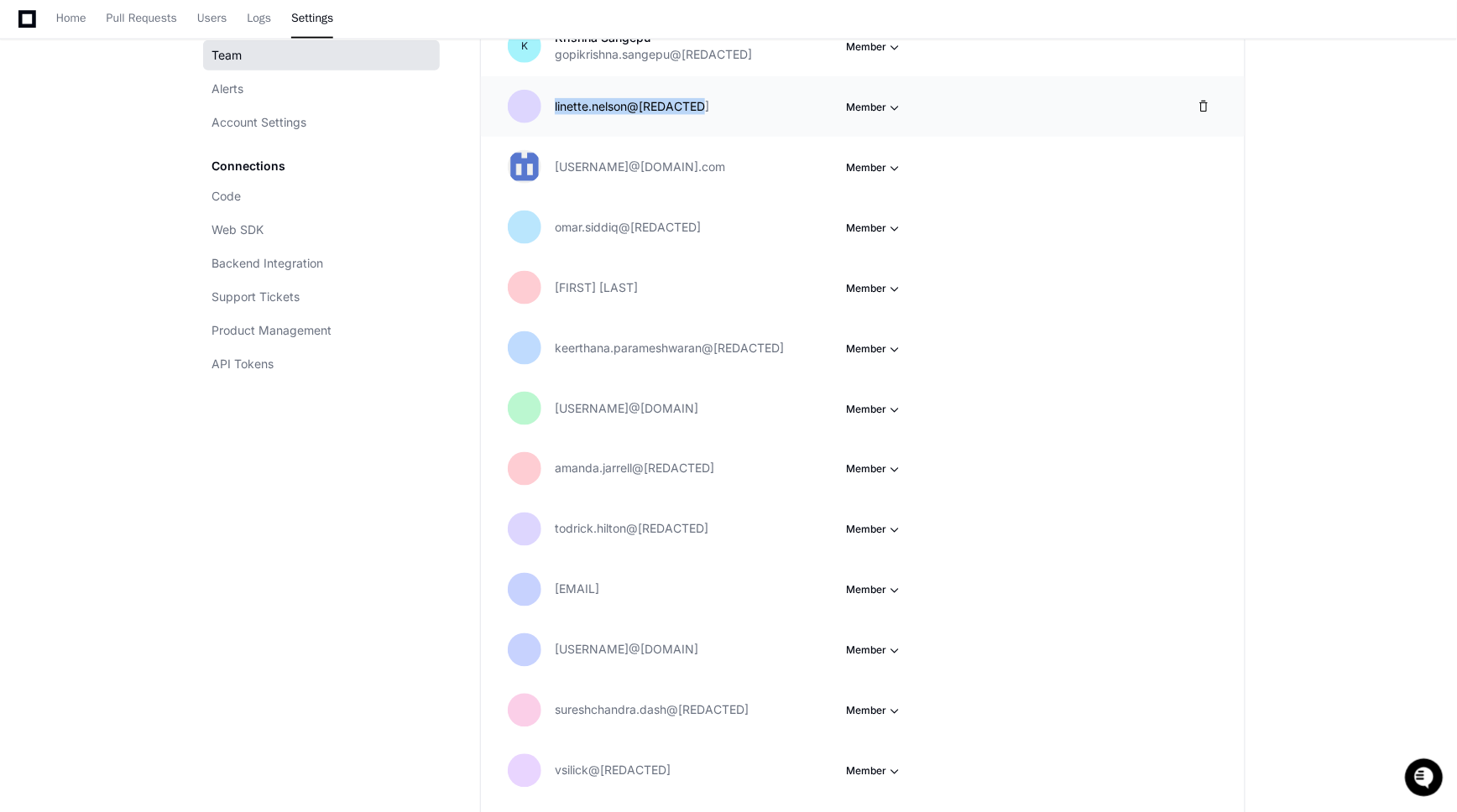 drag, startPoint x: 555, startPoint y: 101, endPoint x: 708, endPoint y: 106, distance: 153.08168 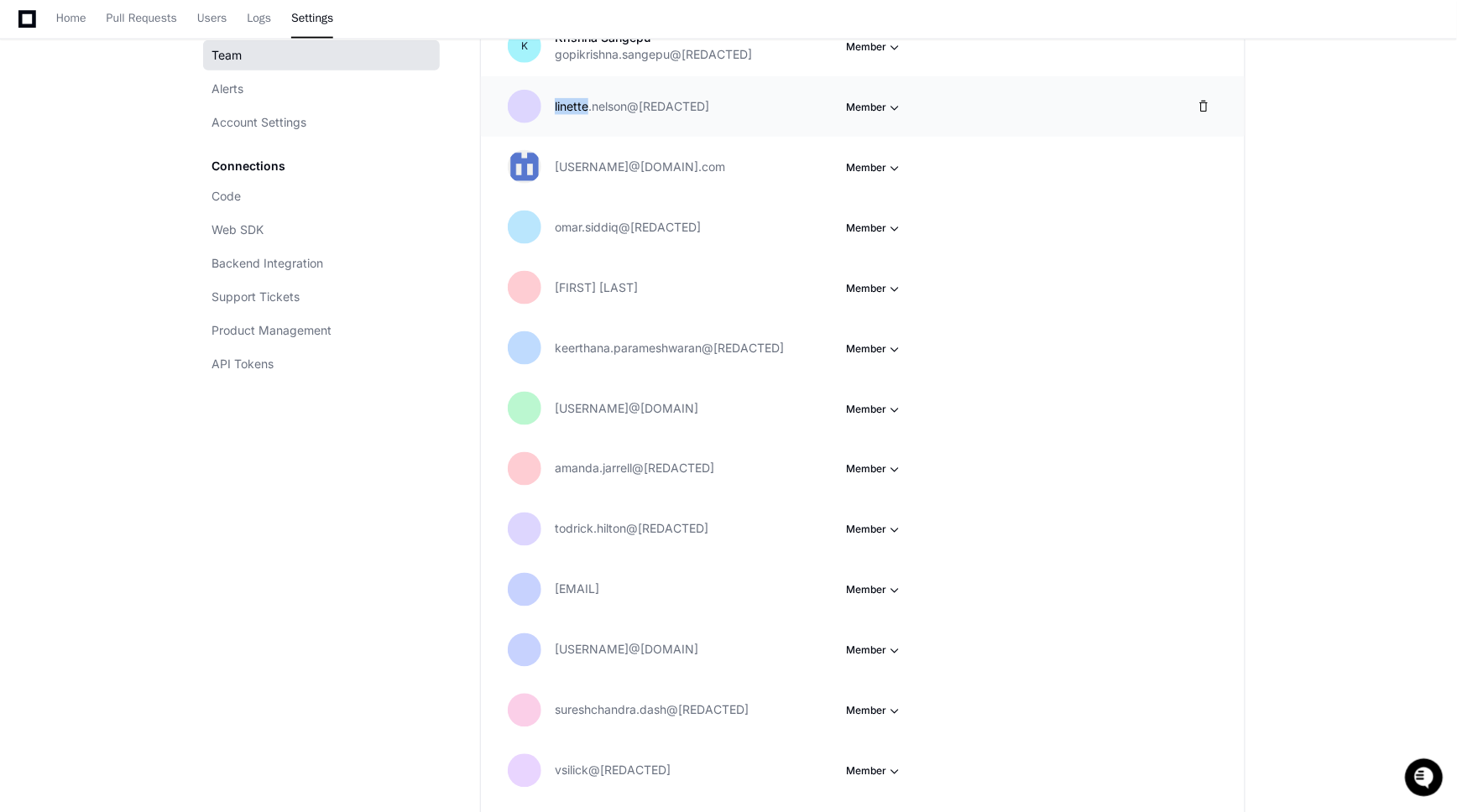 click on "linette.nelson@gapac.com" 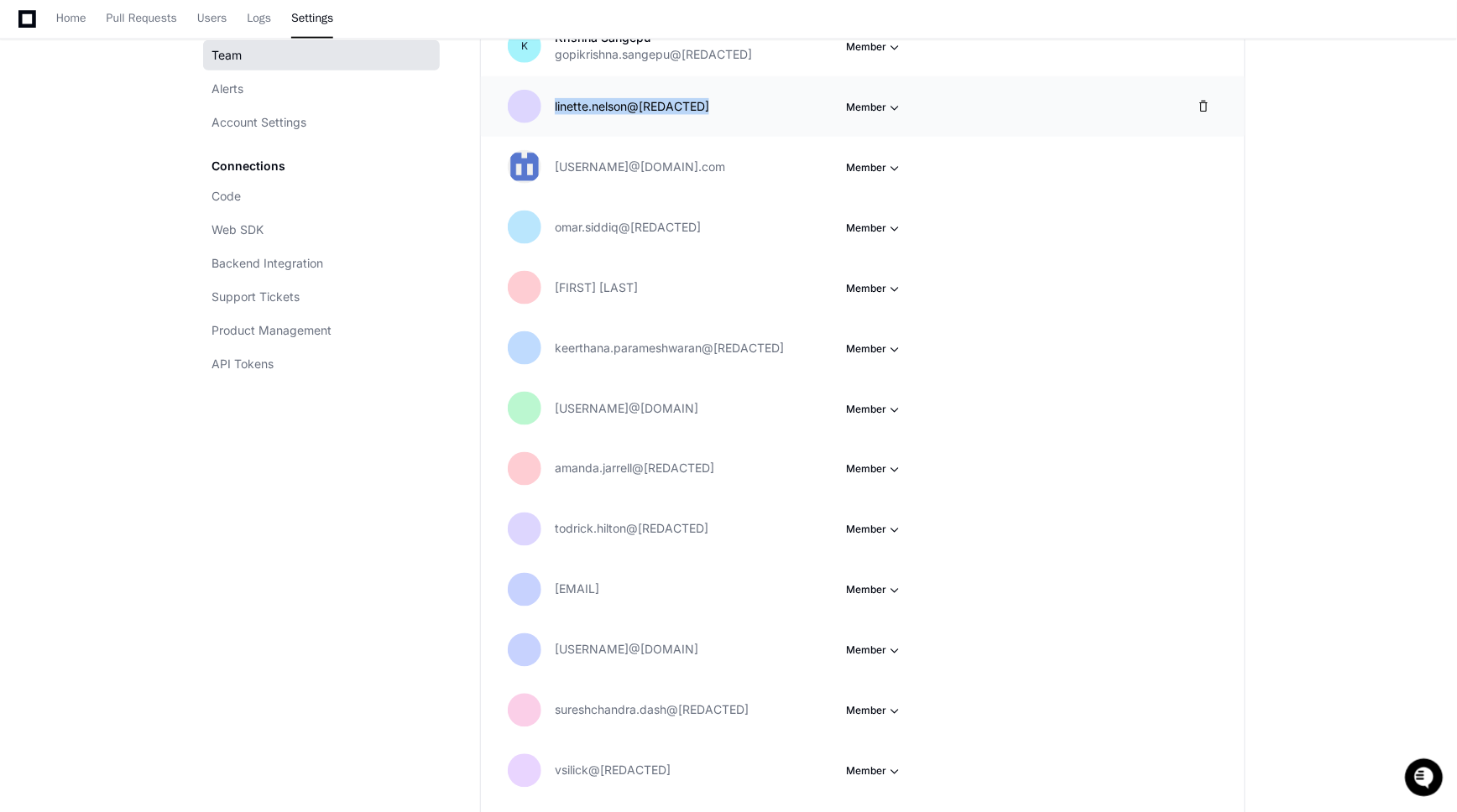 click on "linette.nelson@gapac.com" 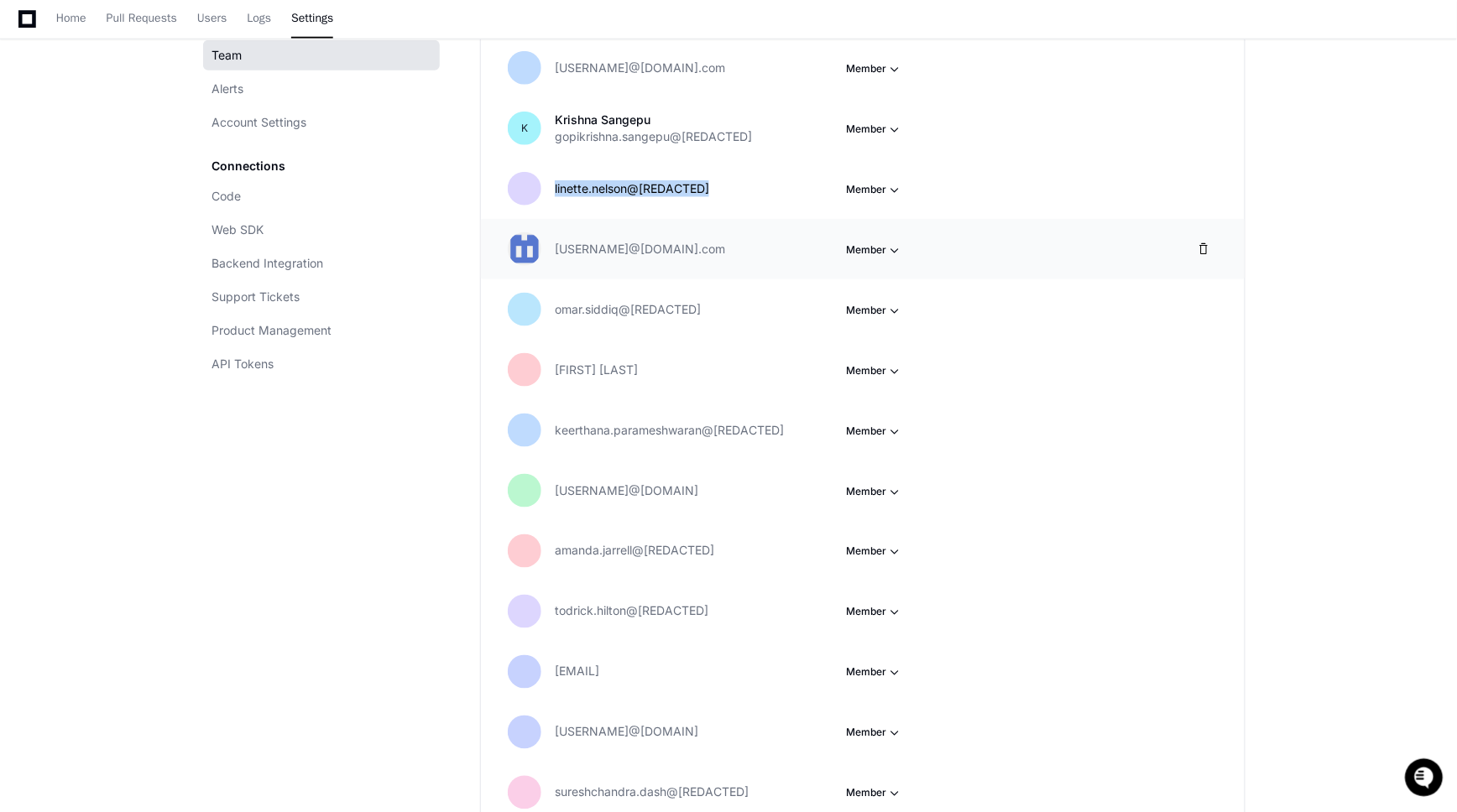 scroll, scrollTop: 503, scrollLeft: 0, axis: vertical 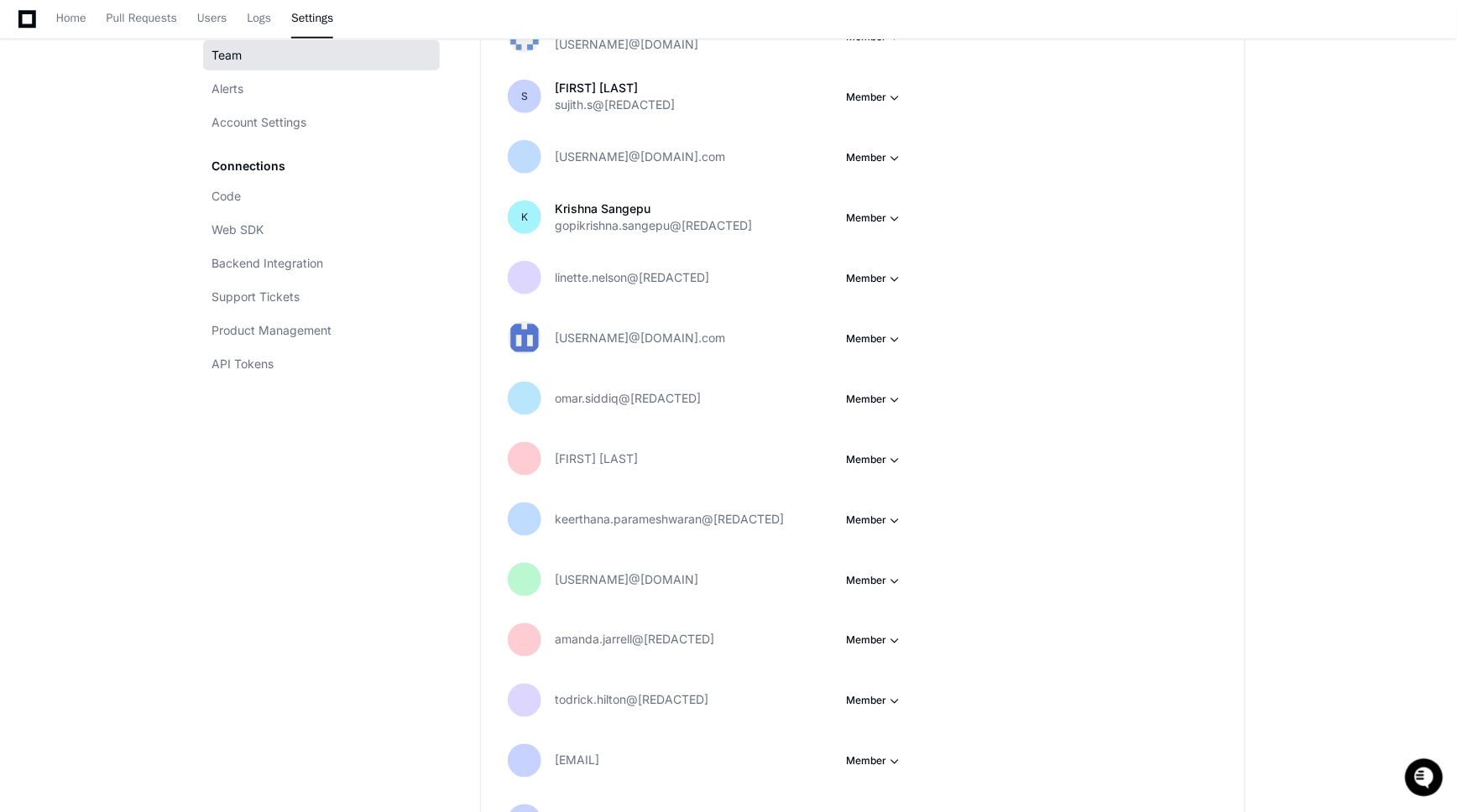 click on "Team Alerts Account Settings Connections Code Web SDK Backend Integration Support Tickets Product Management API Tokens My Team  Invite
PlayerZero Support support@playerzero.ai Owner David Fonda david.fonda@gapac.com  Owner    sara.dixon@gapac.com  Member    jsbozema@gapac.com  Member   Charuta Arun Chaudhari charuta.chaudhari@gapac.com  Member  S Sujith S sujith.s@kochcc.com  Member    alex.medvedev@gapac.com  Member  K Krishna Sangepu gopikrishna.sangepu@gapac.com  Member    linette.nelson@gapac.com  Member    neeraja.p@kochcc.com  Member    omar.siddiq@gapac.com  Member    benjamin.hancock@gapac.com  Member    keerthana.parameshwaran@kochcc.com  Member    michael.pacheco@gapac.com  Member    amanda.jarrell@gapac.com  Member    todrick.hilton@gapac.com  Member    nilaani.k@kochcc.com  Member    jim.farrell@gapac.com  Member    sureshchandra.dash@kochcc.com  Member    vsilick@gapac.com  Member    rashmi.singh@kochcc.com  Member    srinivas.a@kochcc.com  Member    rwortman@gapac.com  Member   David M Cook" 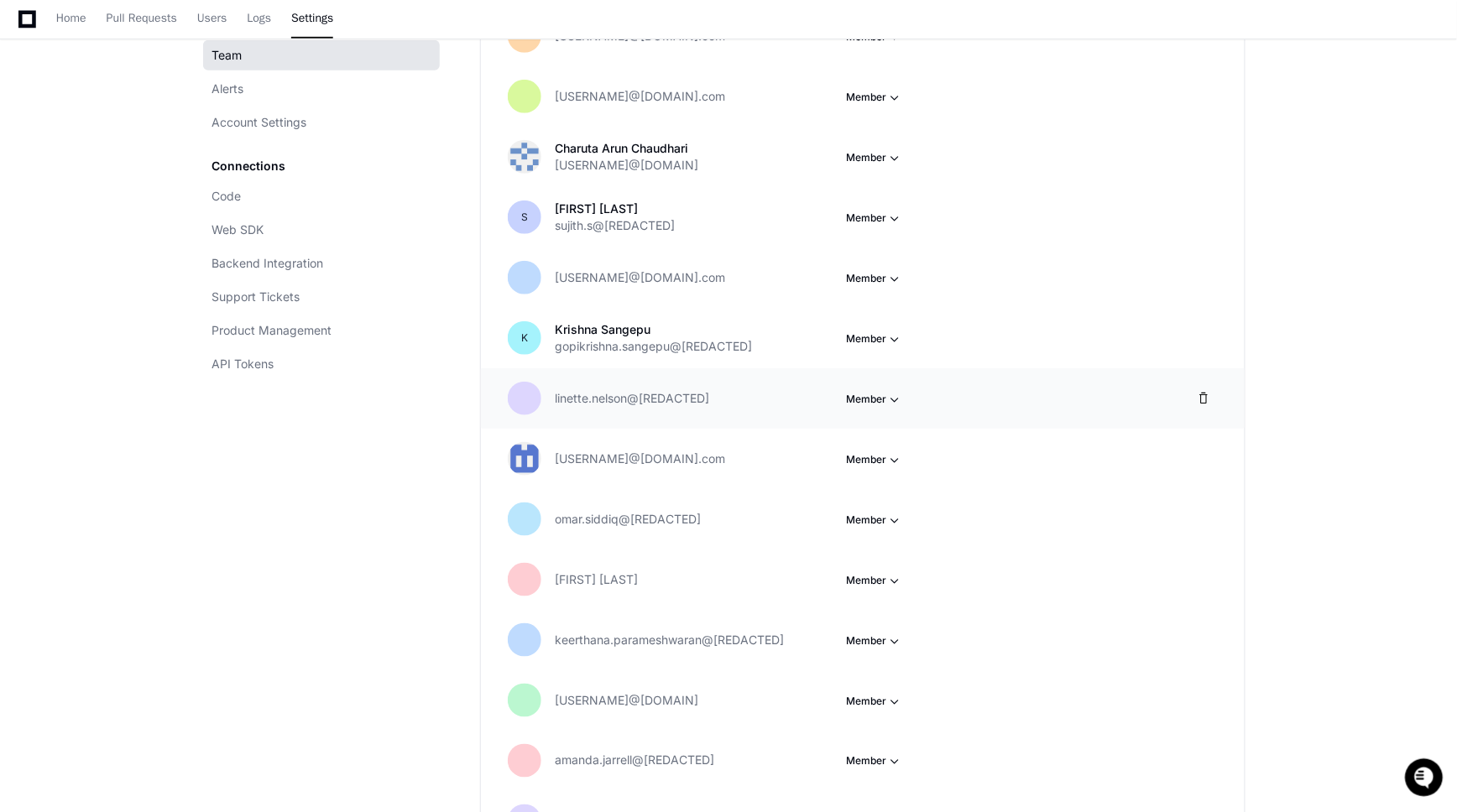 scroll, scrollTop: 365, scrollLeft: 0, axis: vertical 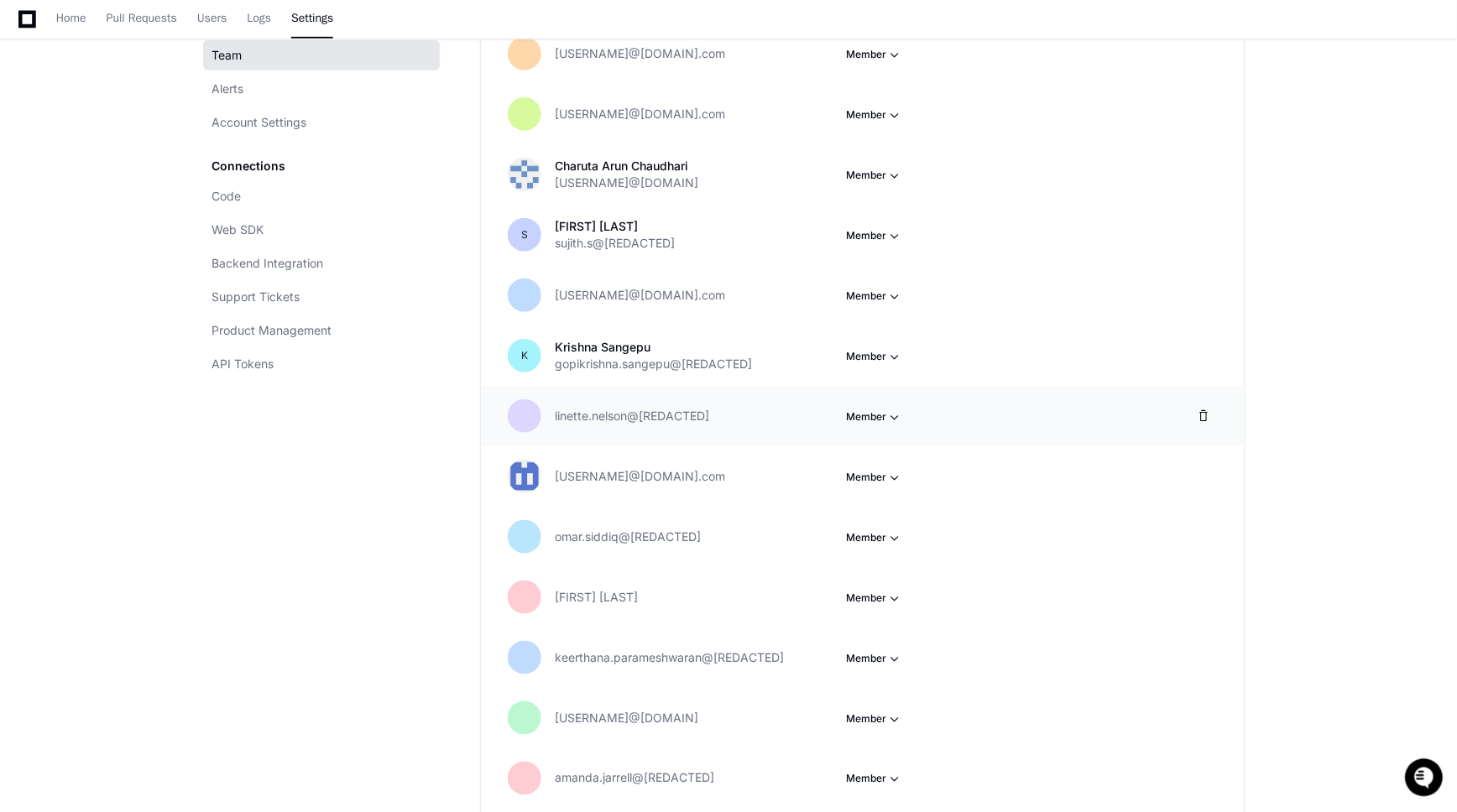 click on "linette.nelson@gapac.com" 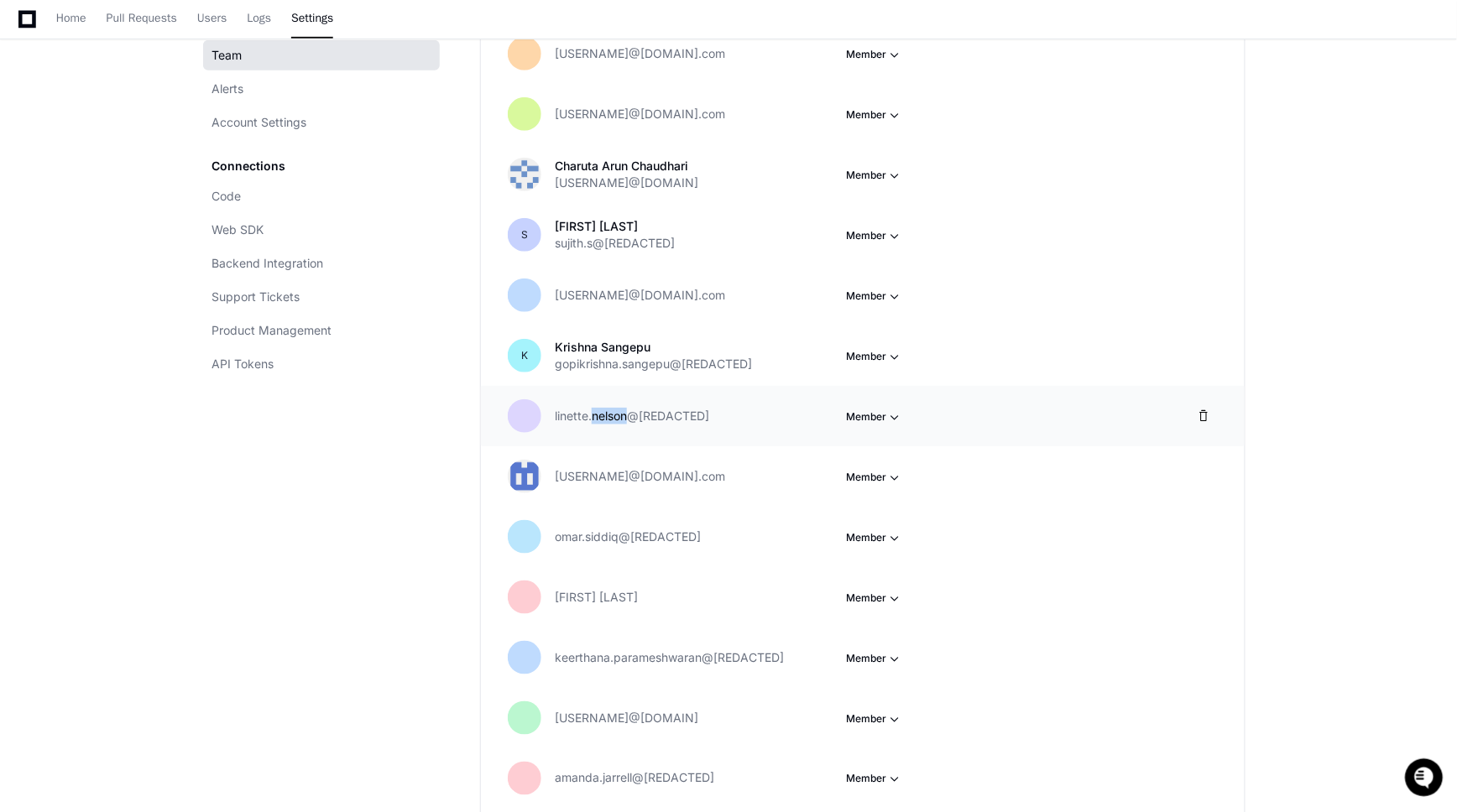 click on "linette.nelson@gapac.com" 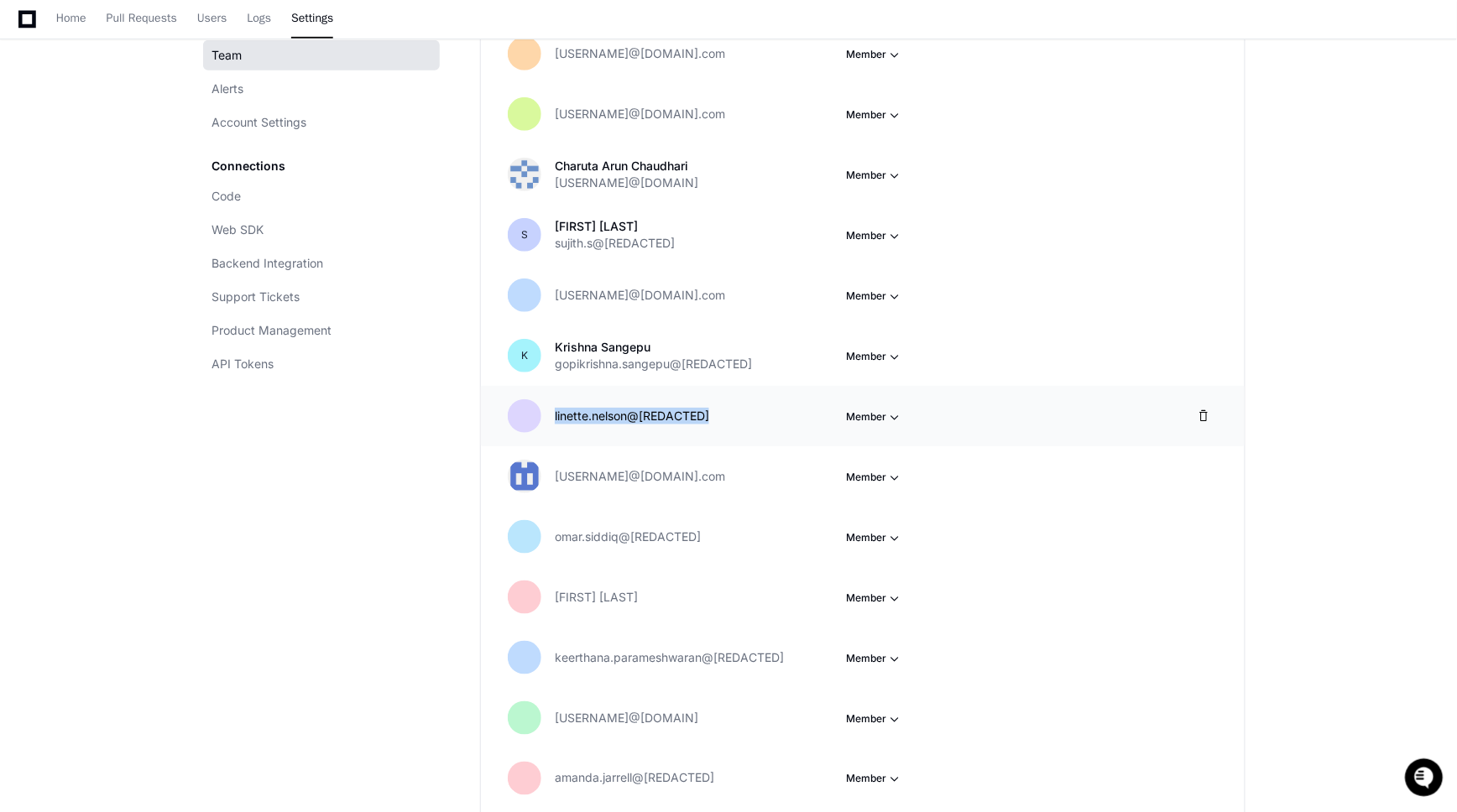 click on "linette.nelson@gapac.com" 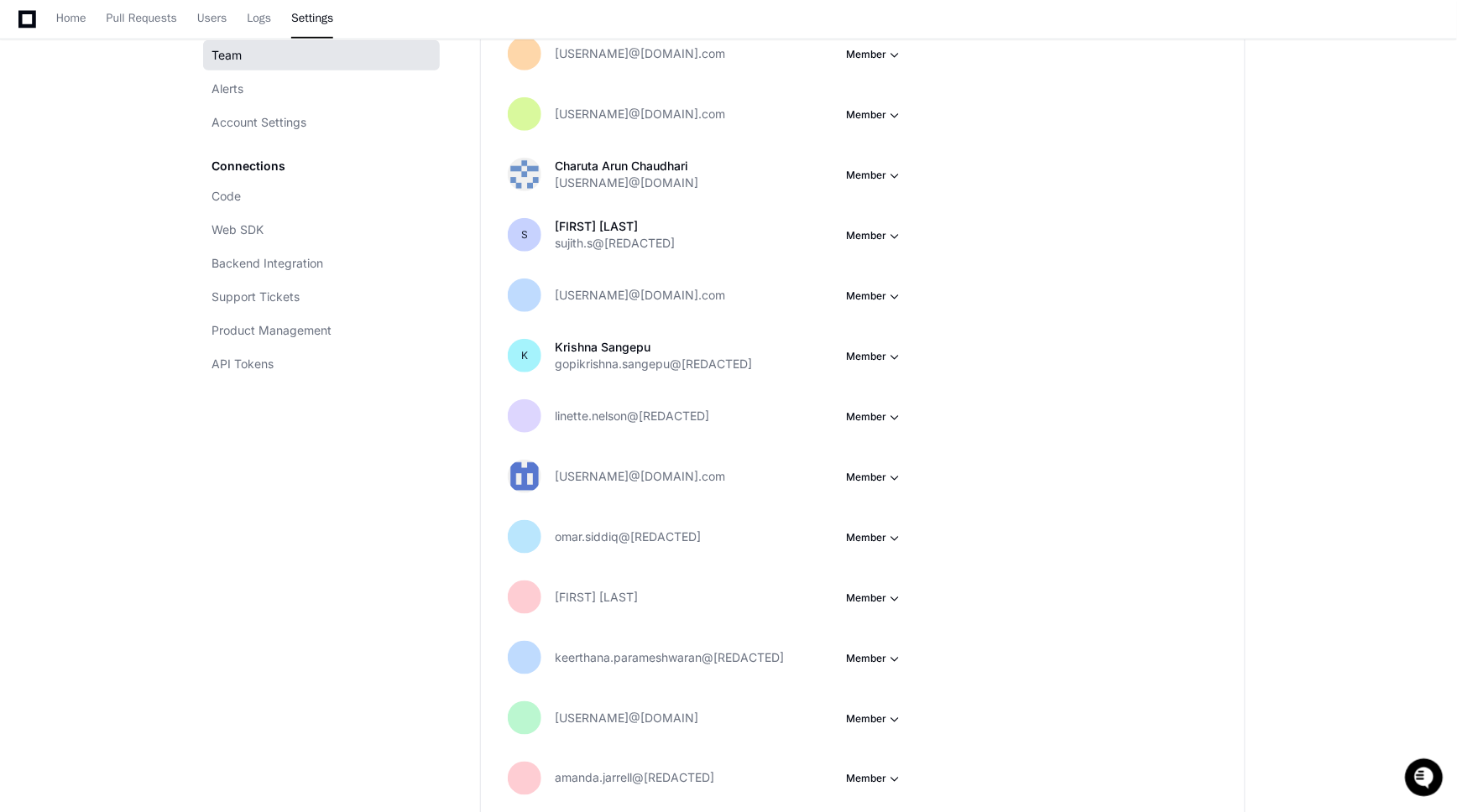 click on "Team Alerts Account Settings Connections Code Web SDK Backend Integration Support Tickets Product Management API Tokens" 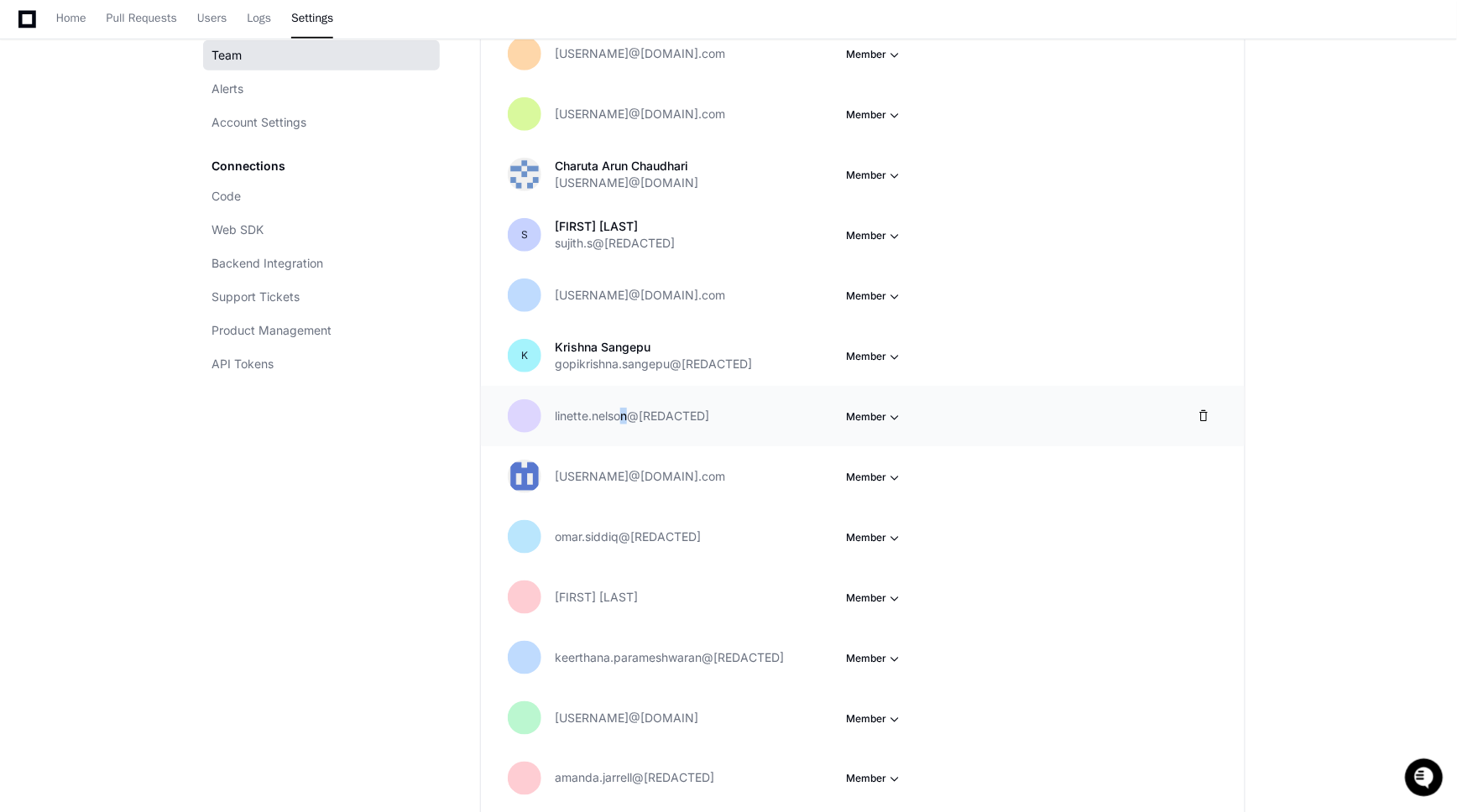 drag, startPoint x: 635, startPoint y: 418, endPoint x: 622, endPoint y: 414, distance: 13.601471 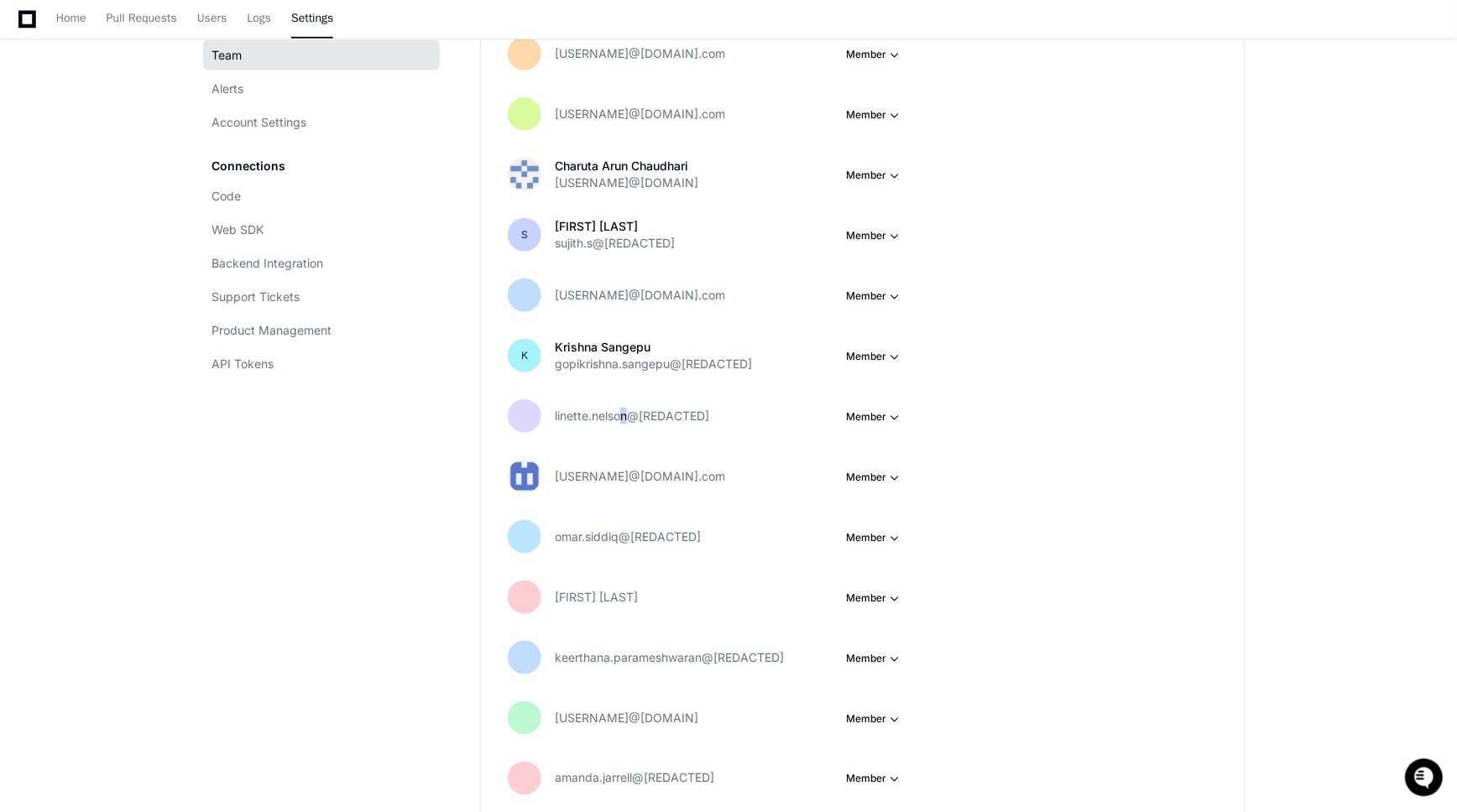 scroll, scrollTop: 0, scrollLeft: 0, axis: both 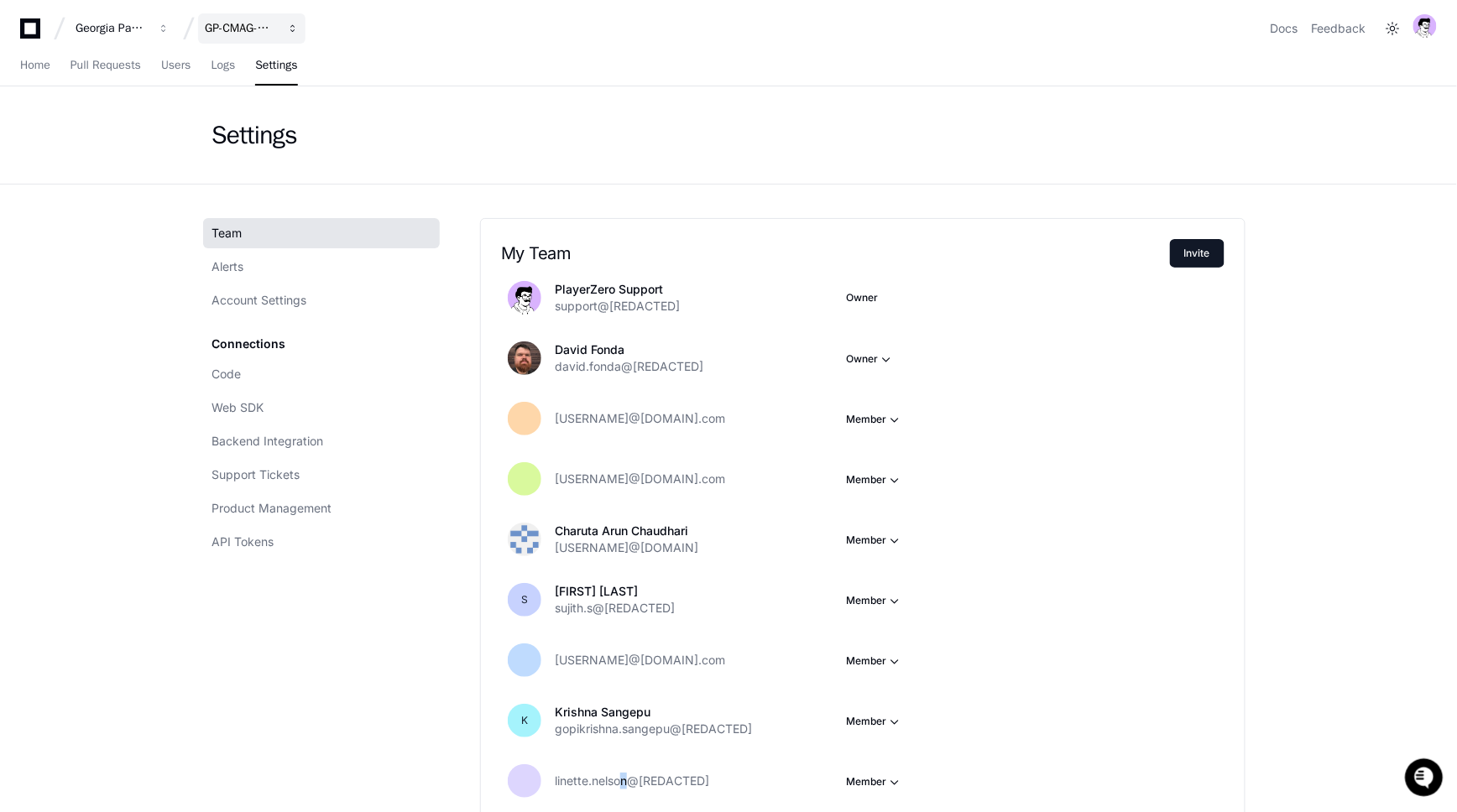 click on "GP-CMAG-MP2" at bounding box center (112, 29) 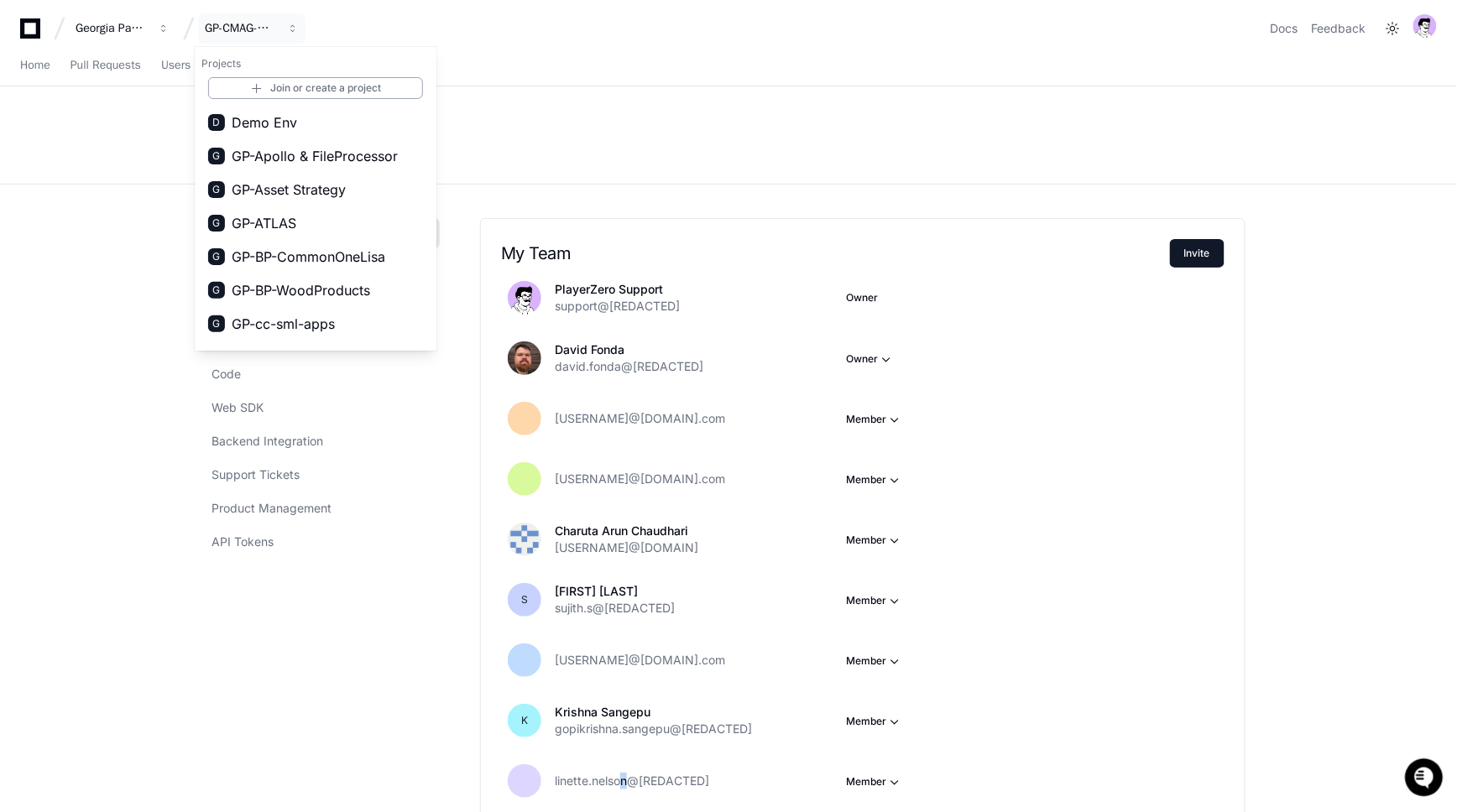 click on "D  Demo Env" at bounding box center [316, 122] 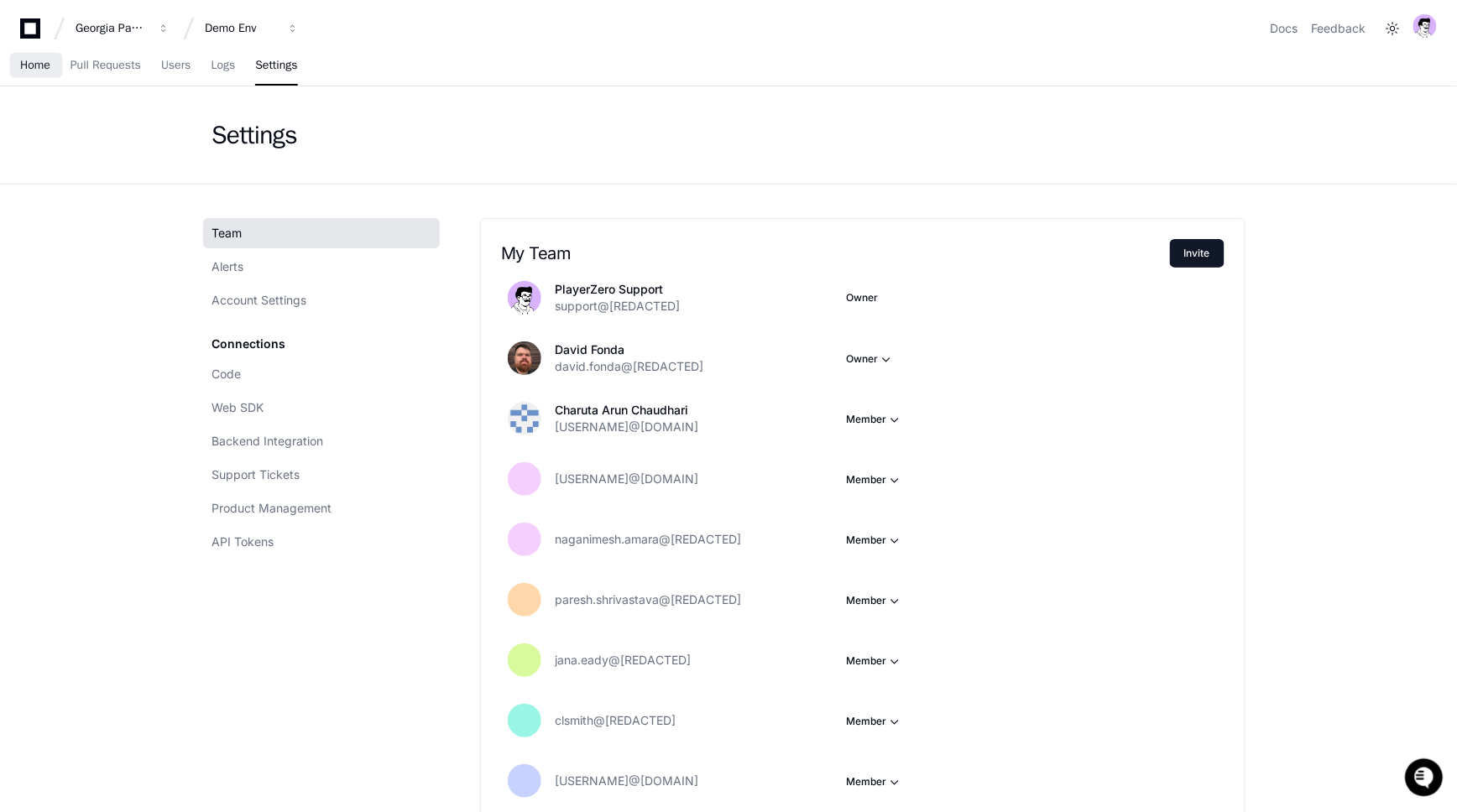 click on "Home" at bounding box center (35, 66) 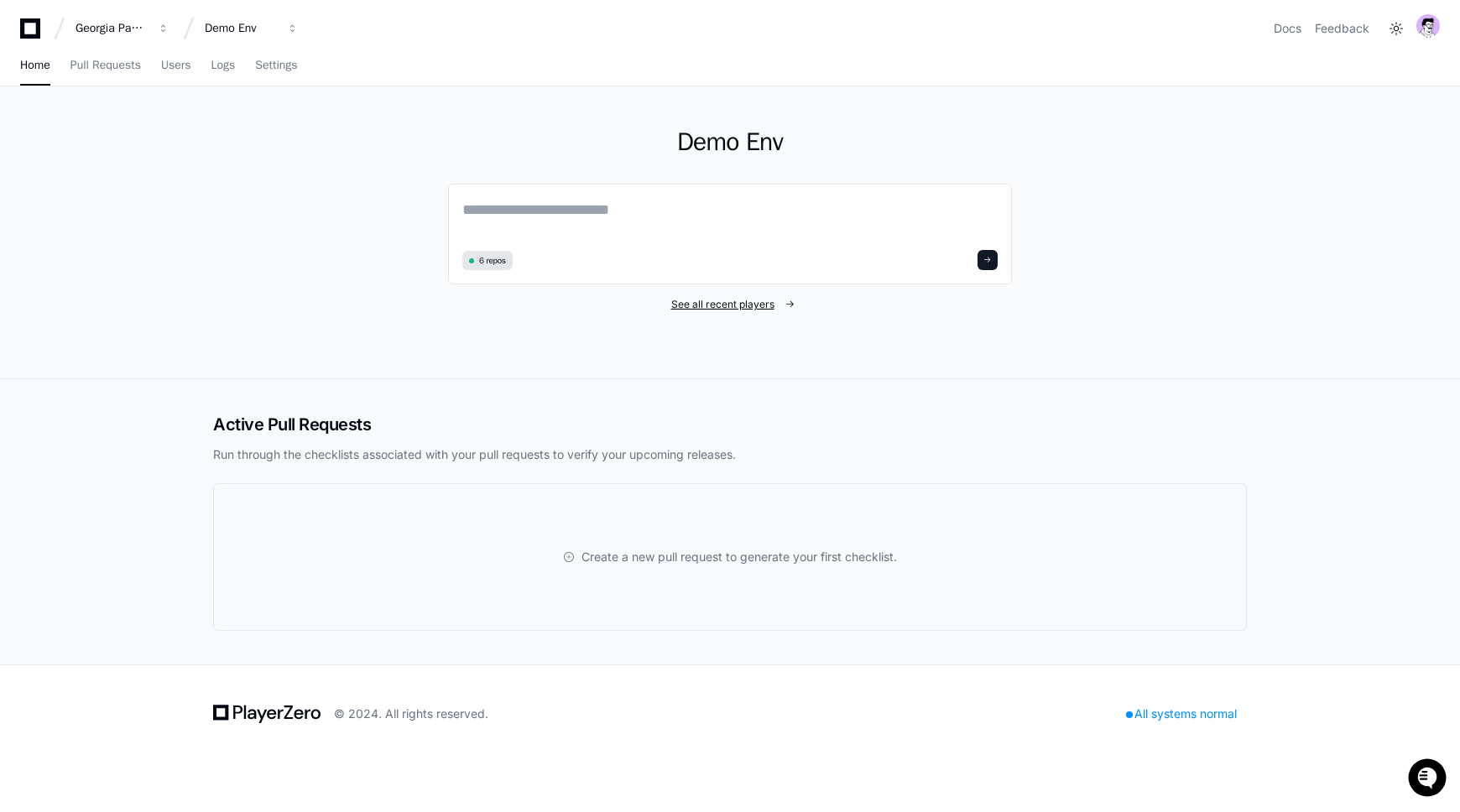 click on "See all recent players" 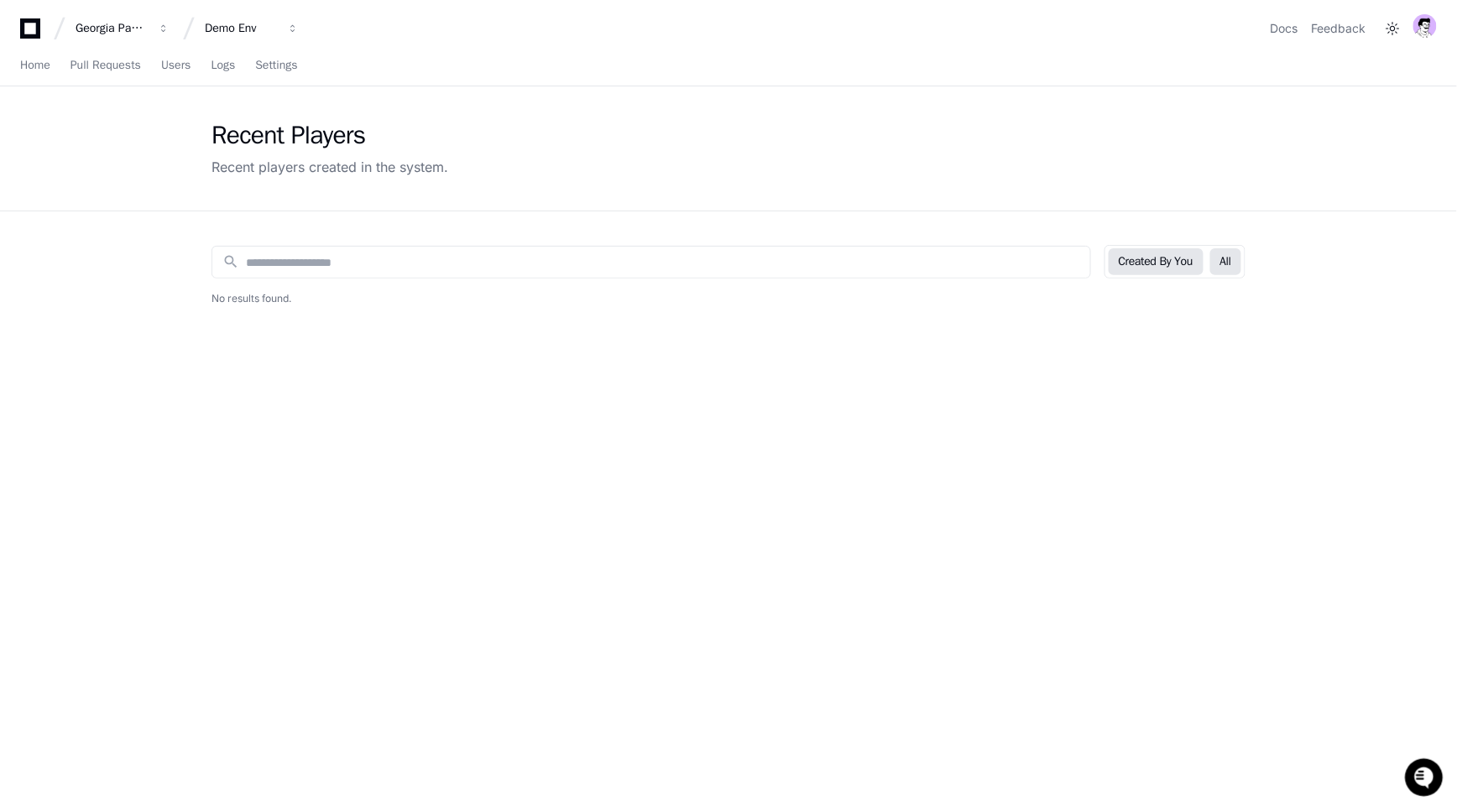 click on "All" 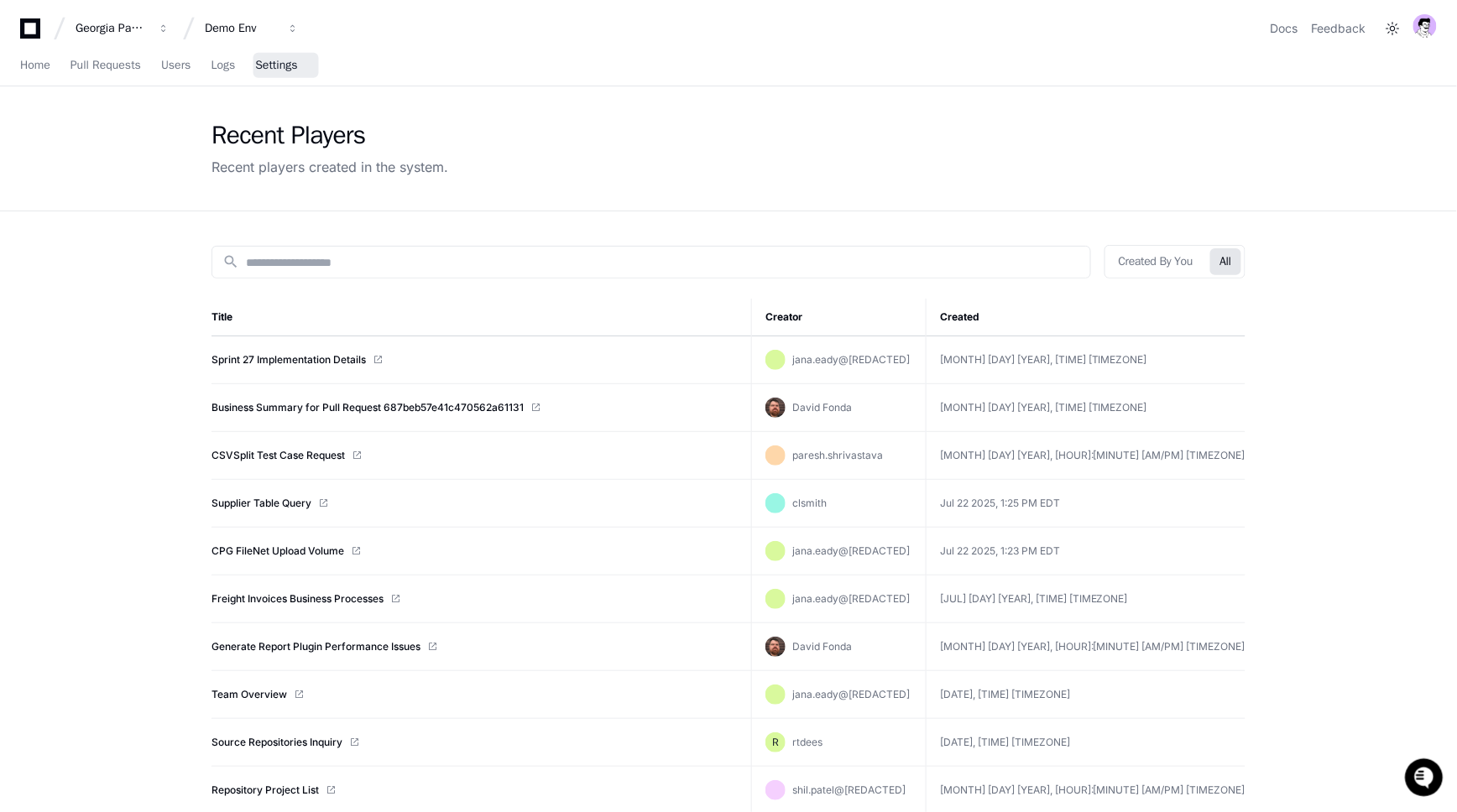 click on "Settings" at bounding box center (276, 66) 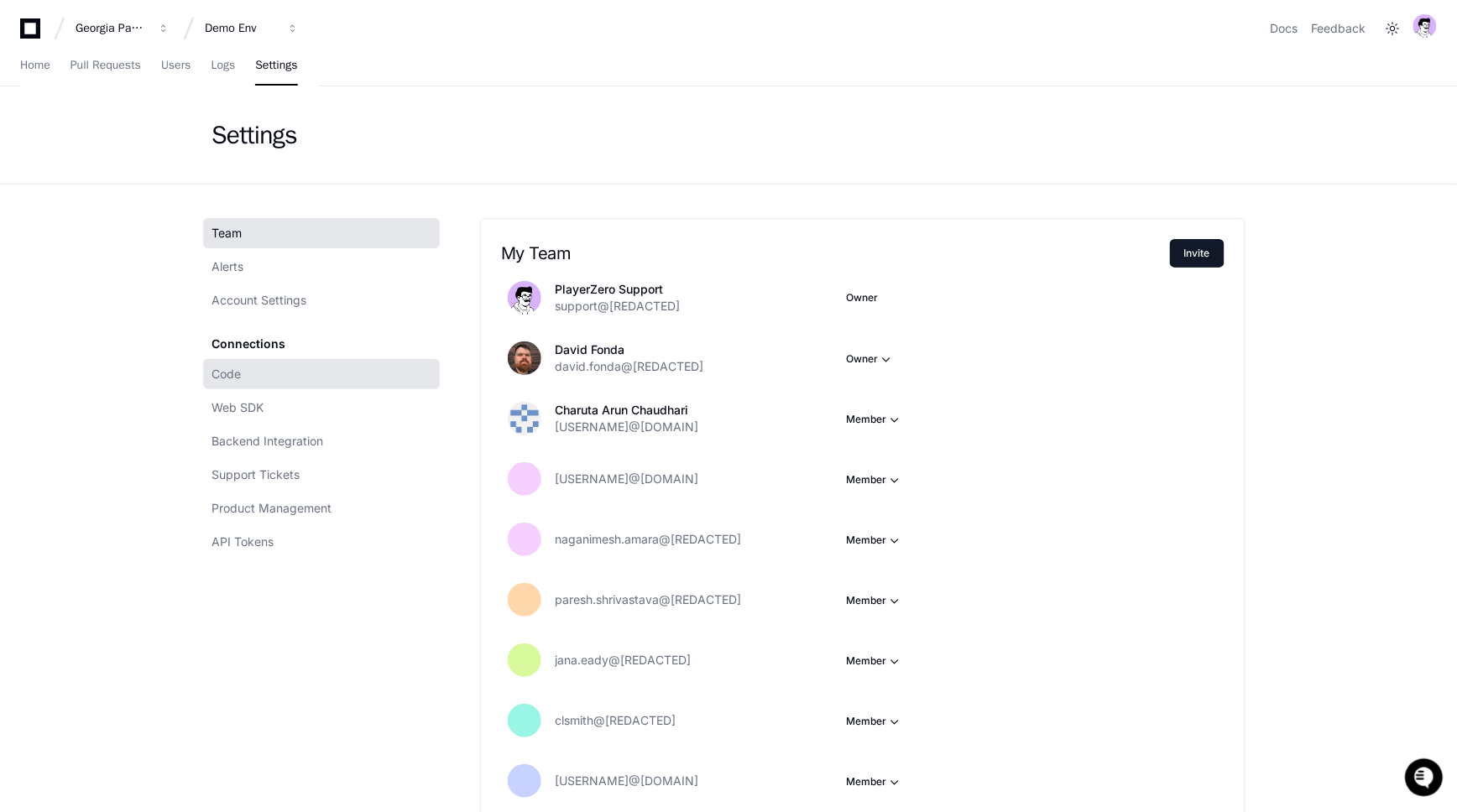 click on "Code" 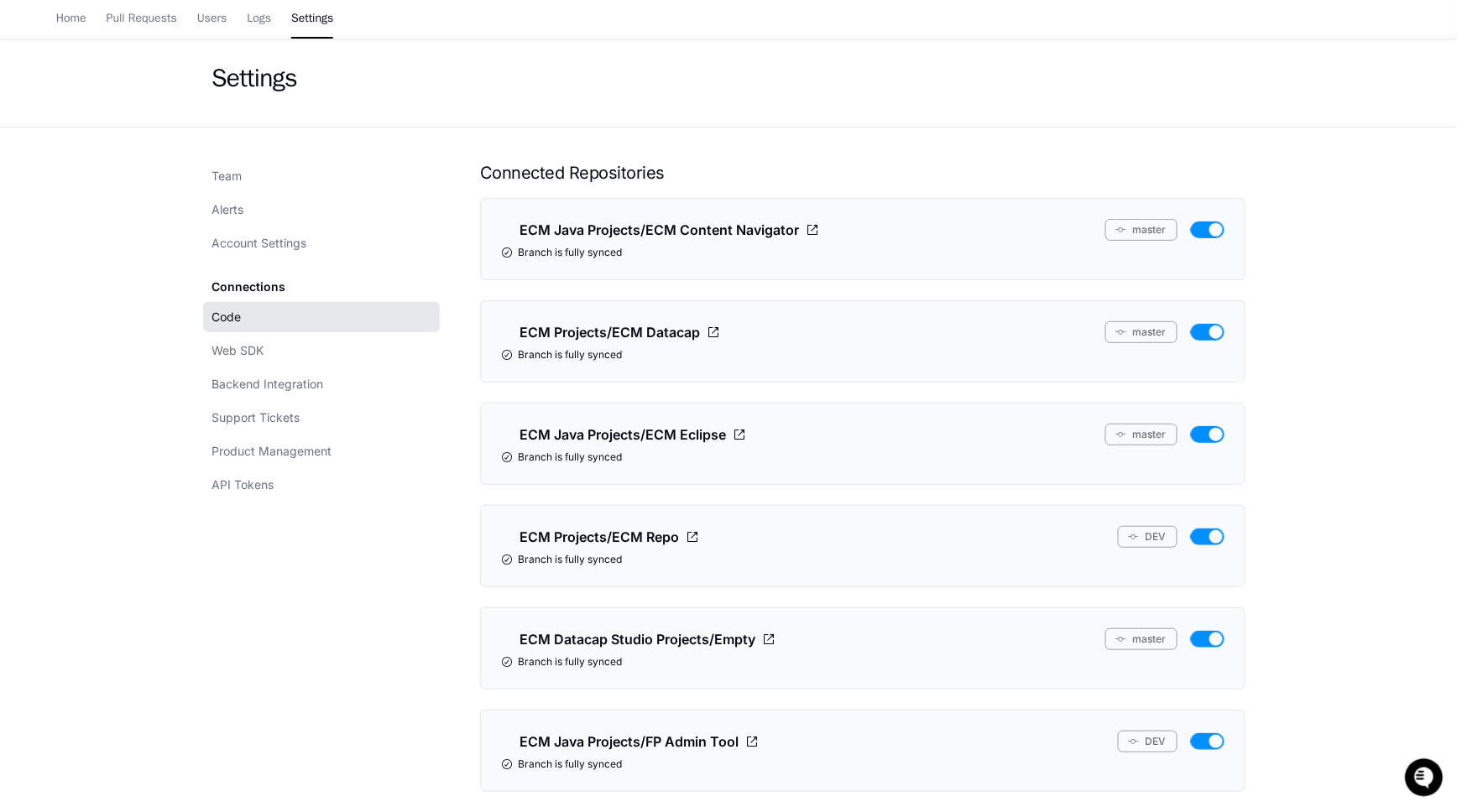 scroll, scrollTop: 0, scrollLeft: 0, axis: both 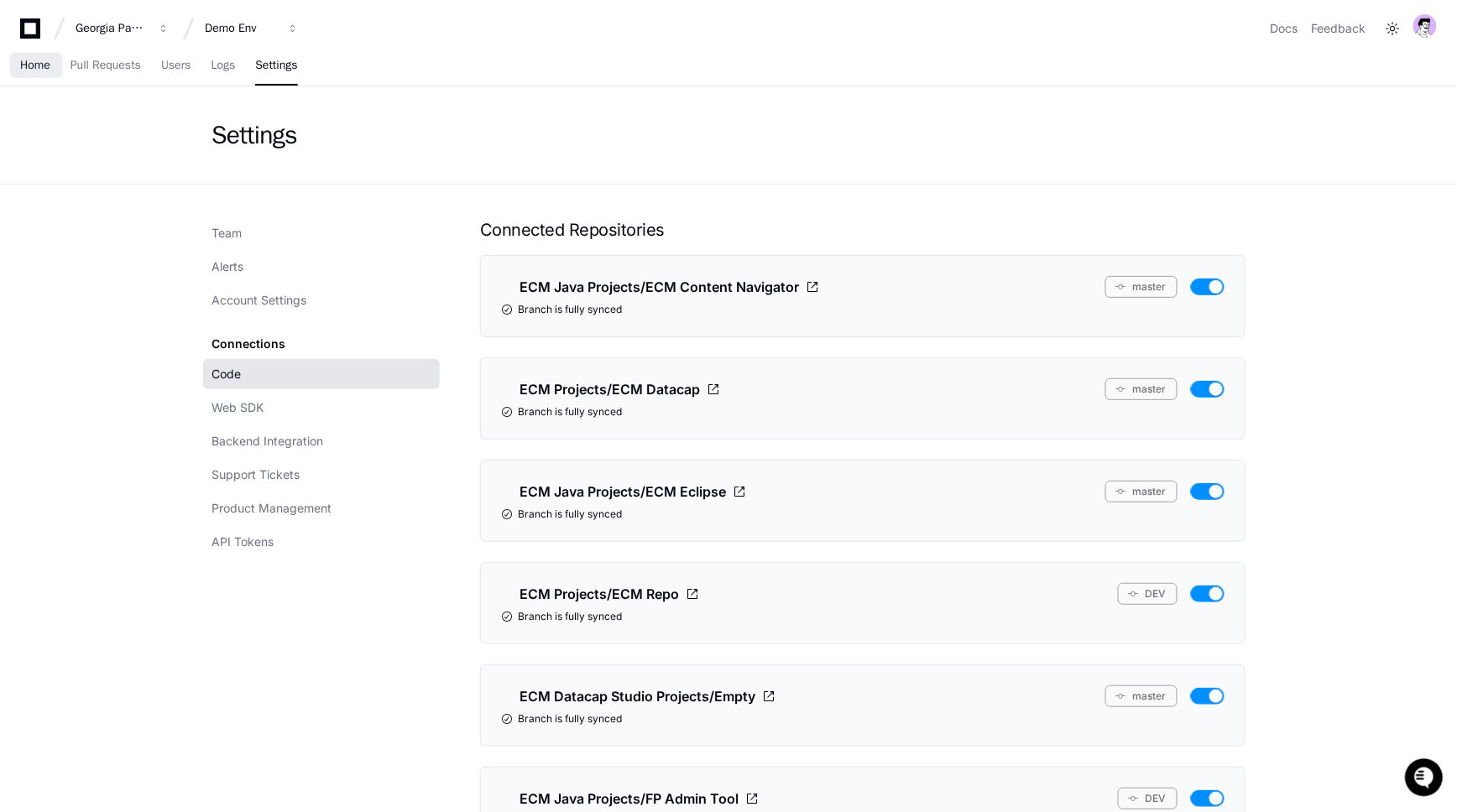 click on "Home" at bounding box center [35, 66] 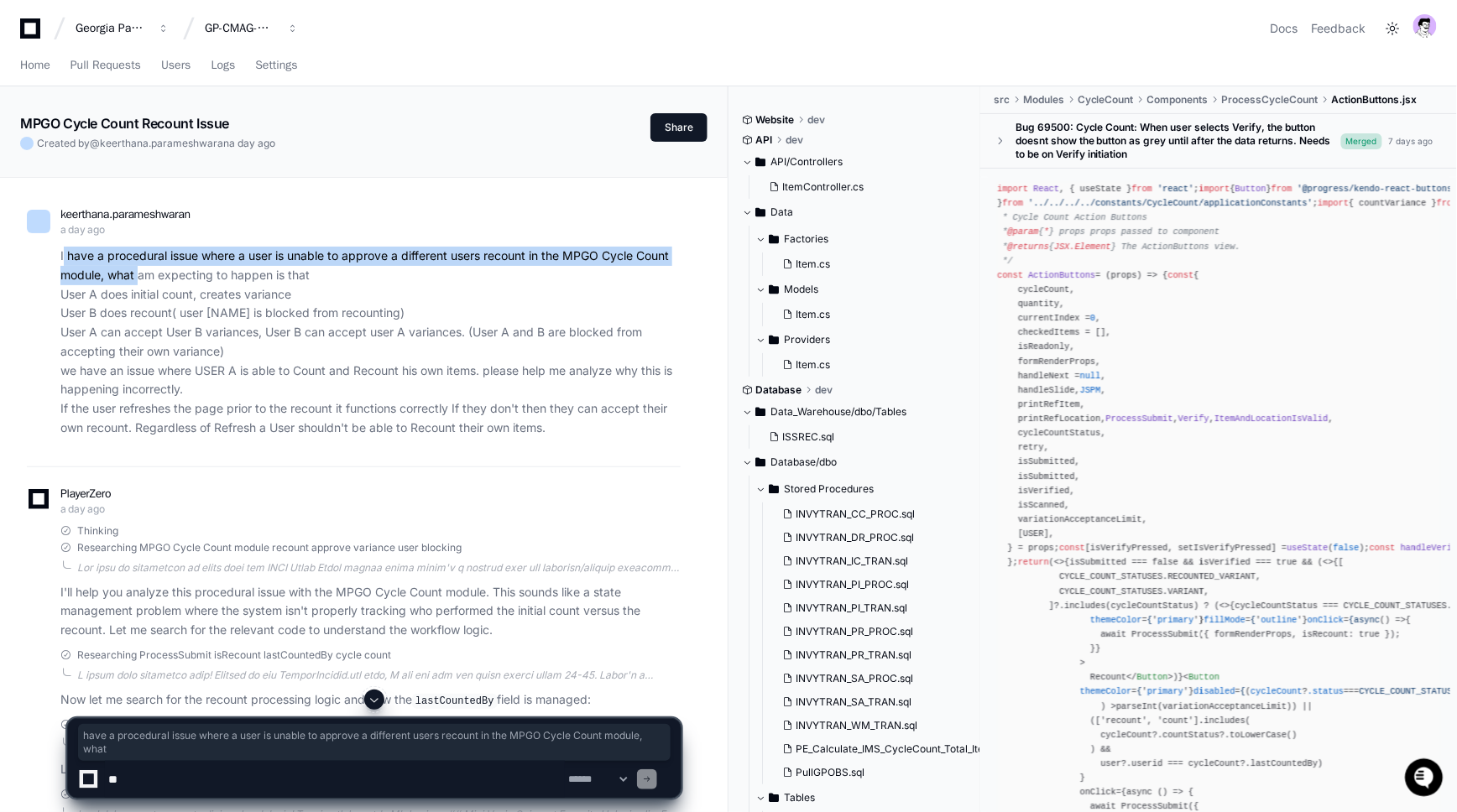 drag, startPoint x: 64, startPoint y: 254, endPoint x: 137, endPoint y: 275, distance: 75.96052 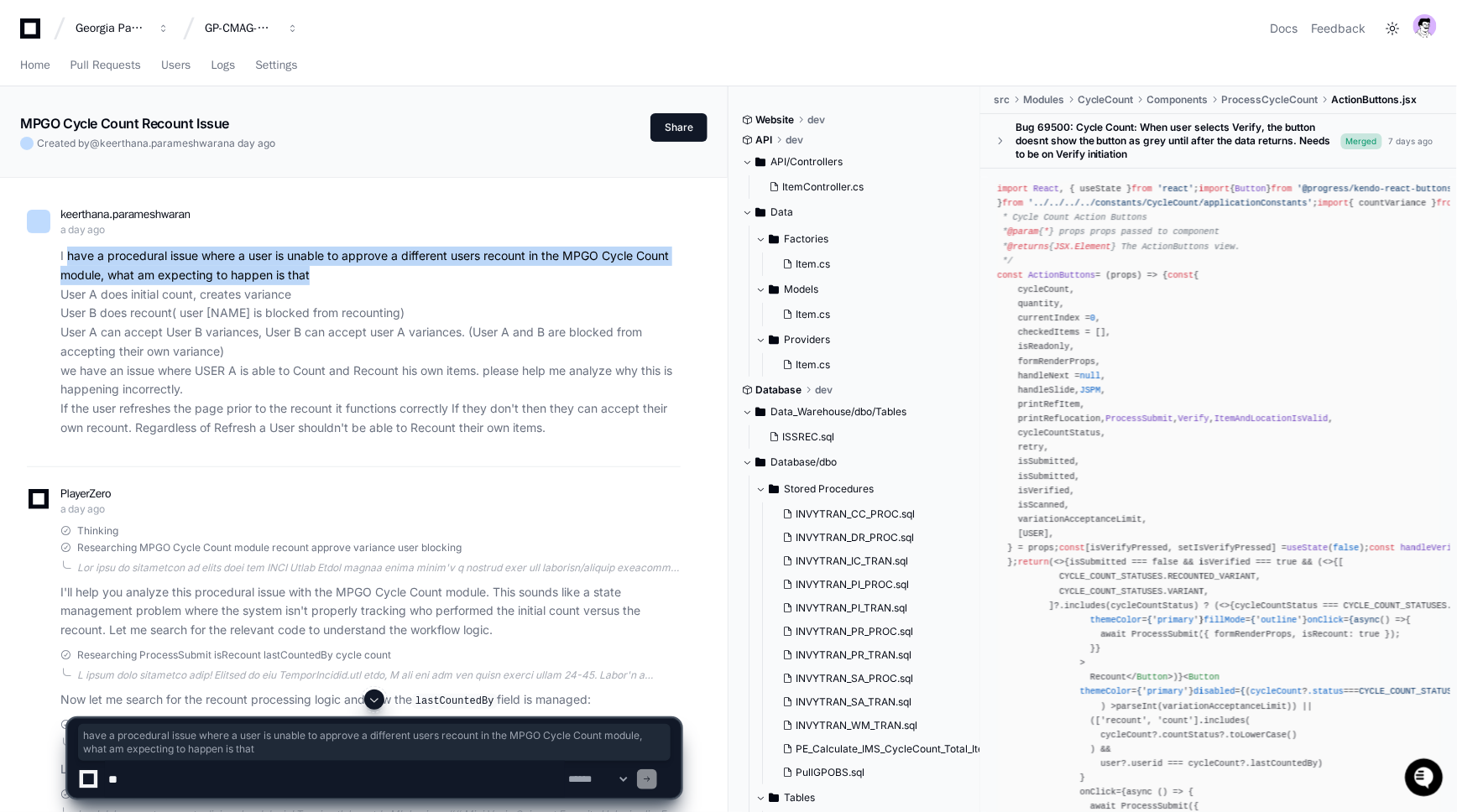 drag, startPoint x: 65, startPoint y: 251, endPoint x: 315, endPoint y: 276, distance: 251.24689 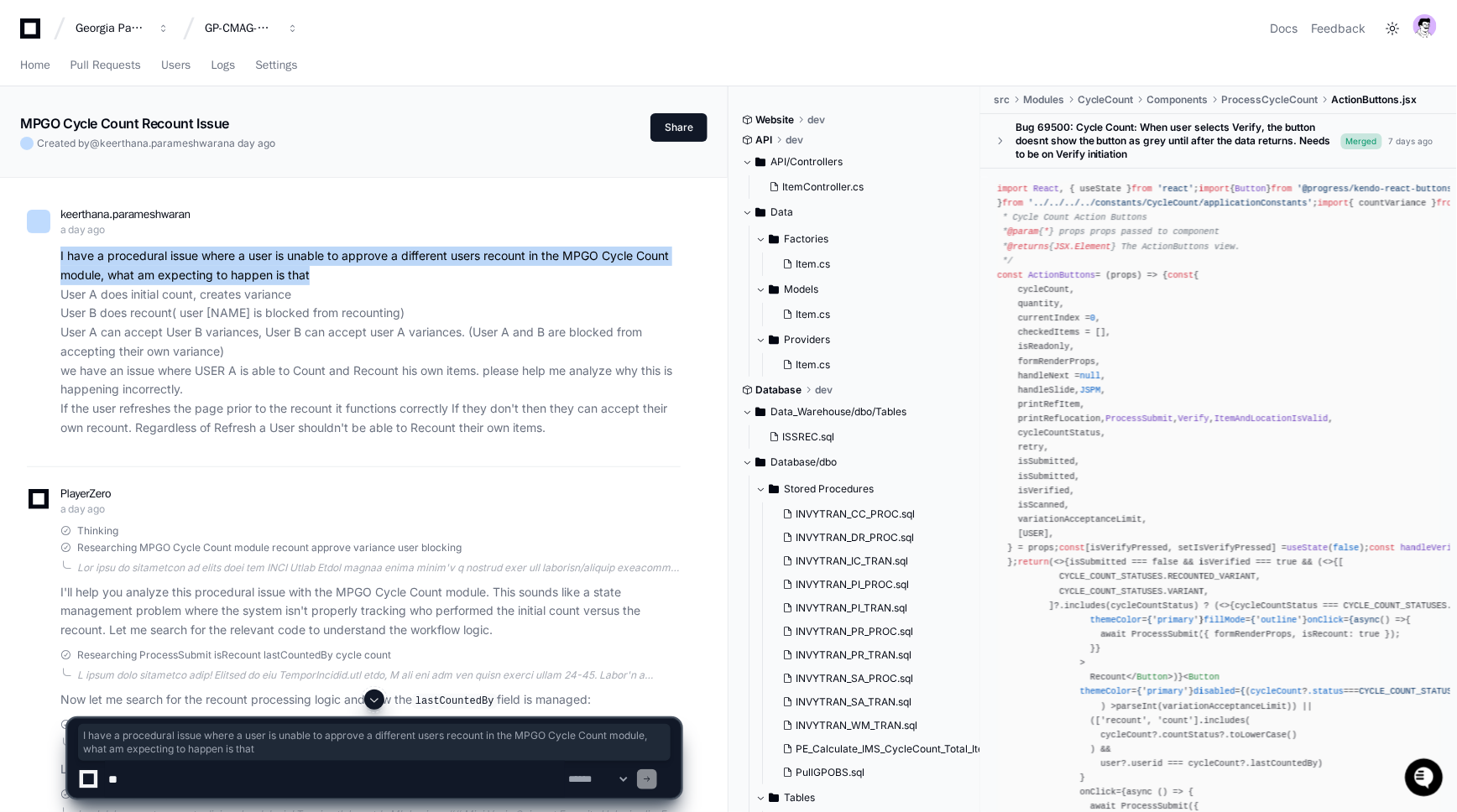 drag, startPoint x: 242, startPoint y: 264, endPoint x: 59, endPoint y: 263, distance: 183.00273 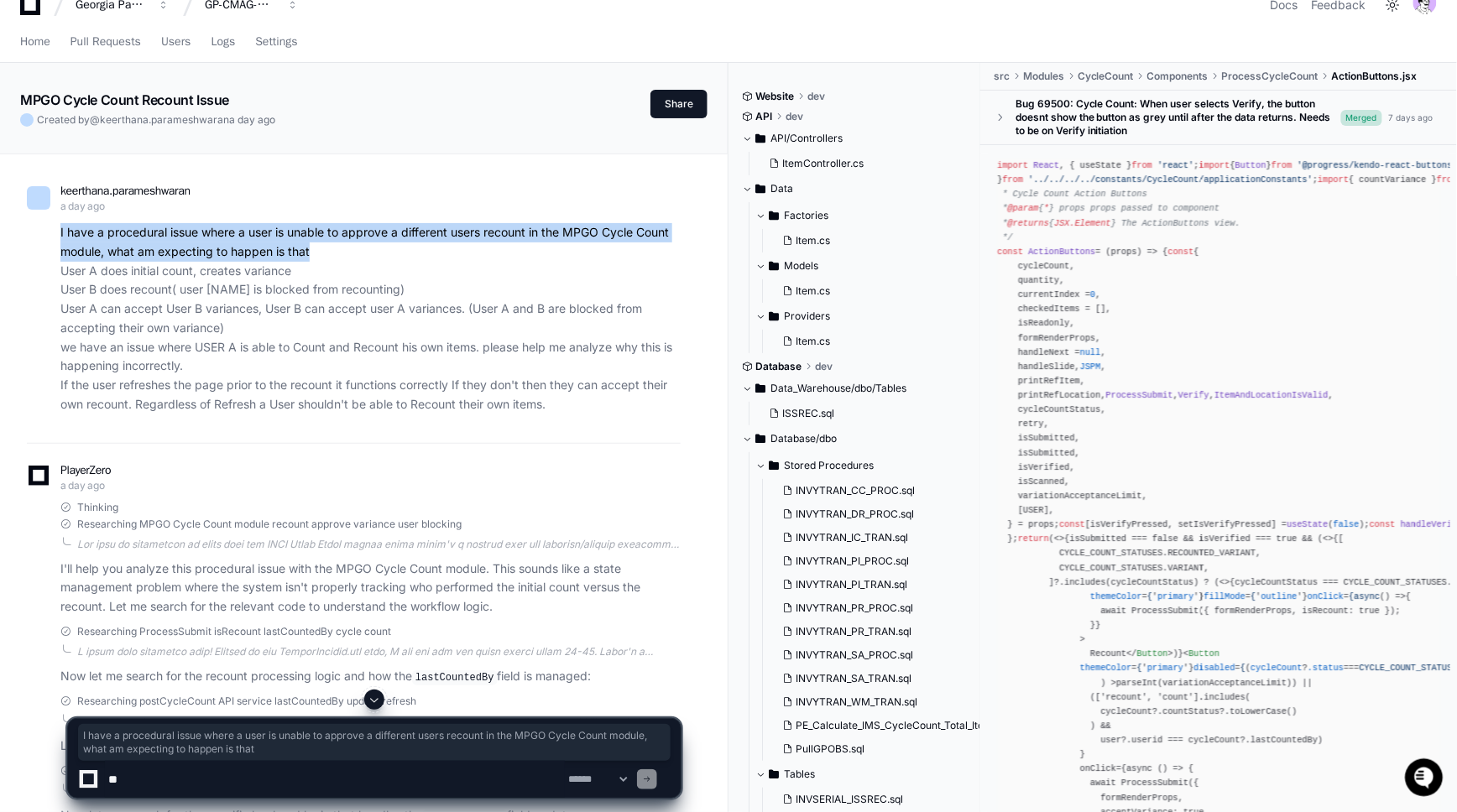 scroll, scrollTop: 38, scrollLeft: 0, axis: vertical 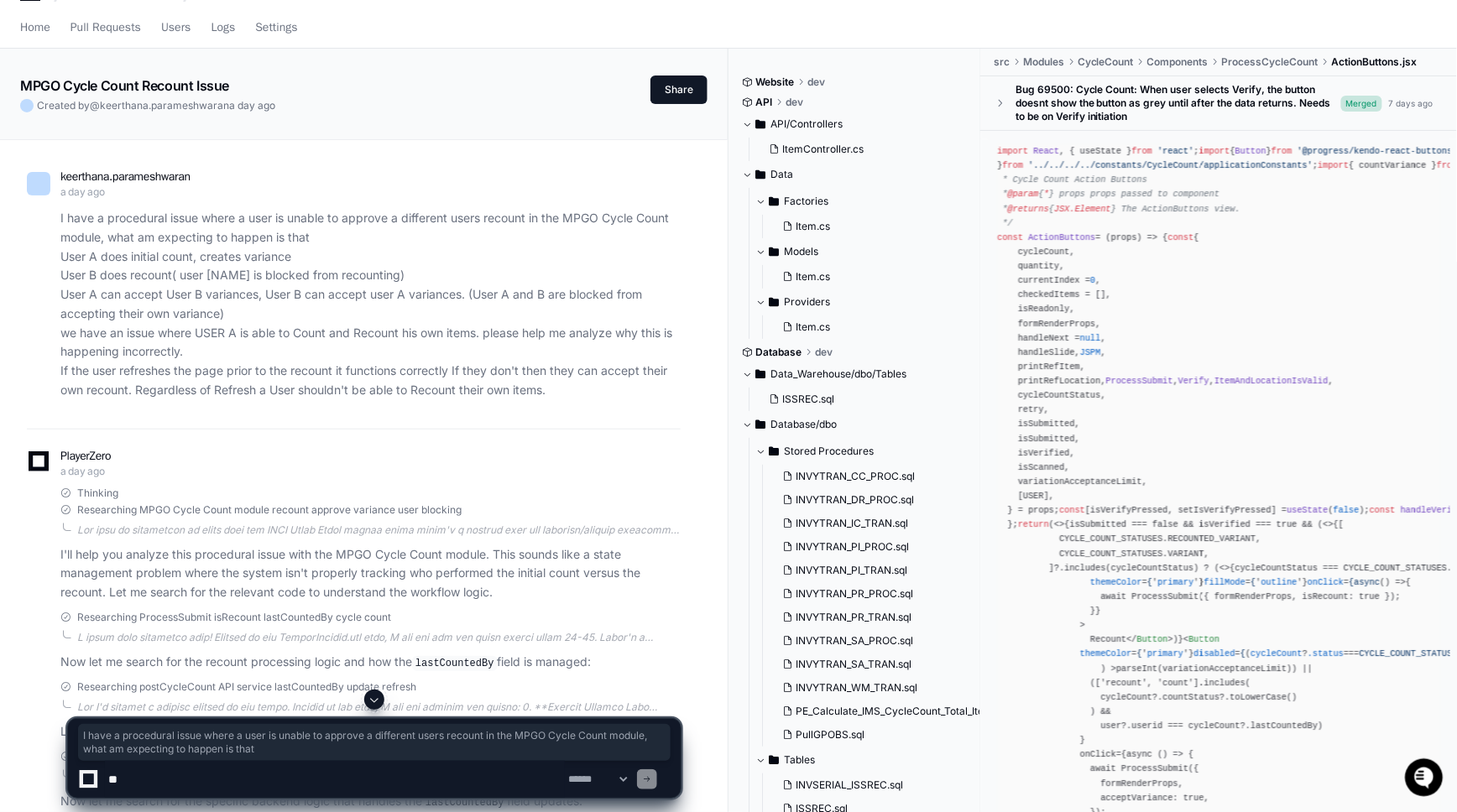 click on "I have a procedural issue where a user is unable to approve a different users recount in the MPGO Cycle Count module, what am expecting to happen is that
User A does initial count, creates variance
User B does recount( user A is blocked from recounting)
User A can accept User B variances, User B can accept user A variances. (User A and B are blocked from accepting their own variance)
we have an issue where USER A is able to Count and Recount his own items. please help me analyze why this is happening incorrectly.
If the user refreshes the page prior to the recount it functions correctly If they don't then they can accept their own recount. Regardless of Refresh a User shouldn't be able to Recount their own items." 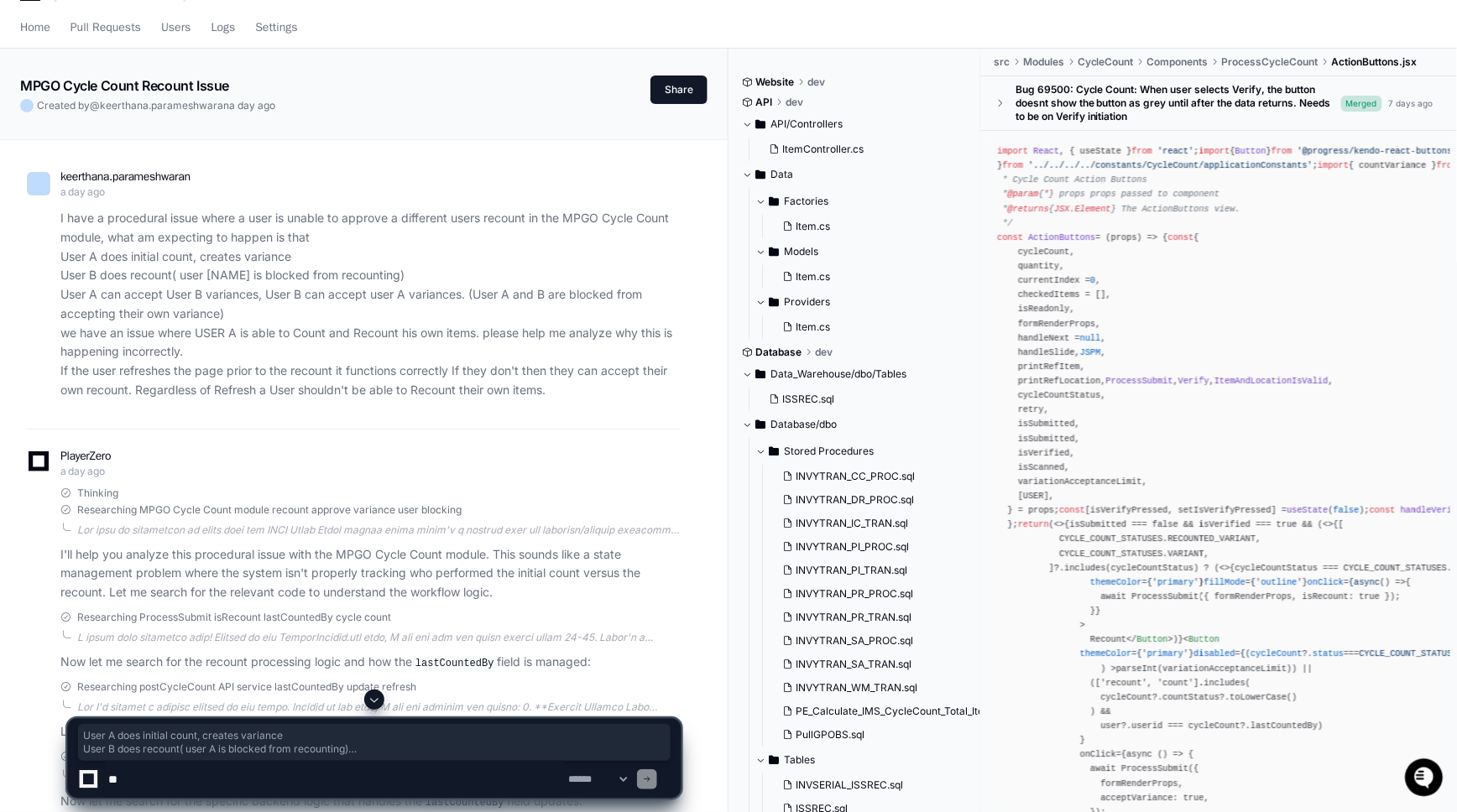 drag, startPoint x: 51, startPoint y: 248, endPoint x: 292, endPoint y: 311, distance: 249.09837 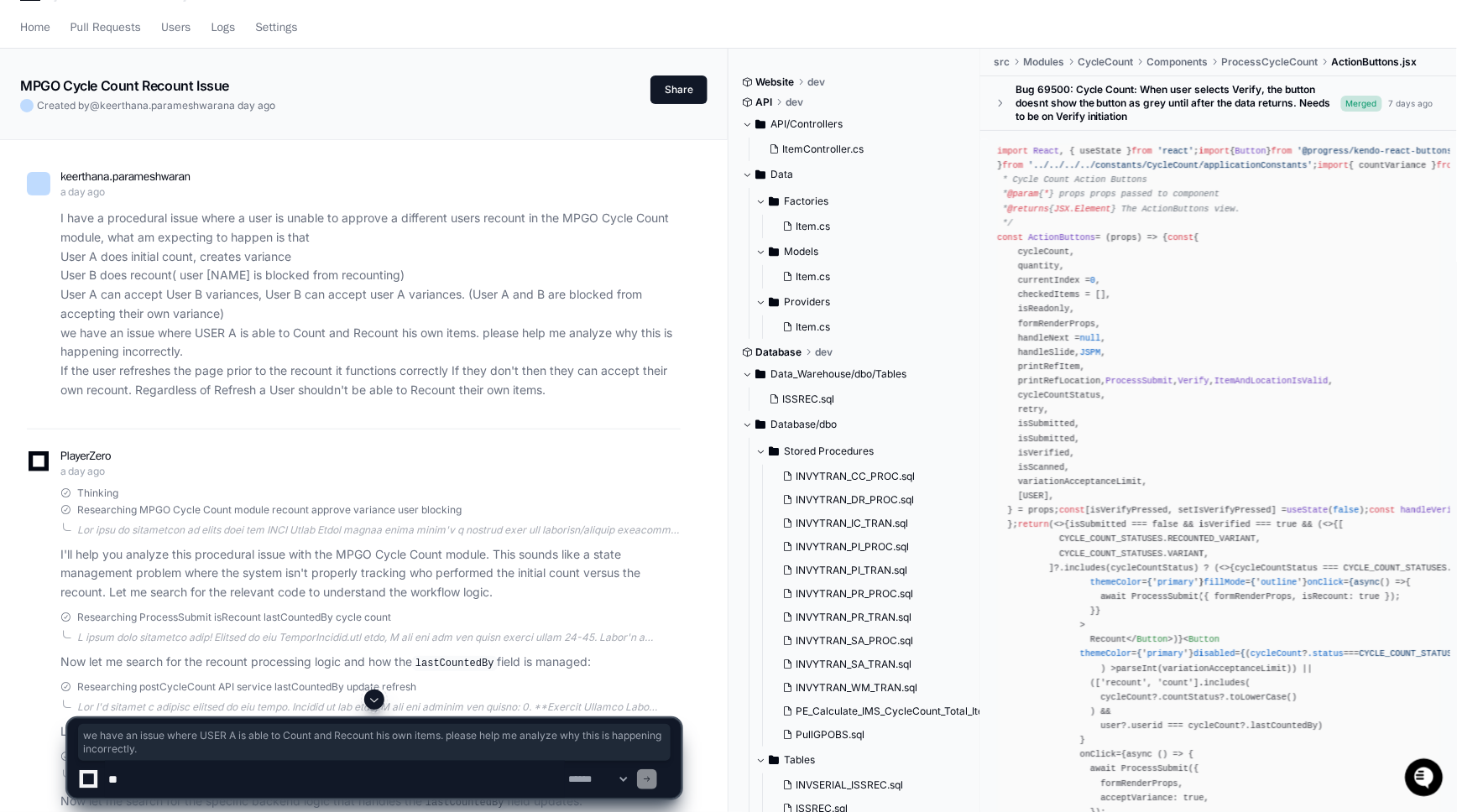 drag, startPoint x: 52, startPoint y: 328, endPoint x: 443, endPoint y: 357, distance: 392.074 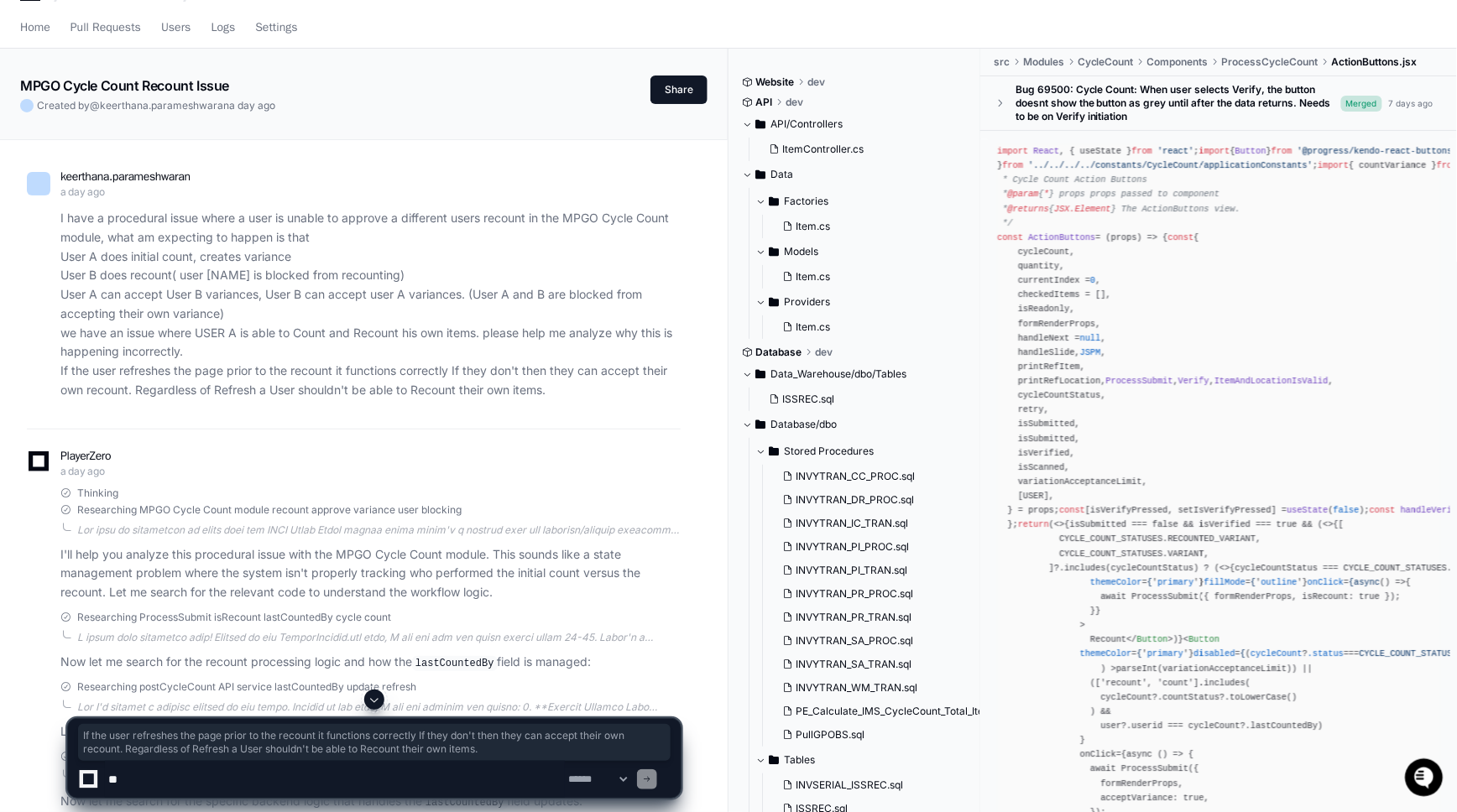 drag, startPoint x: 95, startPoint y: 370, endPoint x: 563, endPoint y: 388, distance: 468.34603 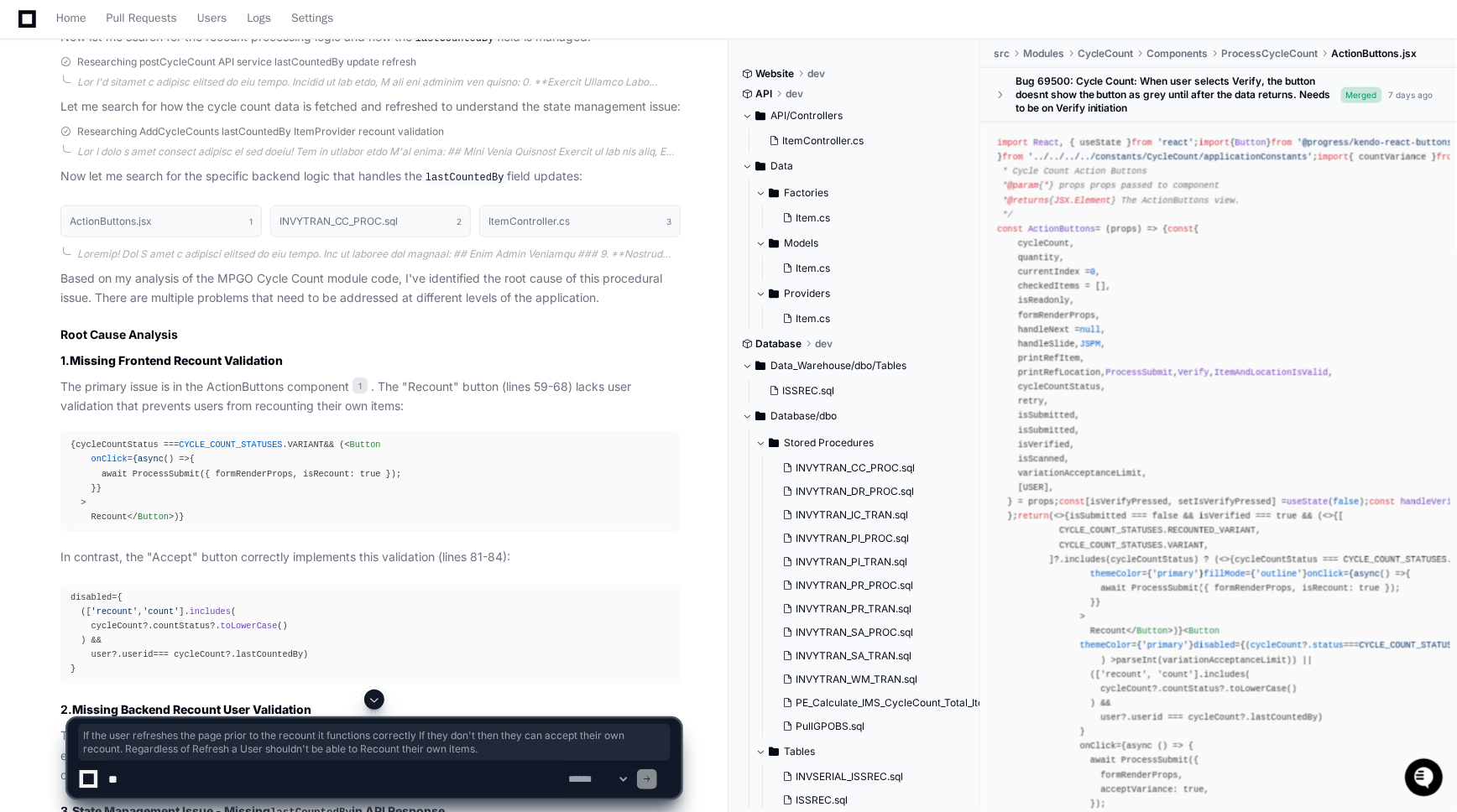 scroll, scrollTop: 664, scrollLeft: 0, axis: vertical 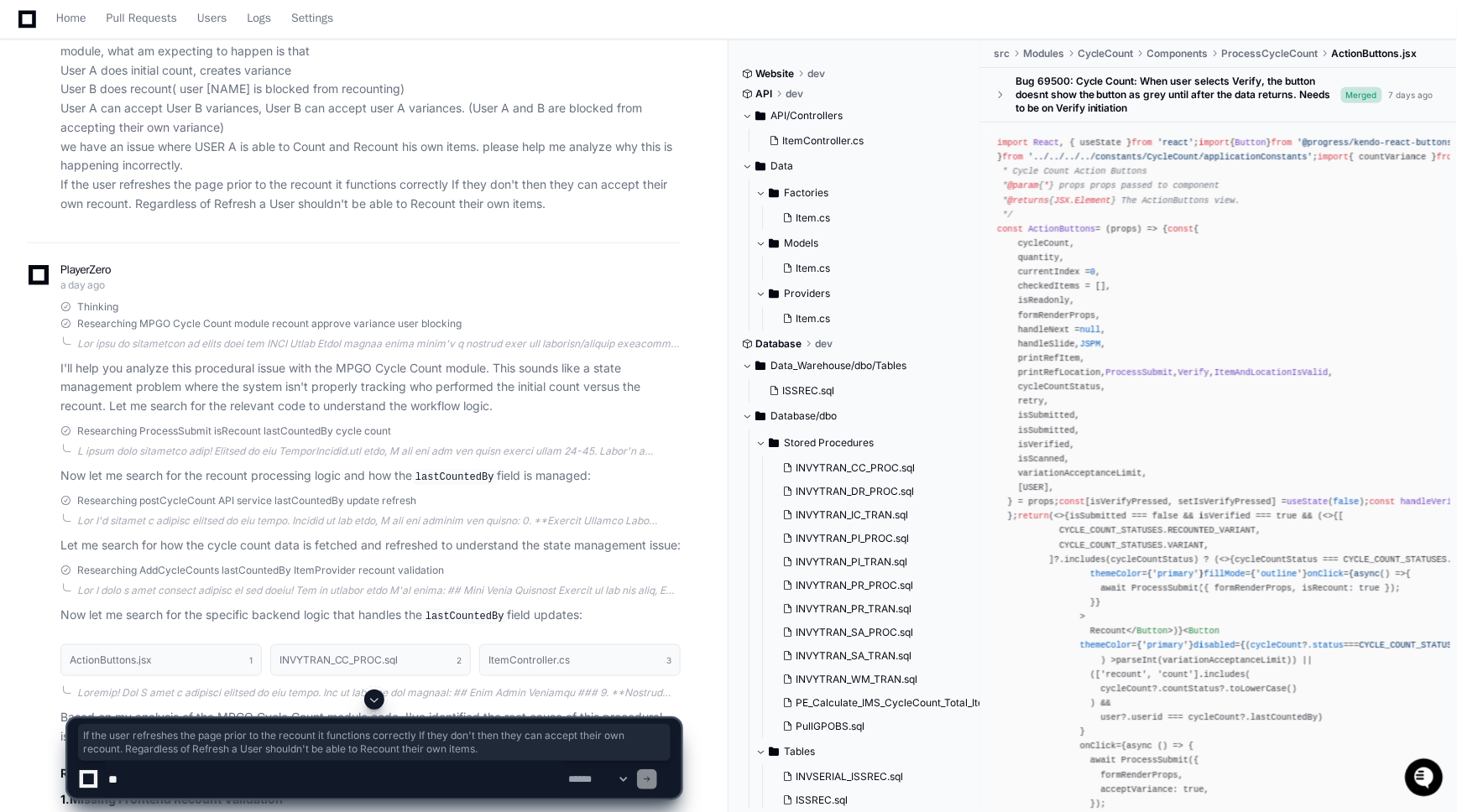 click on "I have a procedural issue where a user is unable to approve a different users recount in the MPGO Cycle Count module, what am expecting to happen is that
User A does initial count, creates variance
User B does recount( user A is blocked from recounting)
User A can accept User B variances, User B can accept user A variances. (User A and B are blocked from accepting their own variance)
we have an issue where USER A is able to Count and Recount his own items. please help me analyze why this is happening incorrectly.
If the user refreshes the page prior to the recount it functions correctly If they don't then they can accept their own recount. Regardless of Refresh a User shouldn't be able to Recount their own items." 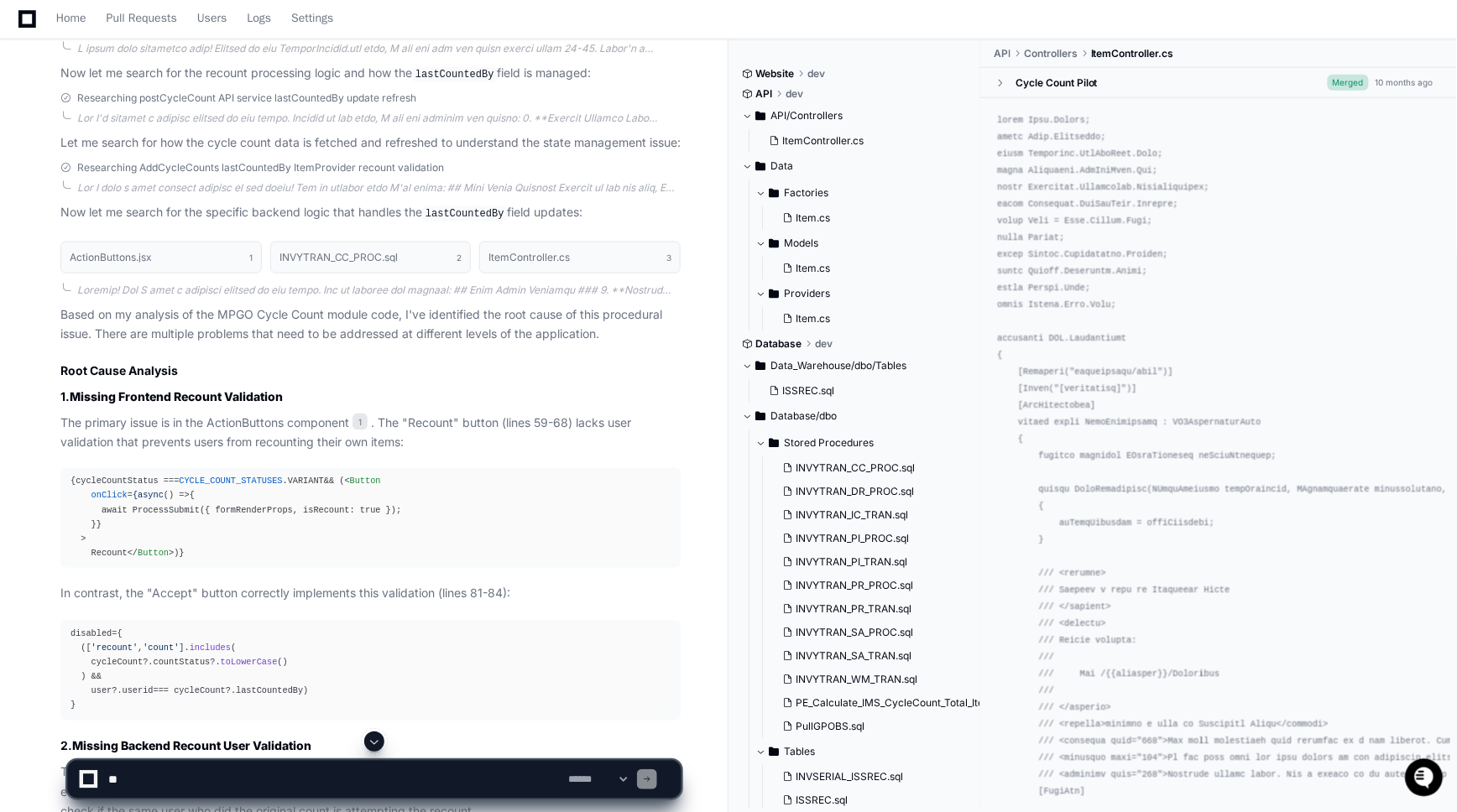 scroll, scrollTop: 698, scrollLeft: 0, axis: vertical 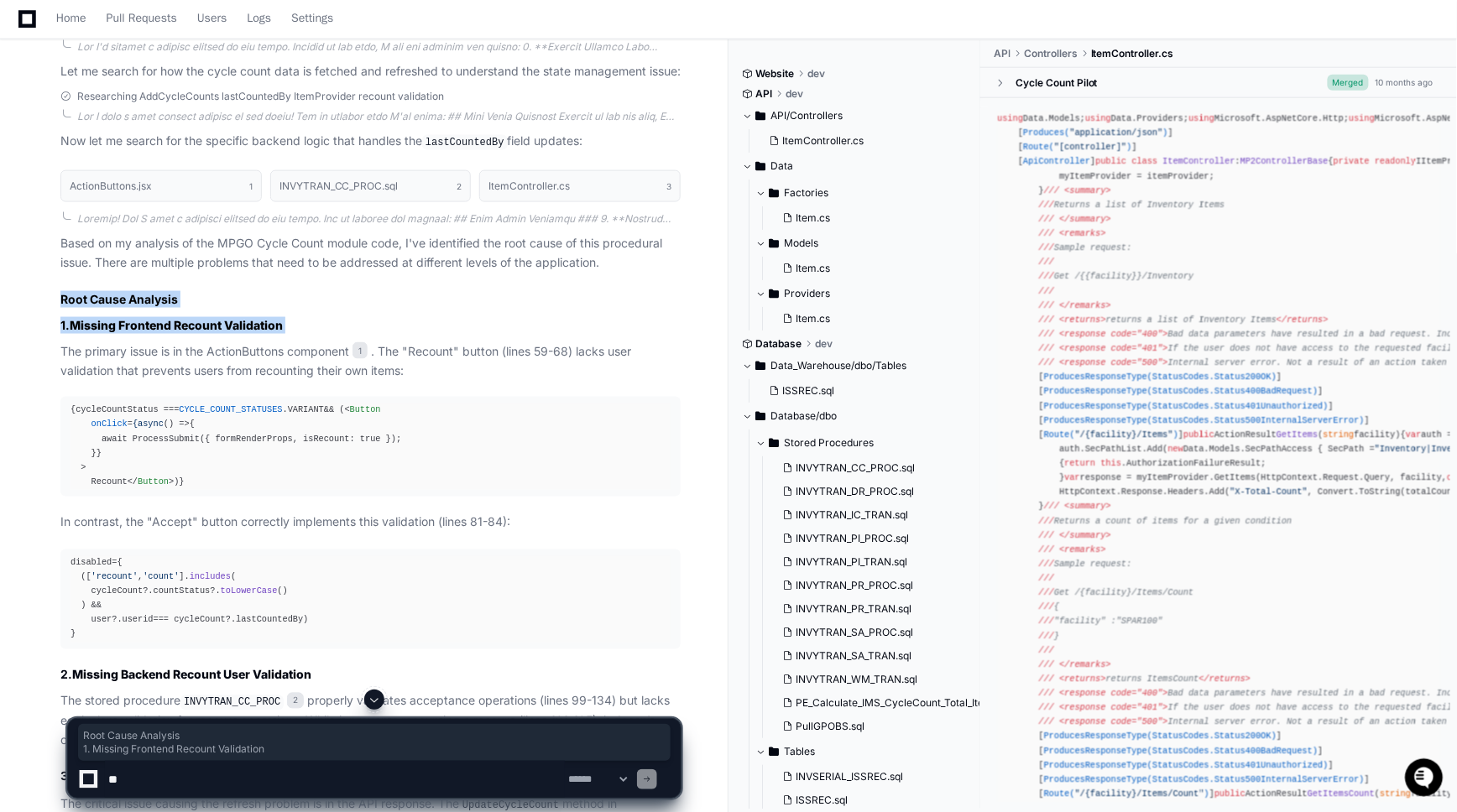 drag, startPoint x: 45, startPoint y: 311, endPoint x: 243, endPoint y: 354, distance: 202.6154 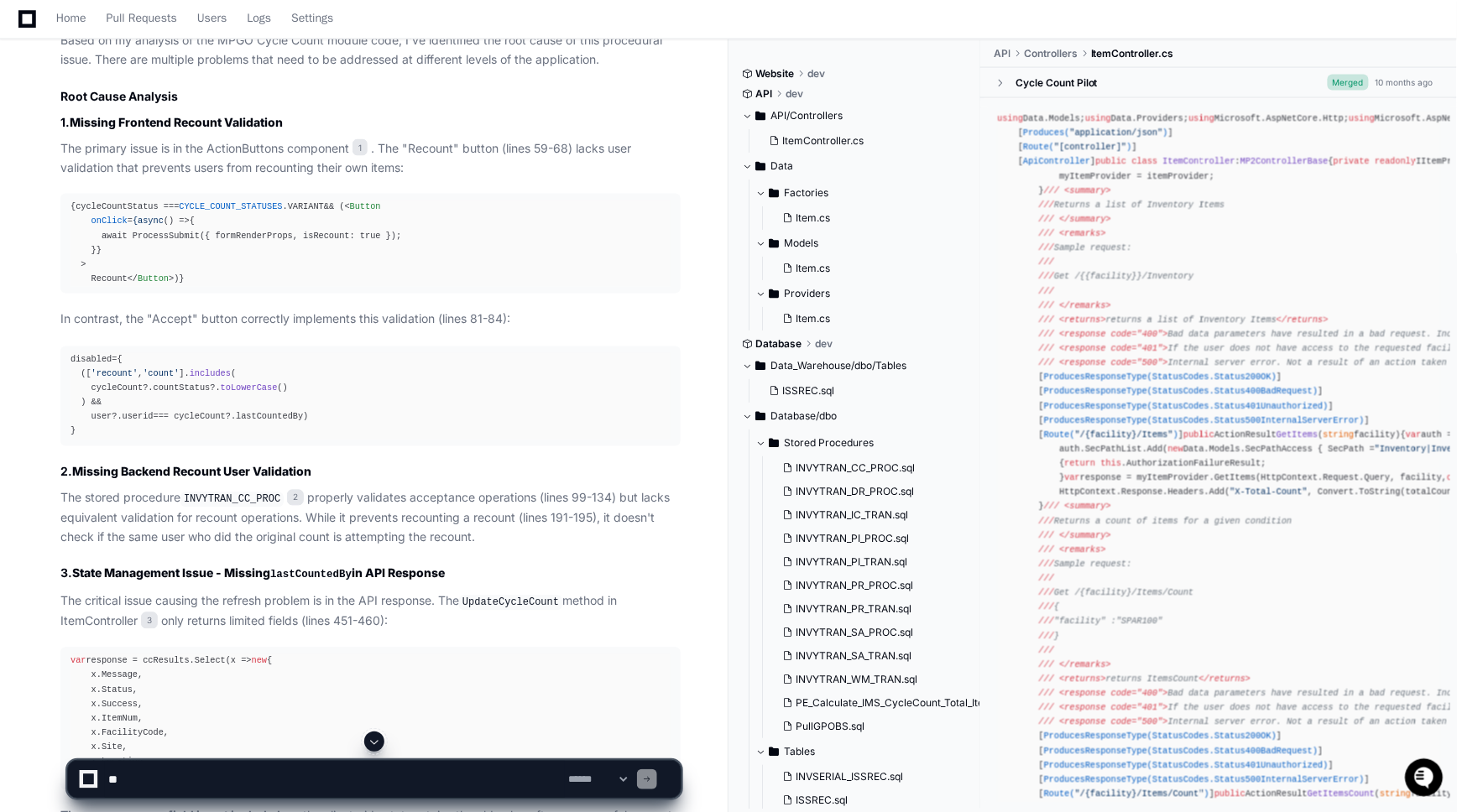 scroll, scrollTop: 900, scrollLeft: 0, axis: vertical 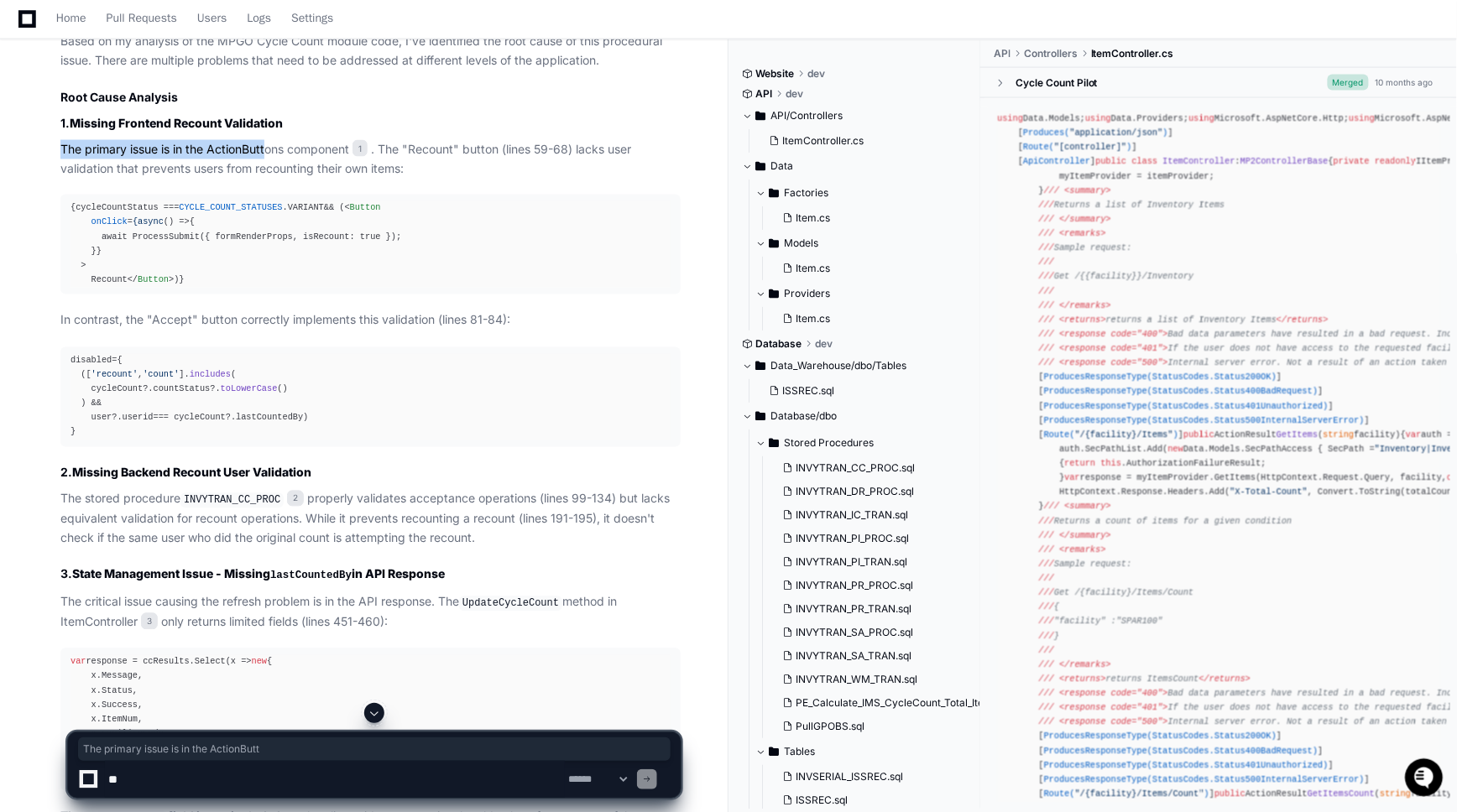 drag, startPoint x: 53, startPoint y: 169, endPoint x: 288, endPoint y: 197, distance: 236.66221 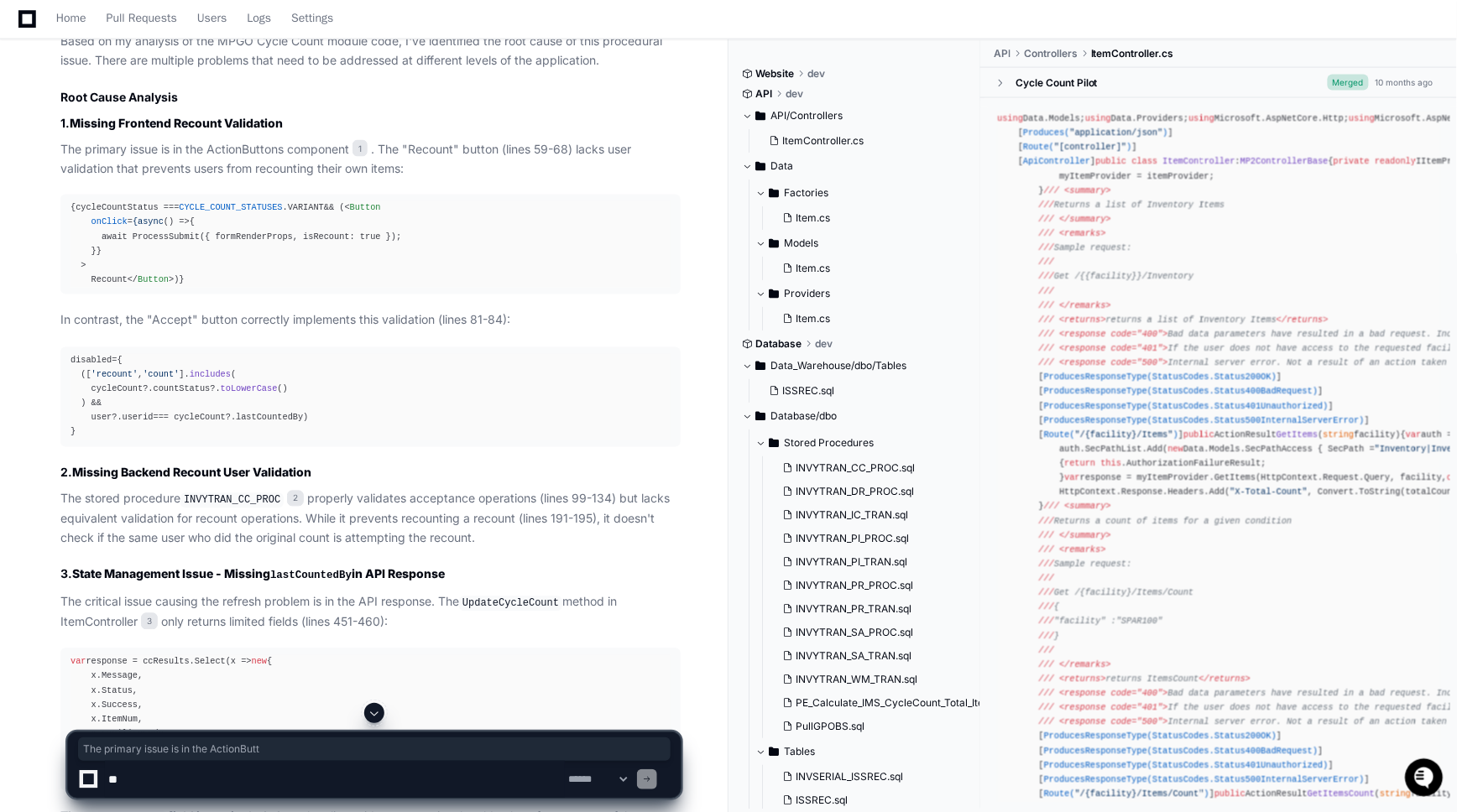 click on "The stored procedure  INVYTRAN_CC_PROC 2  properly validates acceptance operations (lines 99-134) but lacks equivalent validation for recount operations. While it prevents recounting a recount (lines 191-195), it doesn't check if the same user who did the original count is attempting the recount." 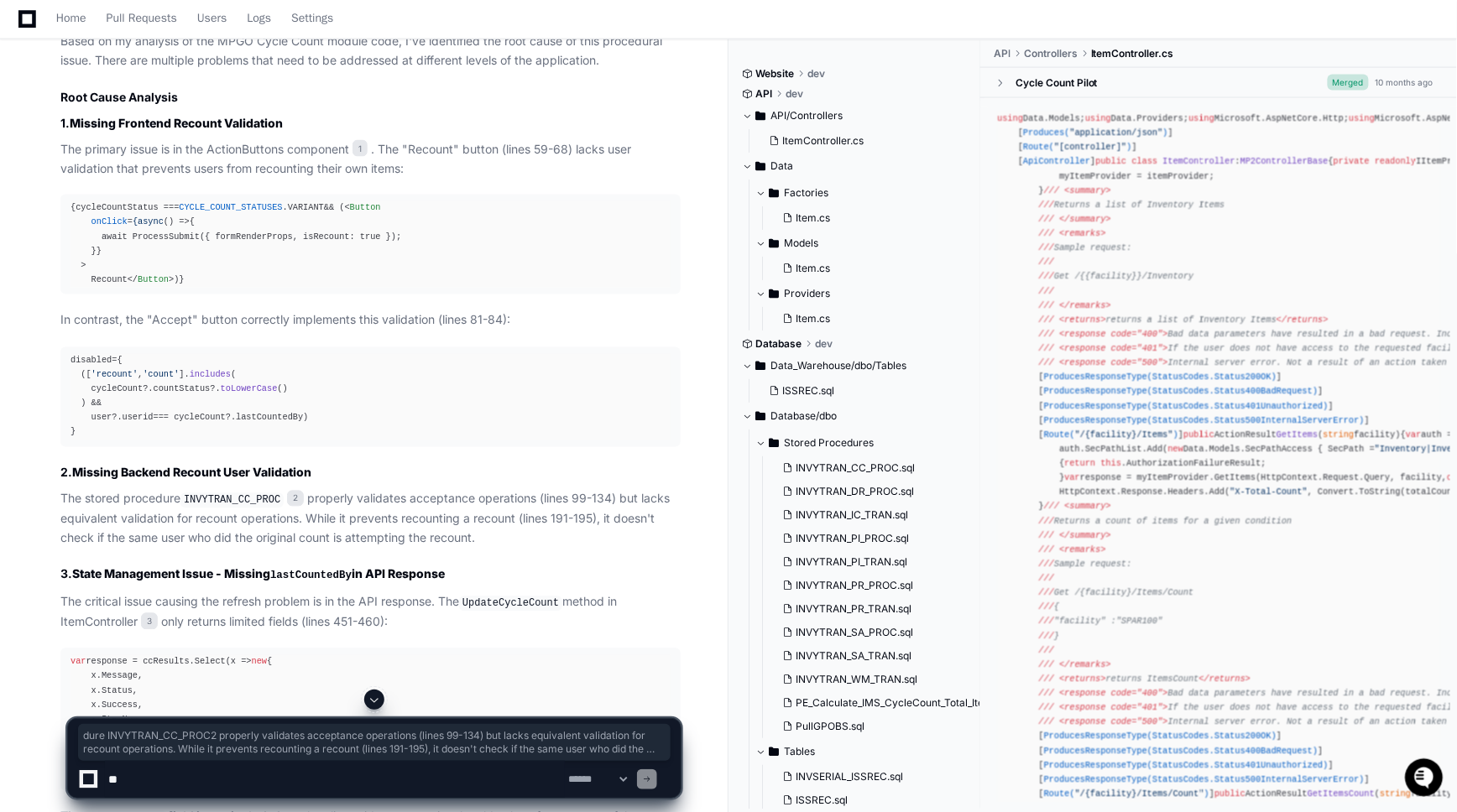 drag, startPoint x: 490, startPoint y: 606, endPoint x: 153, endPoint y: 568, distance: 339.1357 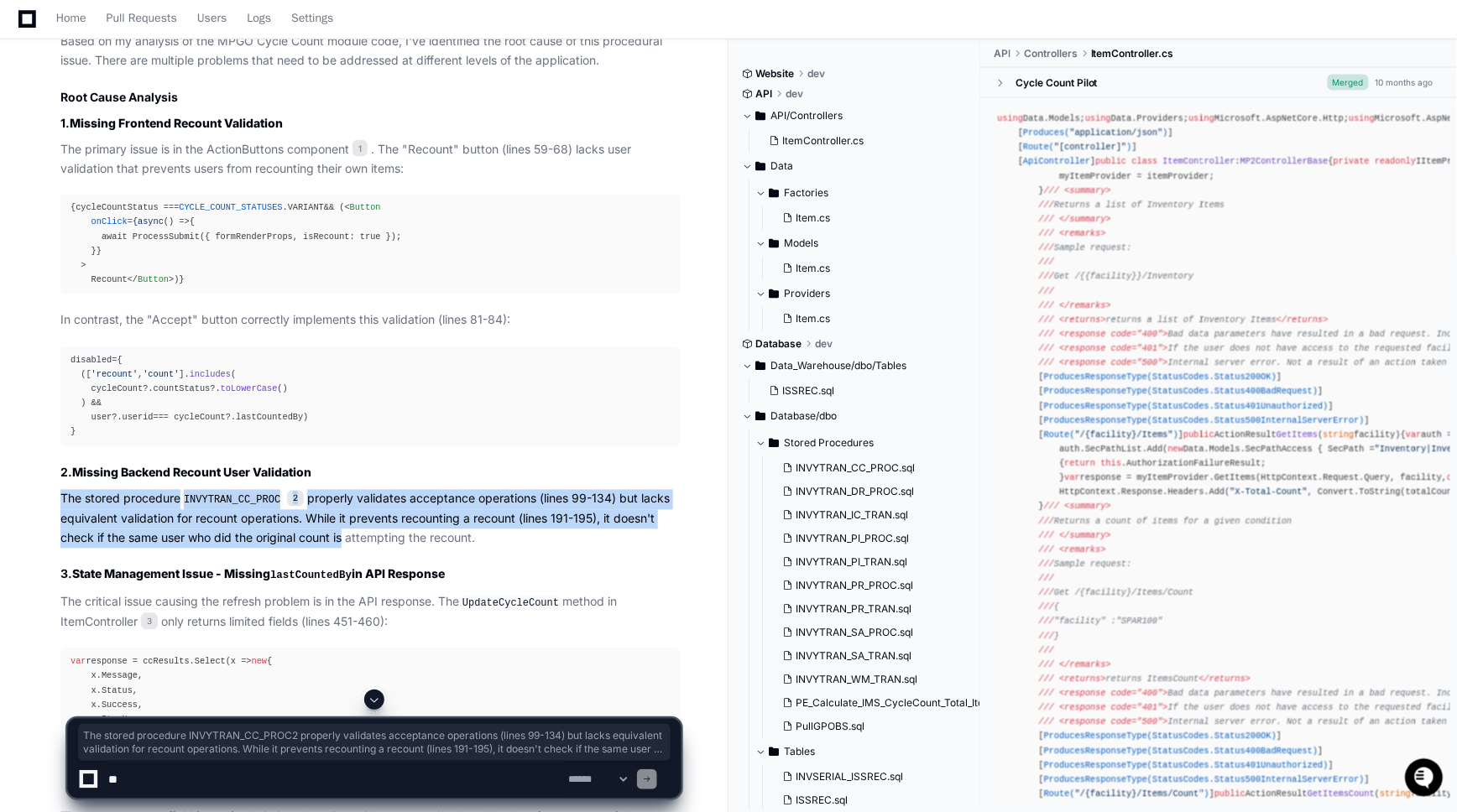 drag, startPoint x: 48, startPoint y: 556, endPoint x: 347, endPoint y: 594, distance: 301.40504 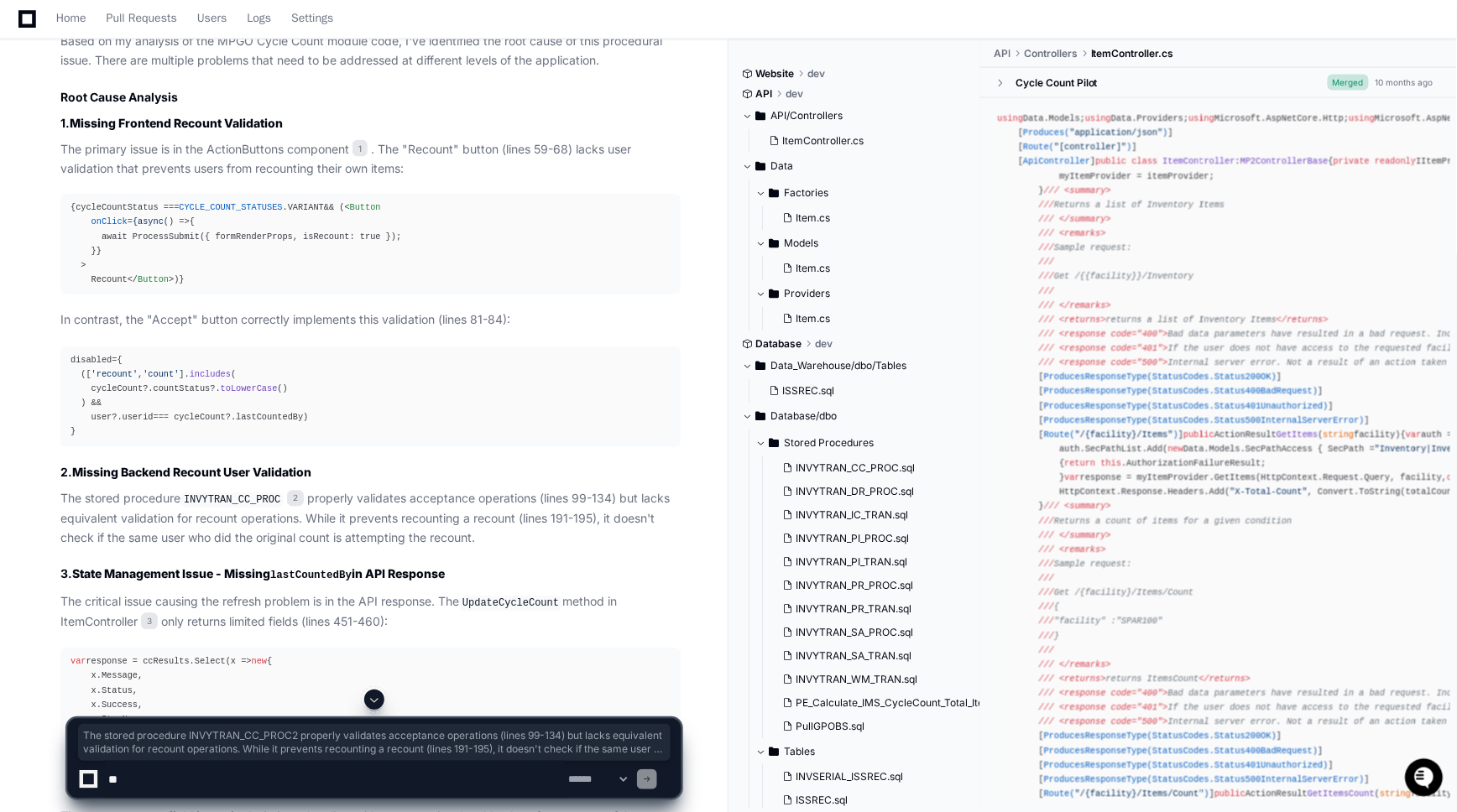 click on "The stored procedure  INVYTRAN_CC_PROC 2  properly validates acceptance operations (lines 99-134) but lacks equivalent validation for recount operations. While it prevents recounting a recount (lines 191-195), it doesn't check if the same user who did the original count is attempting the recount." 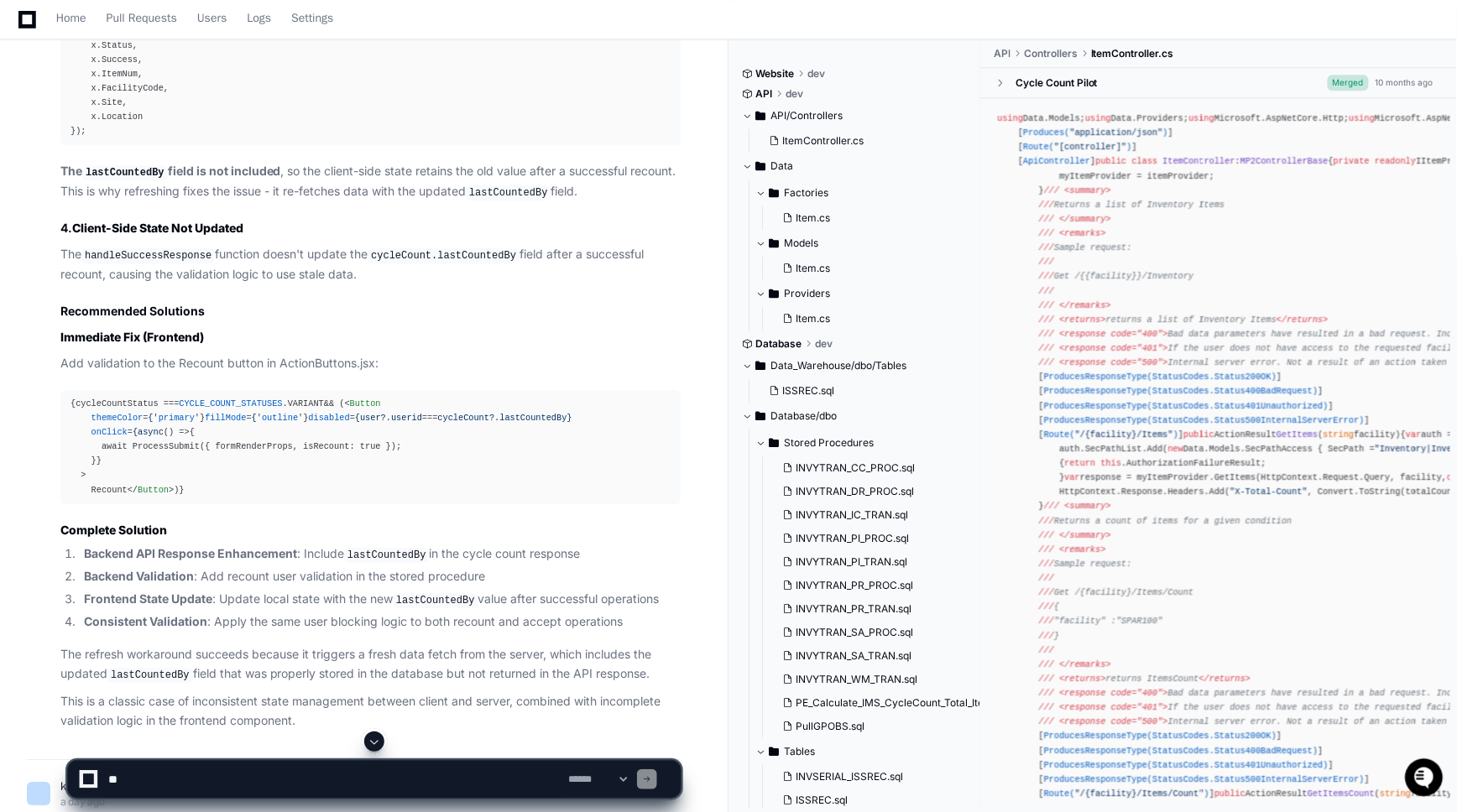scroll, scrollTop: 1932, scrollLeft: 0, axis: vertical 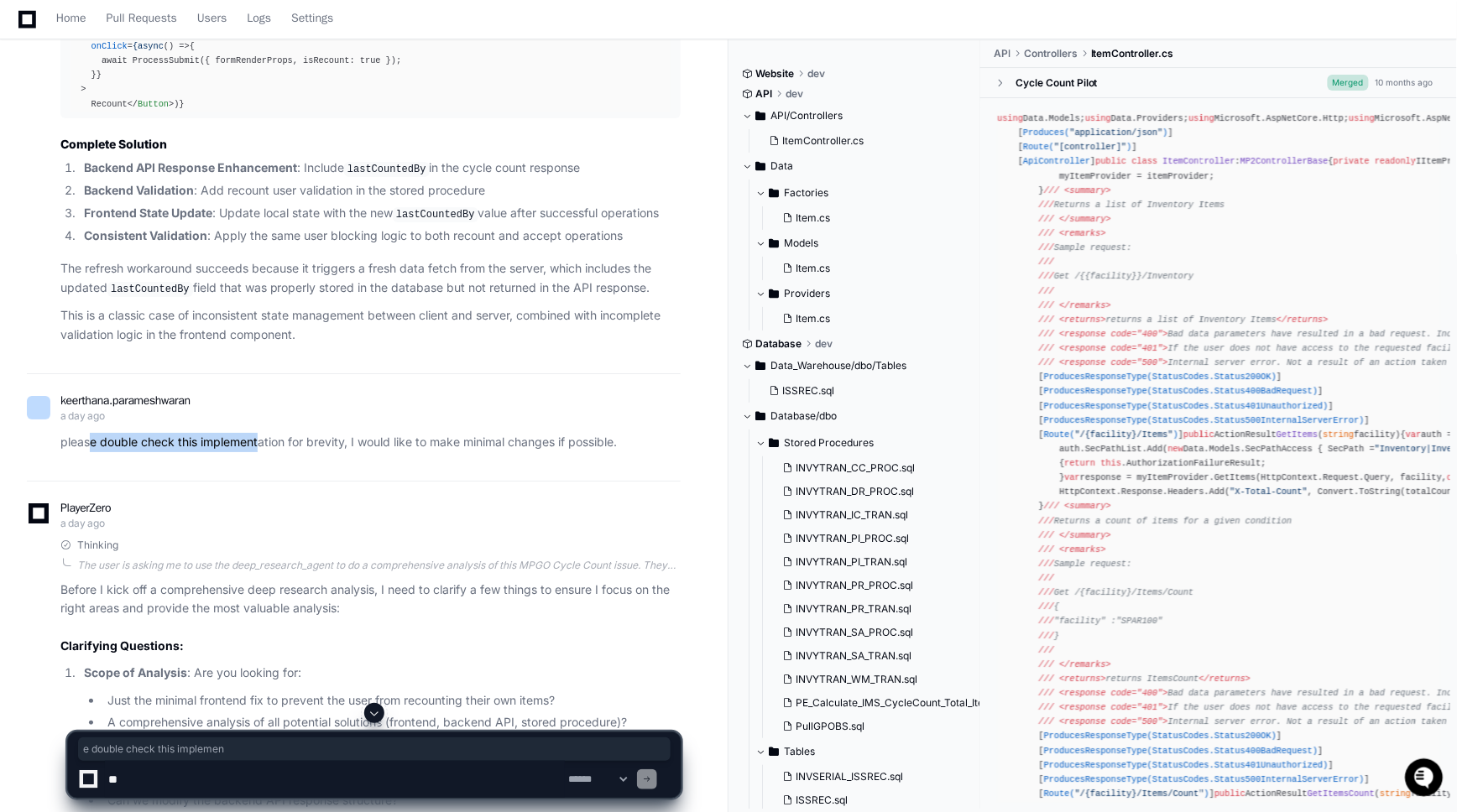 drag, startPoint x: 92, startPoint y: 581, endPoint x: 268, endPoint y: 578, distance: 176.02557 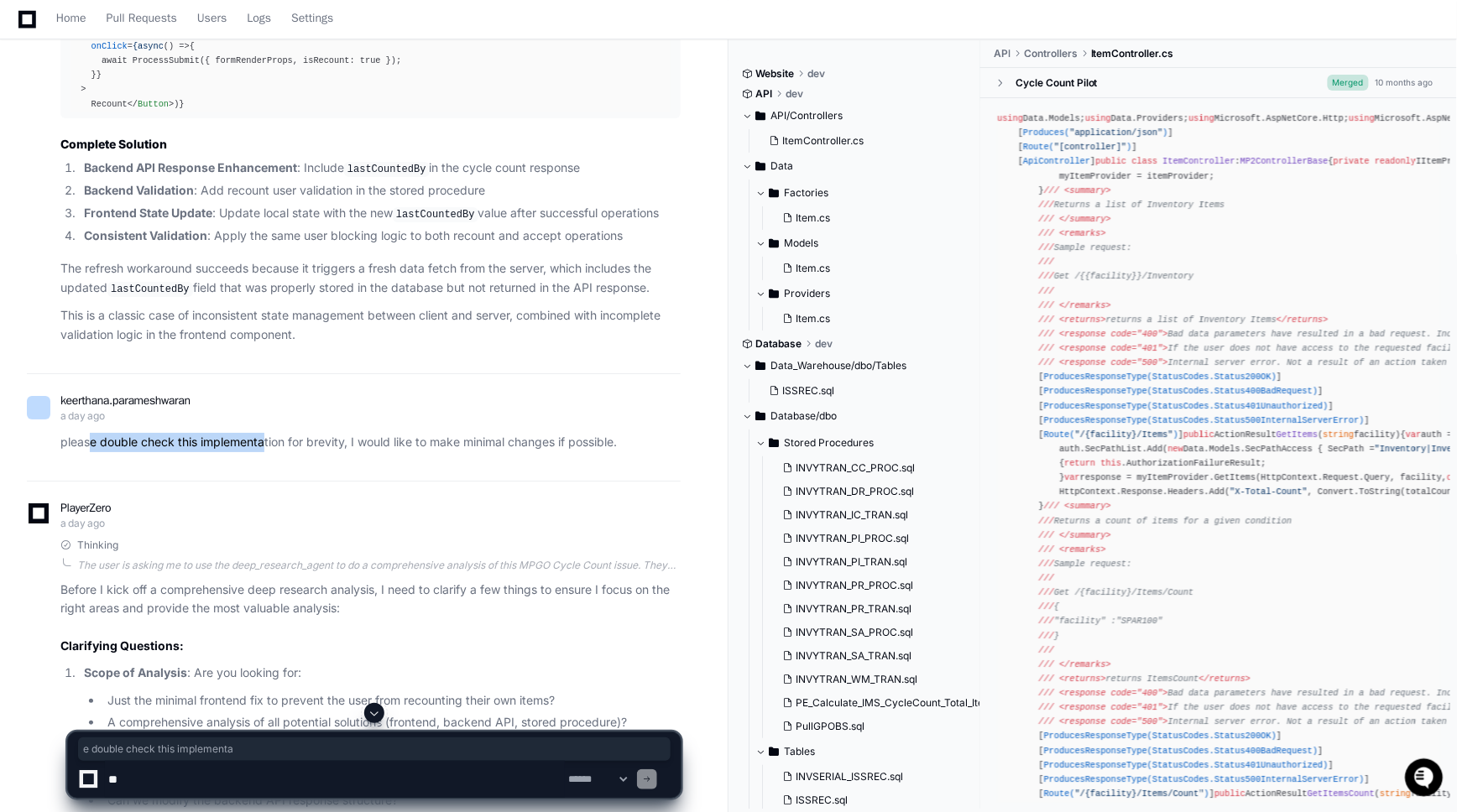 click on "please double check this implementation for brevity, I would like to make minimal changes if possible." 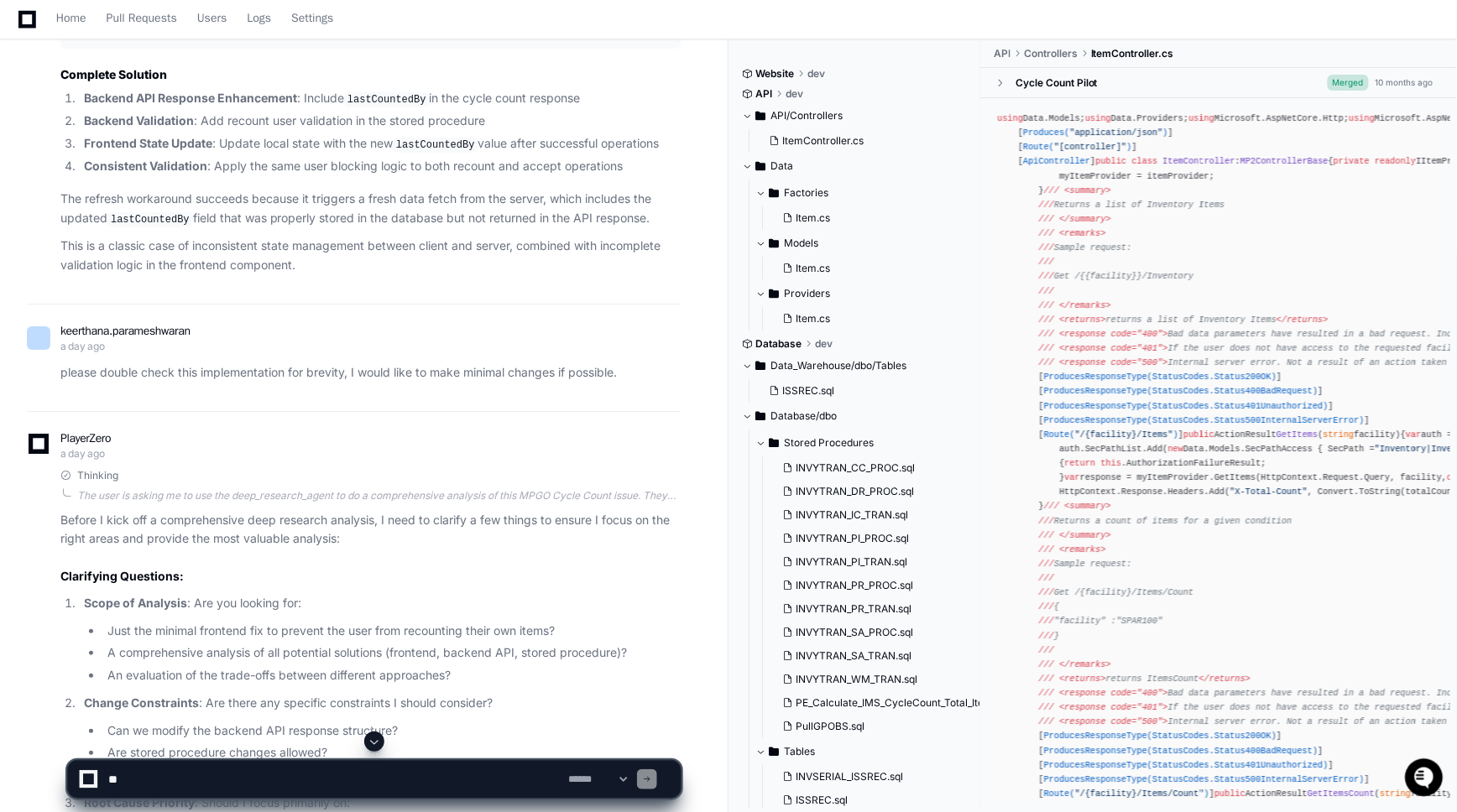 scroll, scrollTop: 2097, scrollLeft: 0, axis: vertical 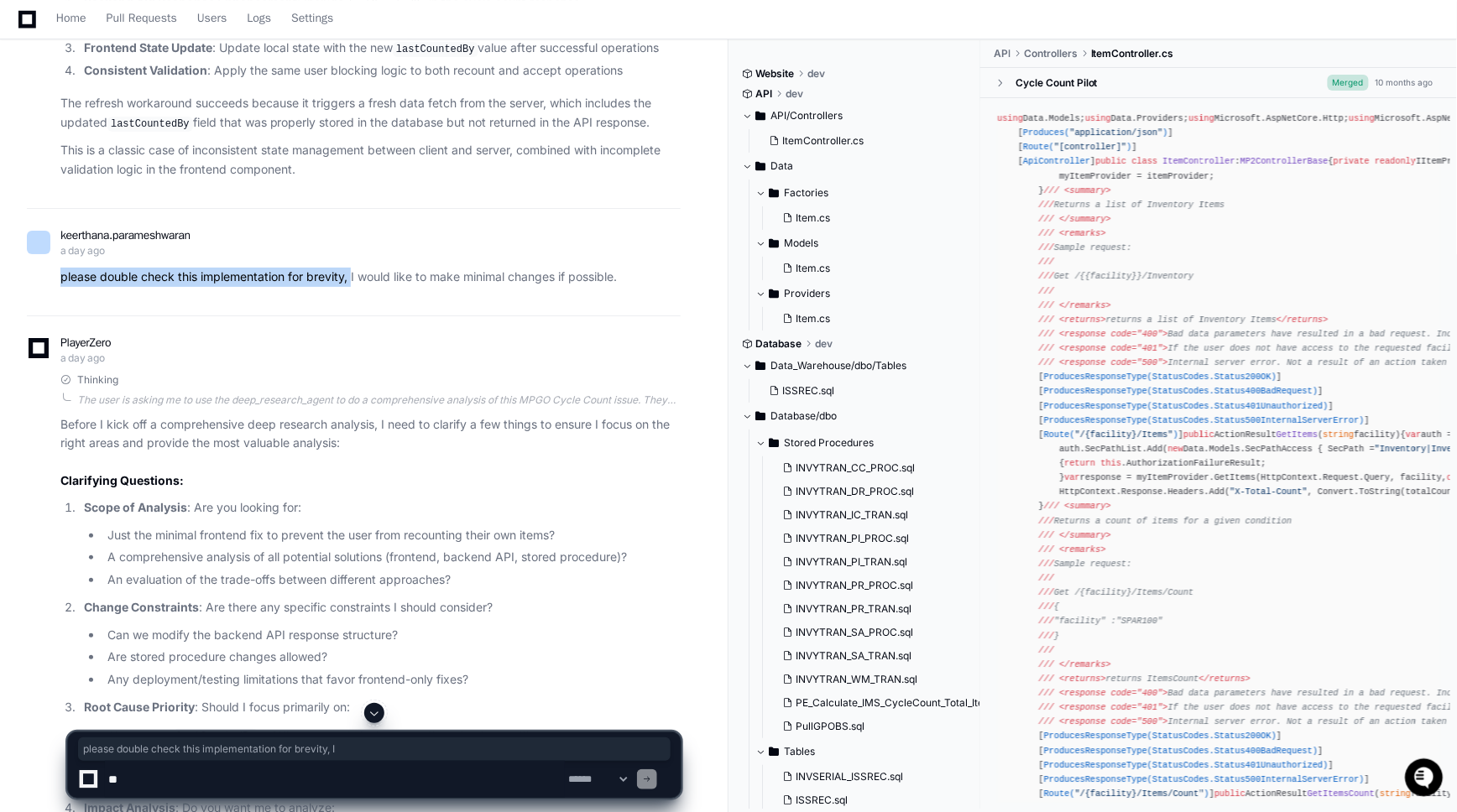 drag, startPoint x: 55, startPoint y: 422, endPoint x: 349, endPoint y: 438, distance: 294.43505 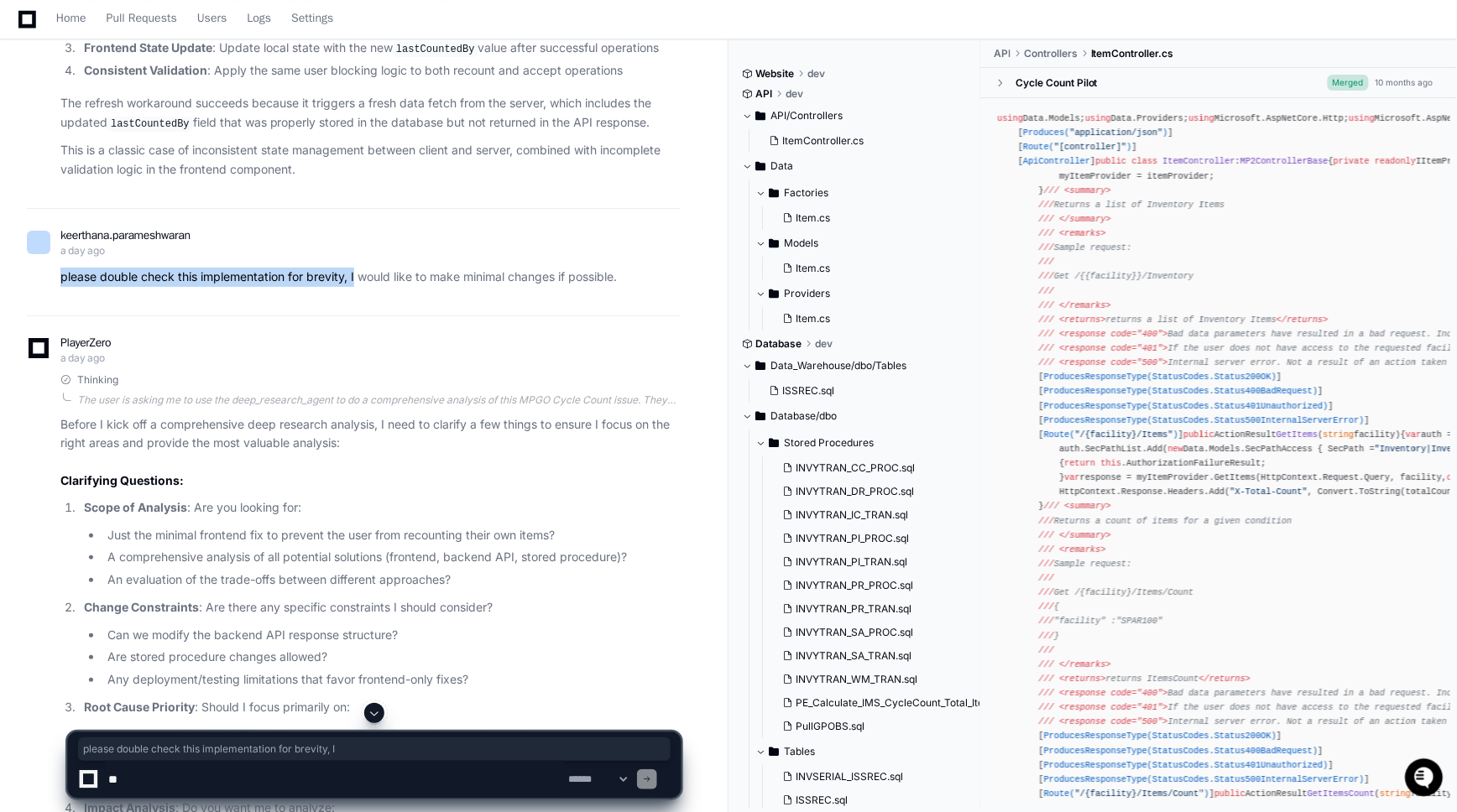 click on "please double check this implementation for brevity, I would like to make minimal changes if possible." 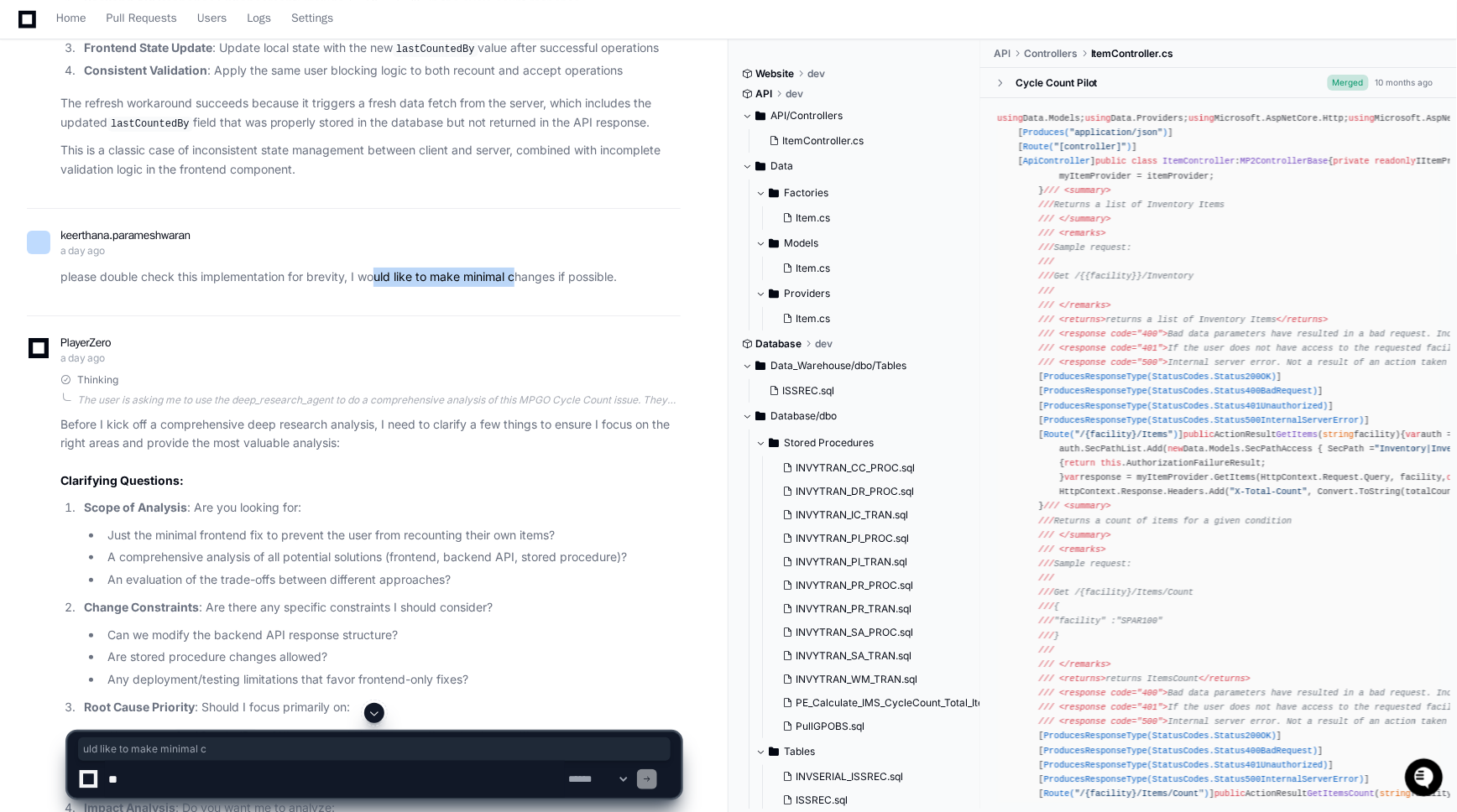 drag, startPoint x: 378, startPoint y: 414, endPoint x: 520, endPoint y: 411, distance: 142.03169 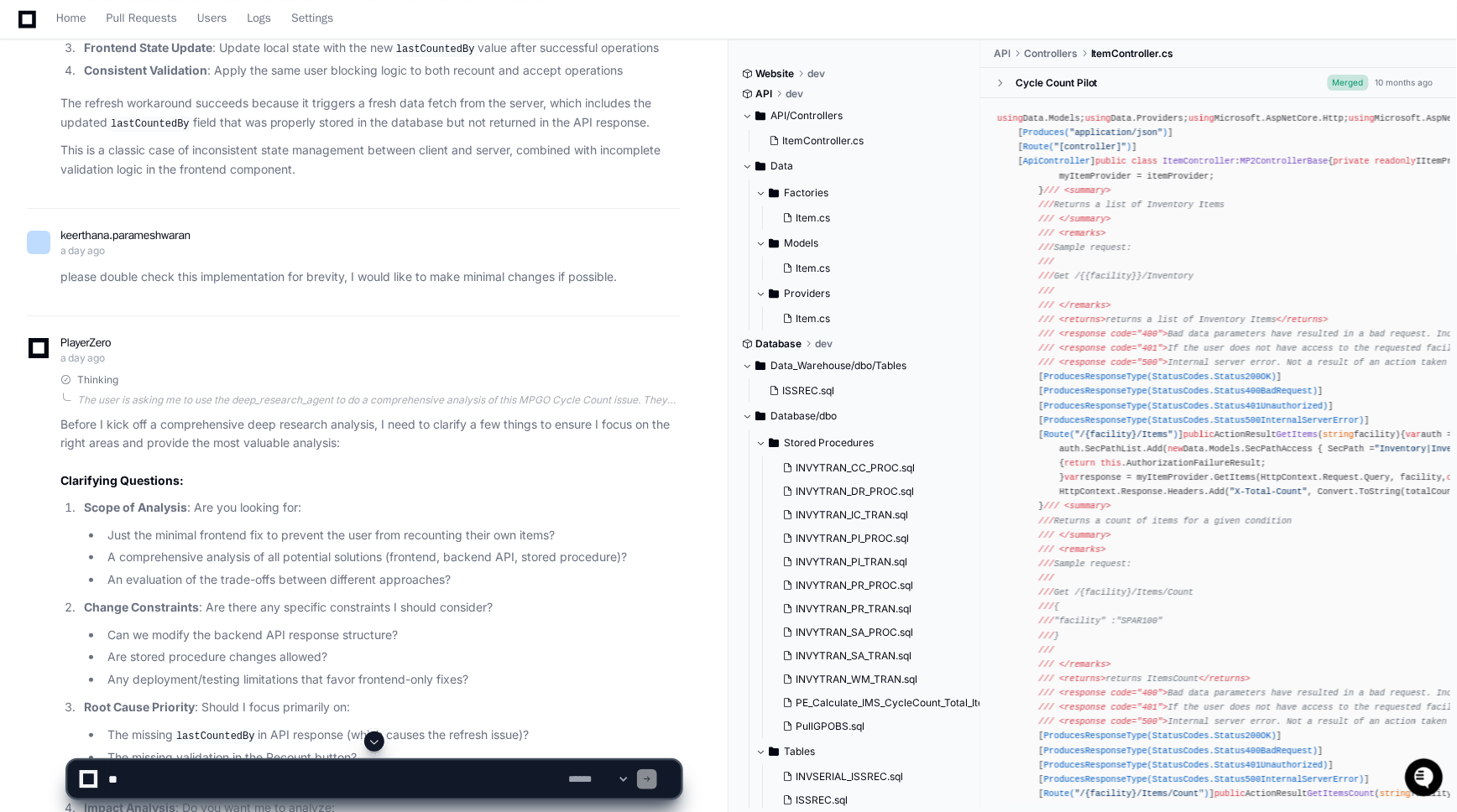 click on "please double check this implementation for brevity, I would like to make minimal changes if possible." 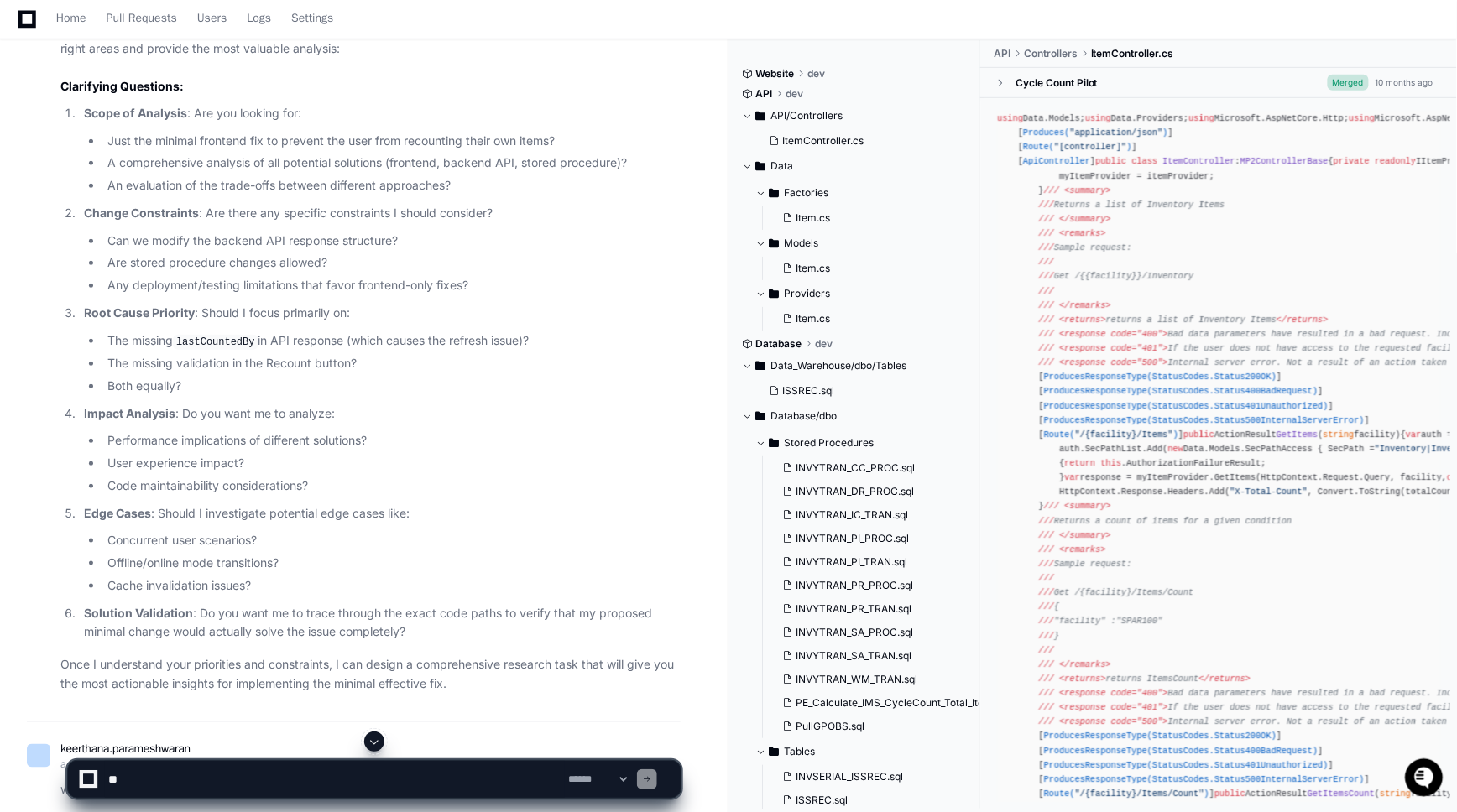 scroll, scrollTop: 2653, scrollLeft: 0, axis: vertical 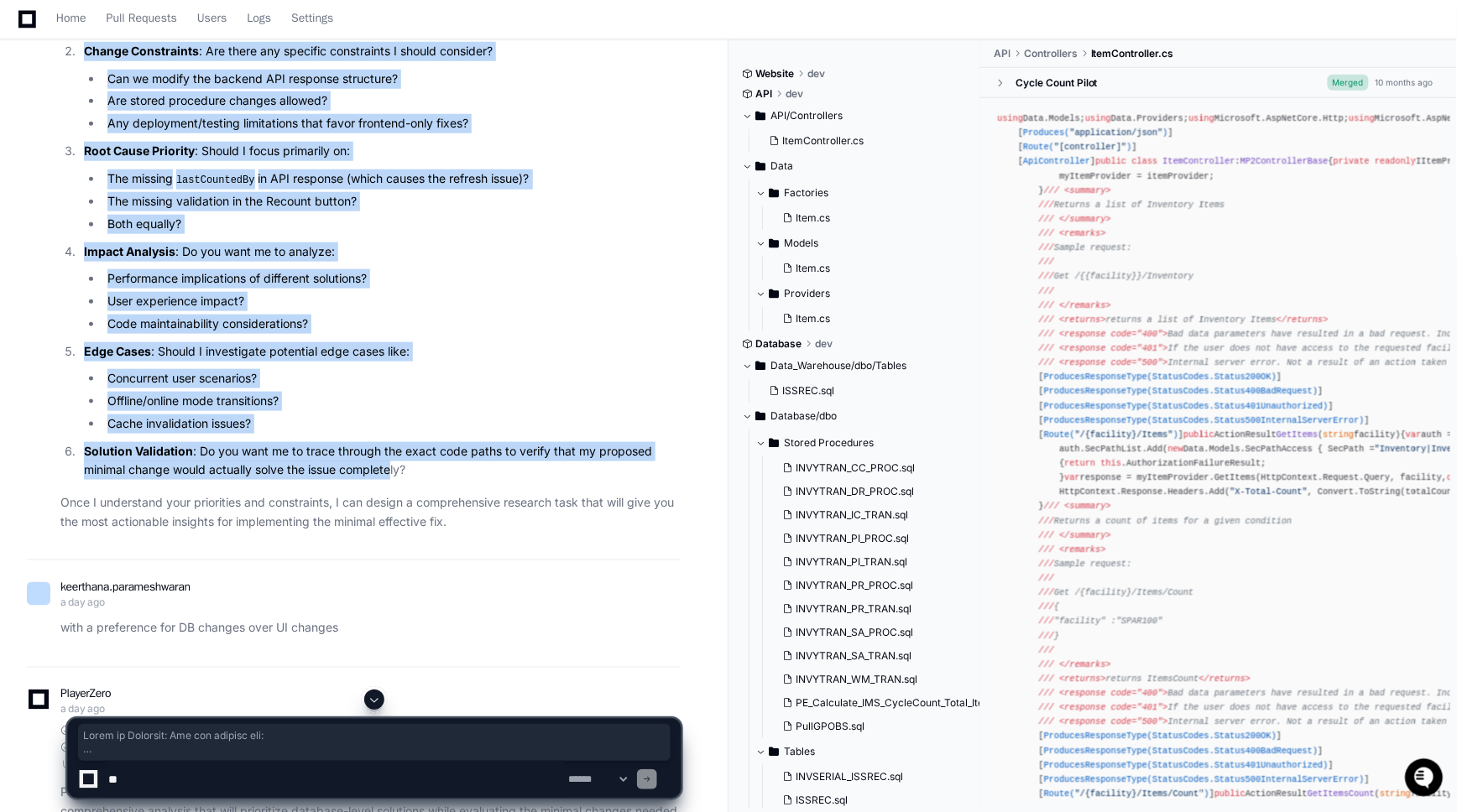 drag, startPoint x: 394, startPoint y: 610, endPoint x: 74, endPoint y: 80, distance: 619.1123 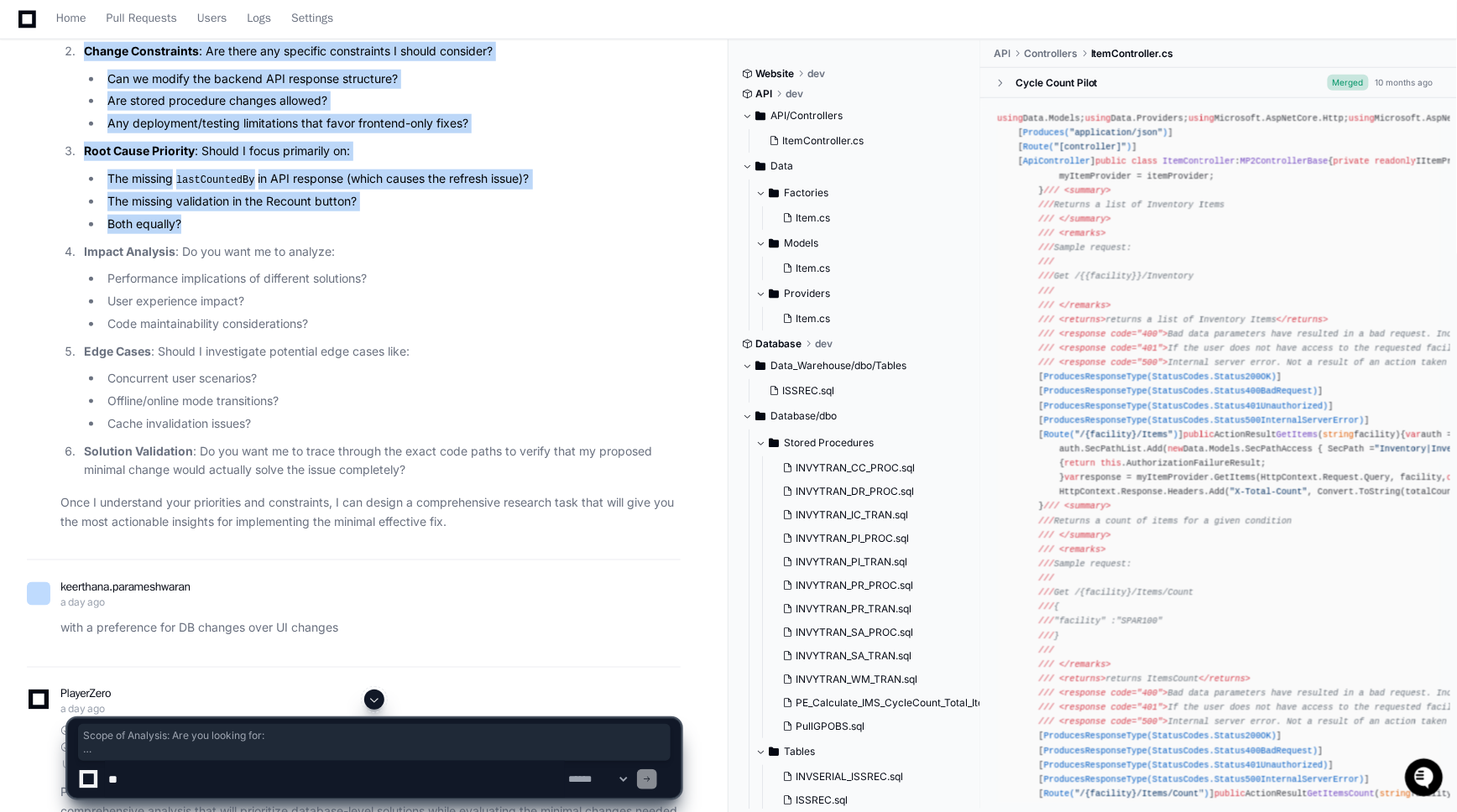 drag, startPoint x: 164, startPoint y: 159, endPoint x: 410, endPoint y: 356, distance: 315.15869 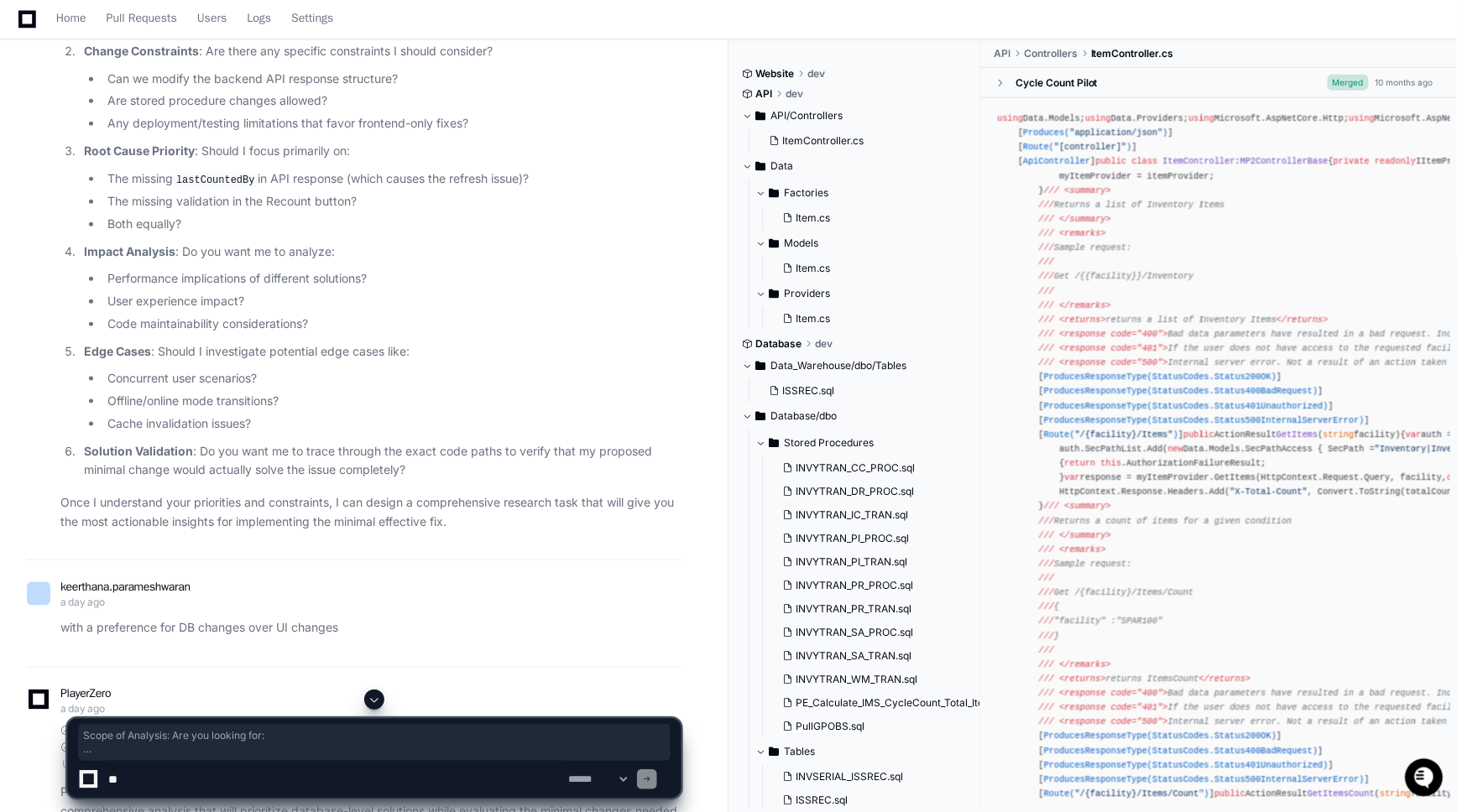 click on "User experience impact?" 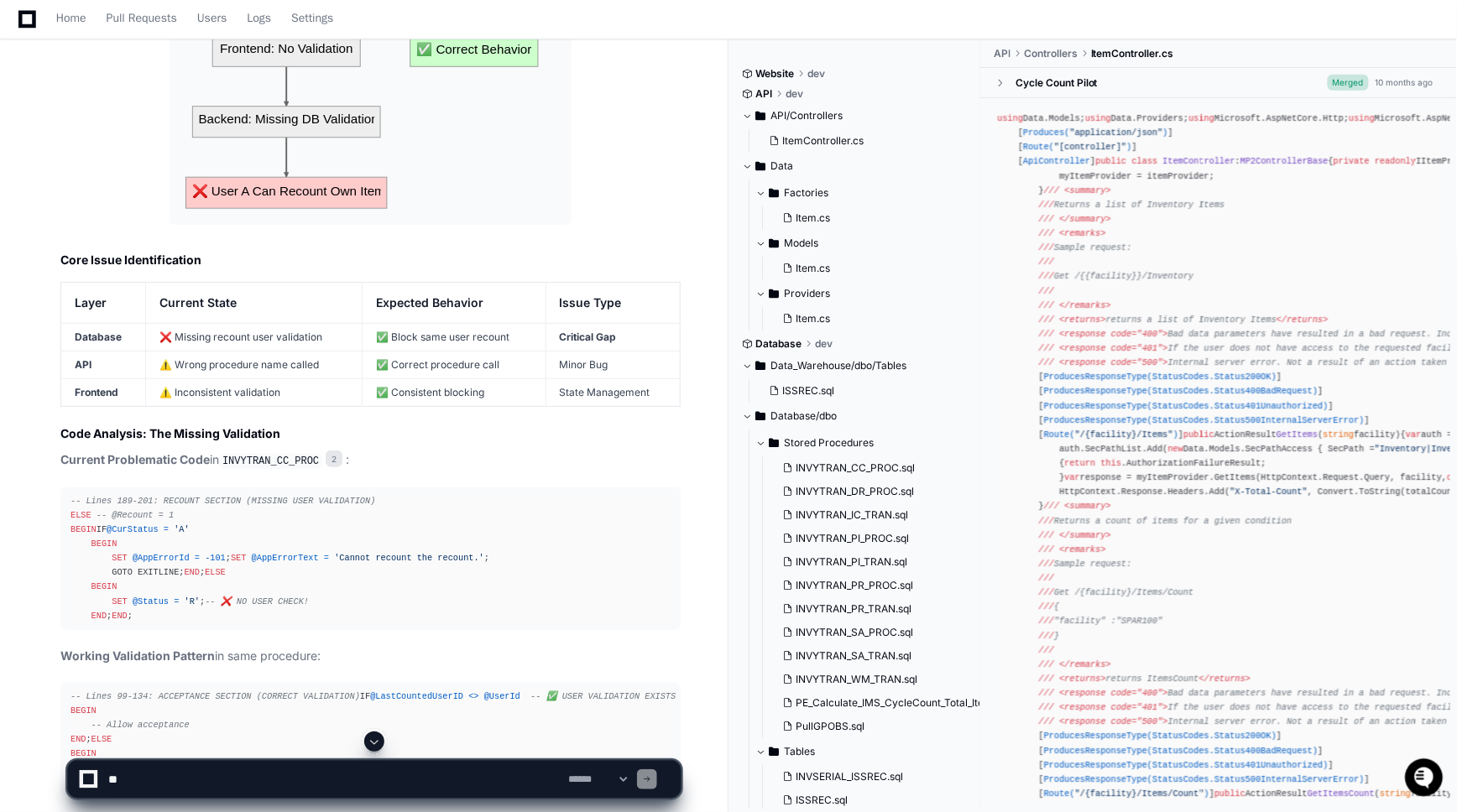scroll, scrollTop: 4651, scrollLeft: 0, axis: vertical 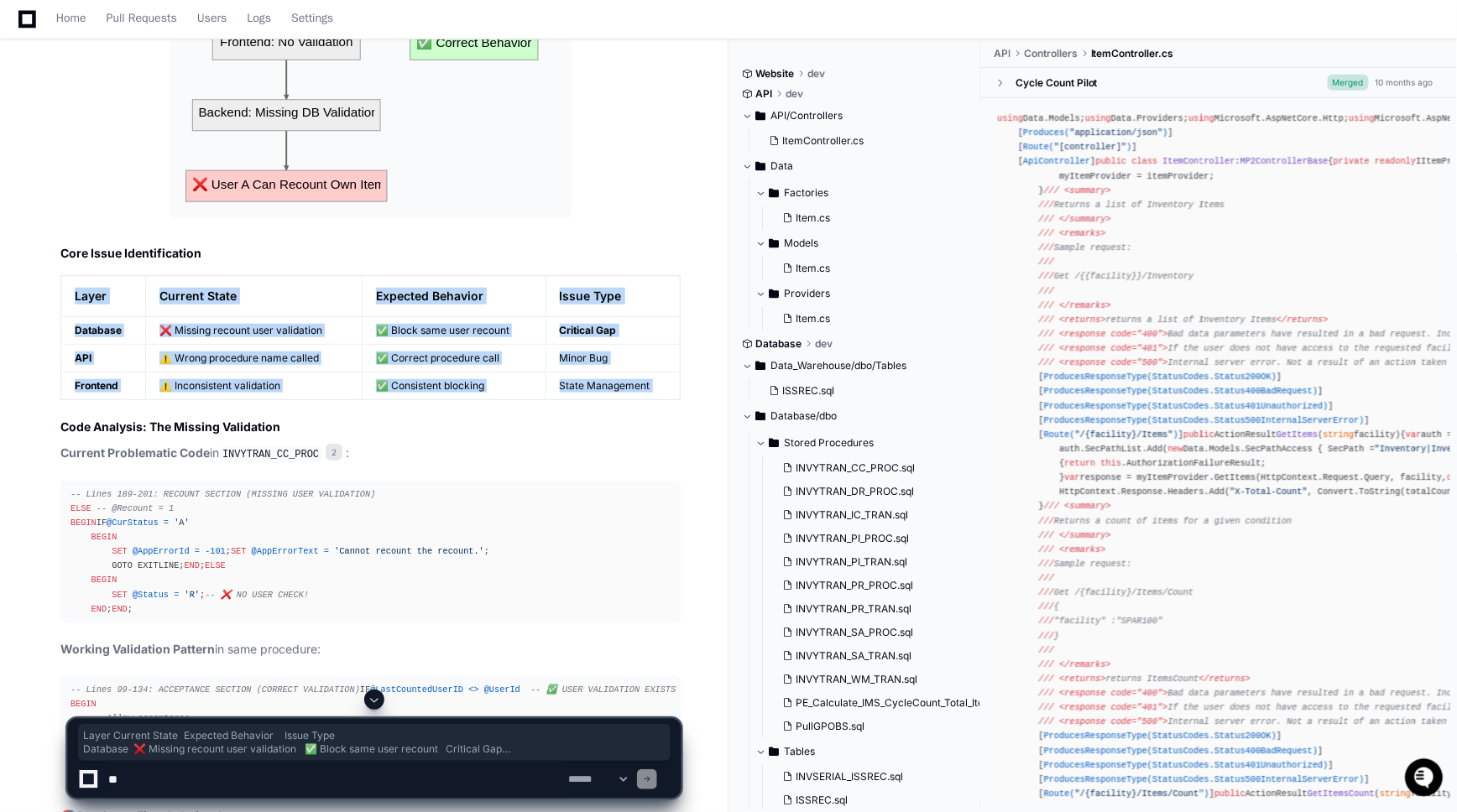 drag, startPoint x: 51, startPoint y: 407, endPoint x: 634, endPoint y: 550, distance: 600.2816 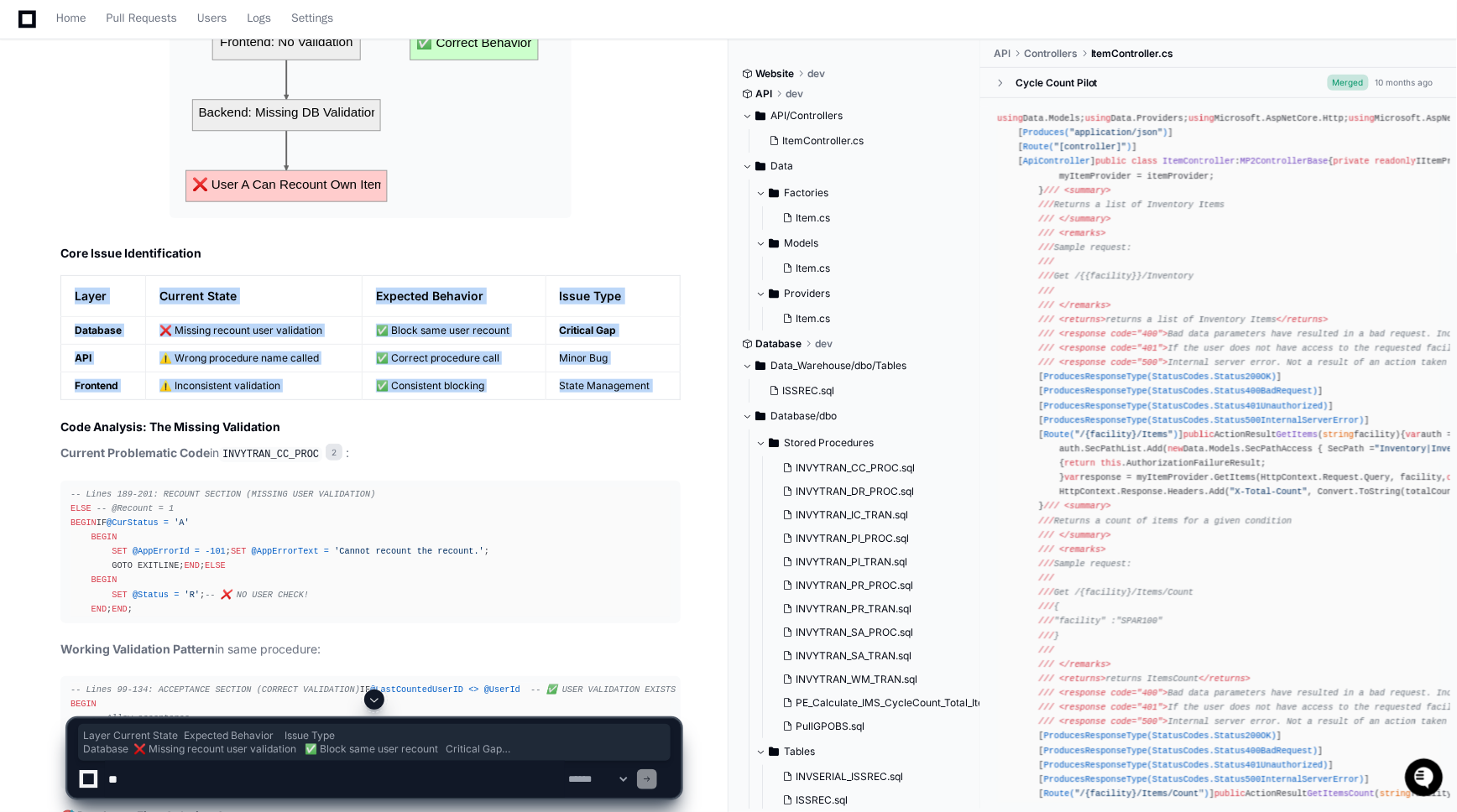 click on "MPGO Cycle Count Issue - Comprehensive Analysis & Solution
Executive Summary
The MPGO Cycle Count module has a critical business rule violation where users can recount their own items, bypassing the intended cross-validation workflow. Through comprehensive analysis, I've identified this as a  database-layer issue  requiring a minimal stored procedure modification that aligns perfectly with your preference for DB changes over UI changes.
🔍 Root Cause Analysis
Problem Flow Diagram
Core Issue Identification
Layer
Current State
Expected Behavior
Issue Type
Database
❌ Missing recount user validation
✅ Block same user recount
Critical Gap
API
⚠️ Wrong procedure name called
✅ Correct procedure call
Minor Bug
Frontend
⚠️ Inconsistent validation
✅ Consistent blocking
State Management
Code Analysis: The Missing Validation
Current Problematic Code  in  INVYTRAN_CC_PROC 2 :
ELSE   -- @Recount = 1
BEGIN
IF  @CurStatus" 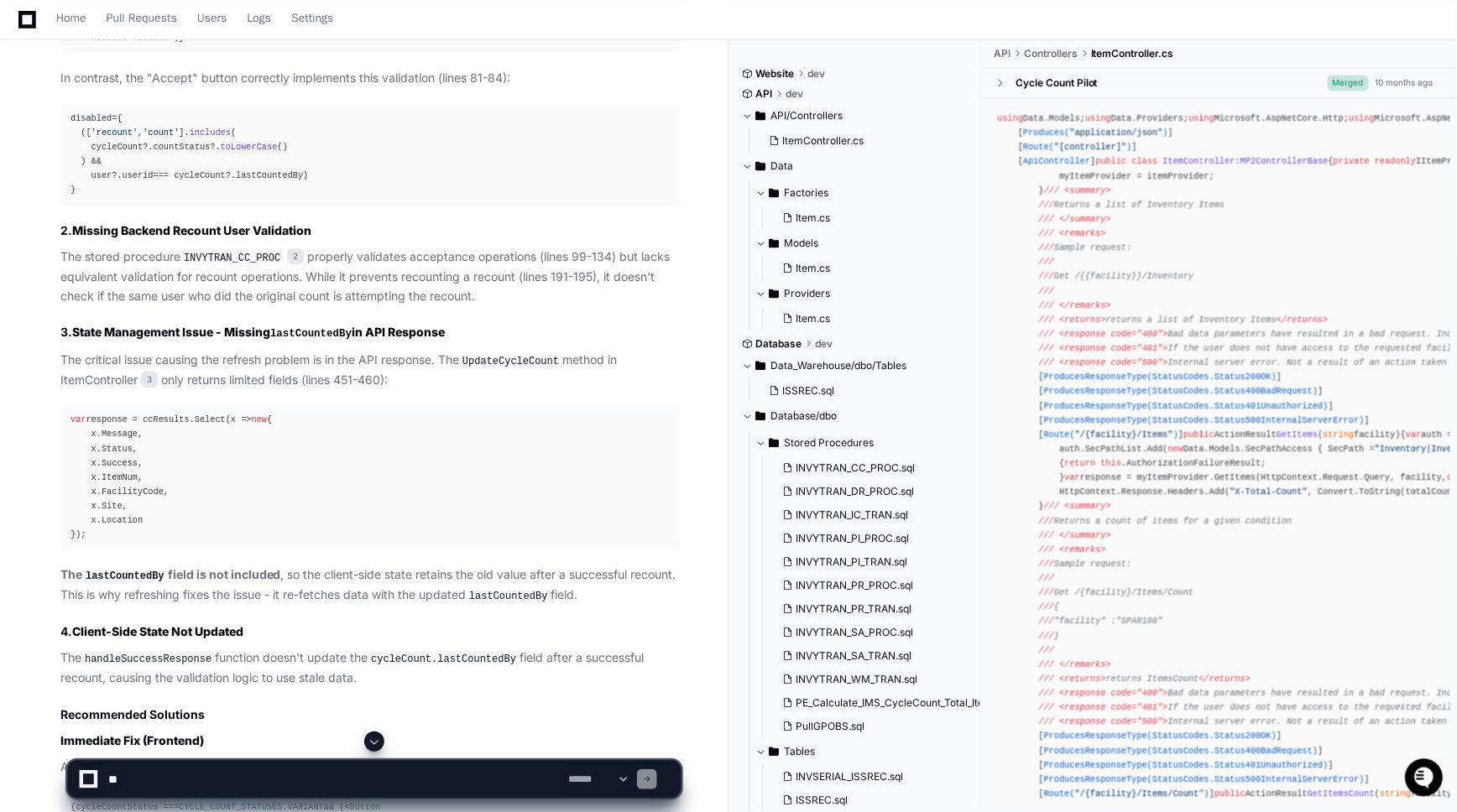 scroll, scrollTop: 839, scrollLeft: 0, axis: vertical 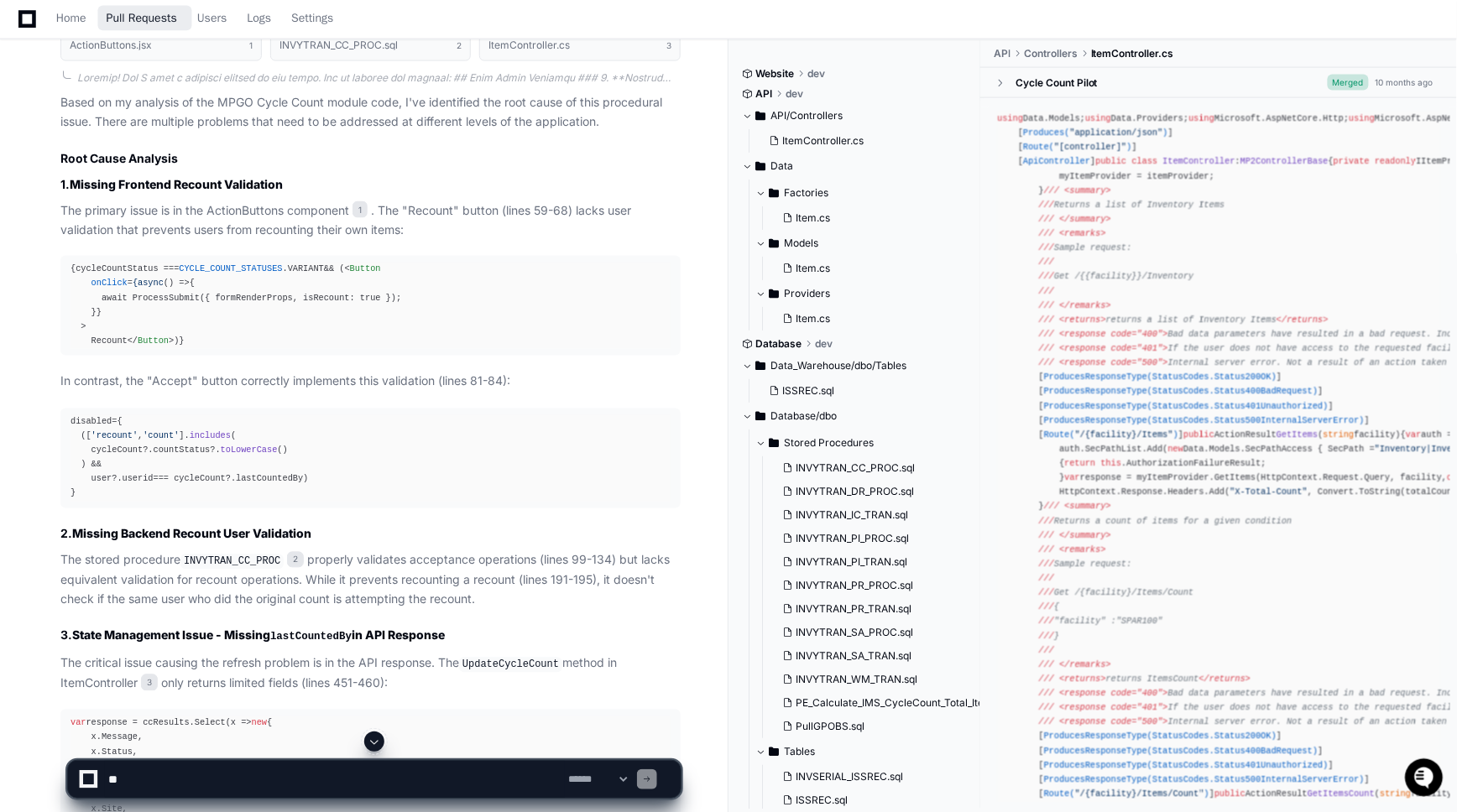 click on "Pull Requests" at bounding box center [142, 18] 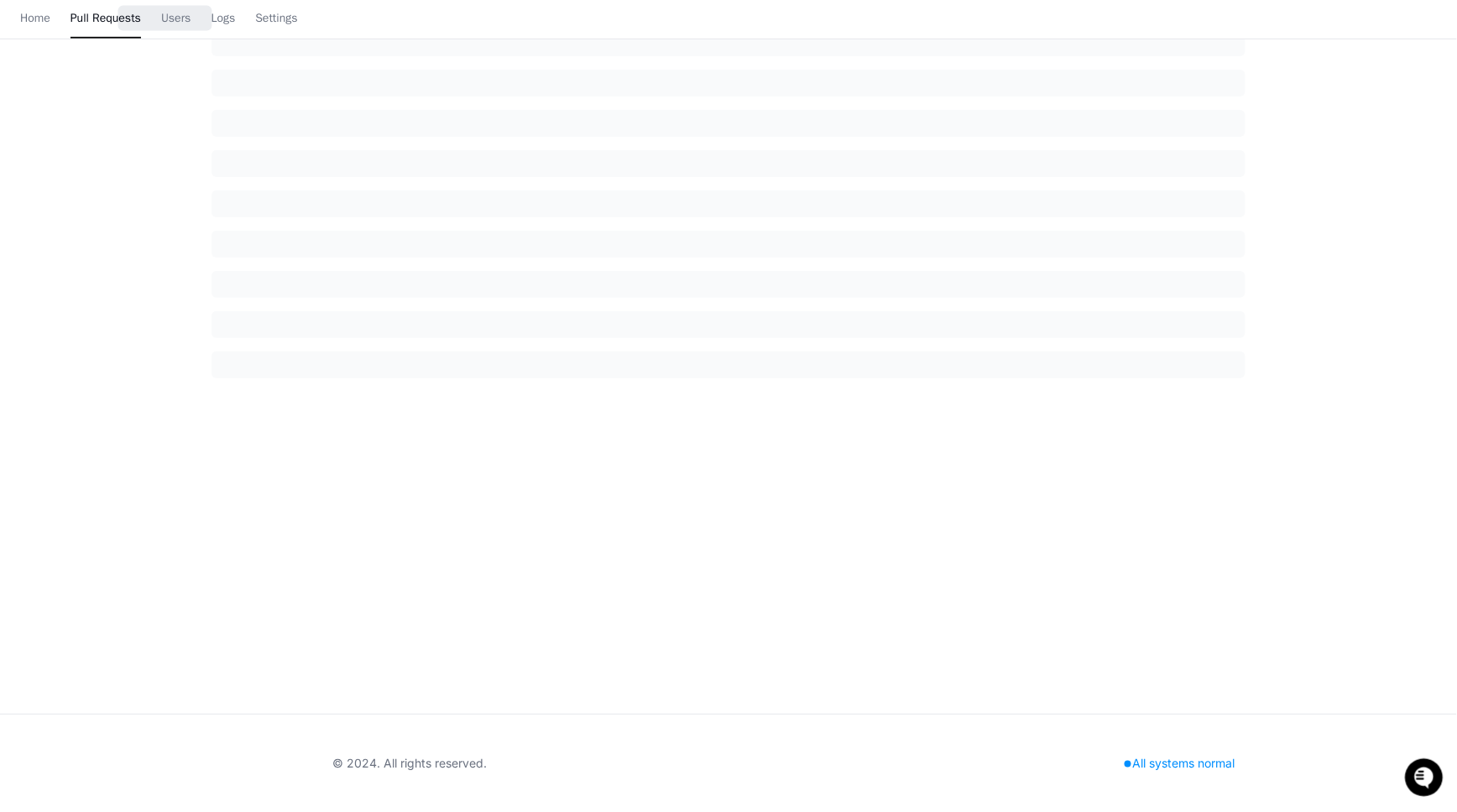 scroll, scrollTop: 0, scrollLeft: 0, axis: both 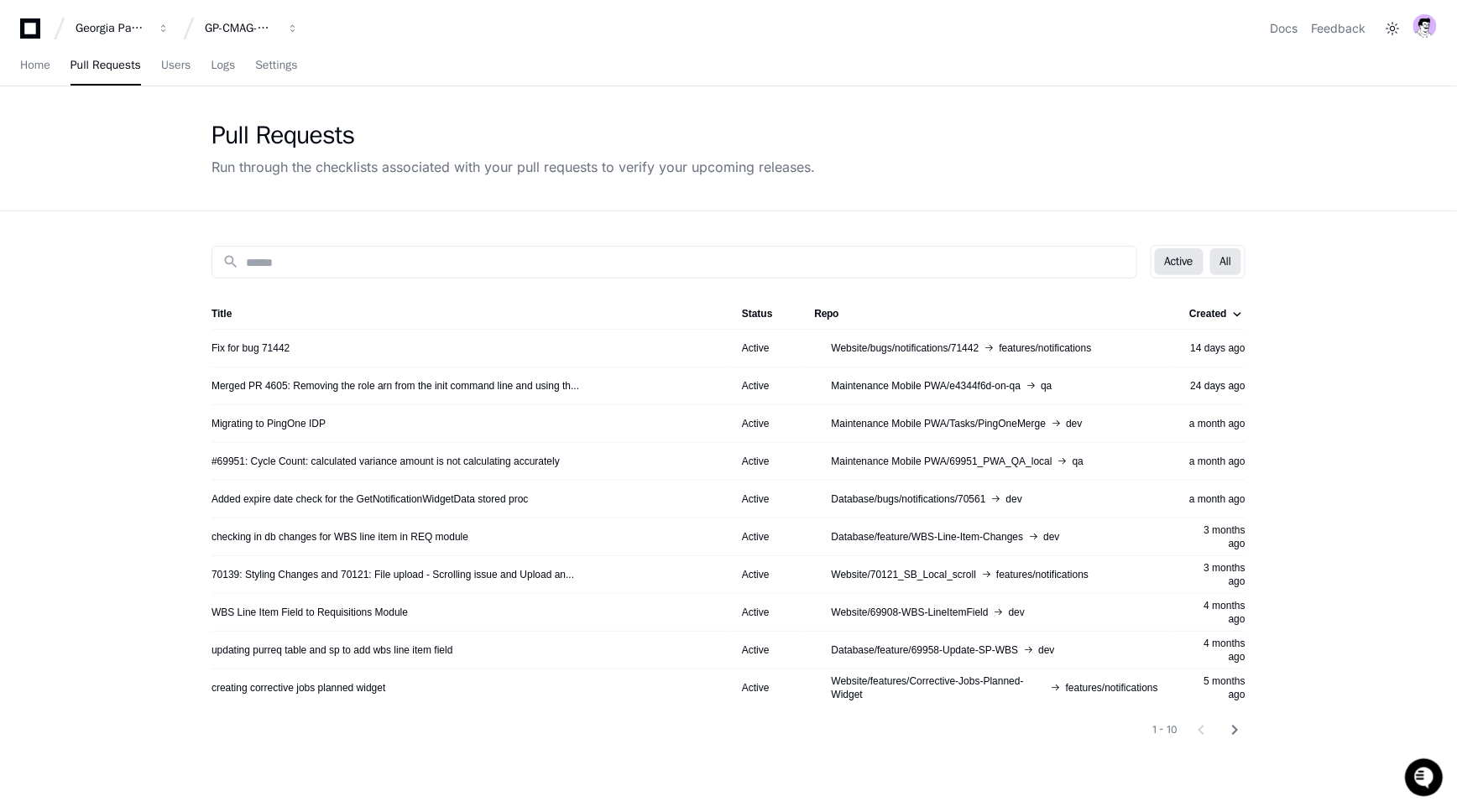 click on "All" 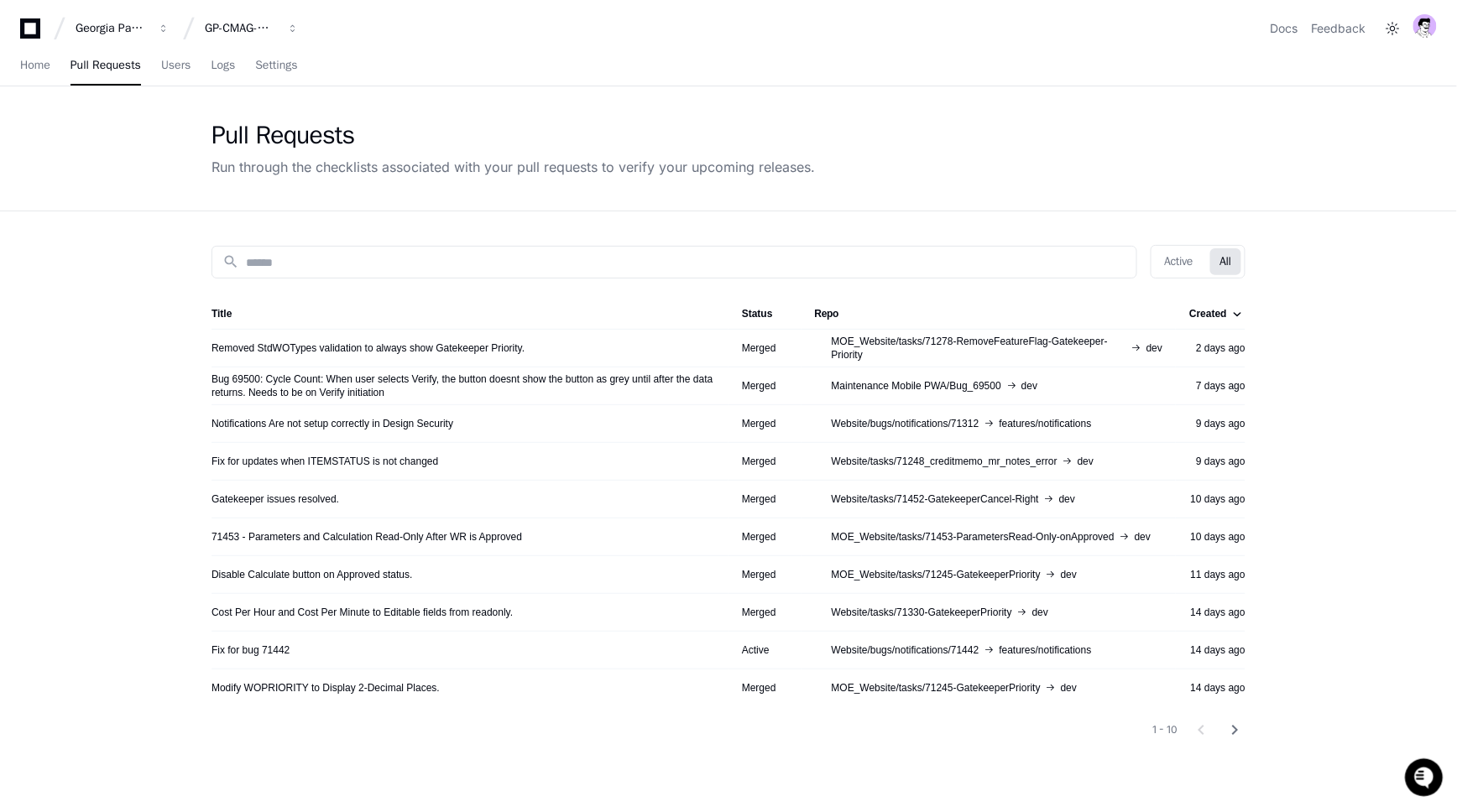 click on "All" 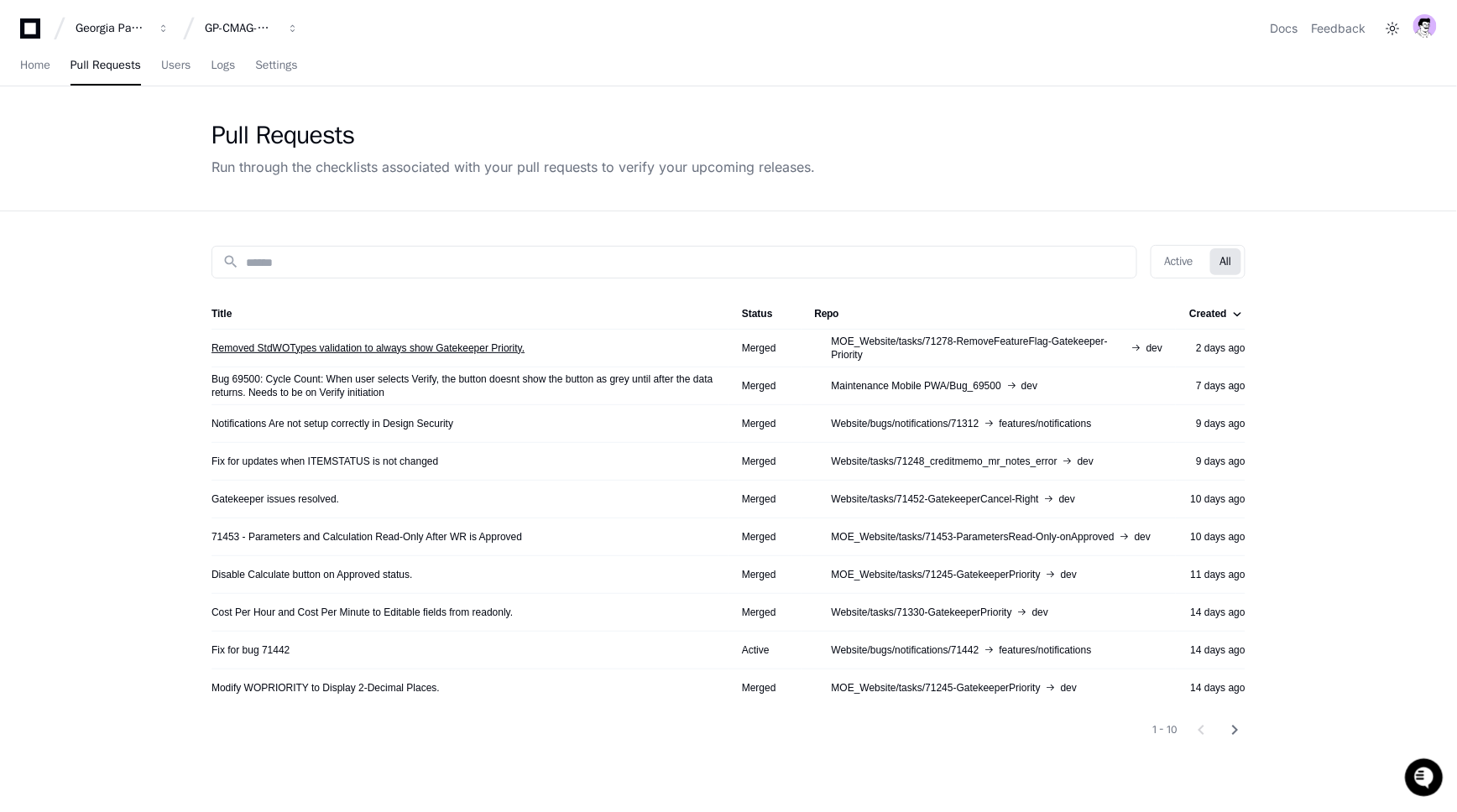 click on "Removed  StdWOTypes validation to always show Gatekeeper Priority." 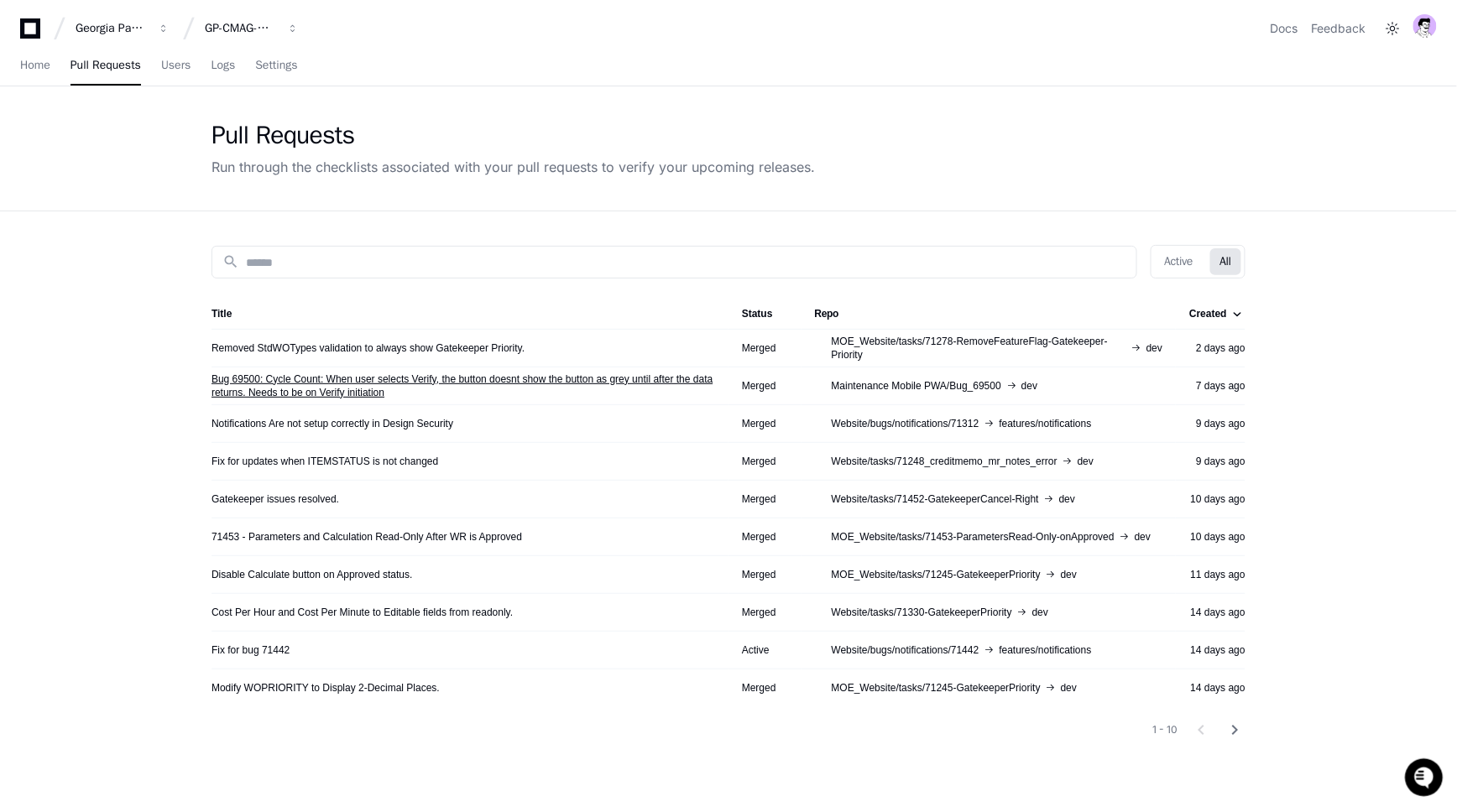 click on "Bug 69500: Cycle Count: When user selects Verify, the button doesnt show the button as grey until after the data returns. Needs to be on Verify initiation" 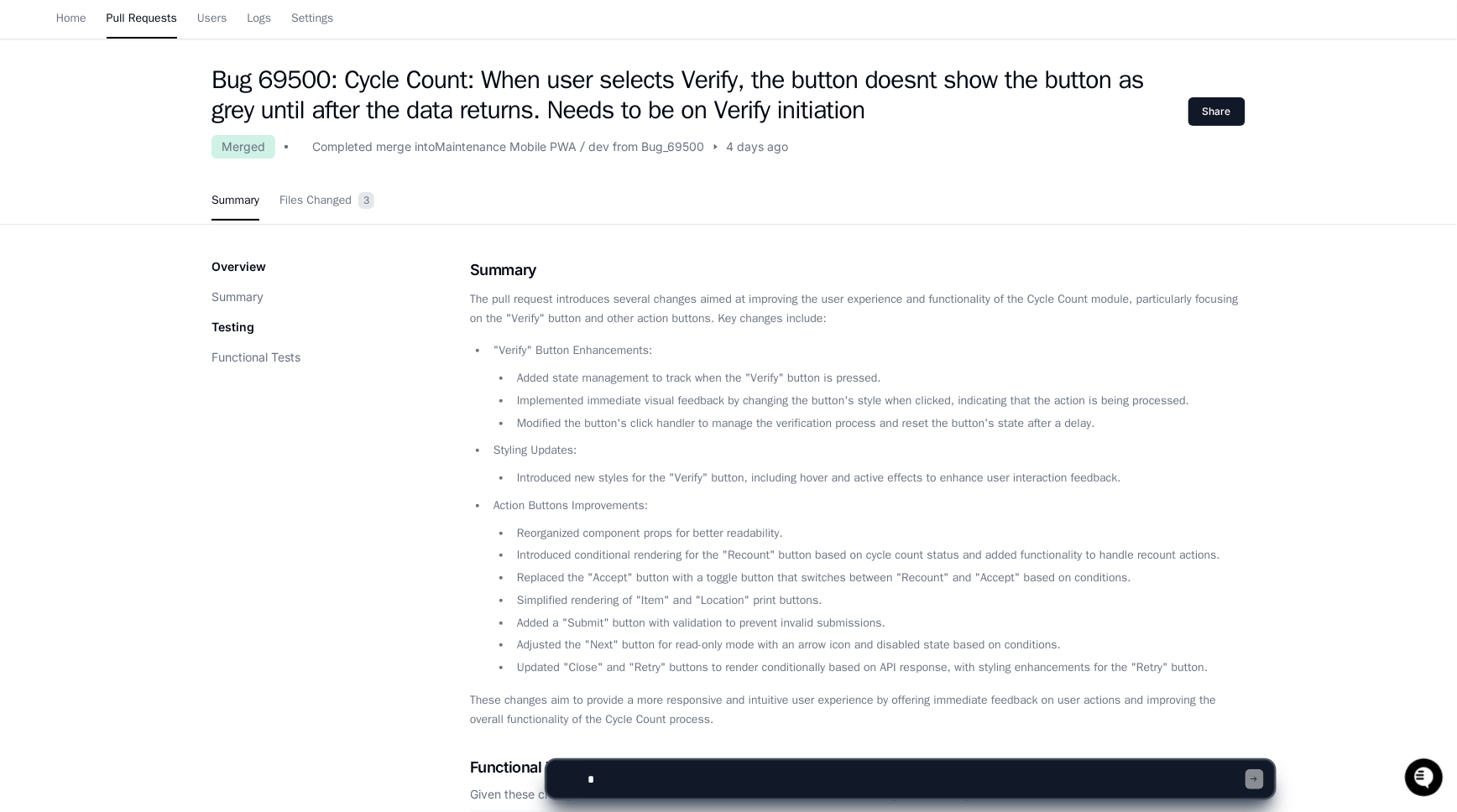 scroll, scrollTop: 180, scrollLeft: 0, axis: vertical 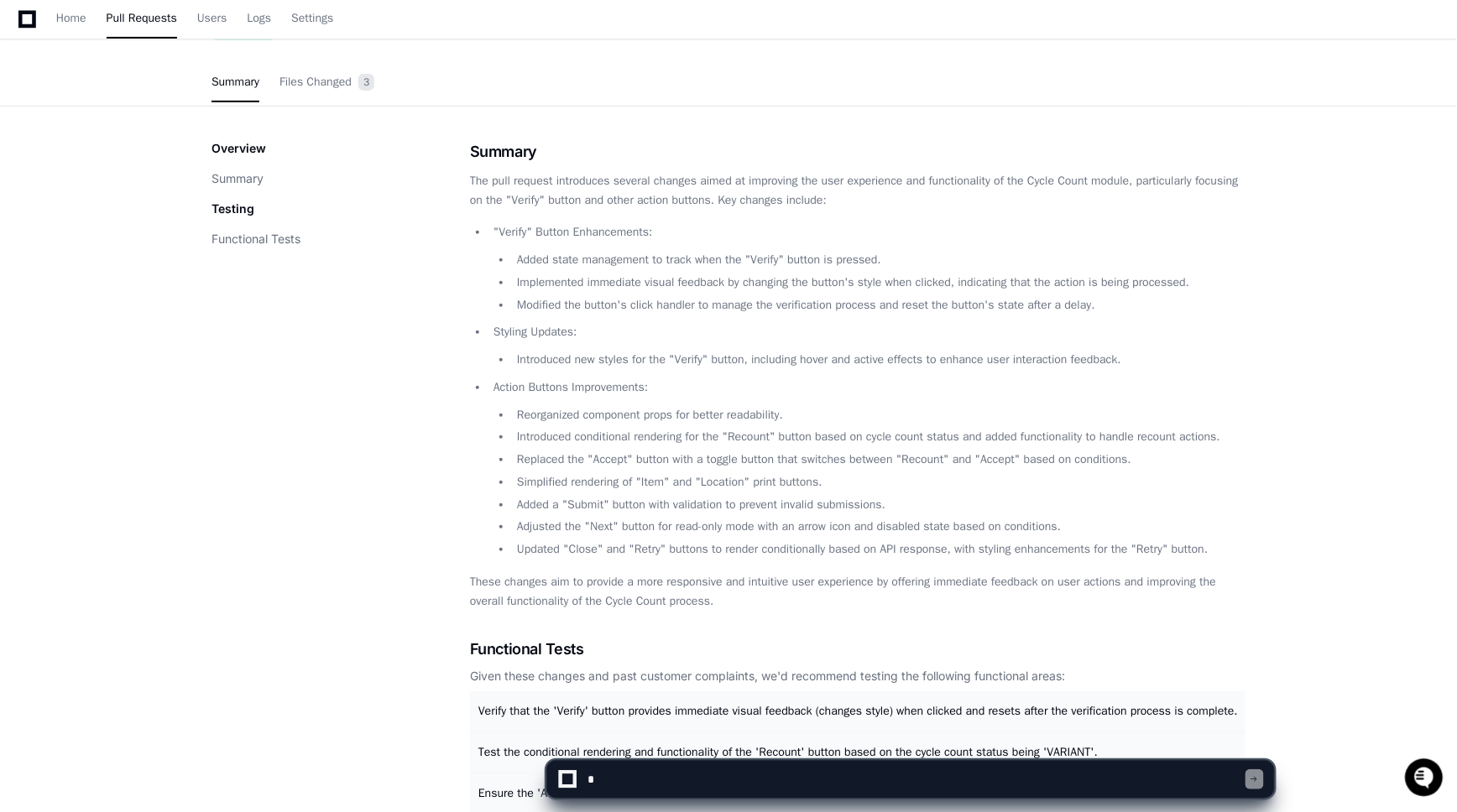 drag, startPoint x: 496, startPoint y: 226, endPoint x: 801, endPoint y: 488, distance: 402.0808 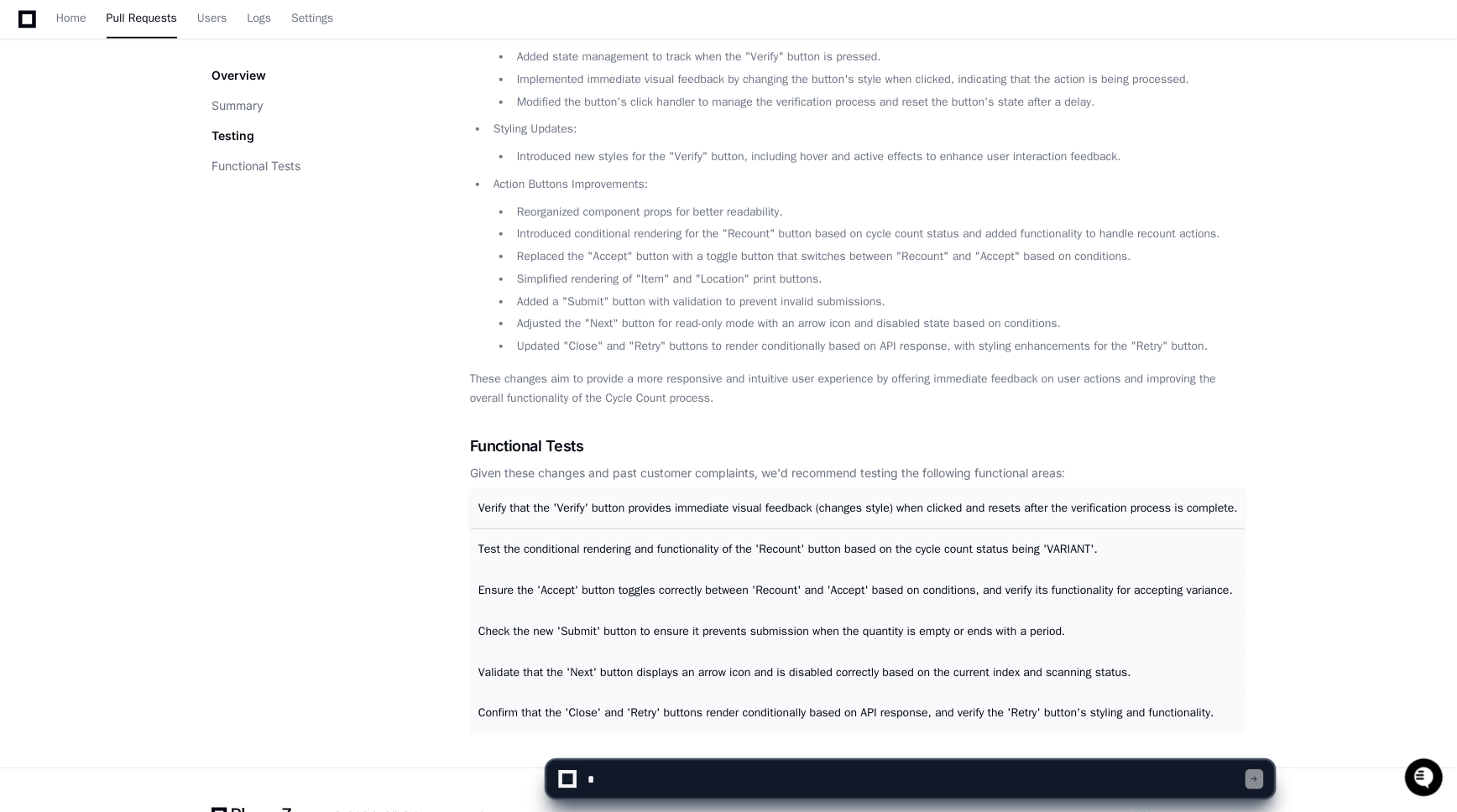 scroll, scrollTop: 278, scrollLeft: 0, axis: vertical 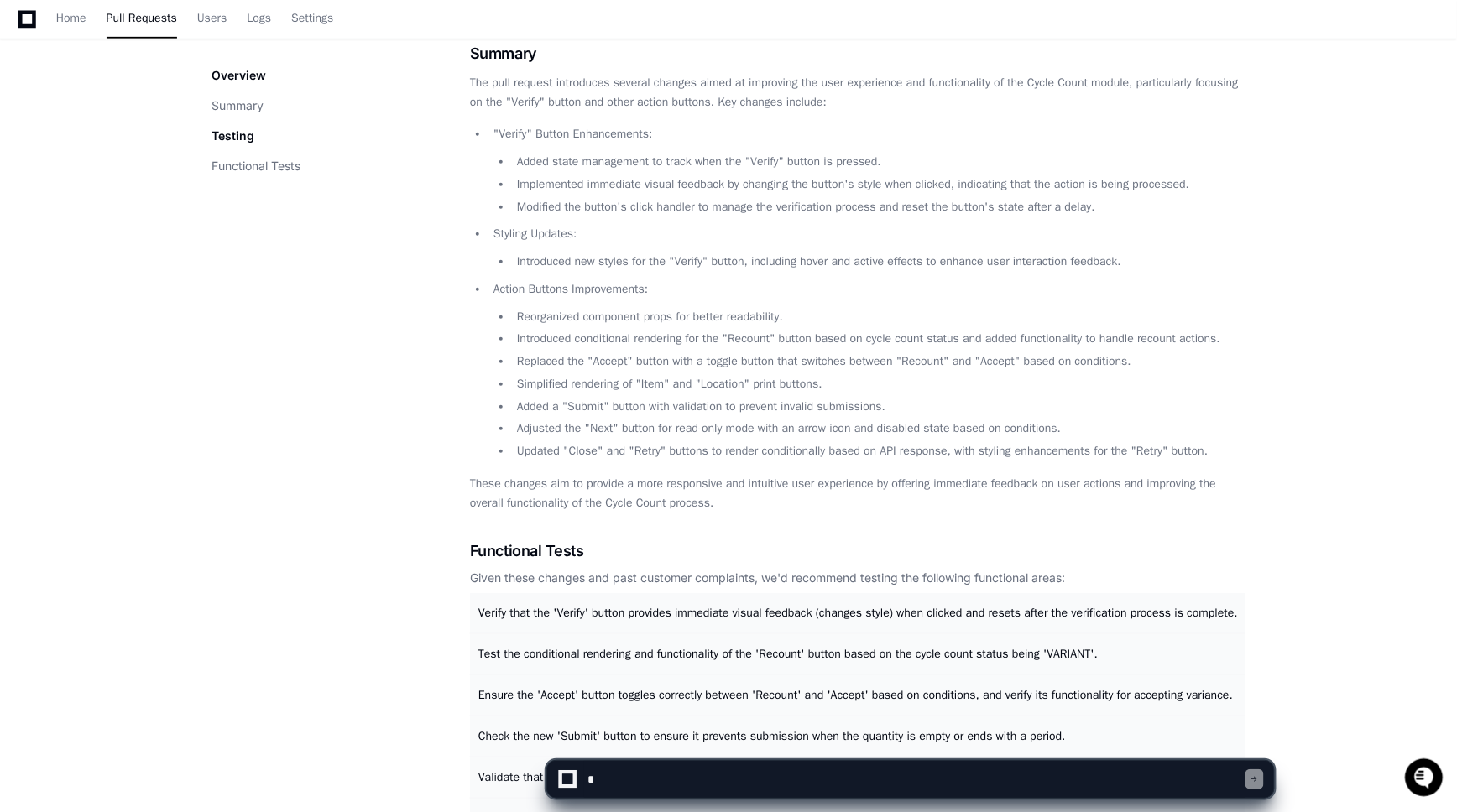 click 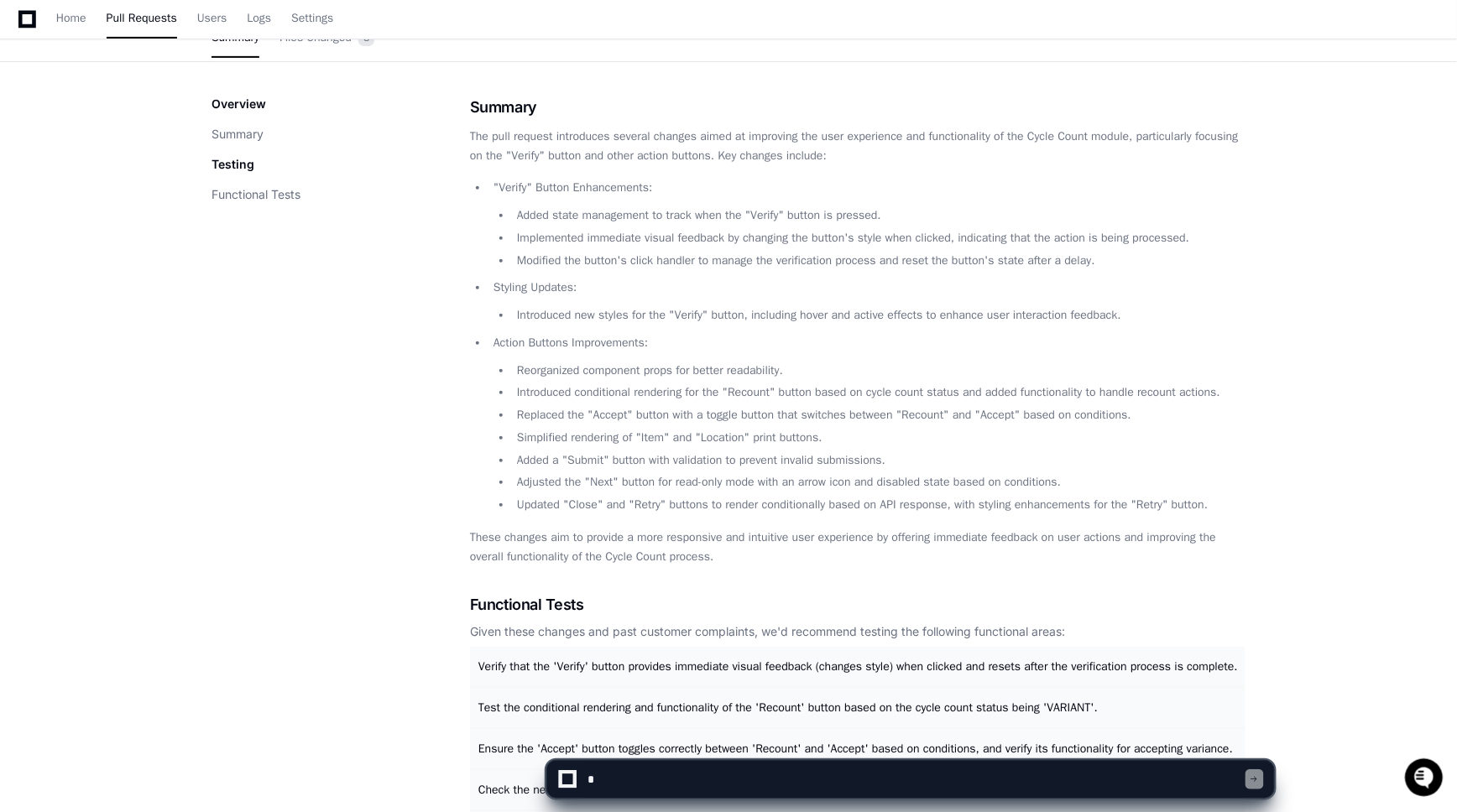 scroll, scrollTop: 202, scrollLeft: 0, axis: vertical 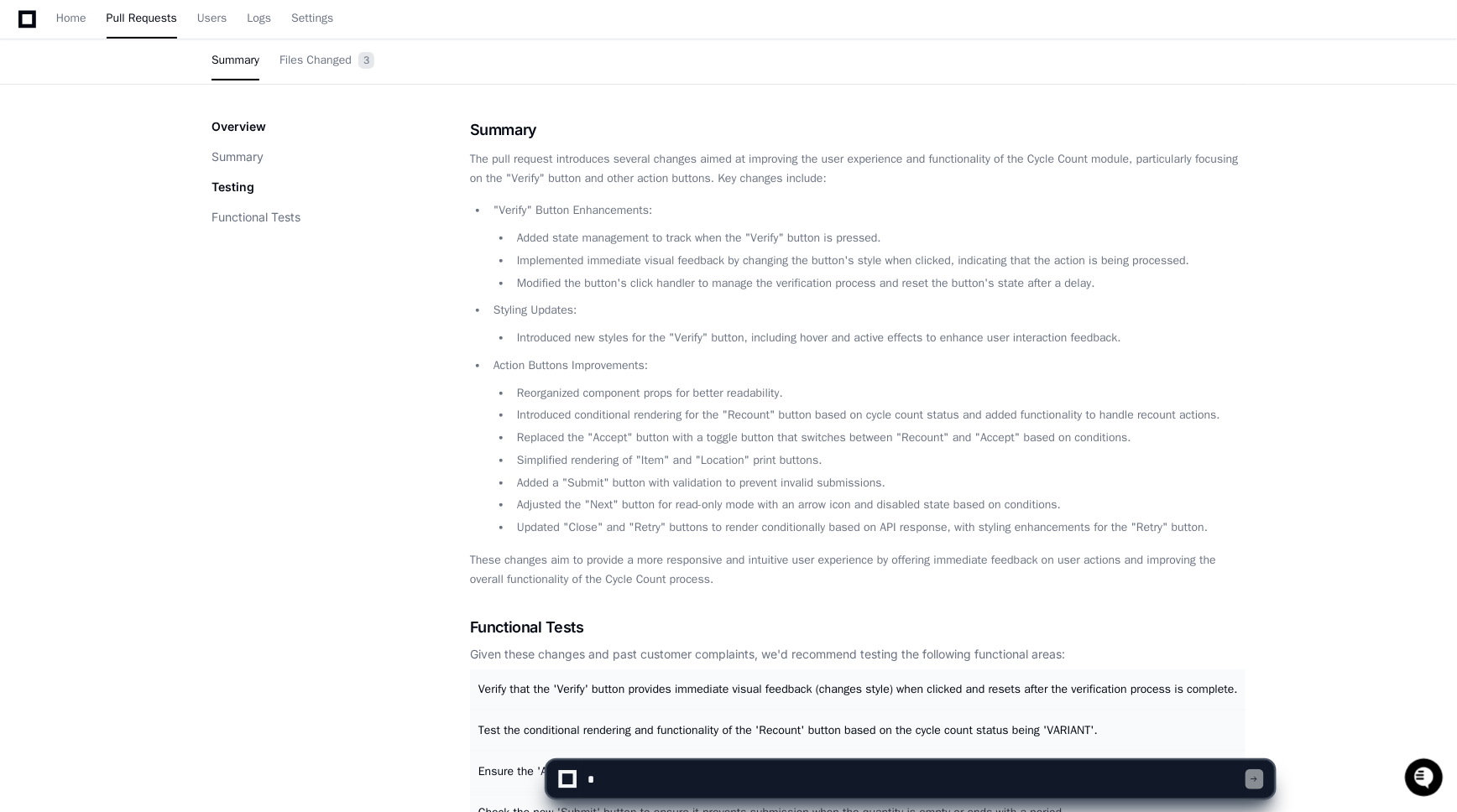 drag, startPoint x: 885, startPoint y: 567, endPoint x: 629, endPoint y: 382, distance: 315.84965 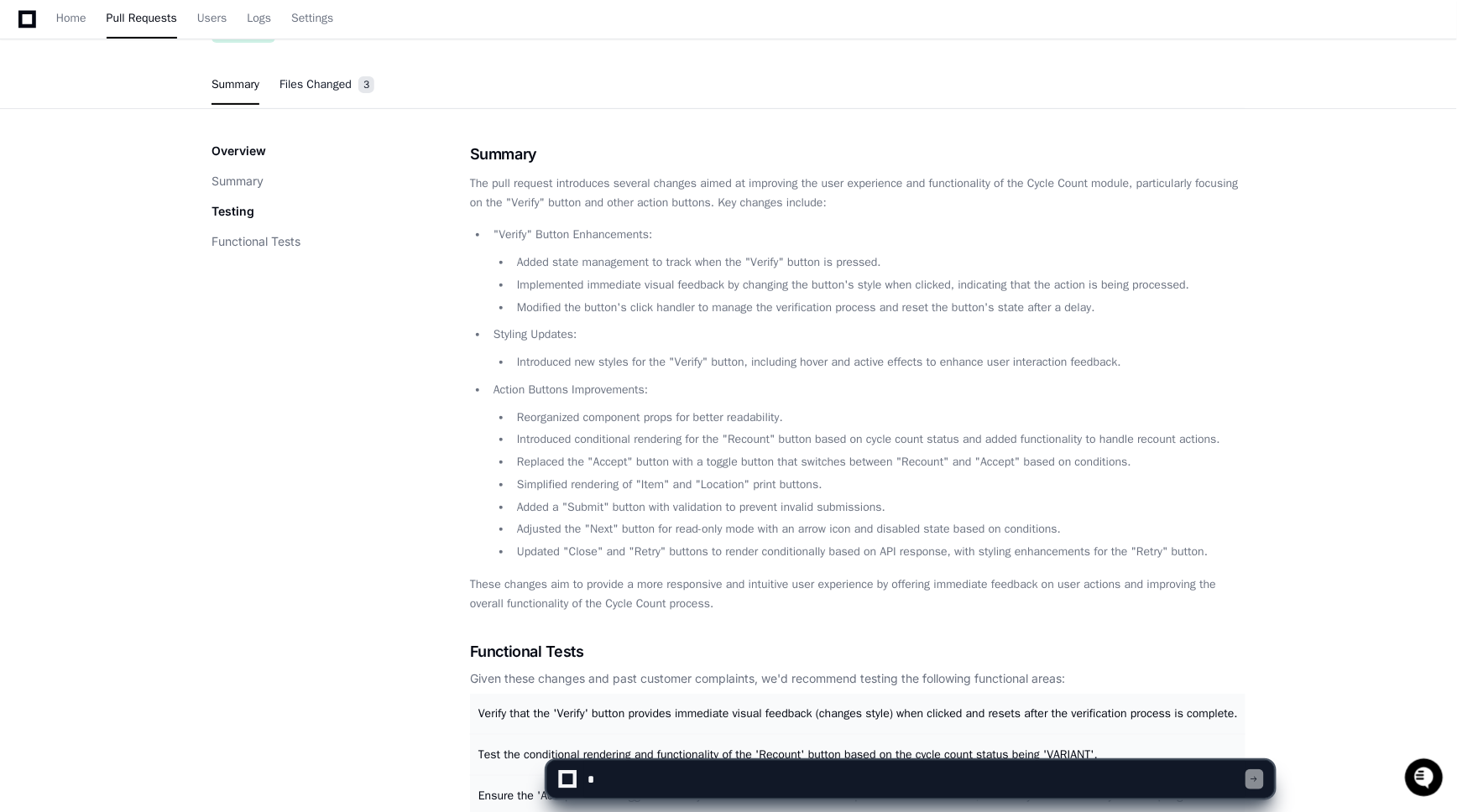 scroll, scrollTop: 0, scrollLeft: 0, axis: both 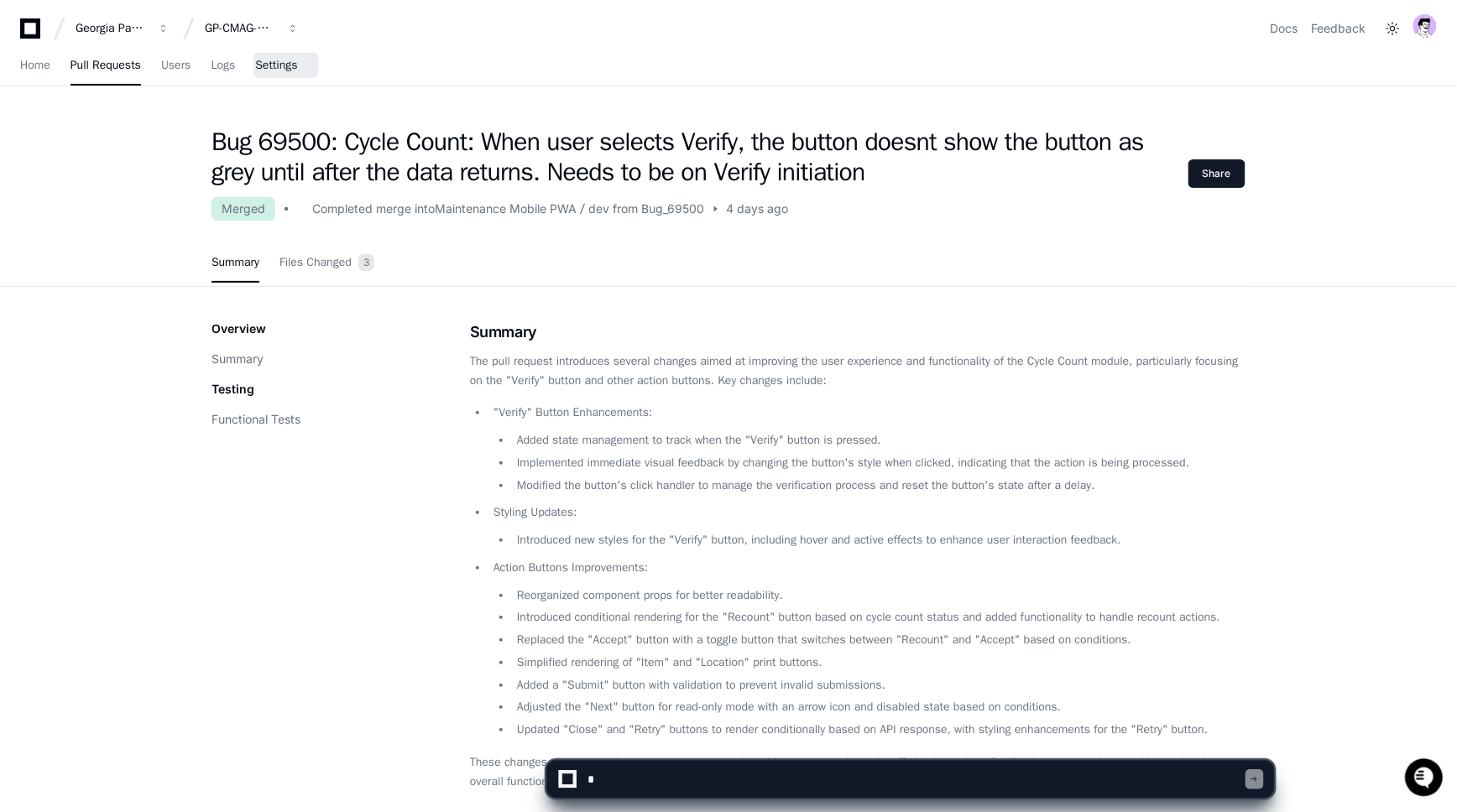 click on "Settings" at bounding box center (276, 66) 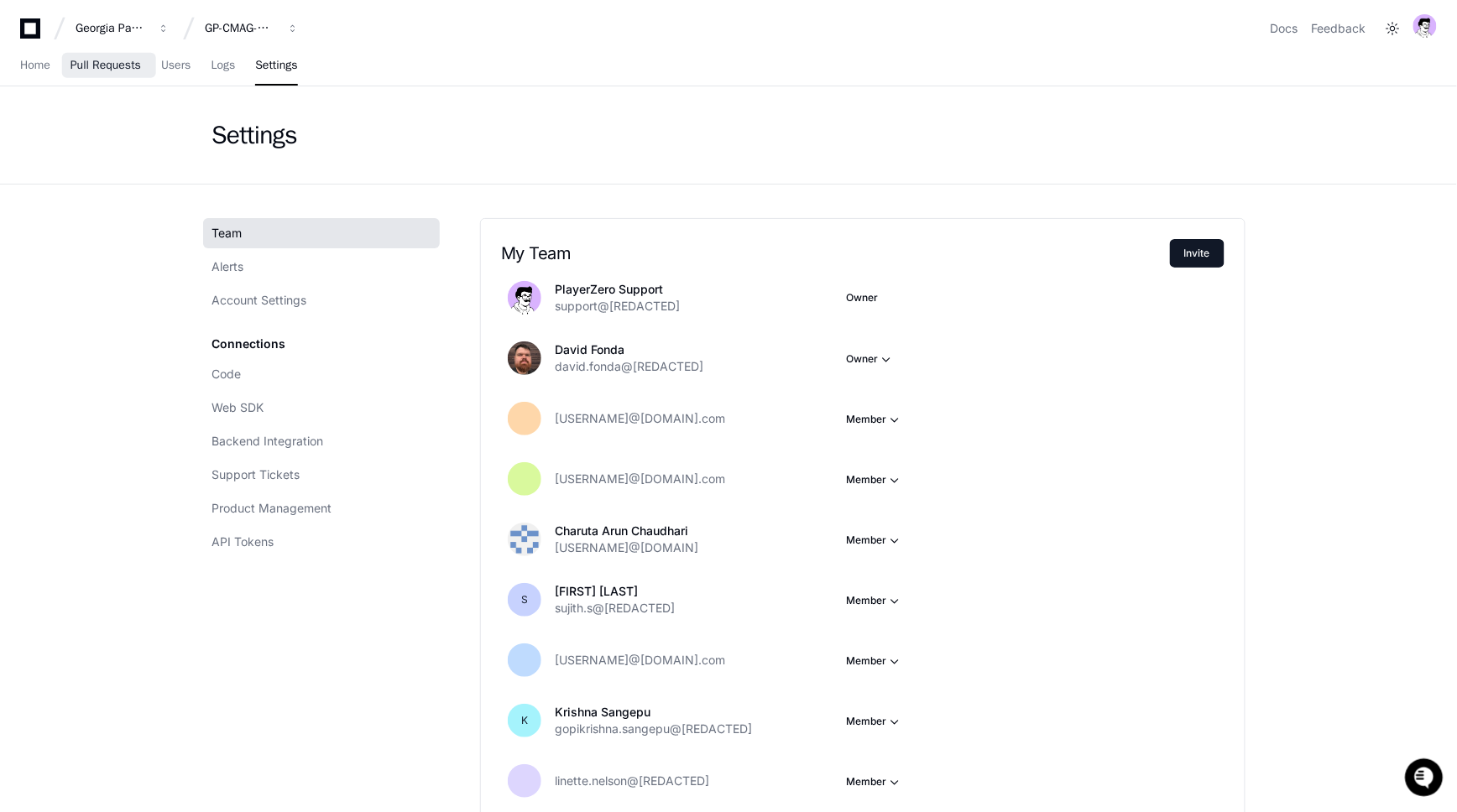 click on "Pull Requests" at bounding box center (106, 65) 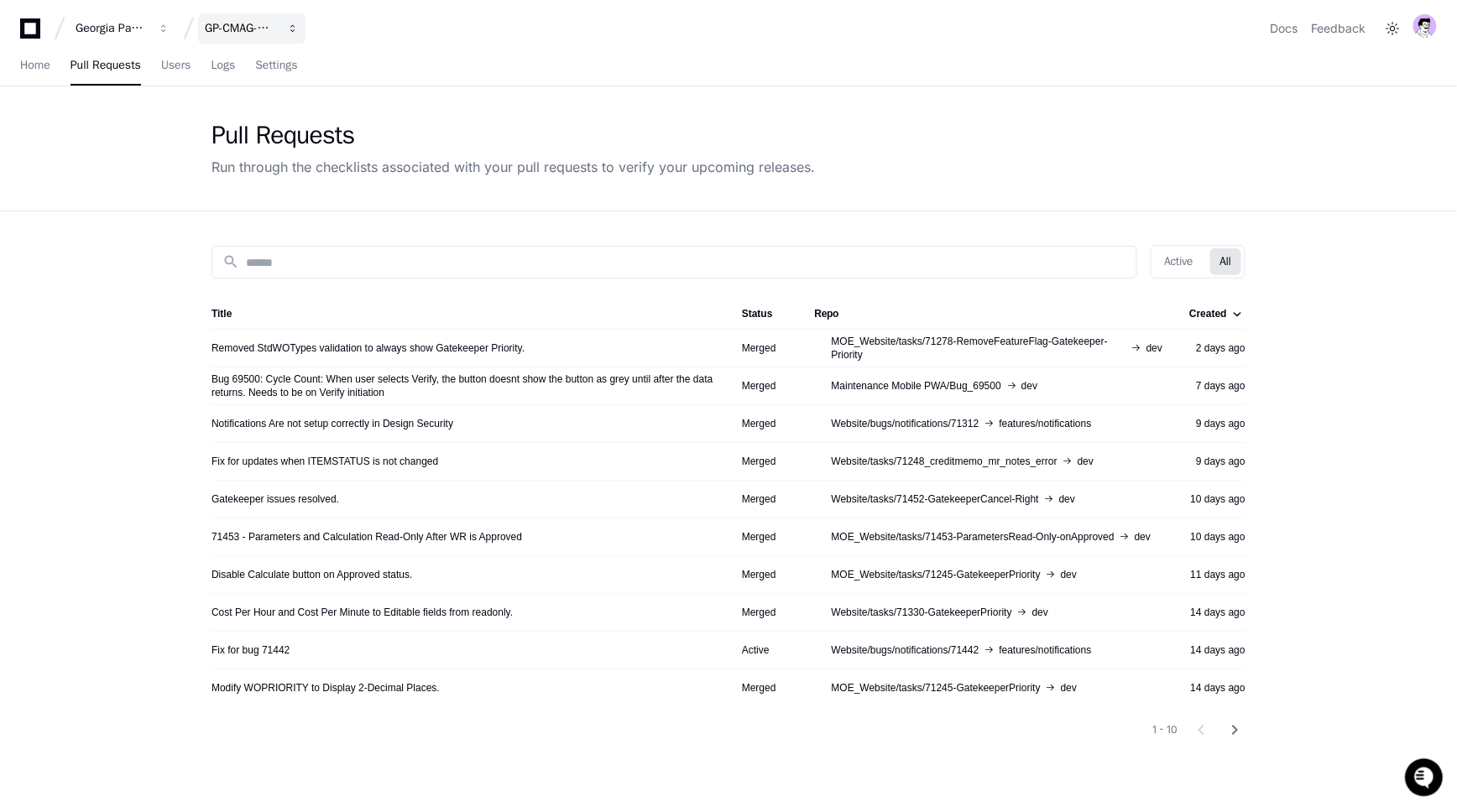 click on "GP-CMAG-MP2" at bounding box center [252, 29] 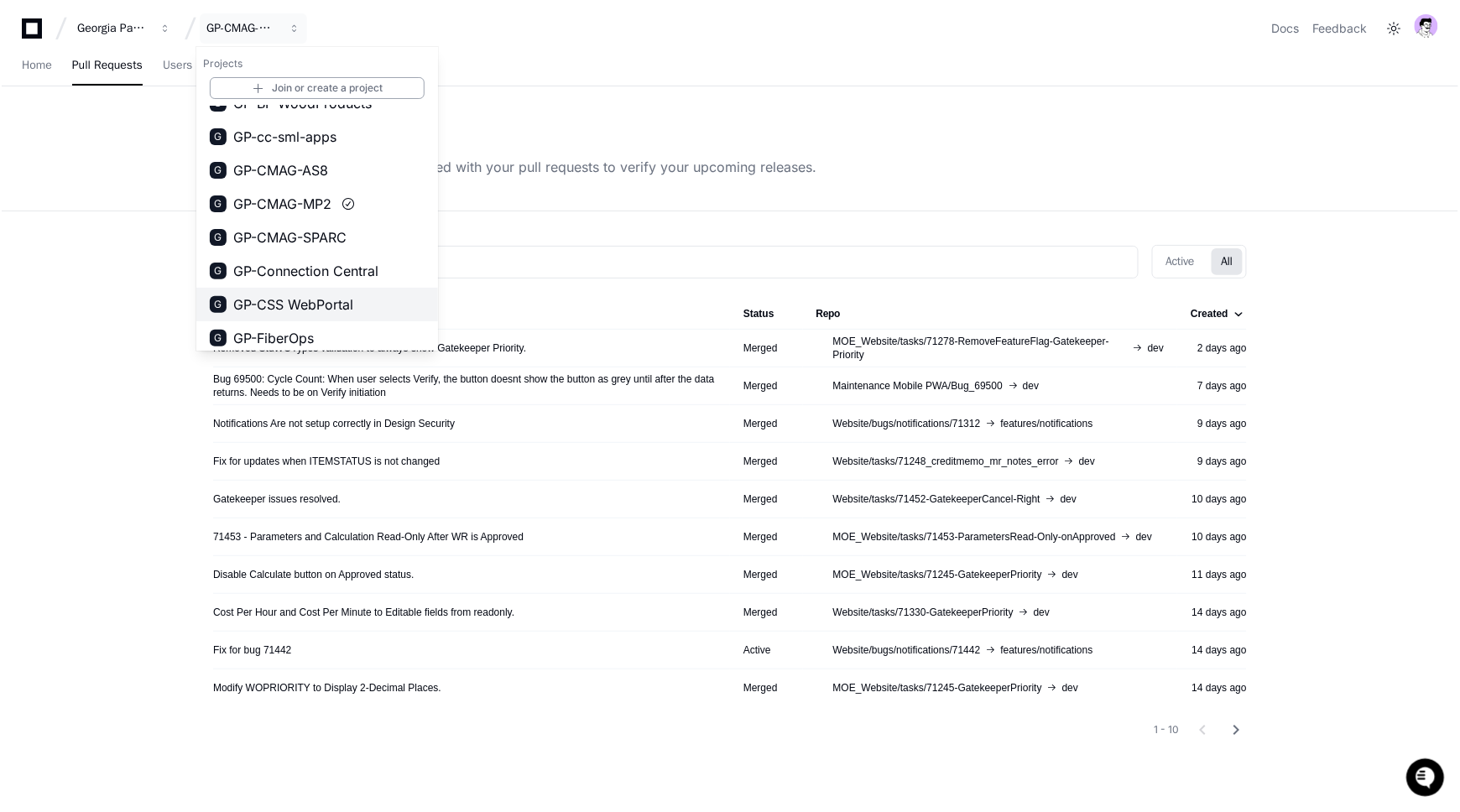 scroll, scrollTop: 190, scrollLeft: 0, axis: vertical 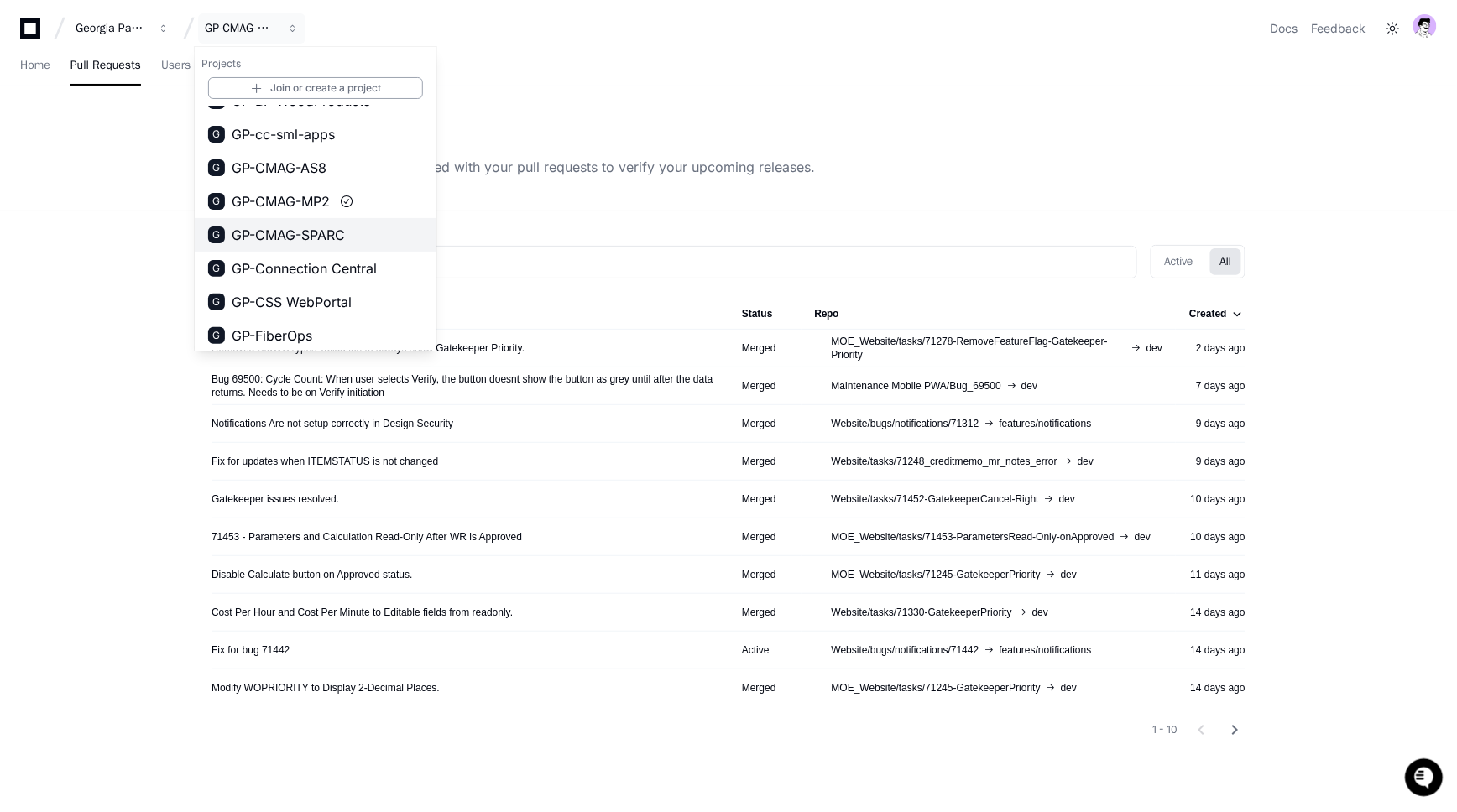 click on "GP-CMAG-SPARC" at bounding box center (288, 235) 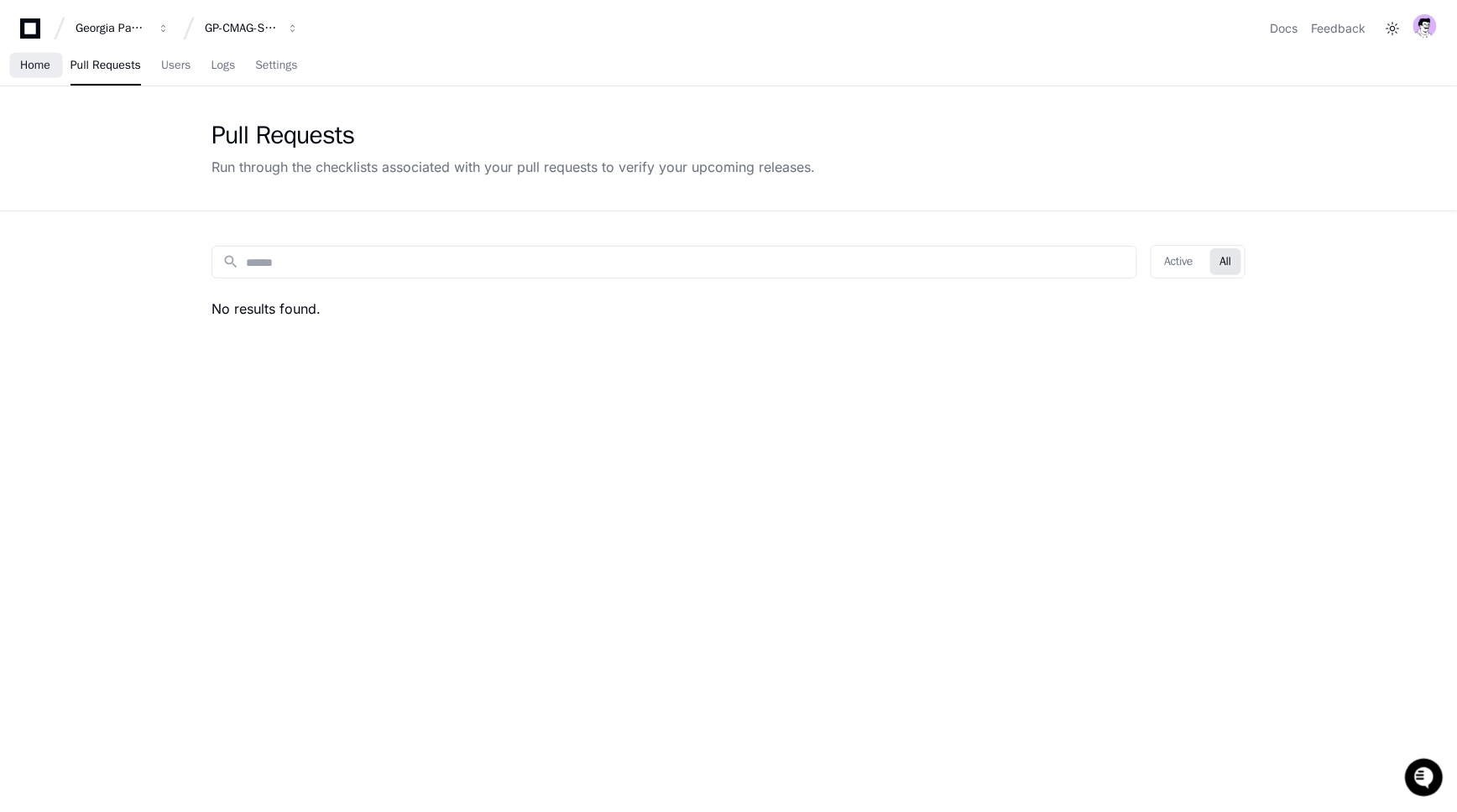 click on "Home" at bounding box center [35, 65] 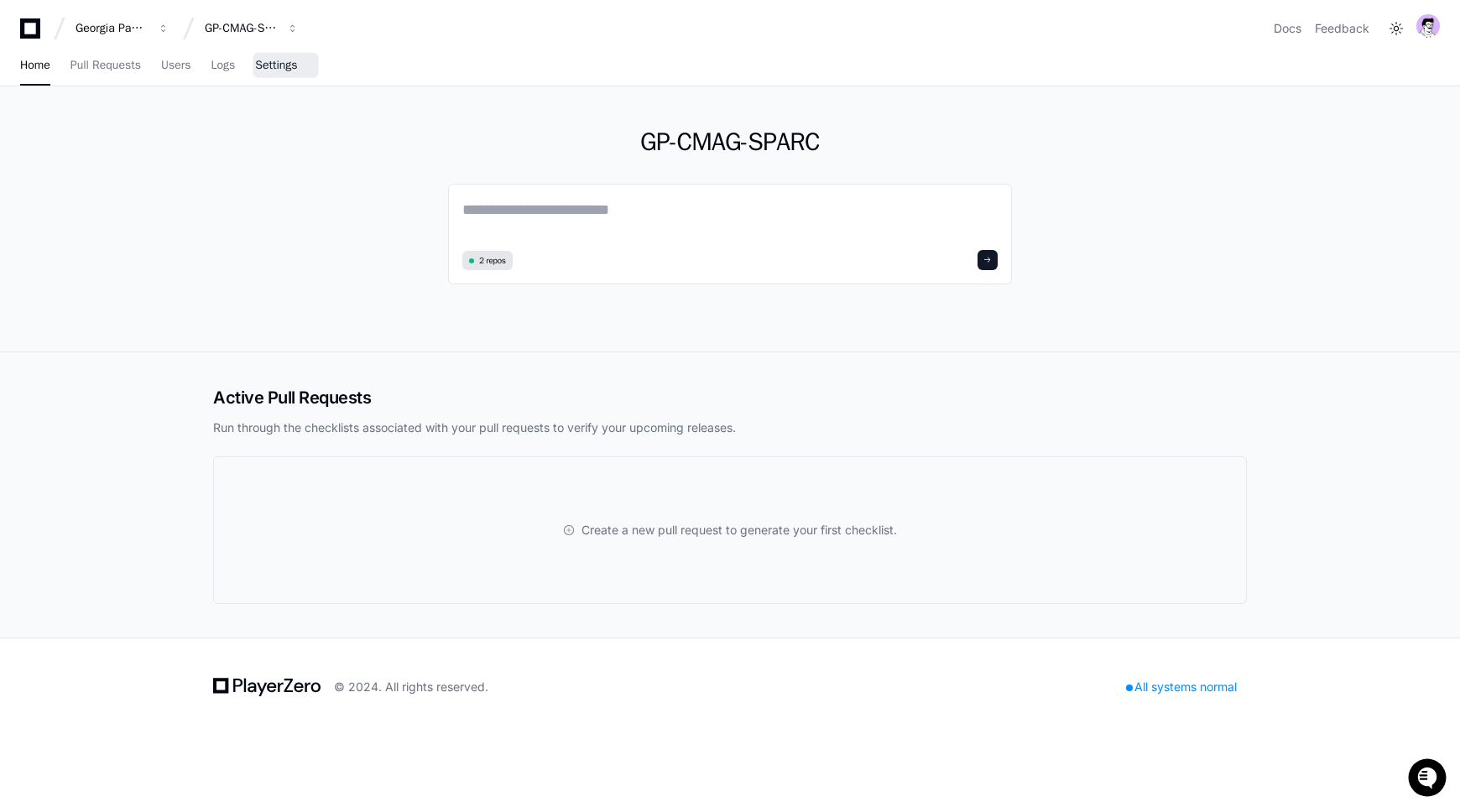 click on "Settings" at bounding box center [276, 66] 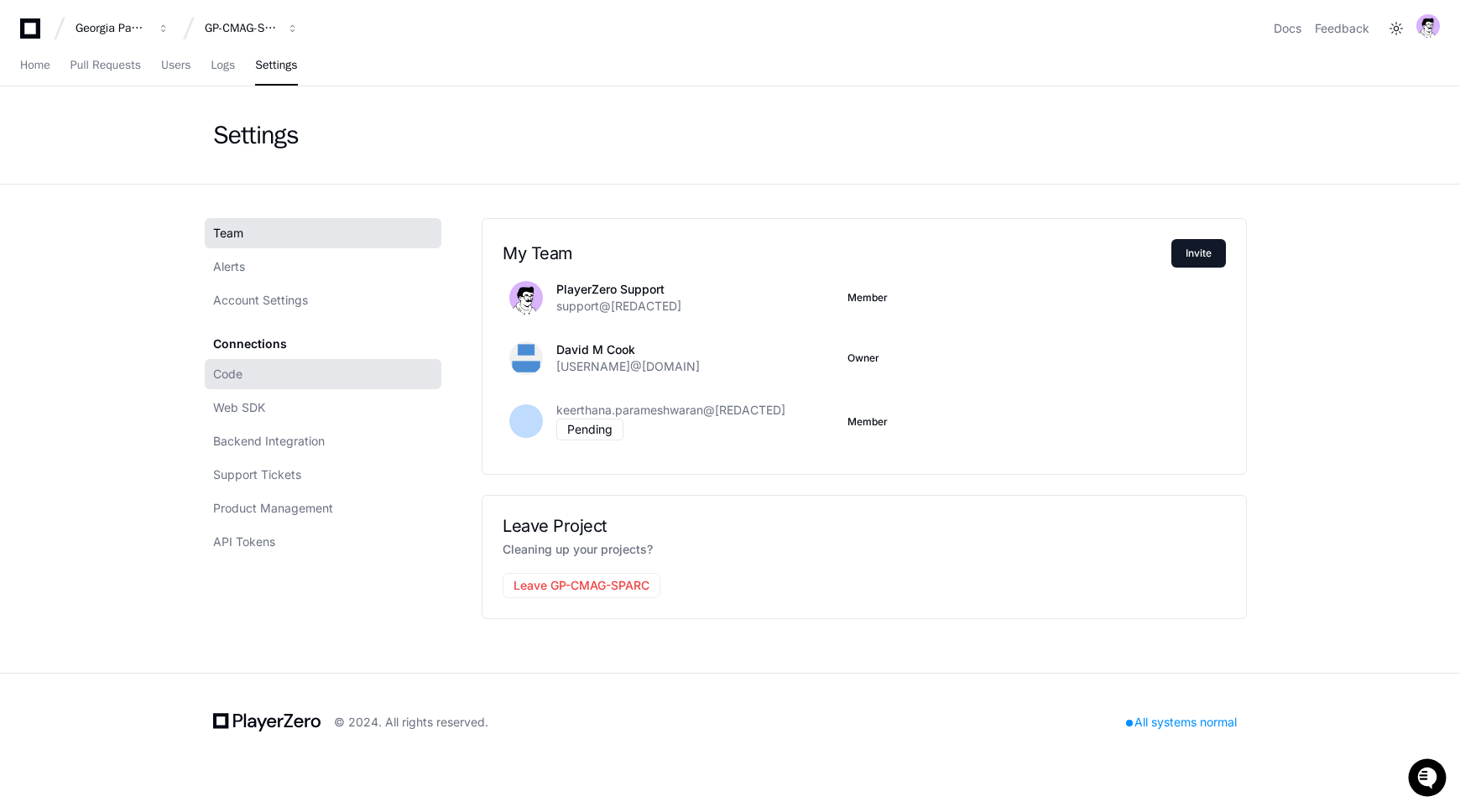 click on "Code" 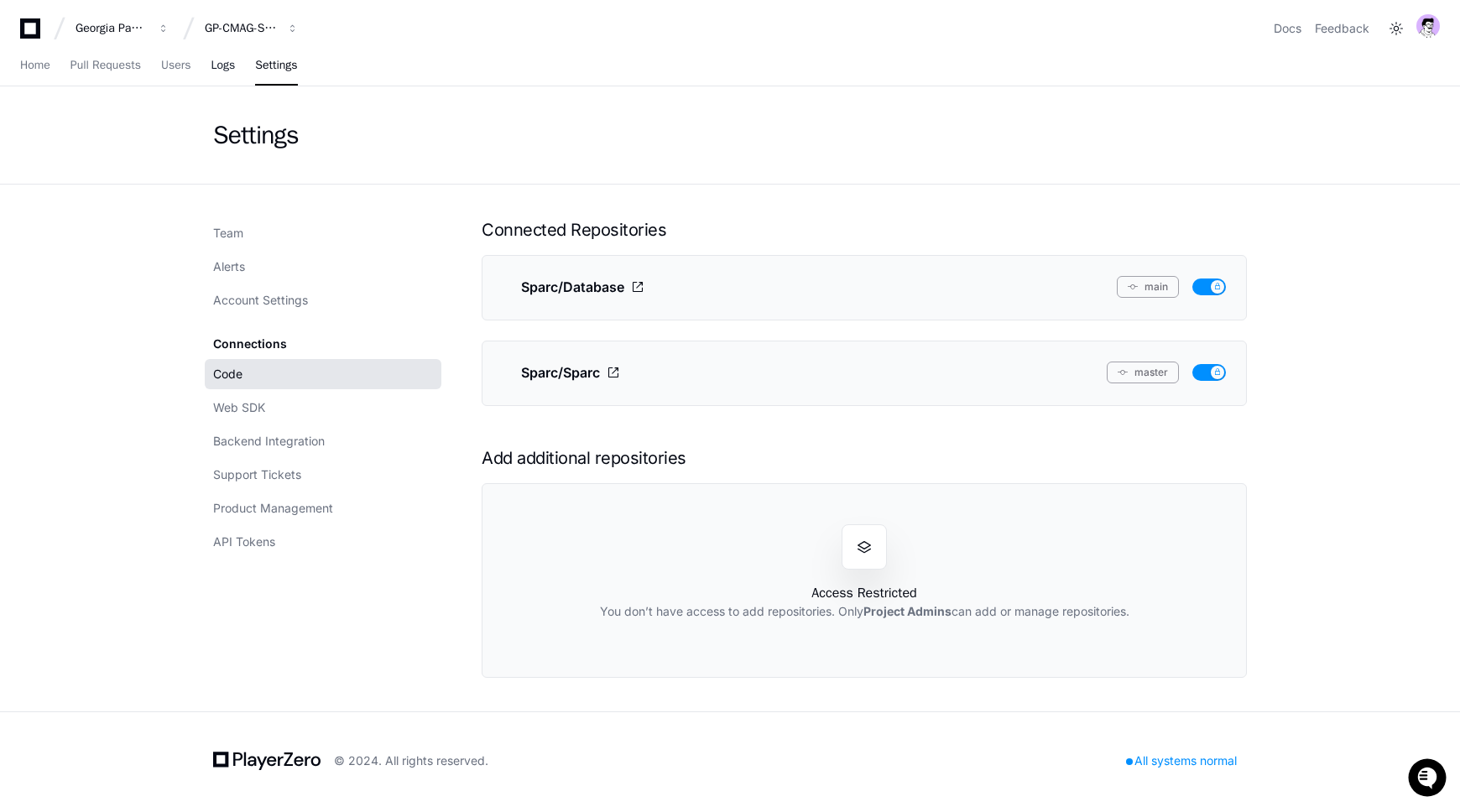 click on "Logs" at bounding box center [222, 65] 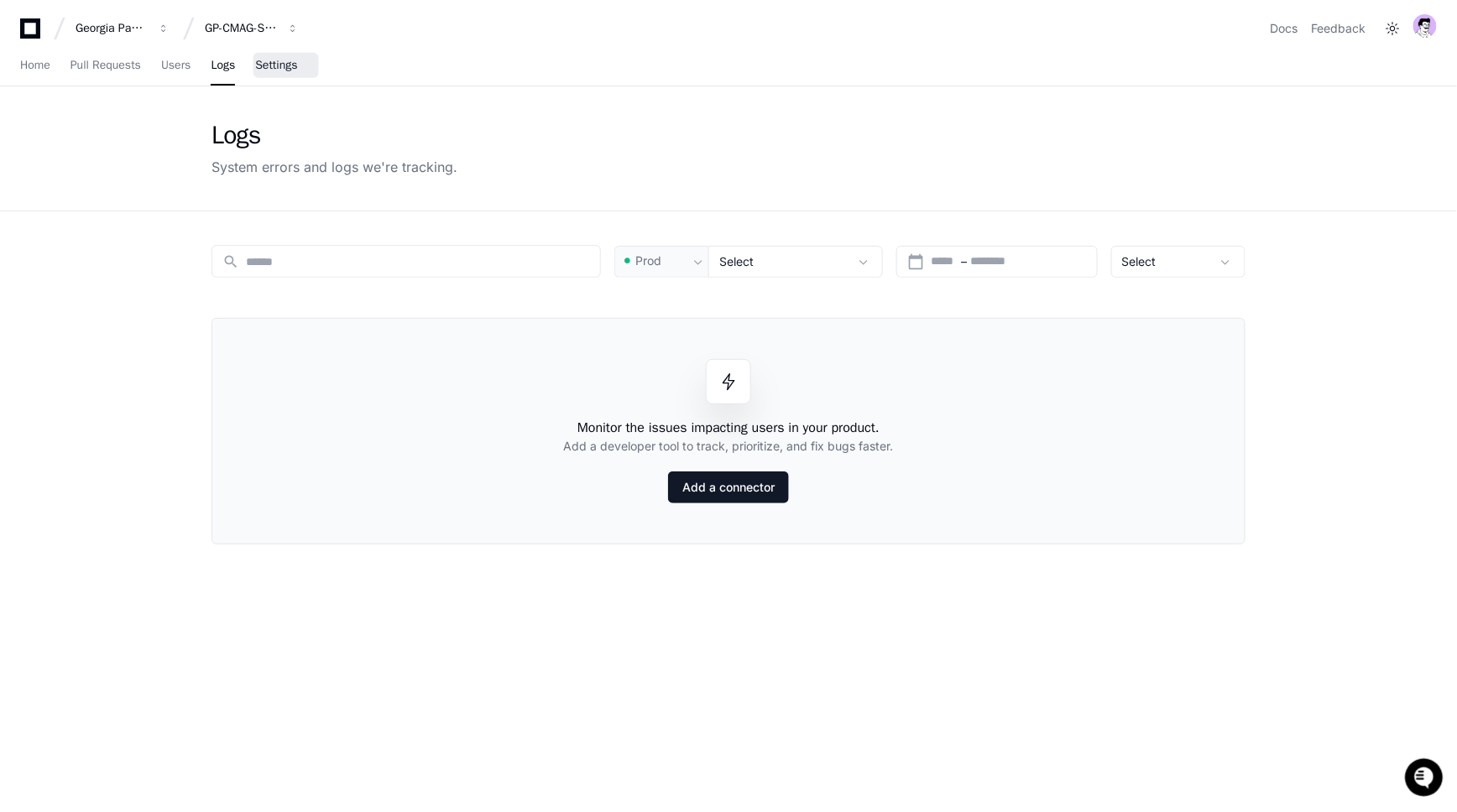 click on "Settings" at bounding box center (276, 65) 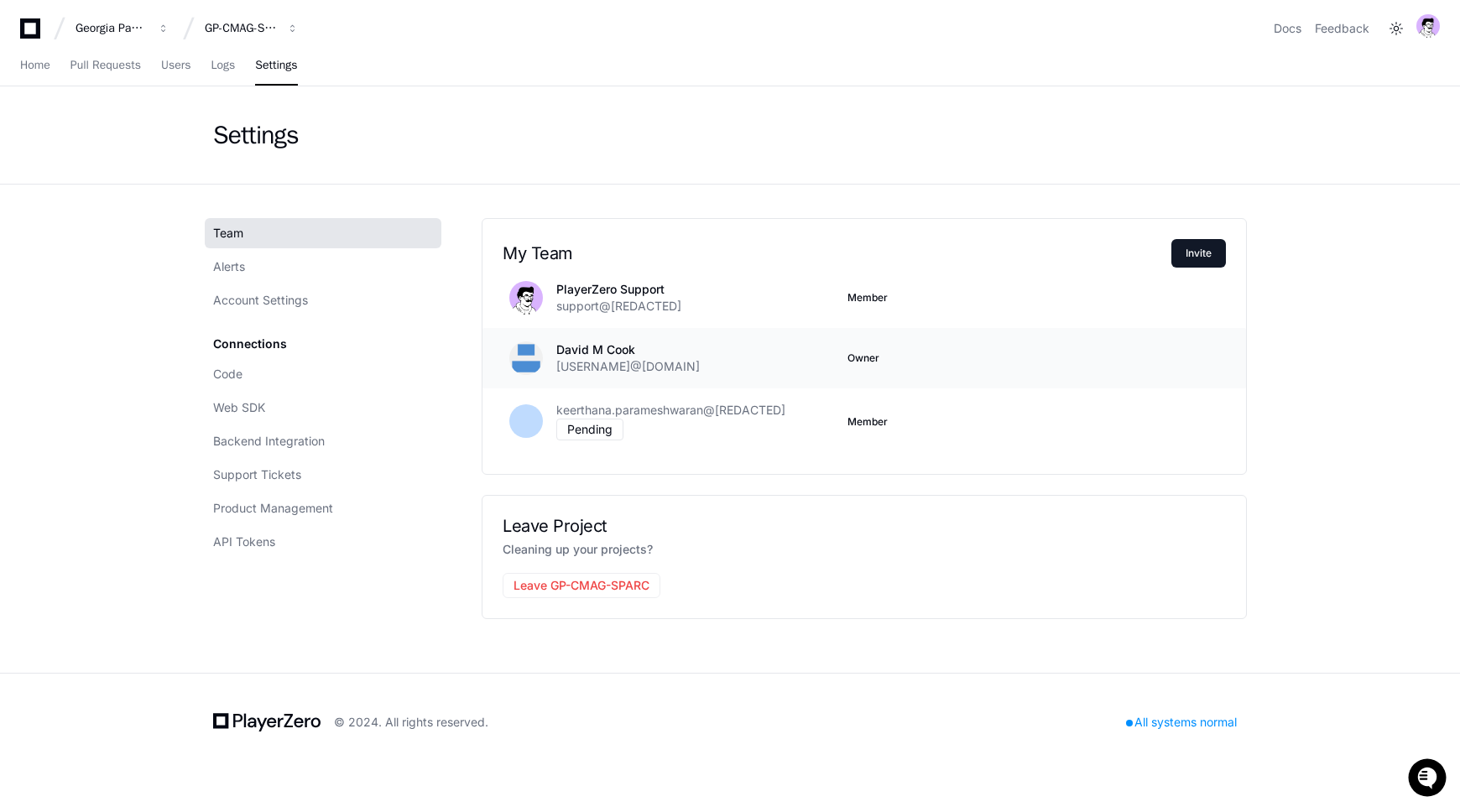drag, startPoint x: 602, startPoint y: 342, endPoint x: 556, endPoint y: 346, distance: 46.173586 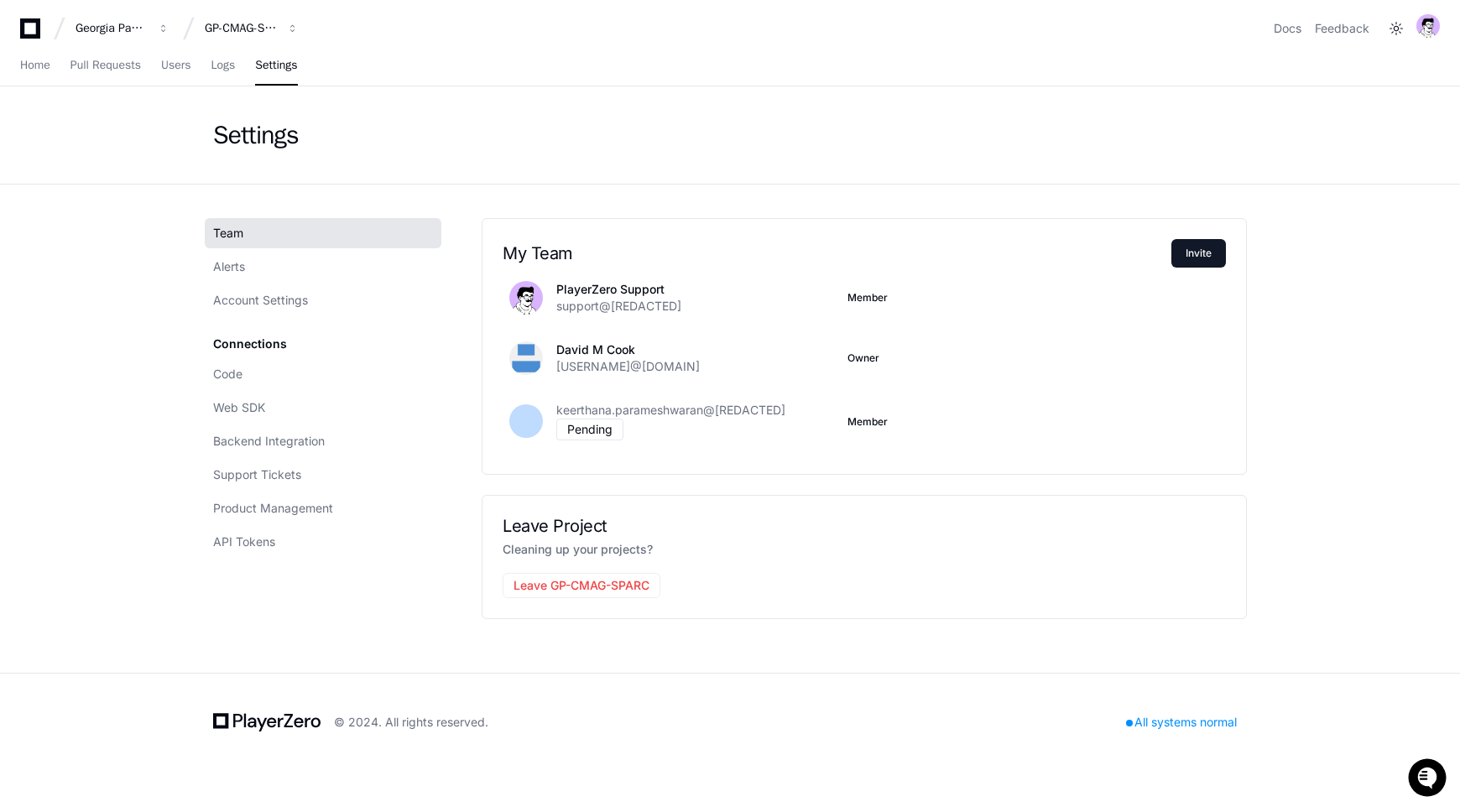 click on "Team Alerts Account Settings Connections Code Web SDK Backend Integration Support Tickets Product Management API Tokens My Team  Invite
PlayerZero Support support@playerzero.ai Member  David M Cook david.cook@gapac.com Owner keerthana.parameshwaran@kochcc.com Pending   Member  Leave Project Cleaning up your projects? Leave GP-CMAG-SPARC" 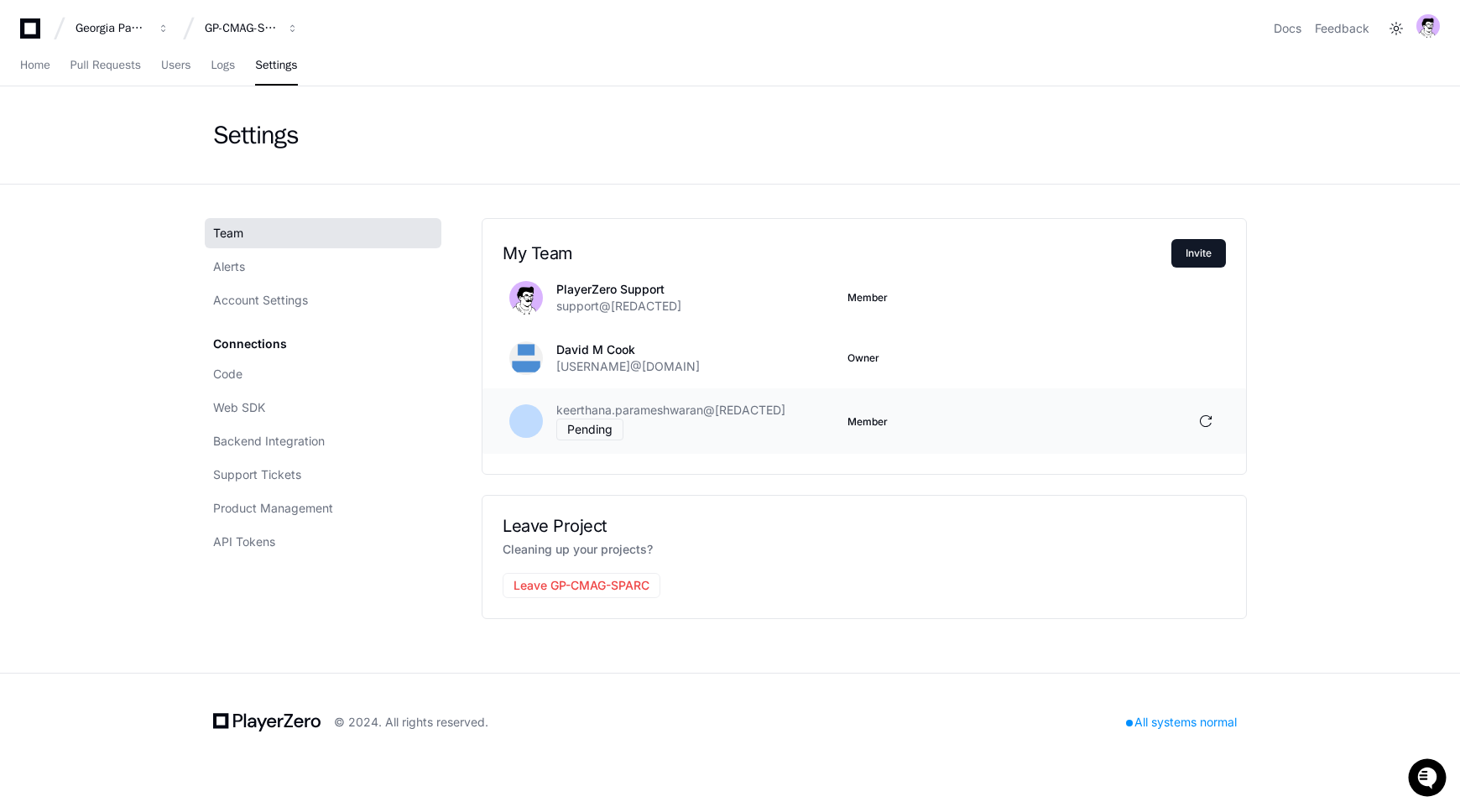 drag, startPoint x: 611, startPoint y: 407, endPoint x: 723, endPoint y: 412, distance: 112.11155 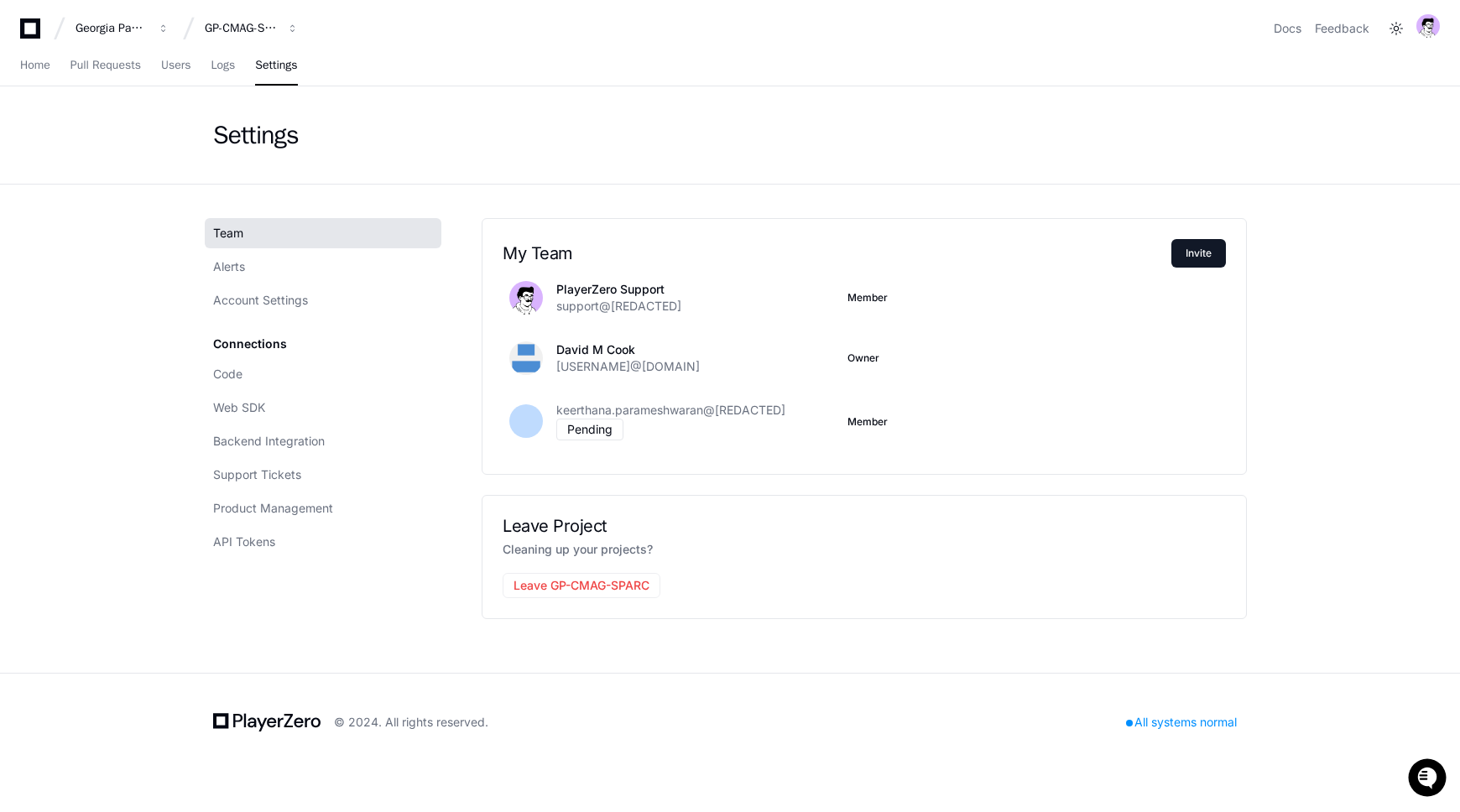click on "Georgia Pacific GP-CMAG-SPARC  Docs  Feedback" at bounding box center [730, 22] 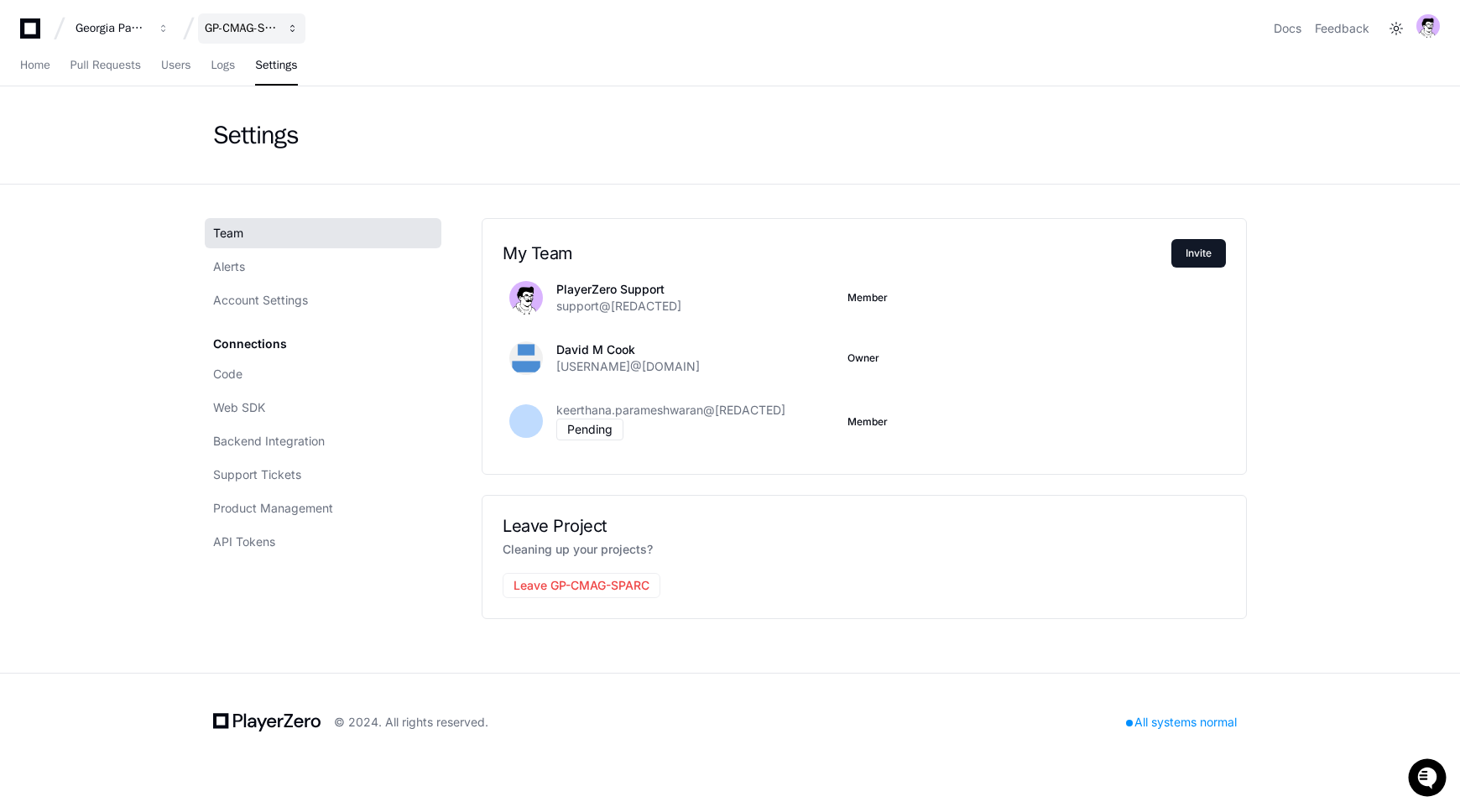 click on "GP-CMAG-SPARC" at bounding box center (252, 29) 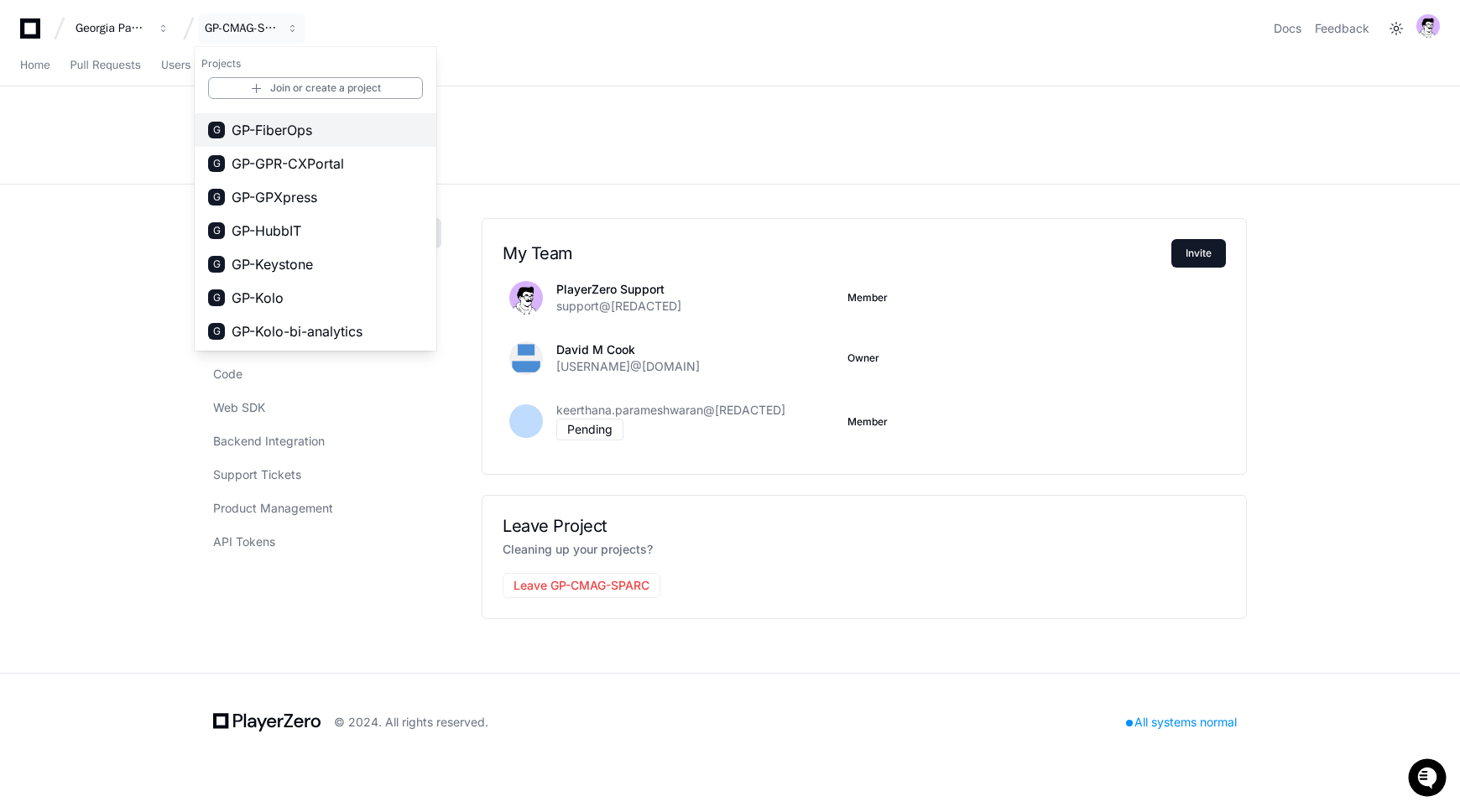 scroll, scrollTop: 409, scrollLeft: 0, axis: vertical 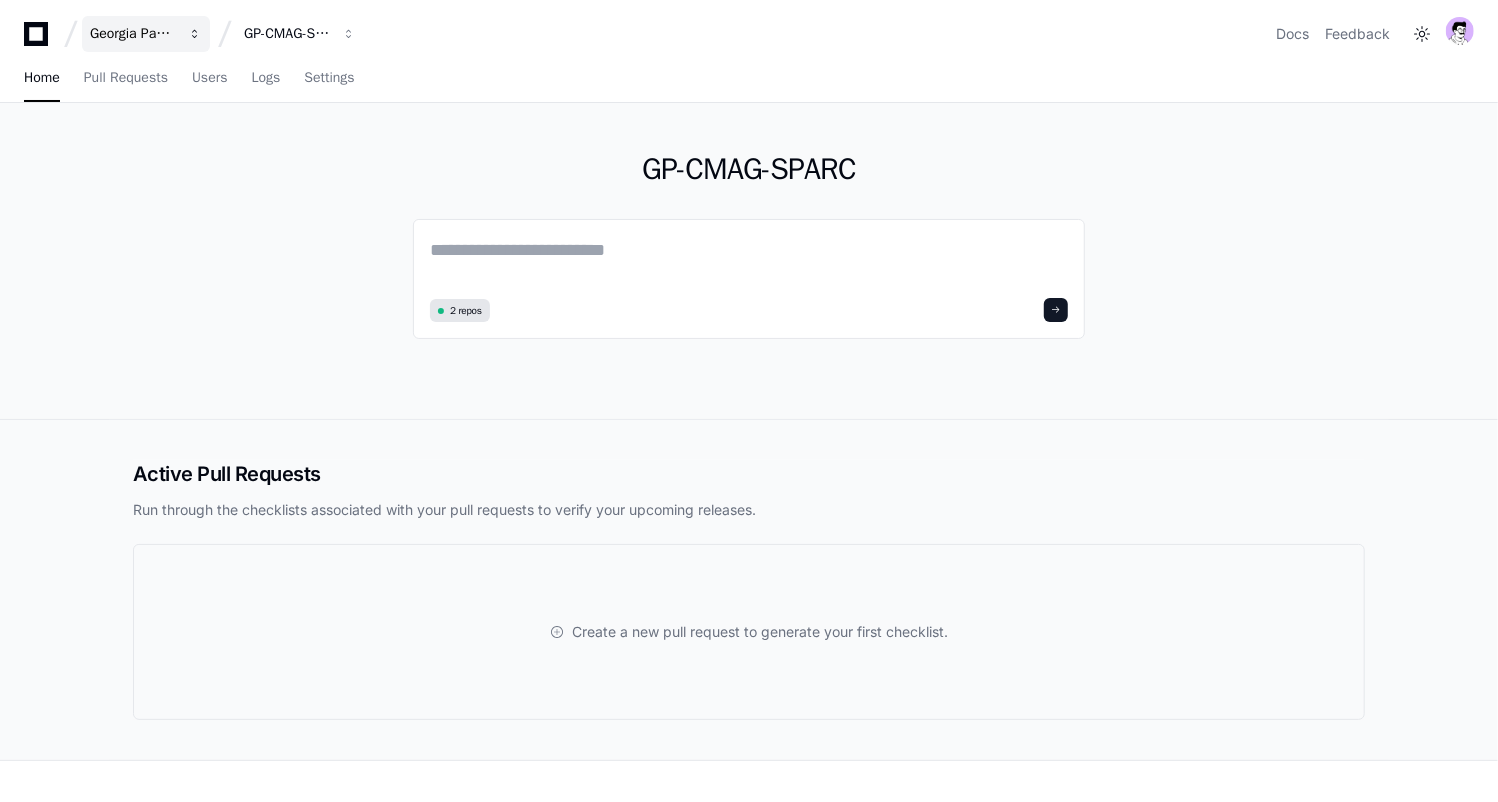 click on "Georgia Pacific" at bounding box center [133, 34] 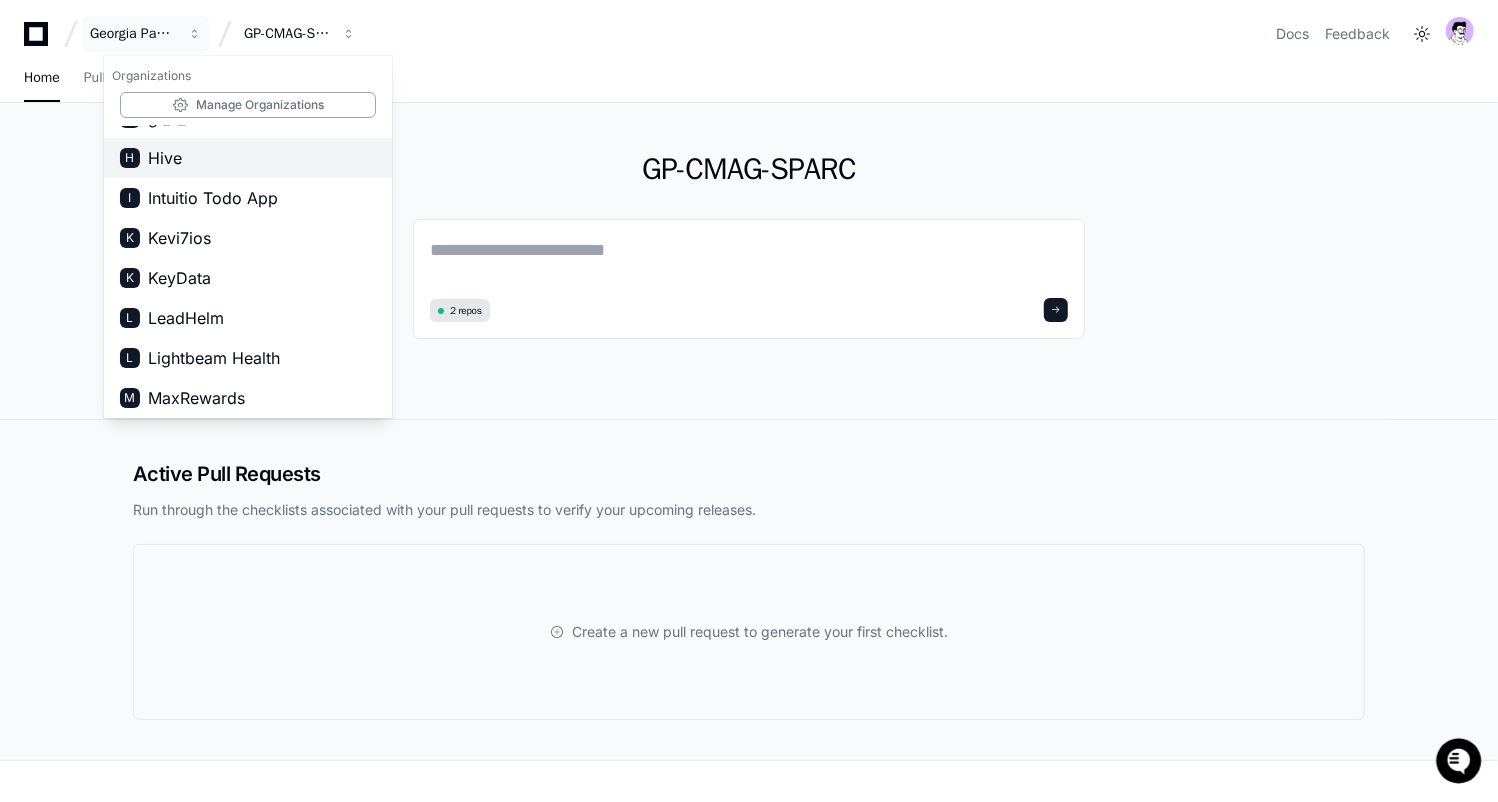 scroll, scrollTop: 622, scrollLeft: 0, axis: vertical 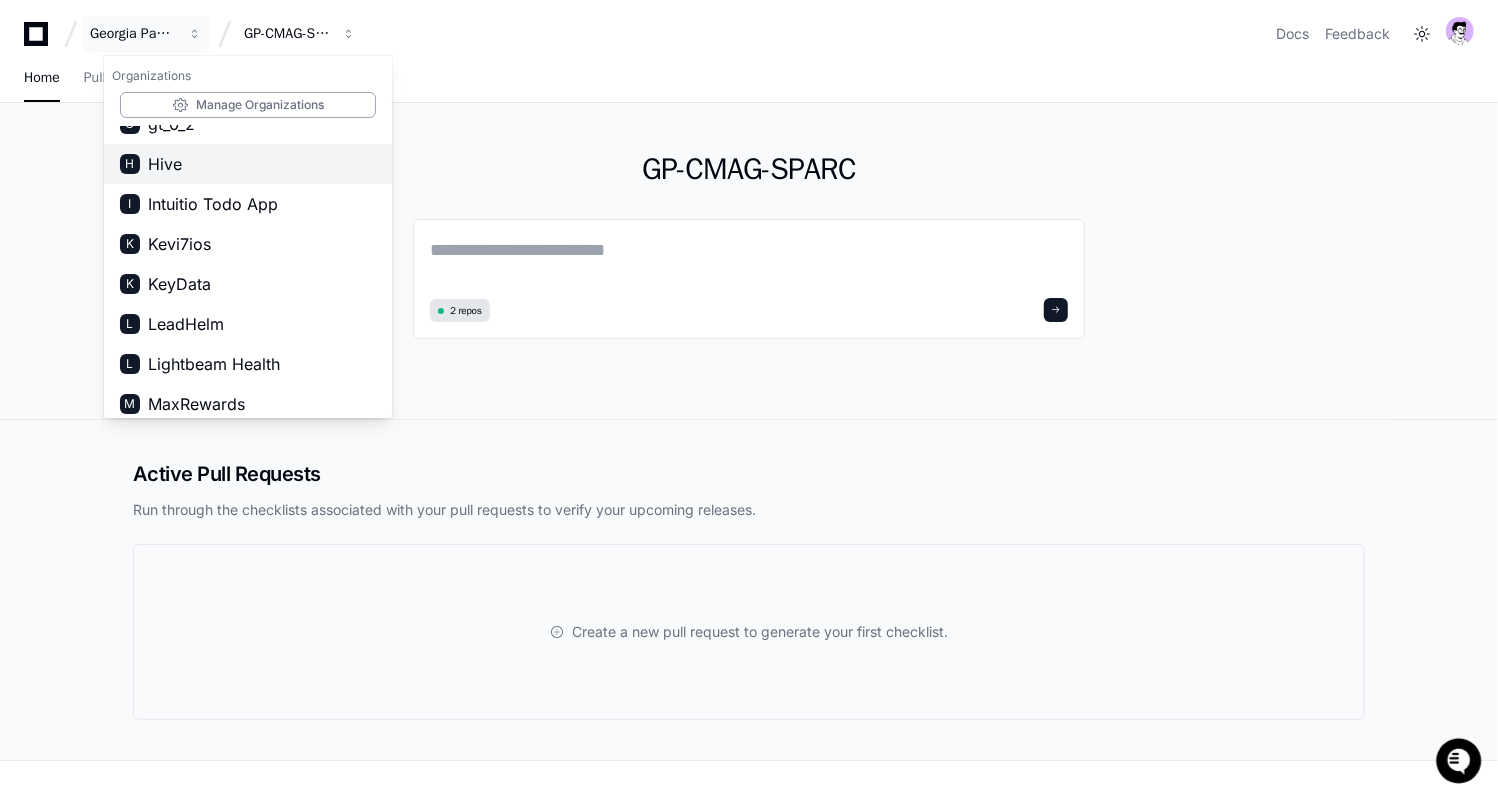 click on "H  Hive" at bounding box center (248, 164) 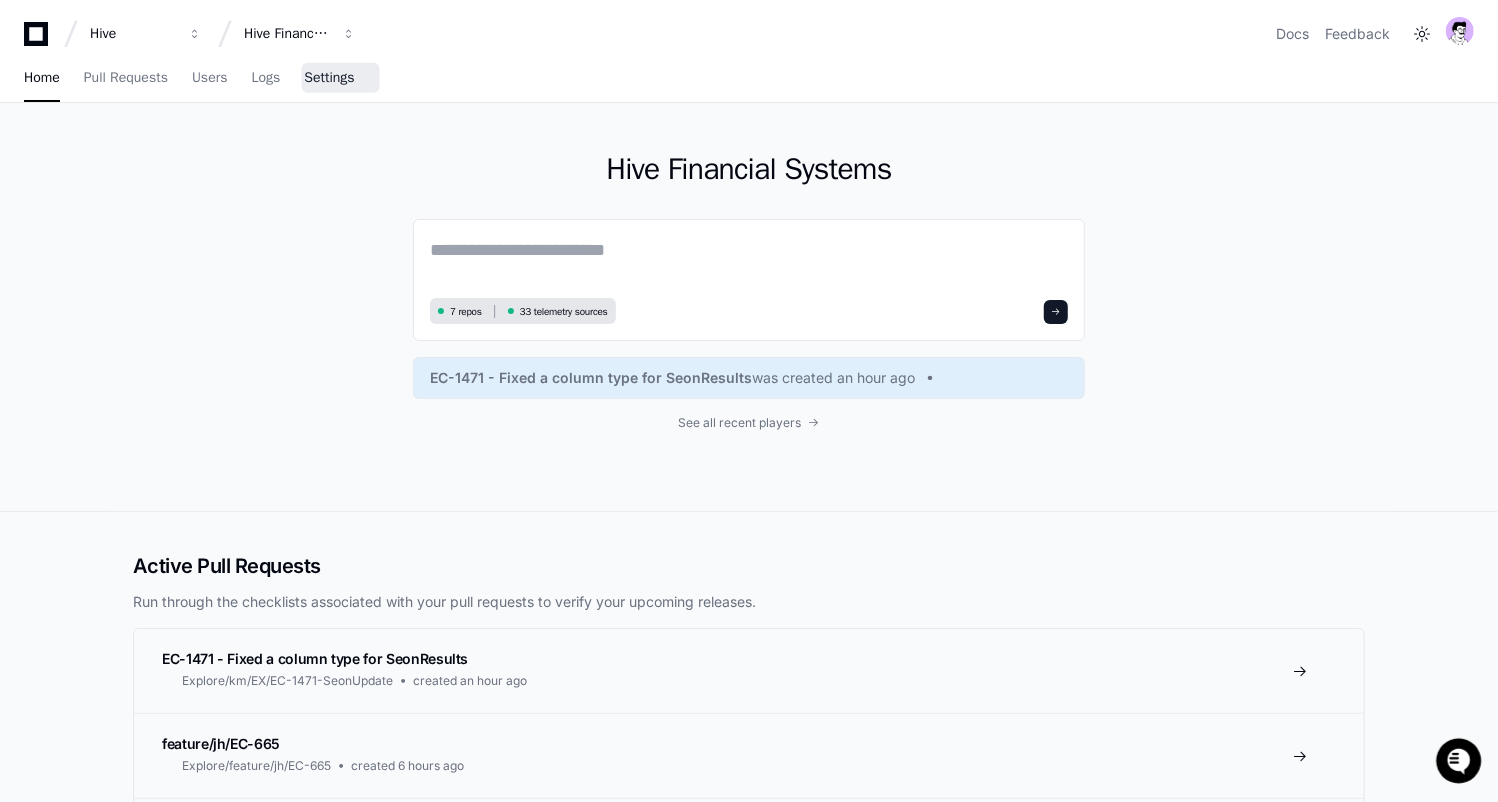 click on "Settings" at bounding box center (329, 79) 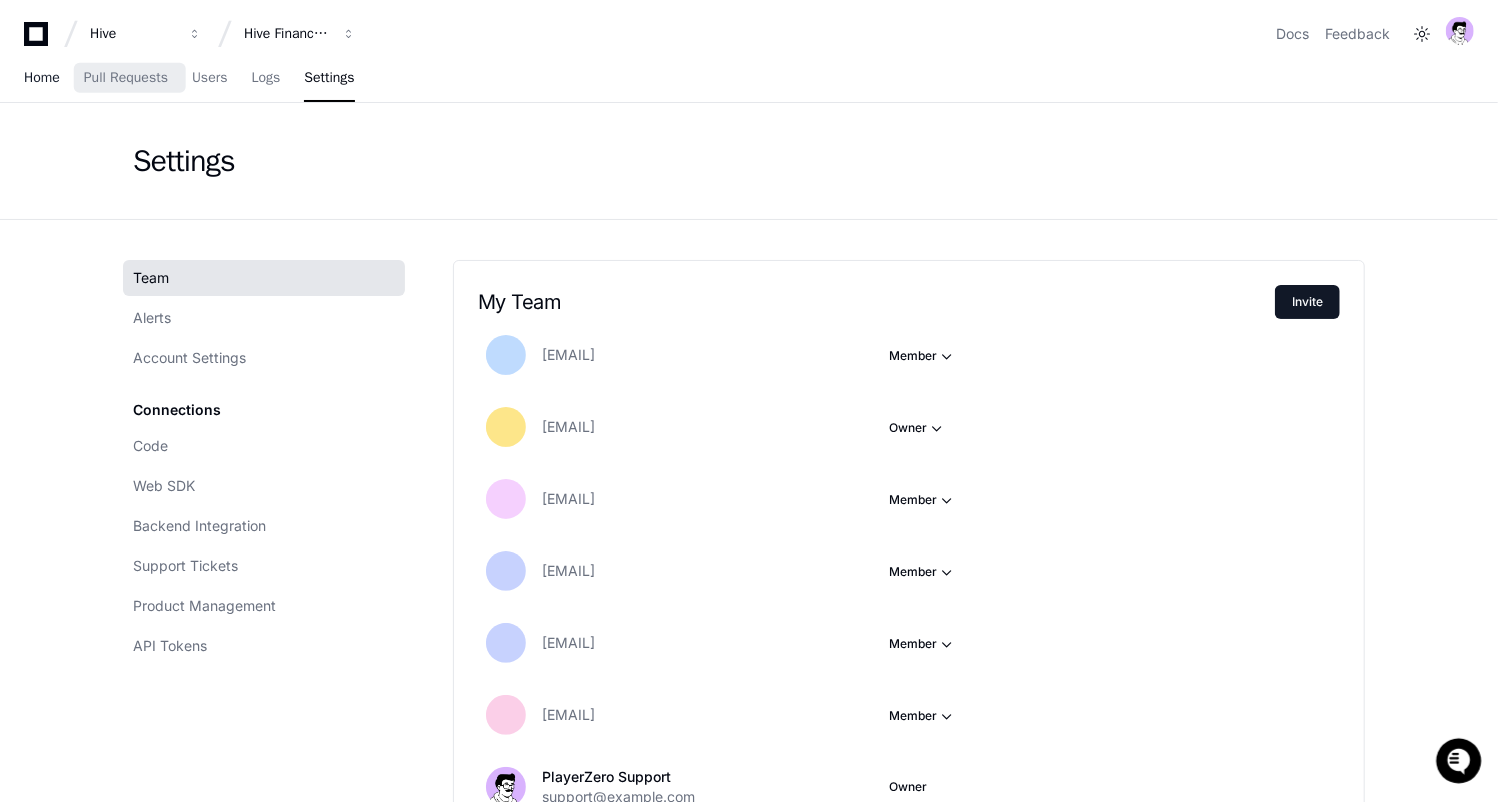 click on "Home" at bounding box center (42, 79) 